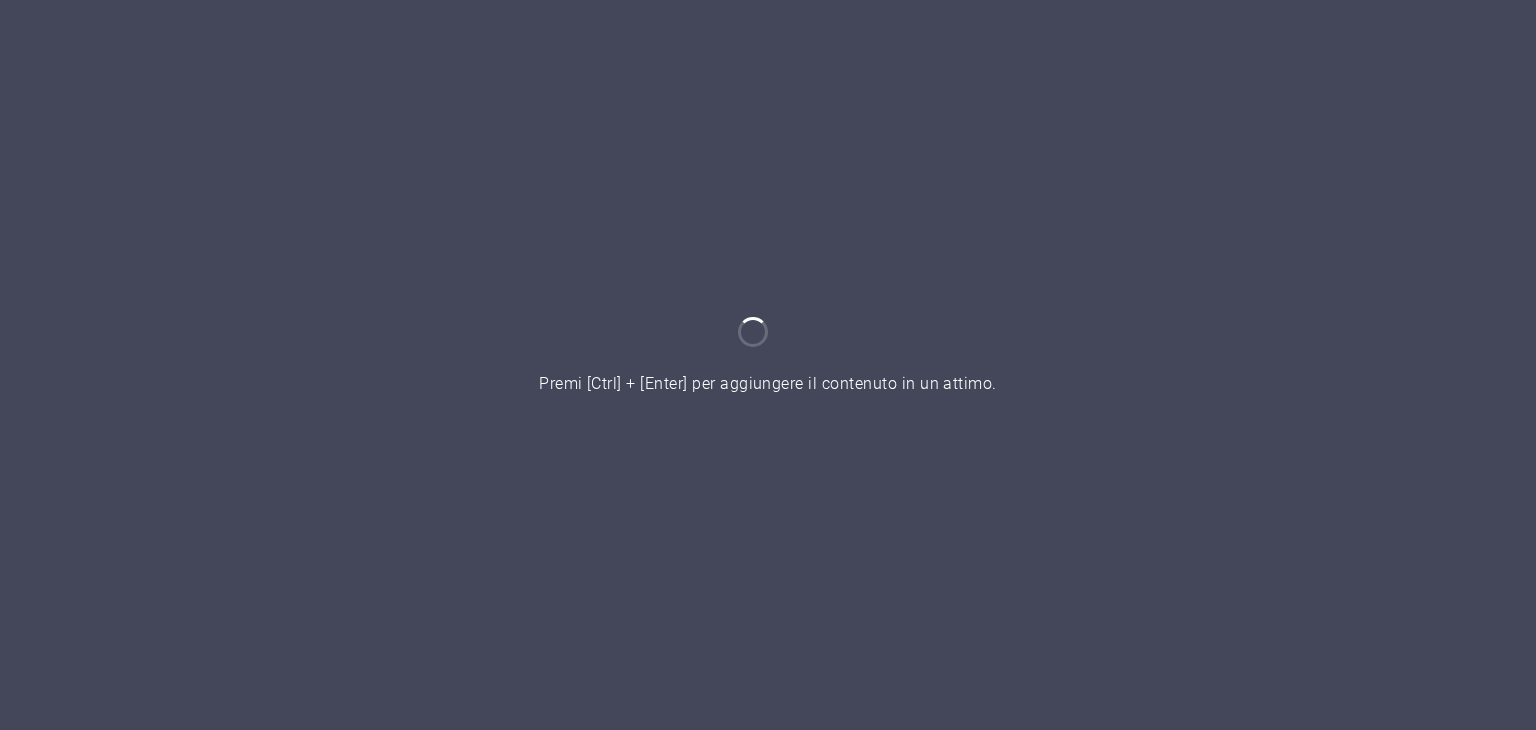 scroll, scrollTop: 0, scrollLeft: 0, axis: both 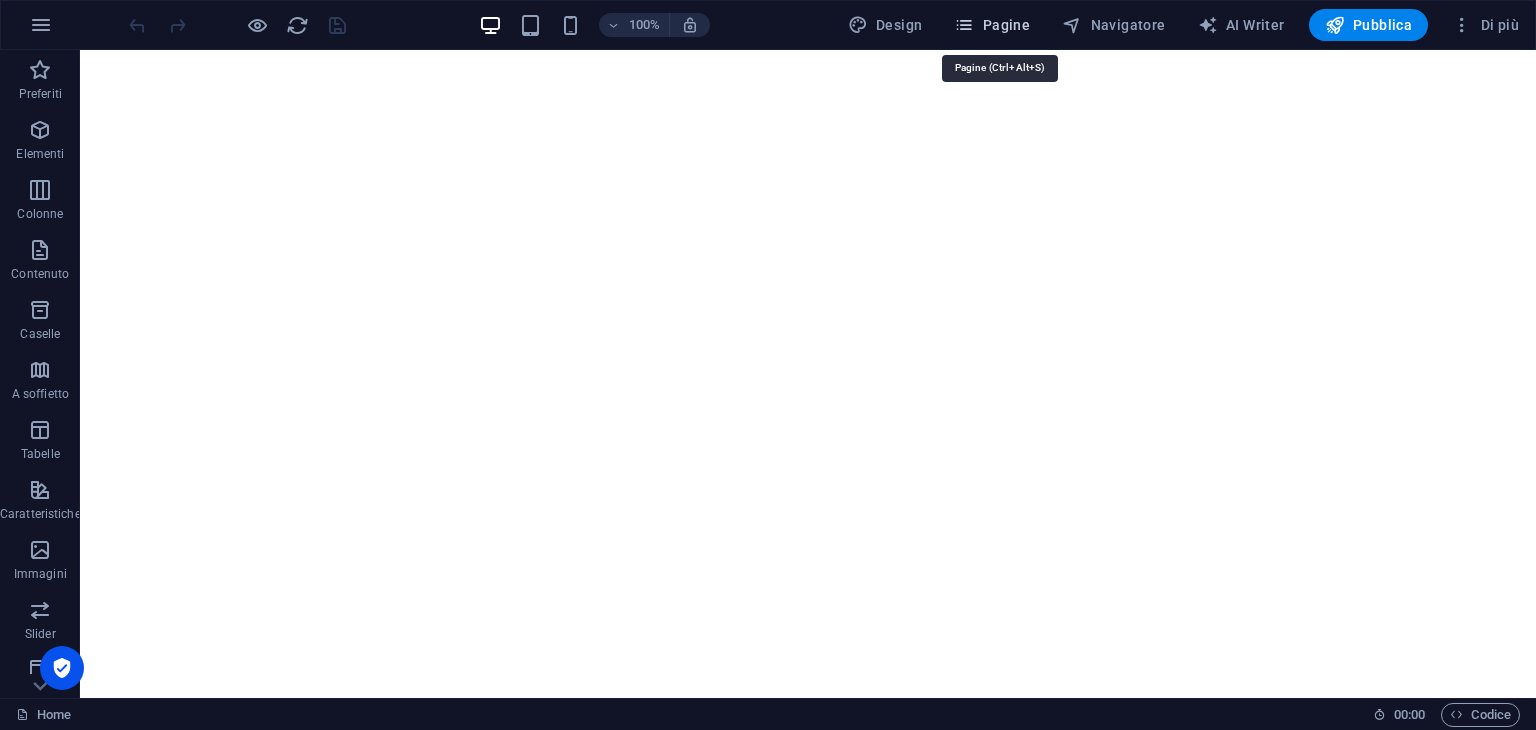 click on "Pagine" at bounding box center [992, 25] 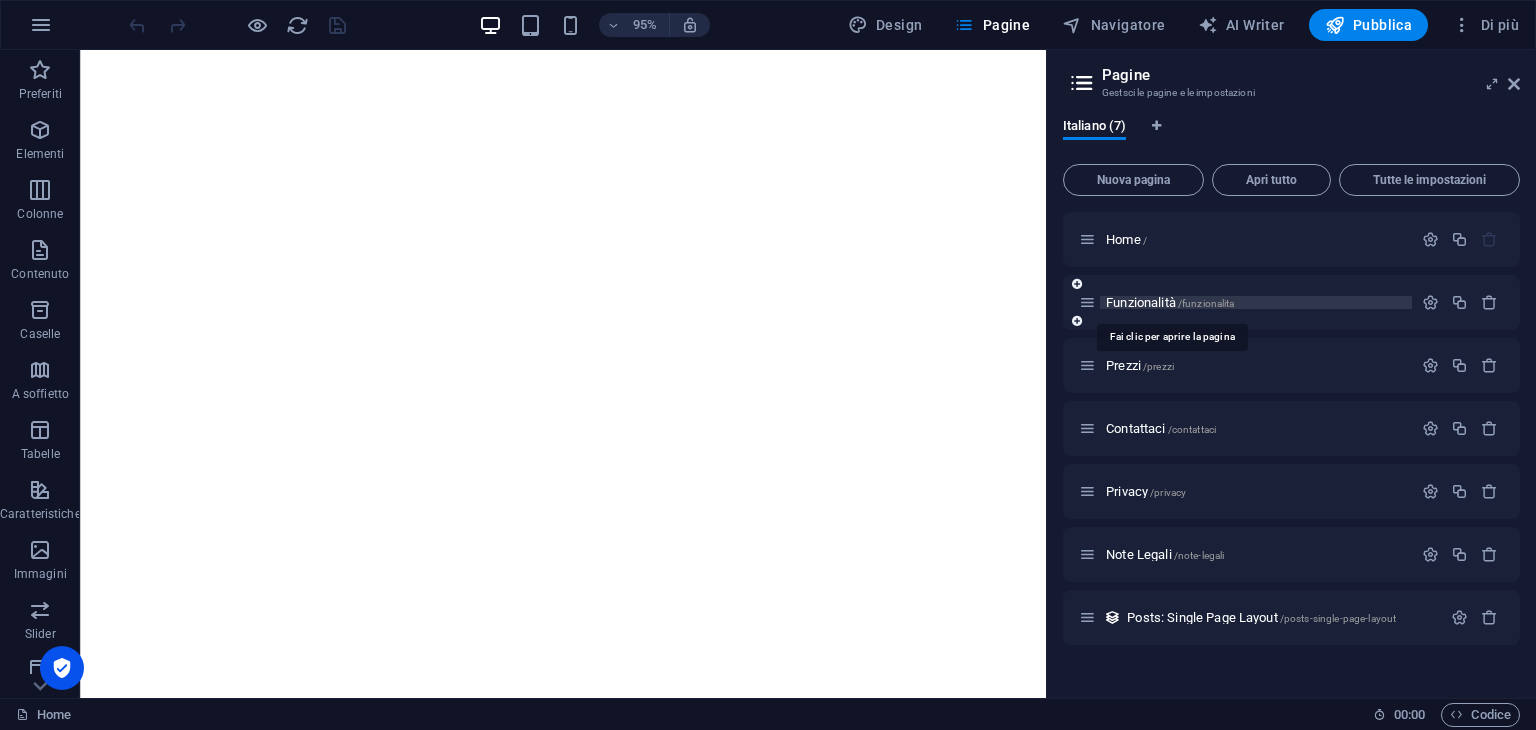 click on "Funzionalità /funzionalita" at bounding box center [1170, 302] 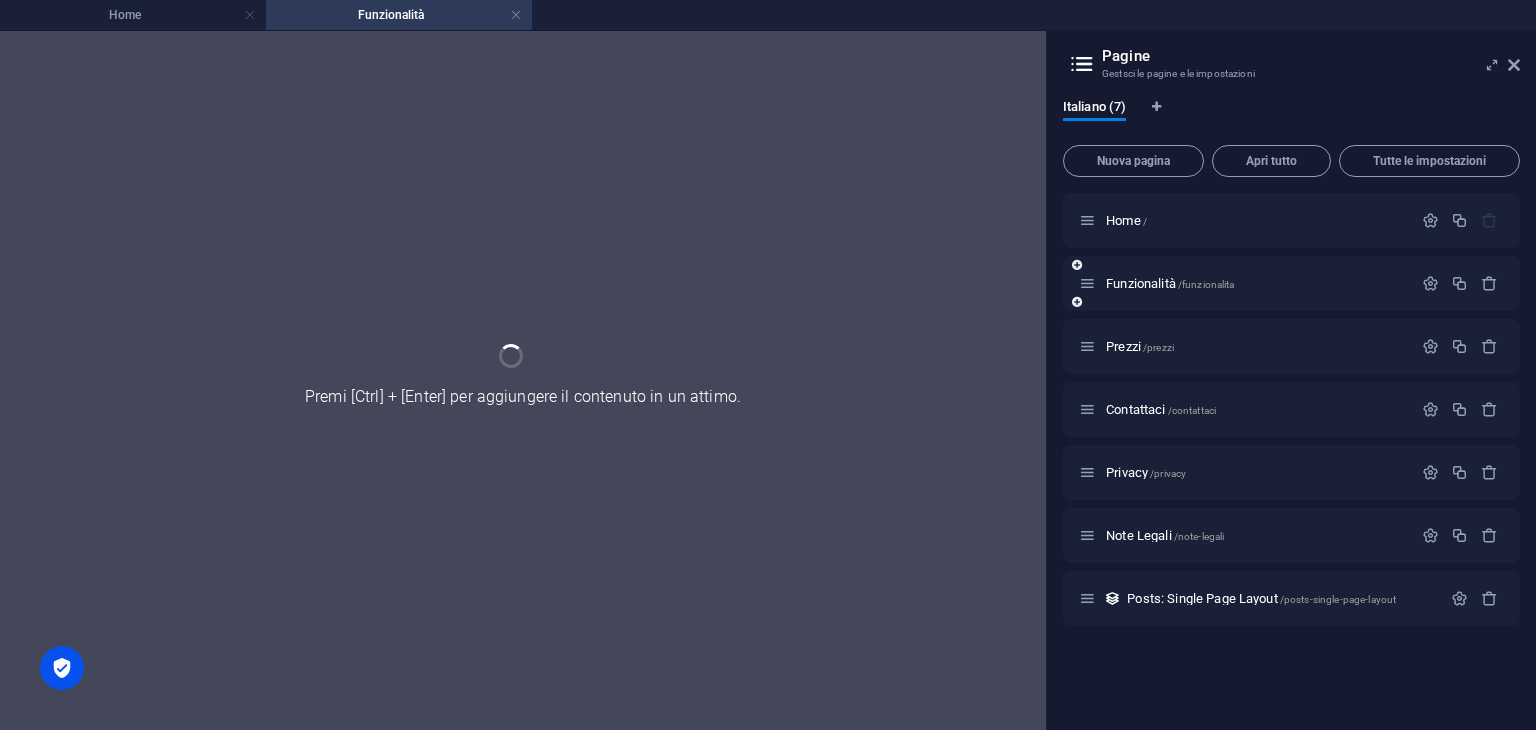 scroll, scrollTop: 0, scrollLeft: 0, axis: both 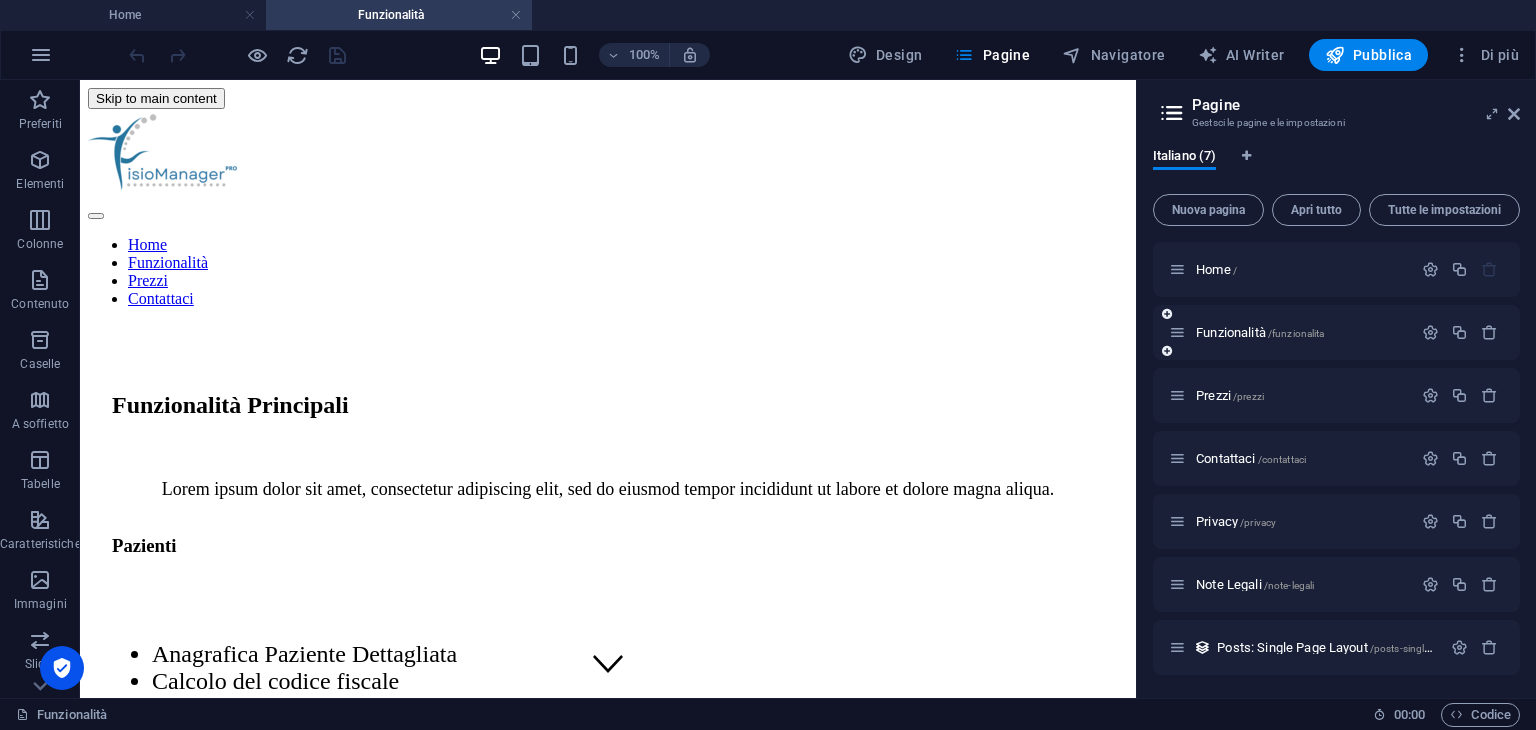 drag, startPoint x: 1050, startPoint y: 358, endPoint x: 1309, endPoint y: 343, distance: 259.434 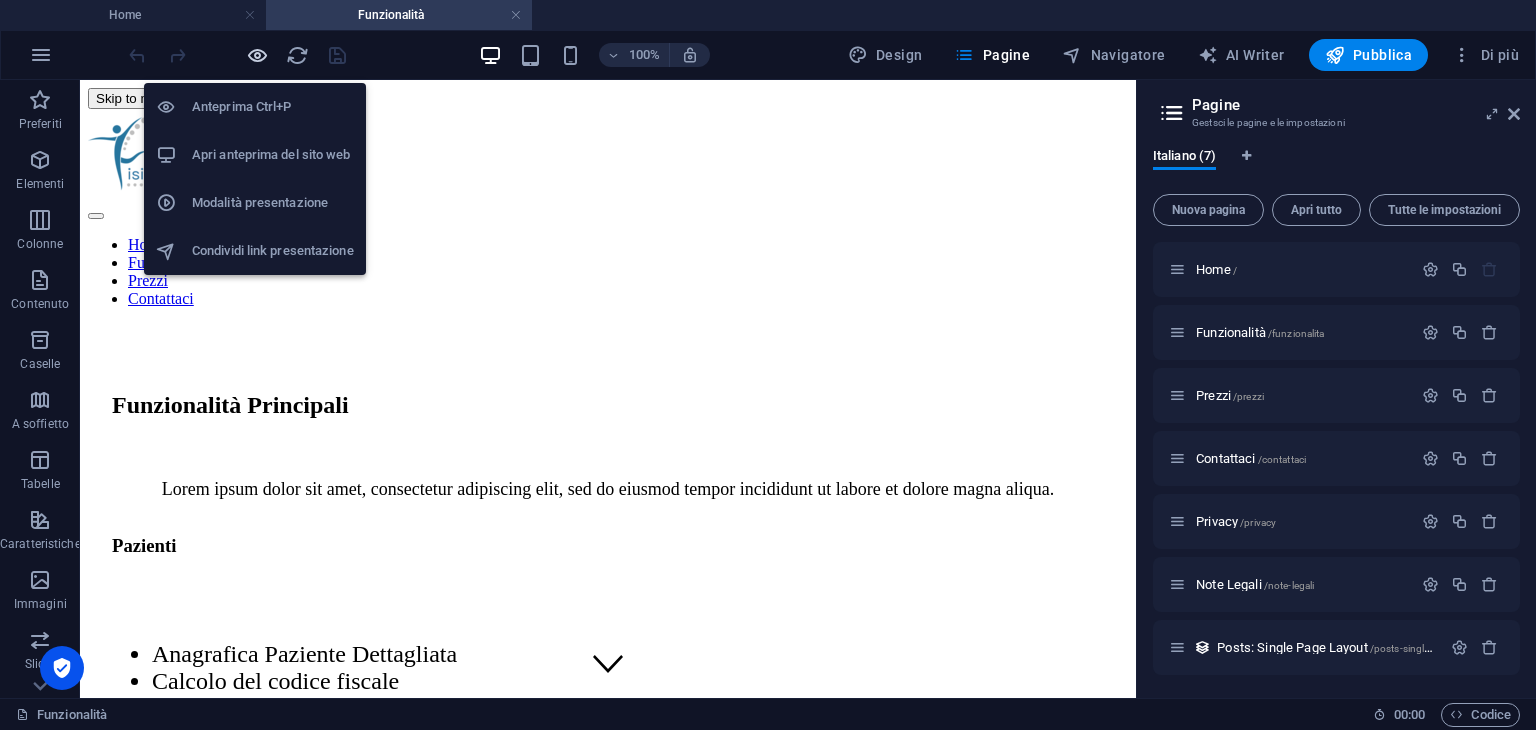 click at bounding box center (257, 55) 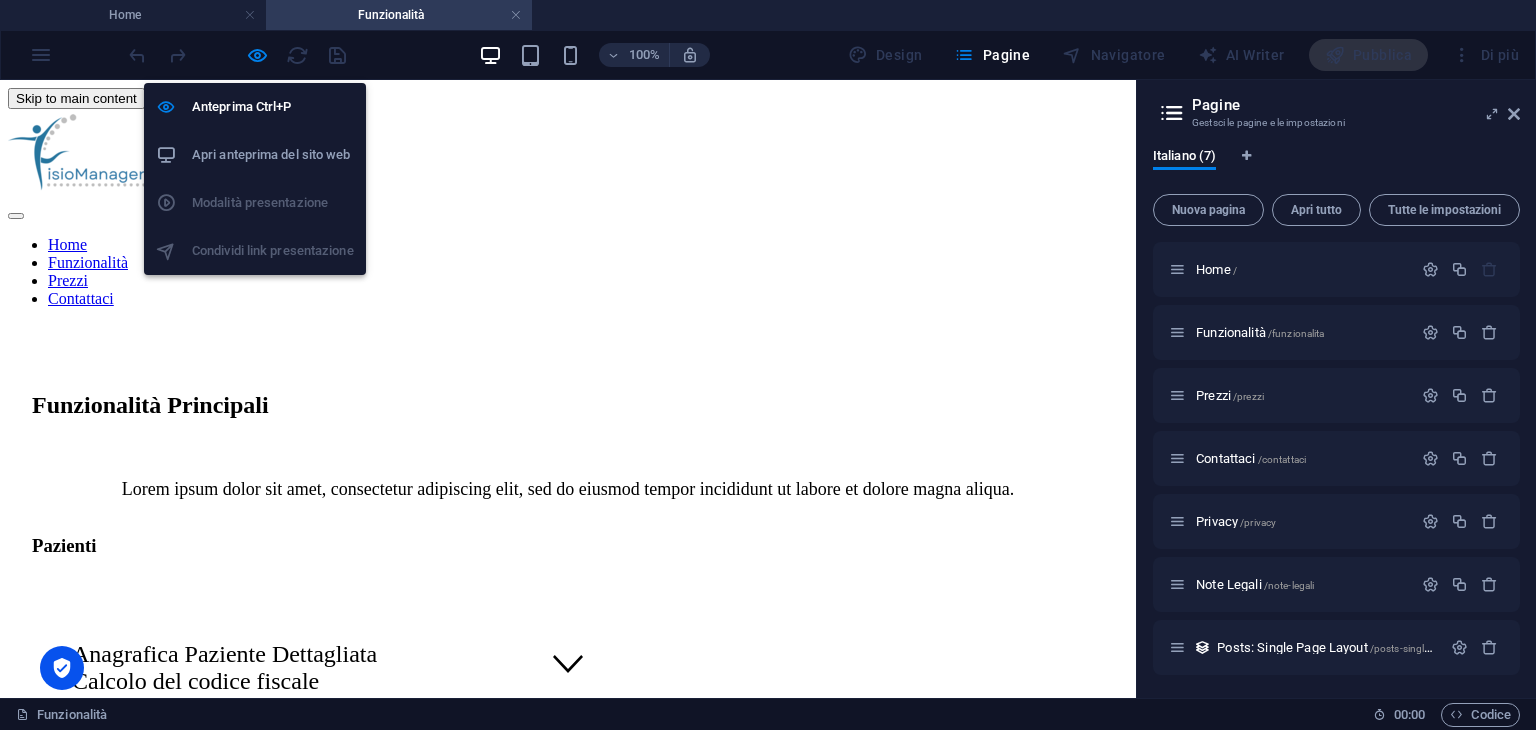 drag, startPoint x: 265, startPoint y: 153, endPoint x: 214, endPoint y: 161, distance: 51.62364 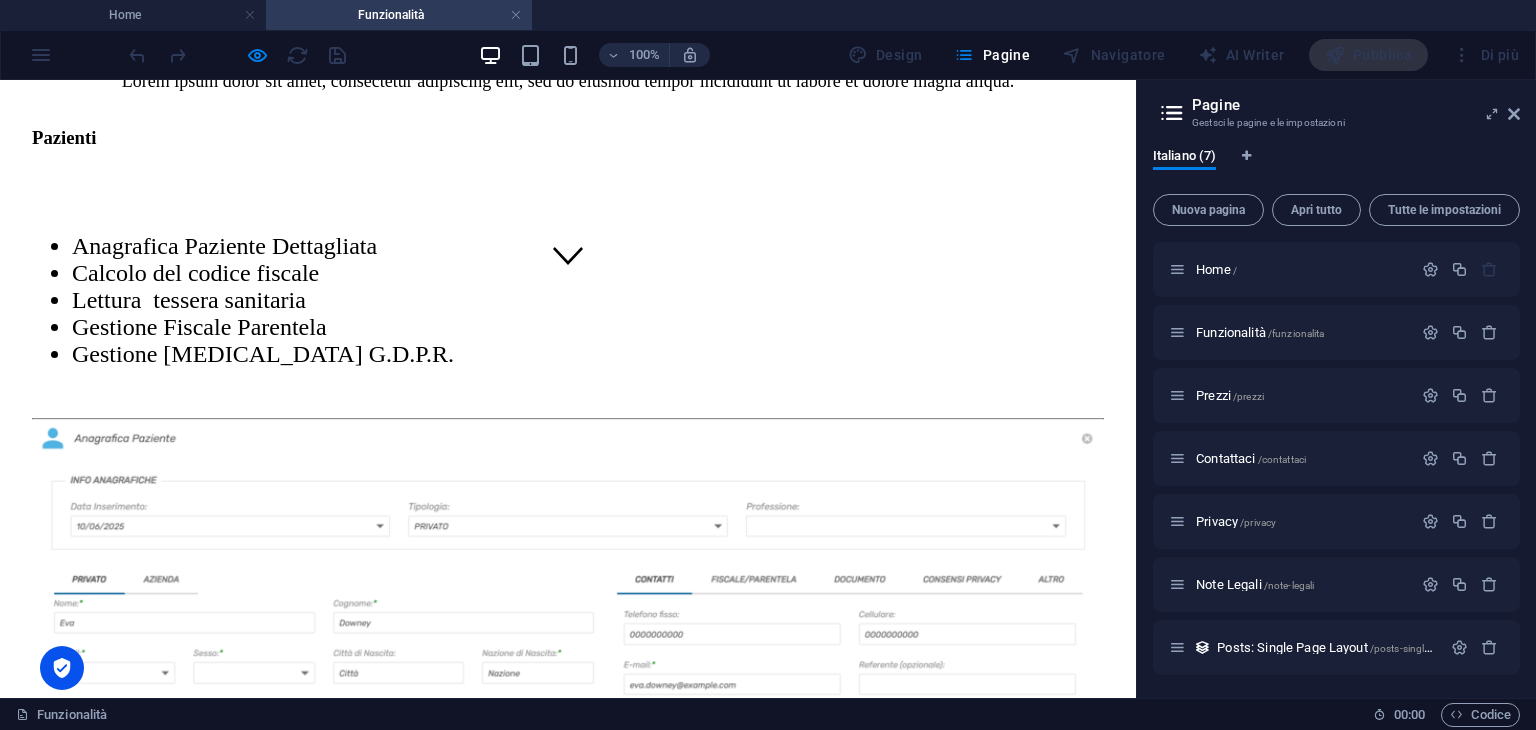 scroll, scrollTop: 400, scrollLeft: 0, axis: vertical 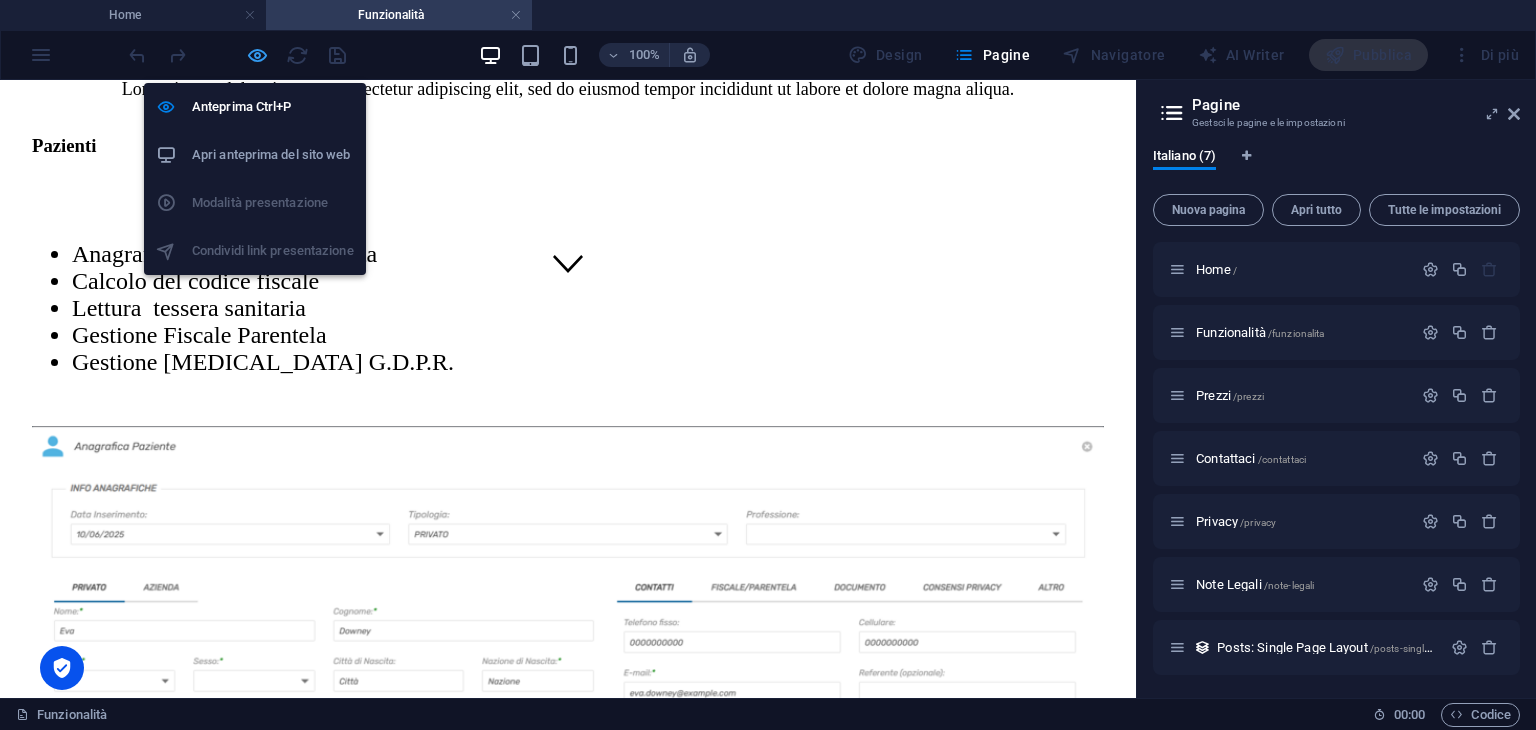 click at bounding box center [257, 55] 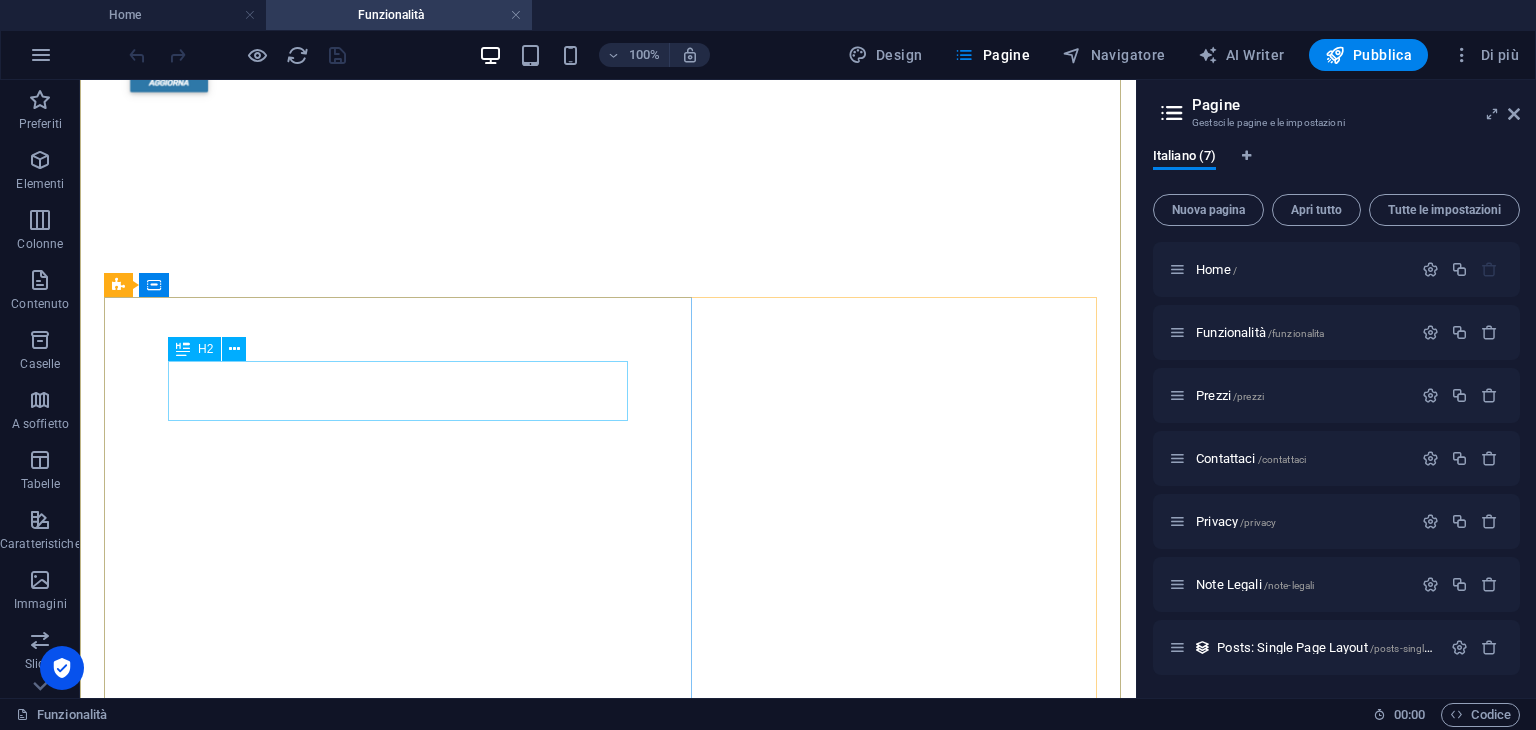 scroll, scrollTop: 1127, scrollLeft: 0, axis: vertical 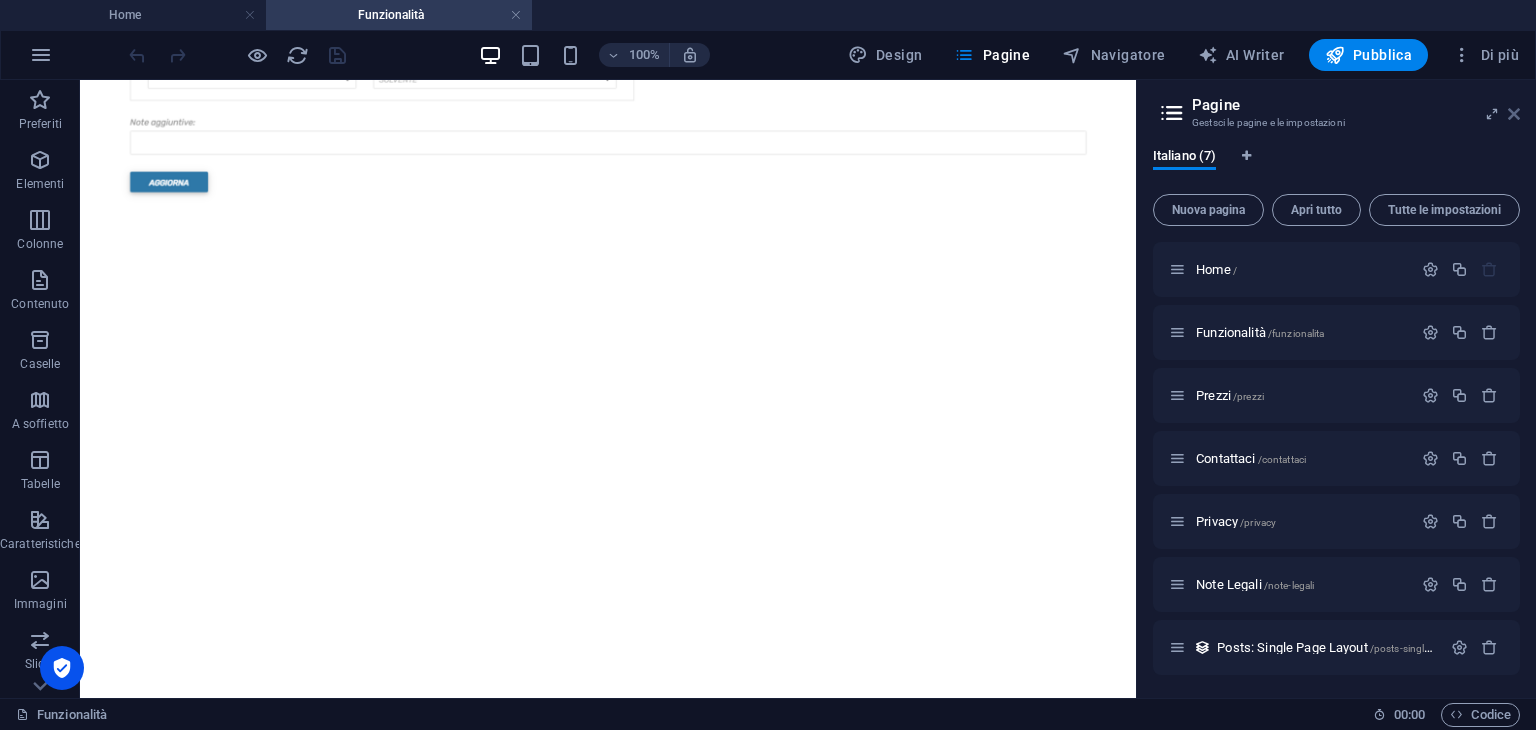 click at bounding box center [1514, 114] 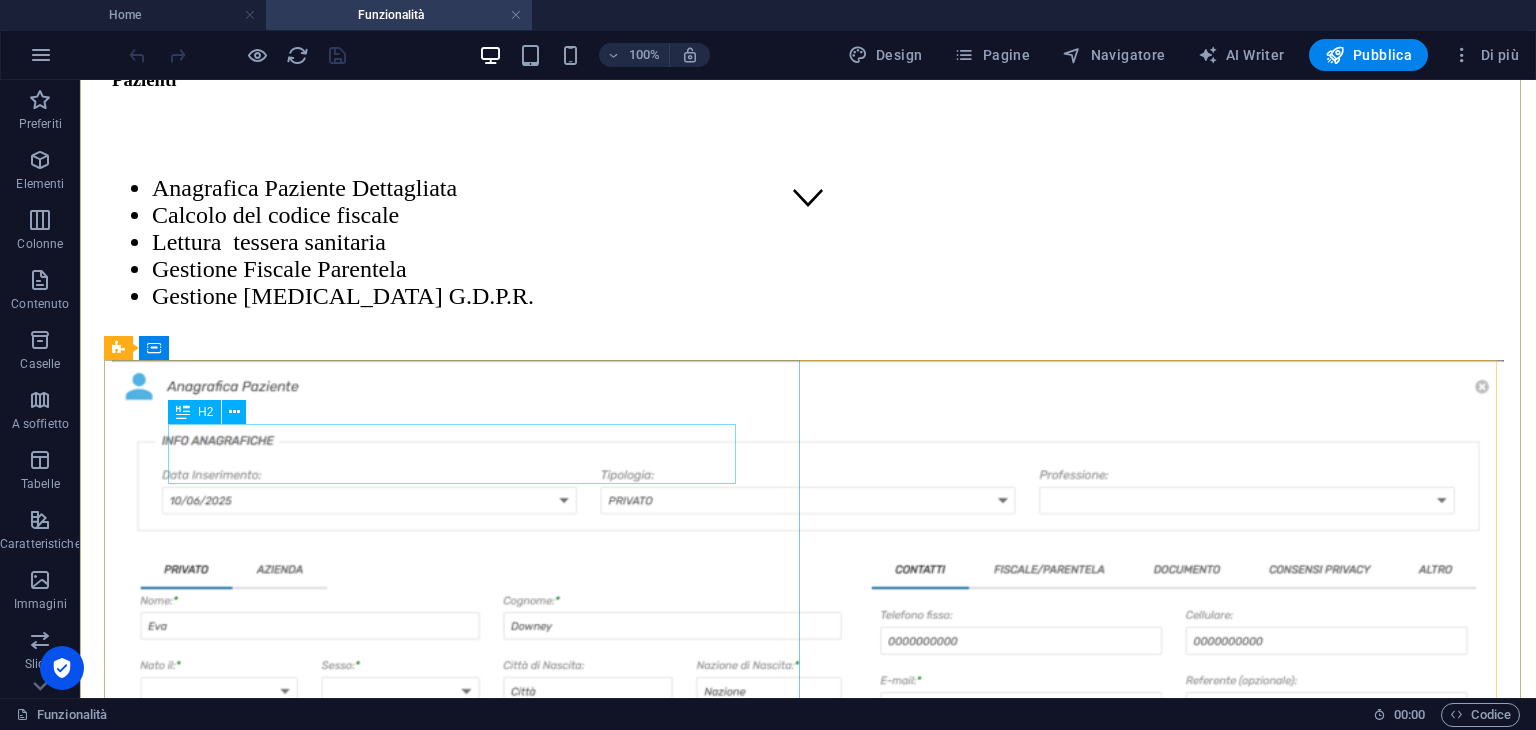 scroll, scrollTop: 627, scrollLeft: 0, axis: vertical 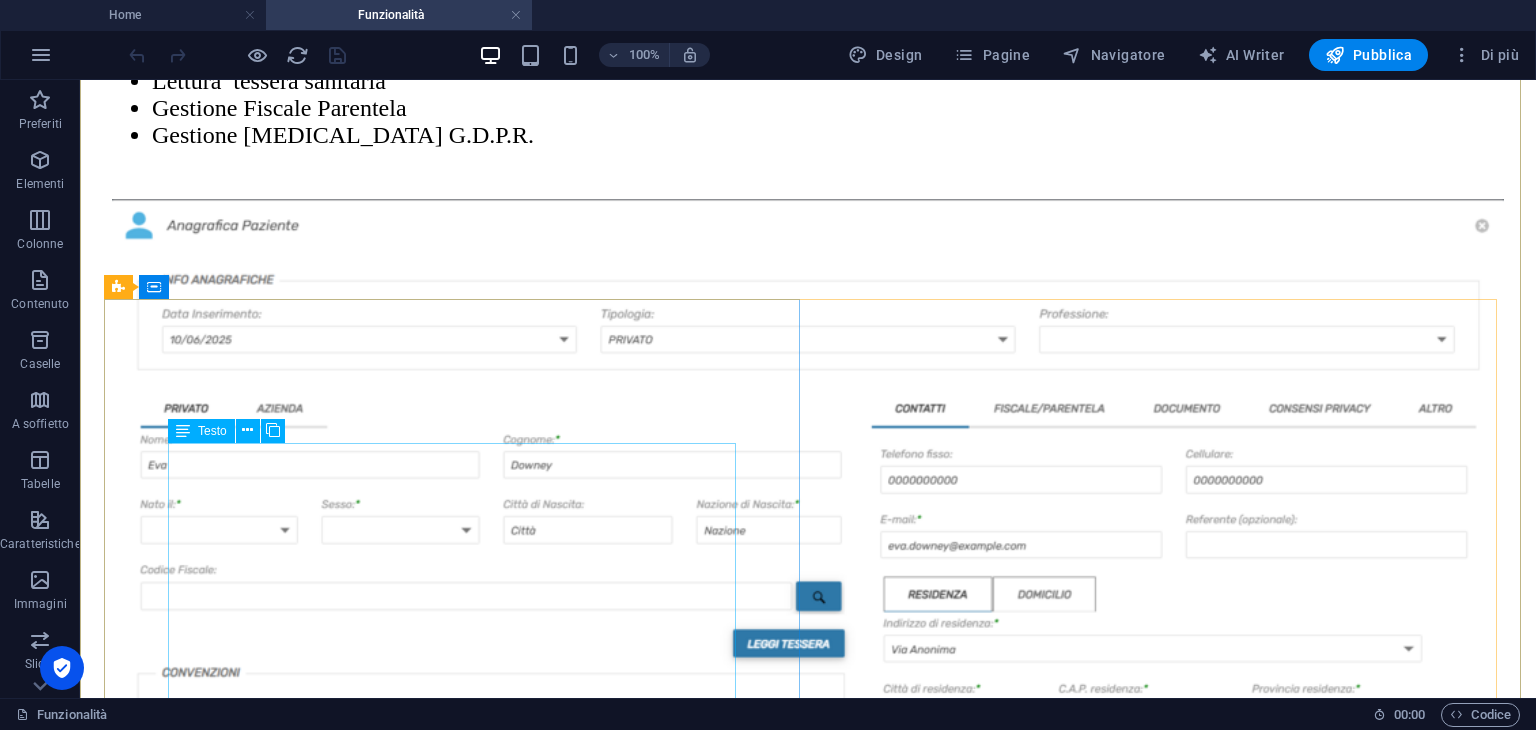 click on "Anagrafica Paziente Dettagliata Calcolo del codice fiscale Lettura  tessera sanitaria Gestione Fiscale Parentela Gestione [MEDICAL_DATA] G.D.P.R. Invio Email di benvenuto Invio Email Reminder Appuntamento Invio Reminder SMS Invio Fattura Tessera Sanitaria" at bounding box center (808, 1755) 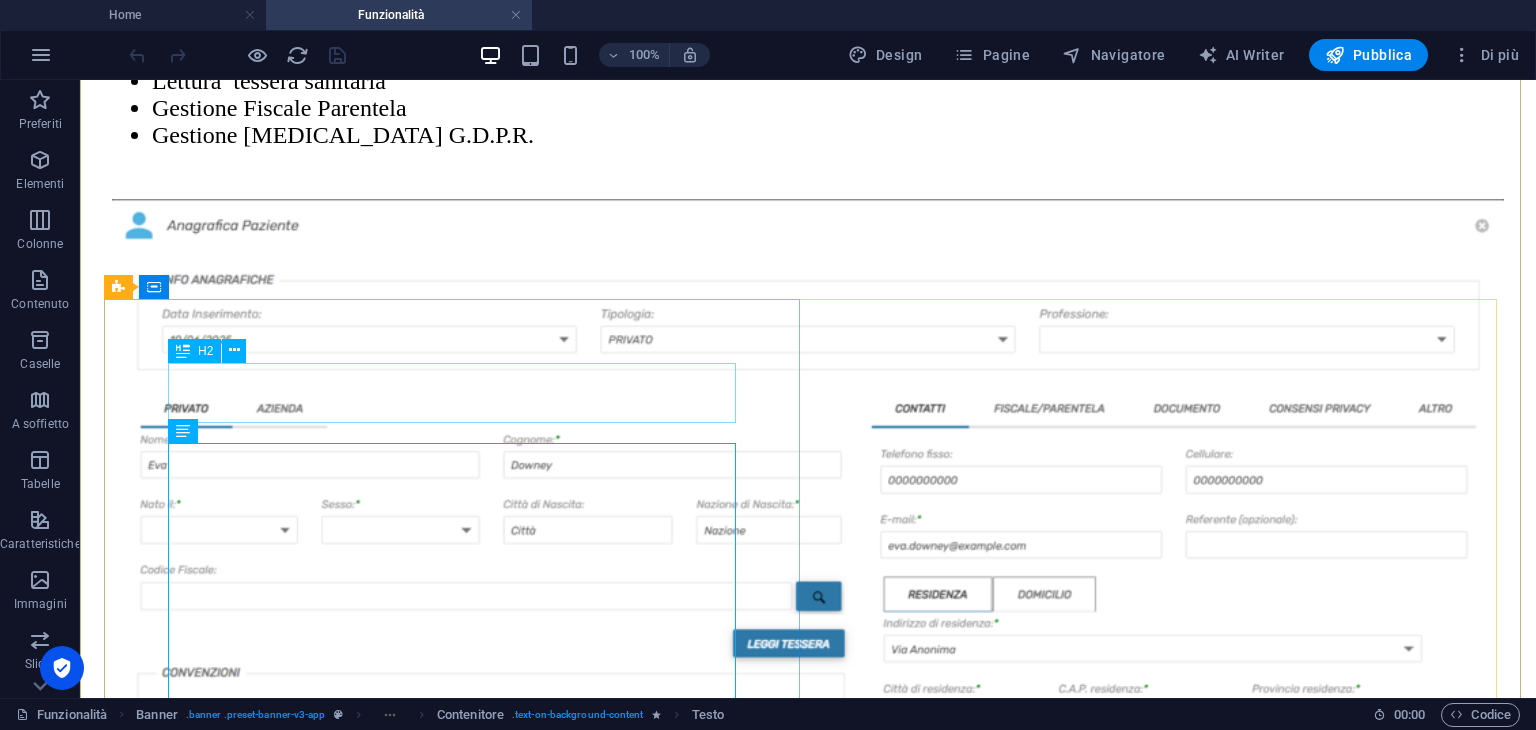 click on "Paziente" at bounding box center [808, 1523] 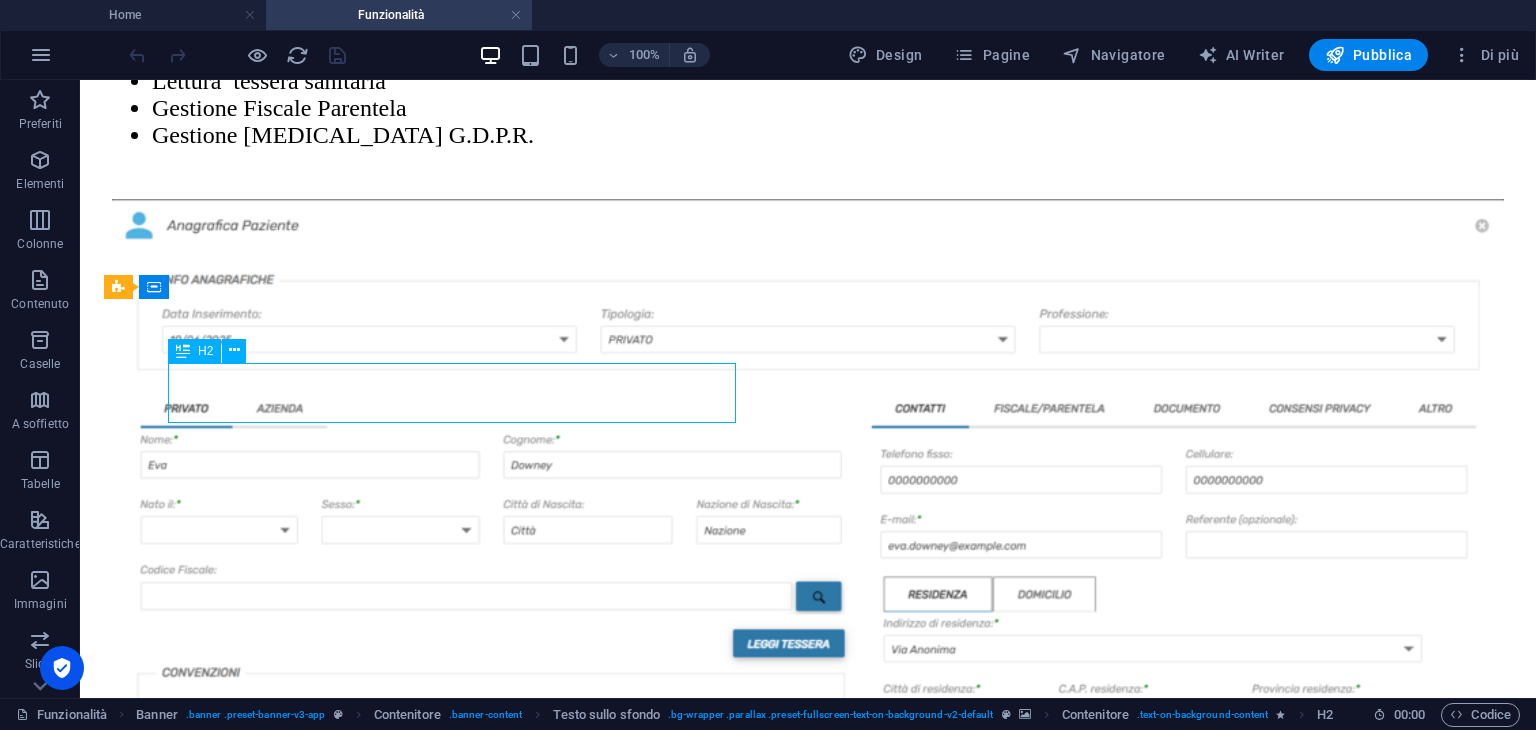 click on "Paziente" at bounding box center (808, 1523) 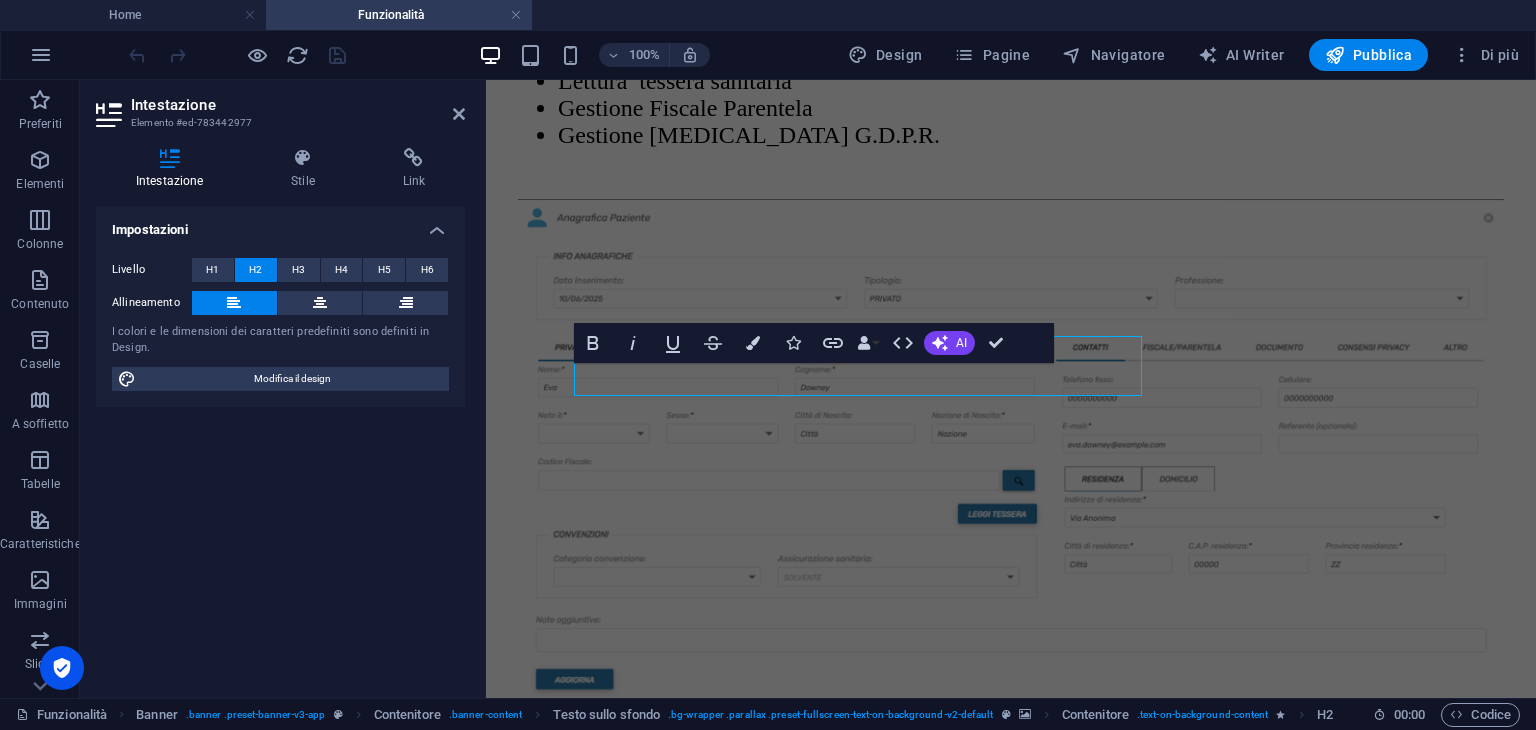 scroll, scrollTop: 653, scrollLeft: 0, axis: vertical 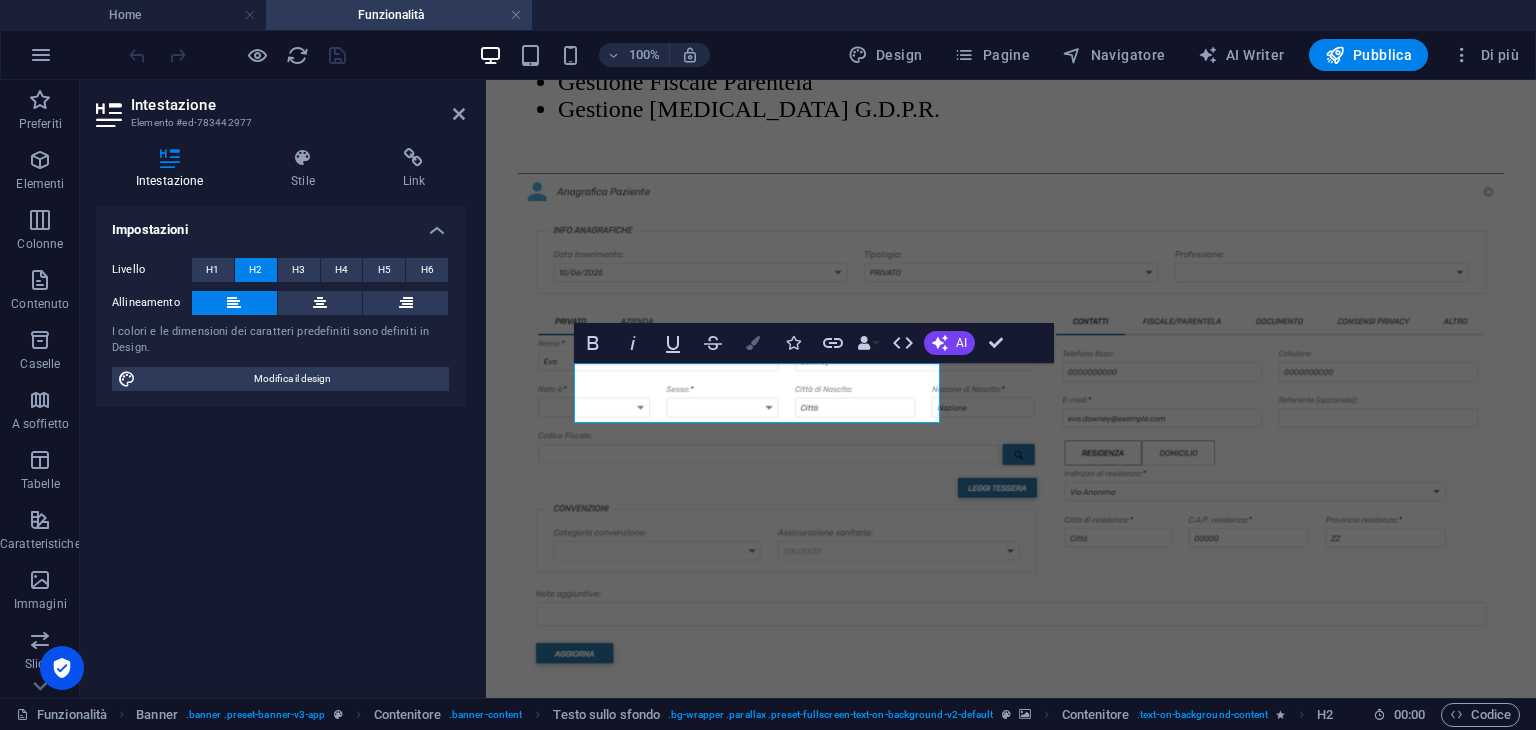 click at bounding box center [753, 343] 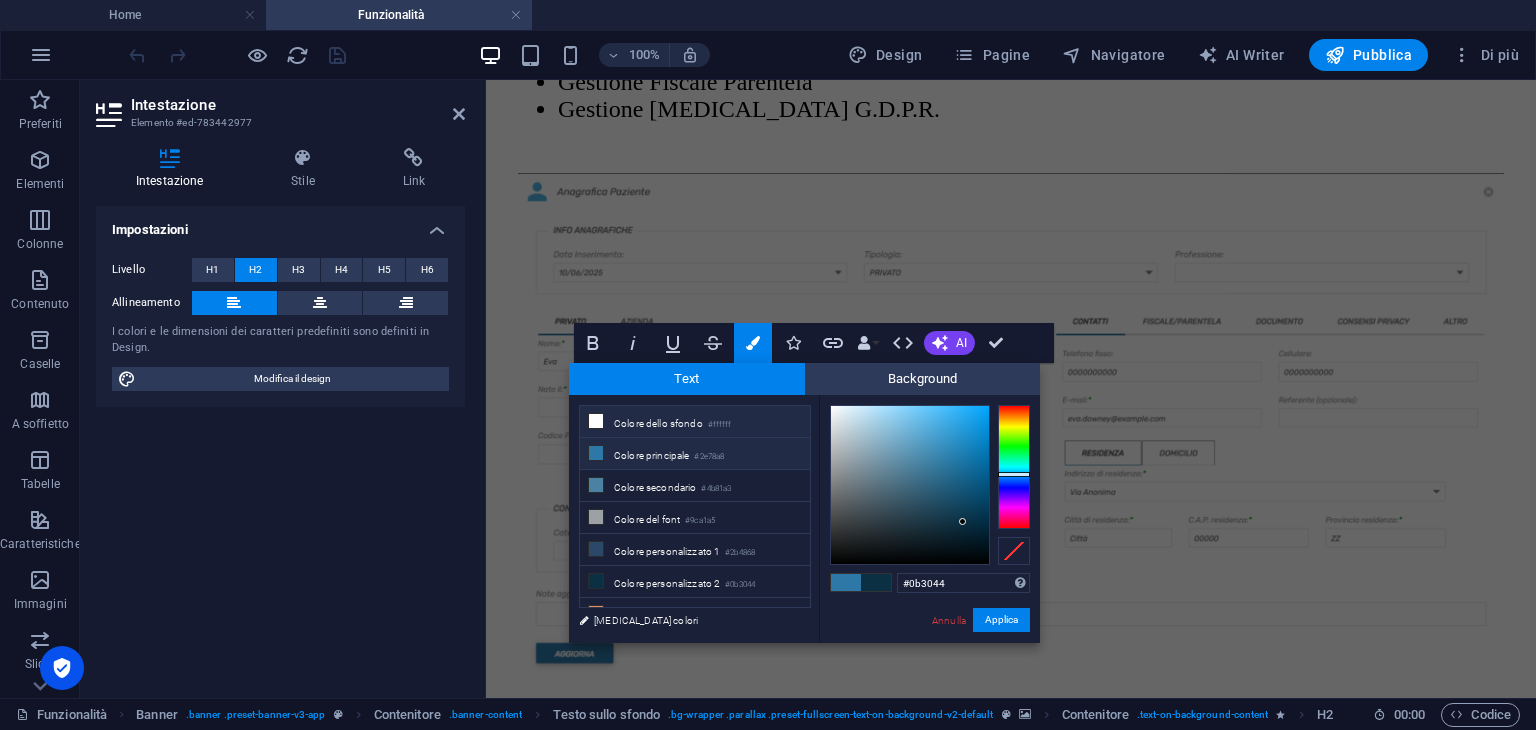 click at bounding box center [596, 421] 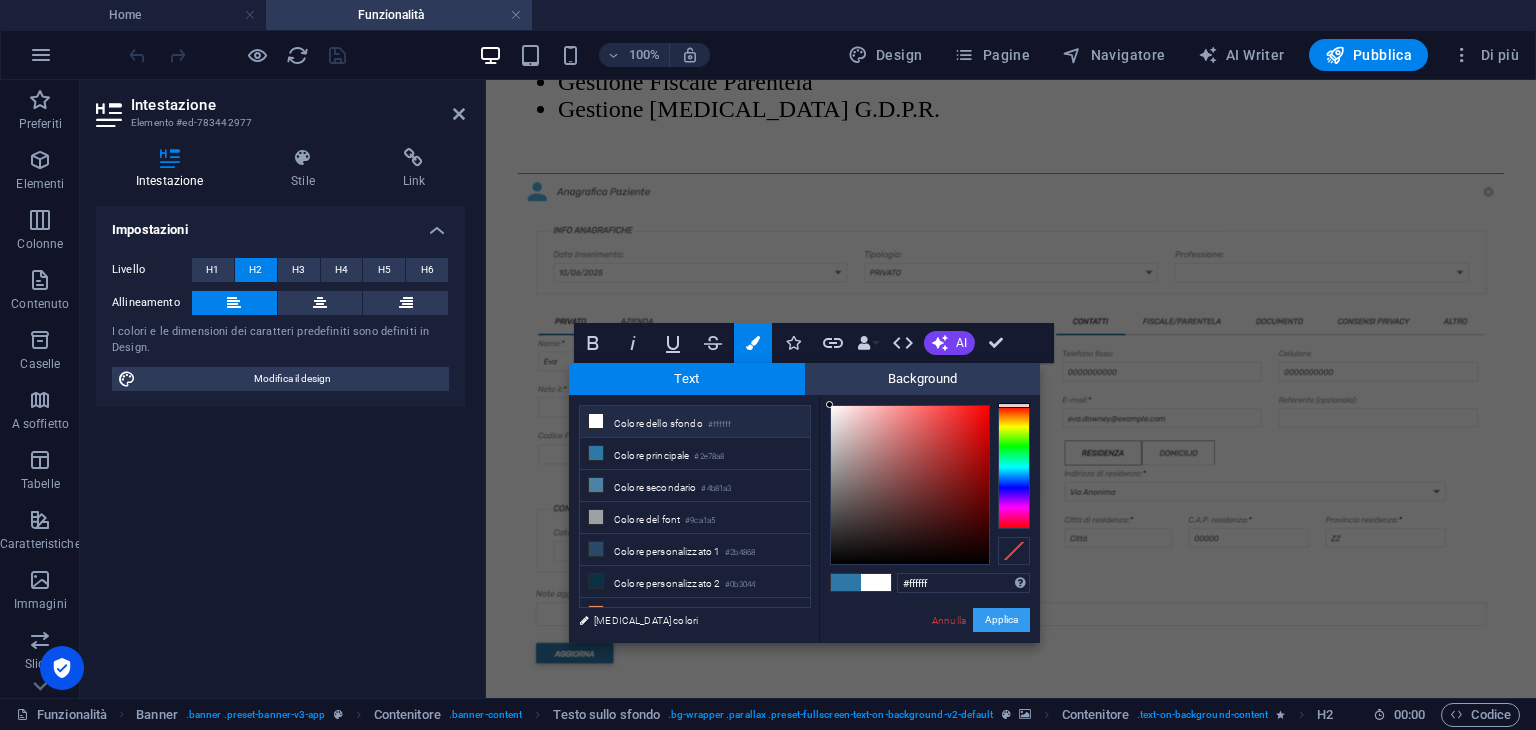 click on "Applica" at bounding box center (1001, 620) 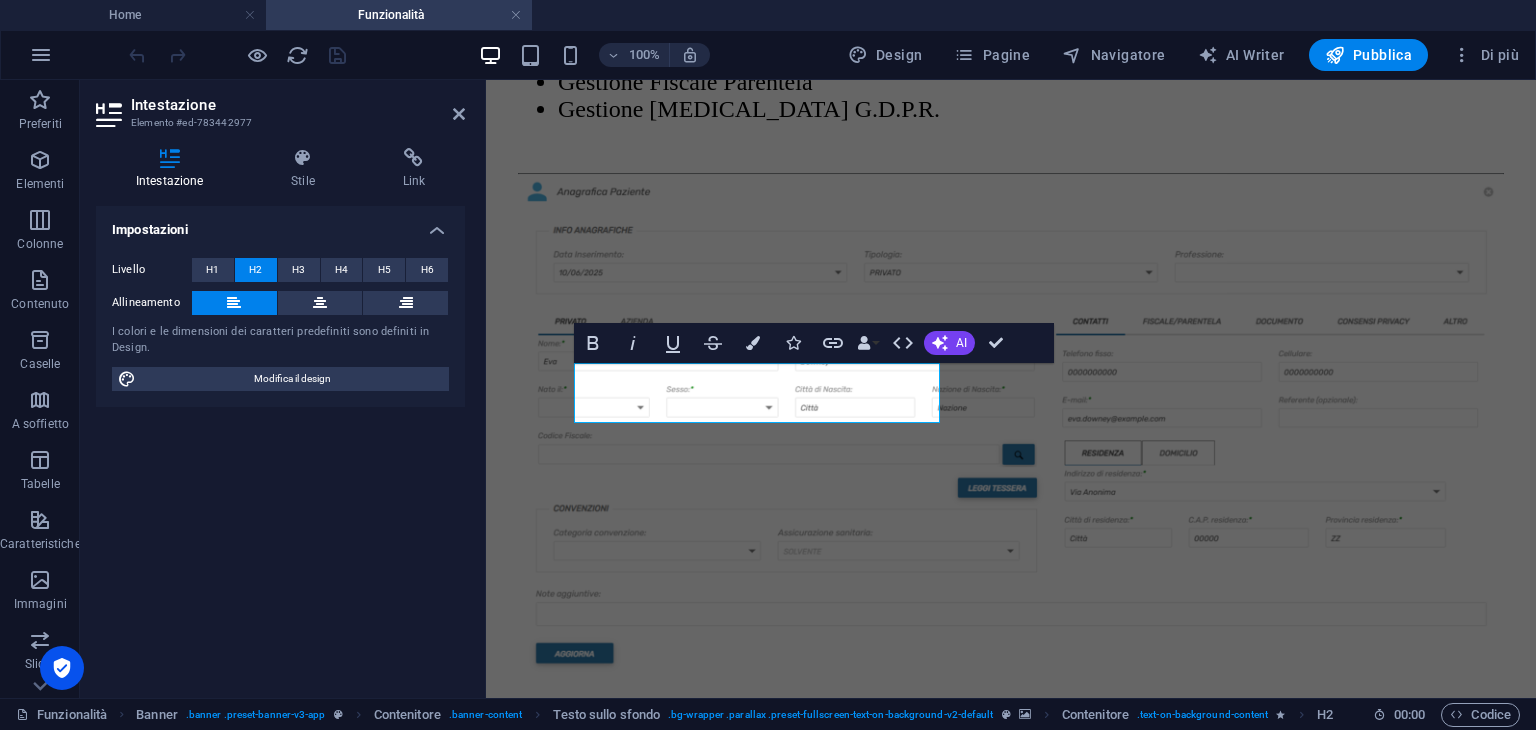 click at bounding box center (1011, 572) 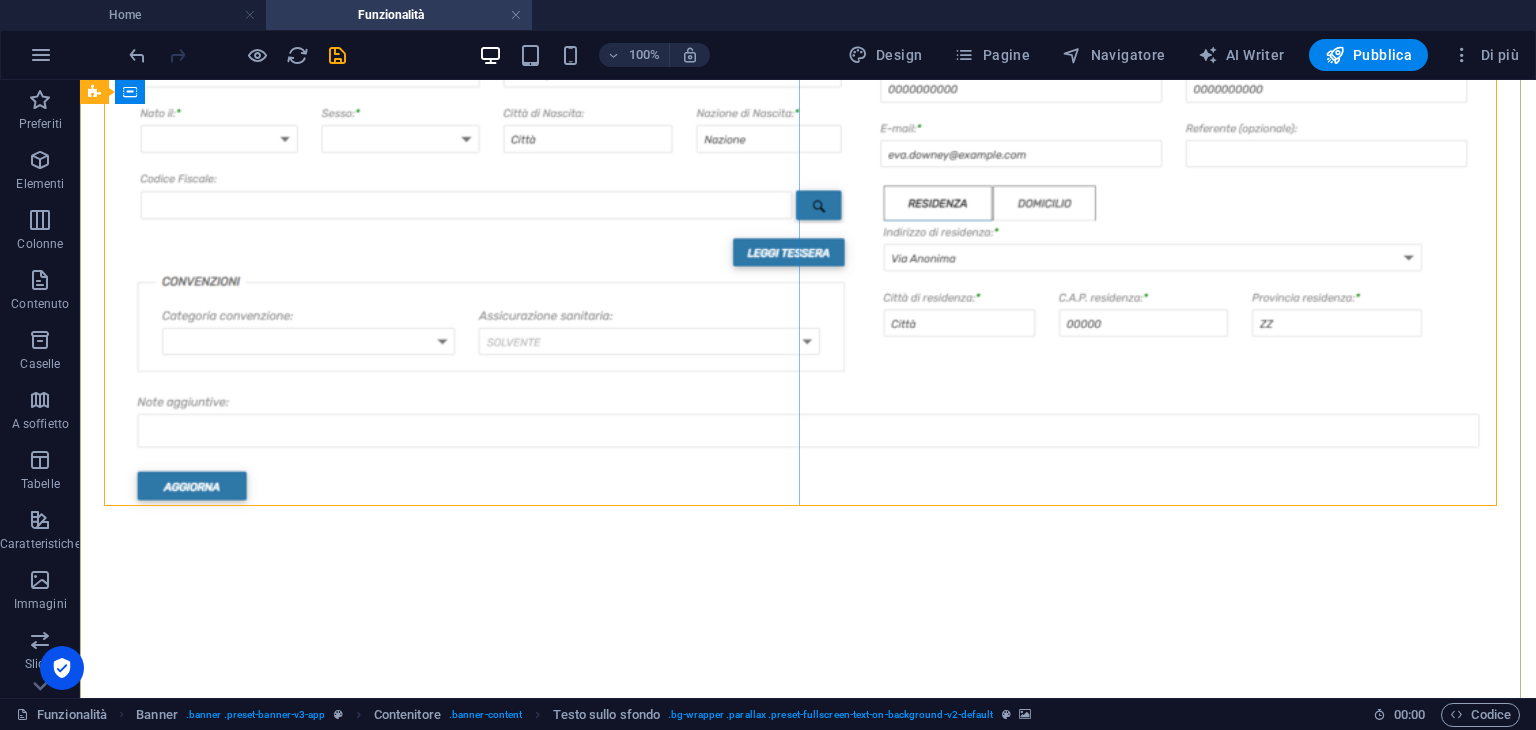 scroll, scrollTop: 1127, scrollLeft: 0, axis: vertical 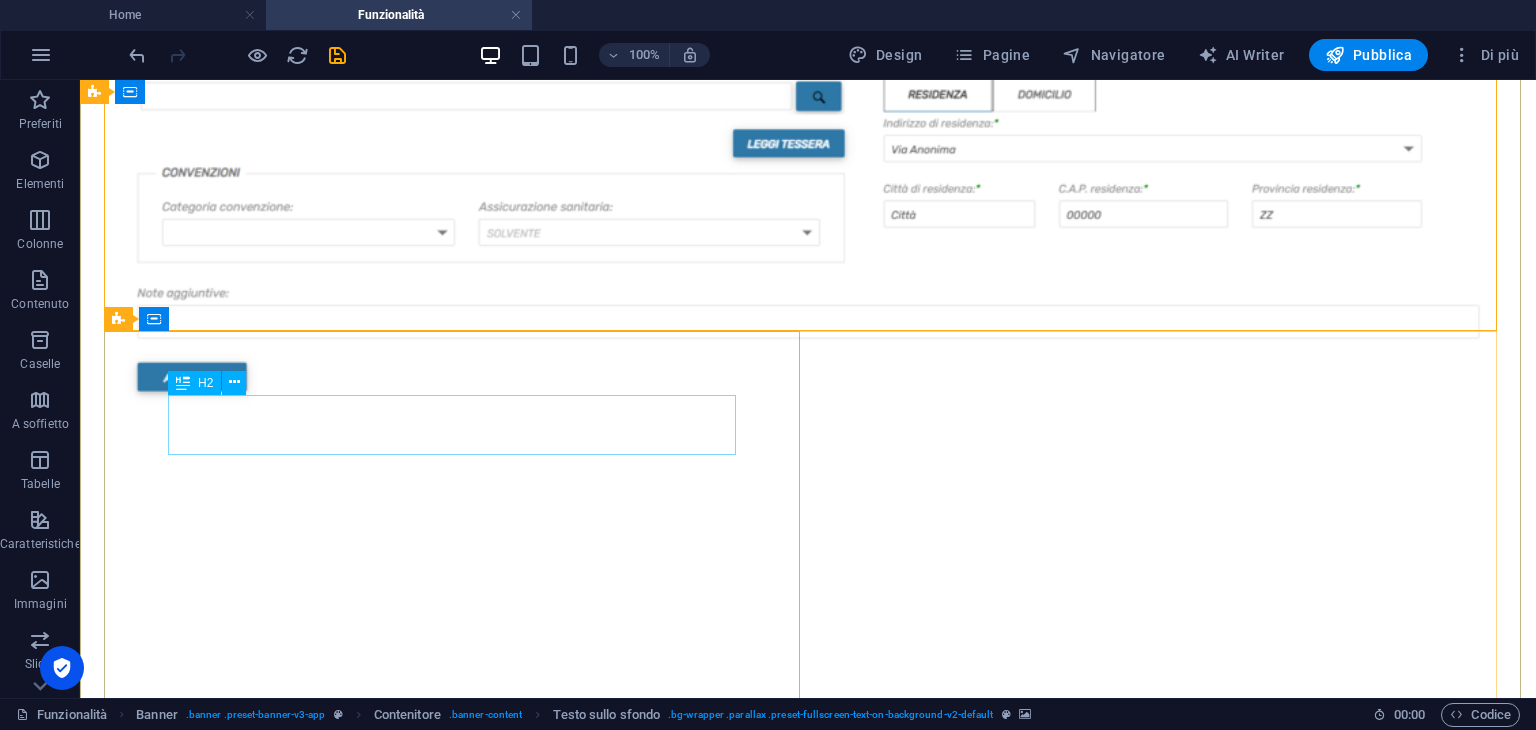click on "Appuntamenti" at bounding box center [808, 2095] 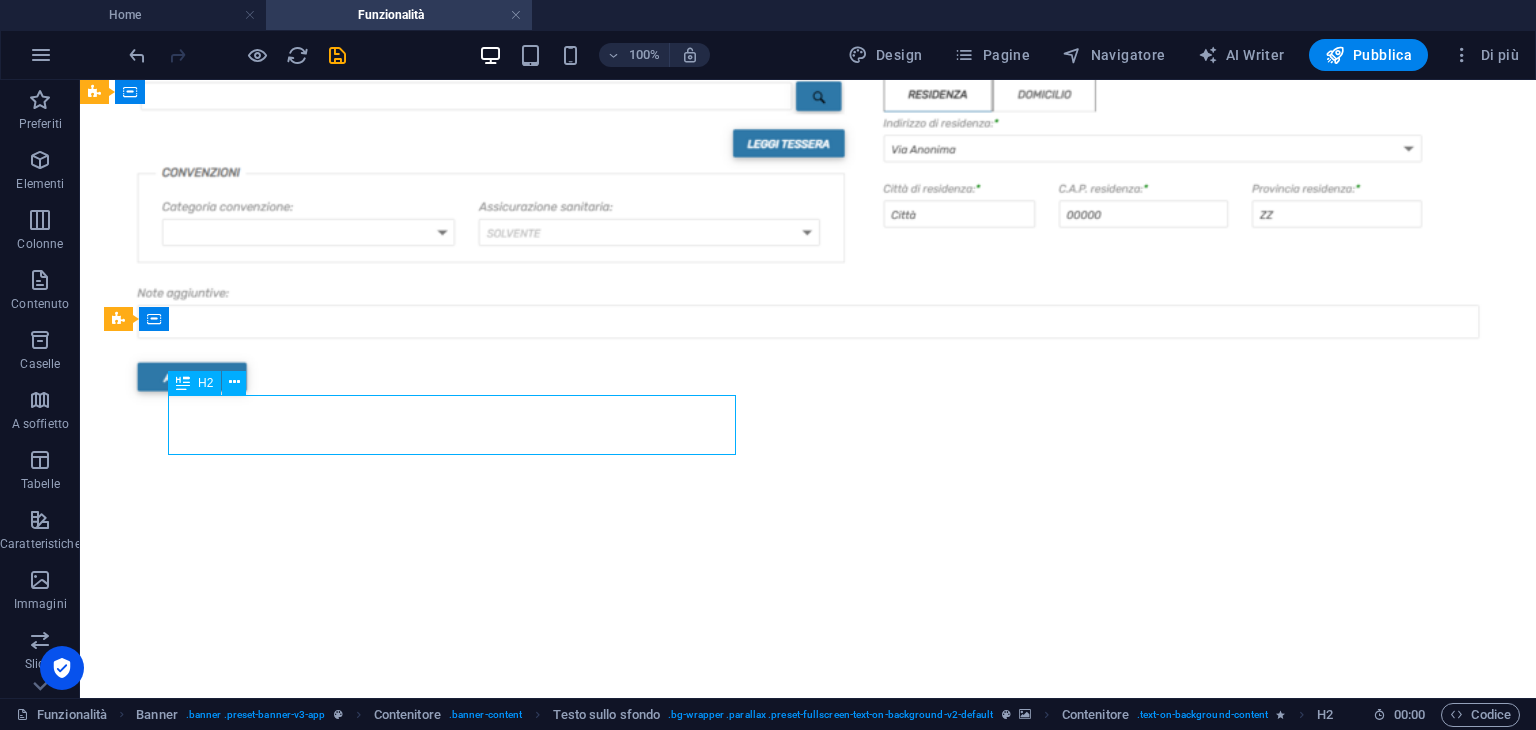 click on "Appuntamenti" at bounding box center [808, 2095] 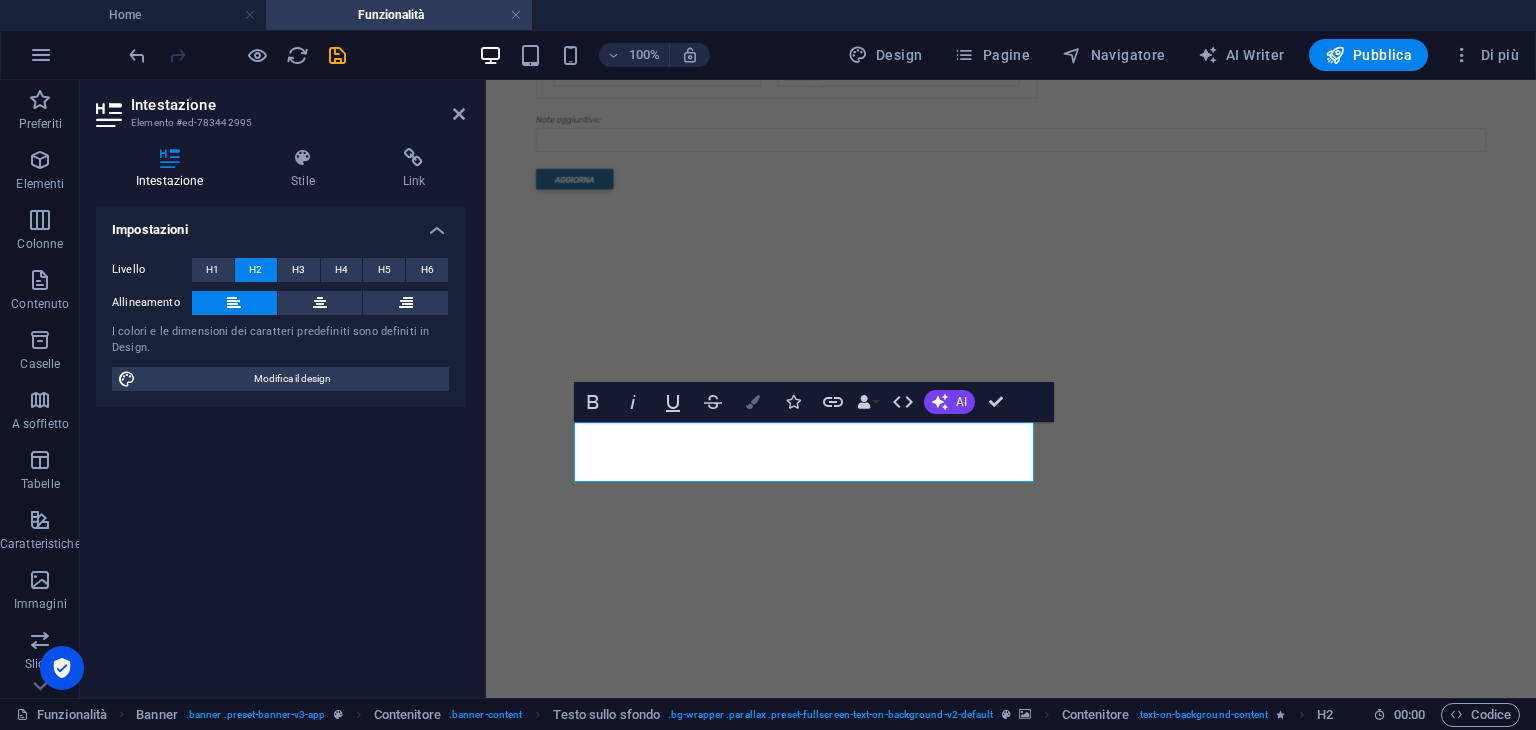 click at bounding box center (753, 402) 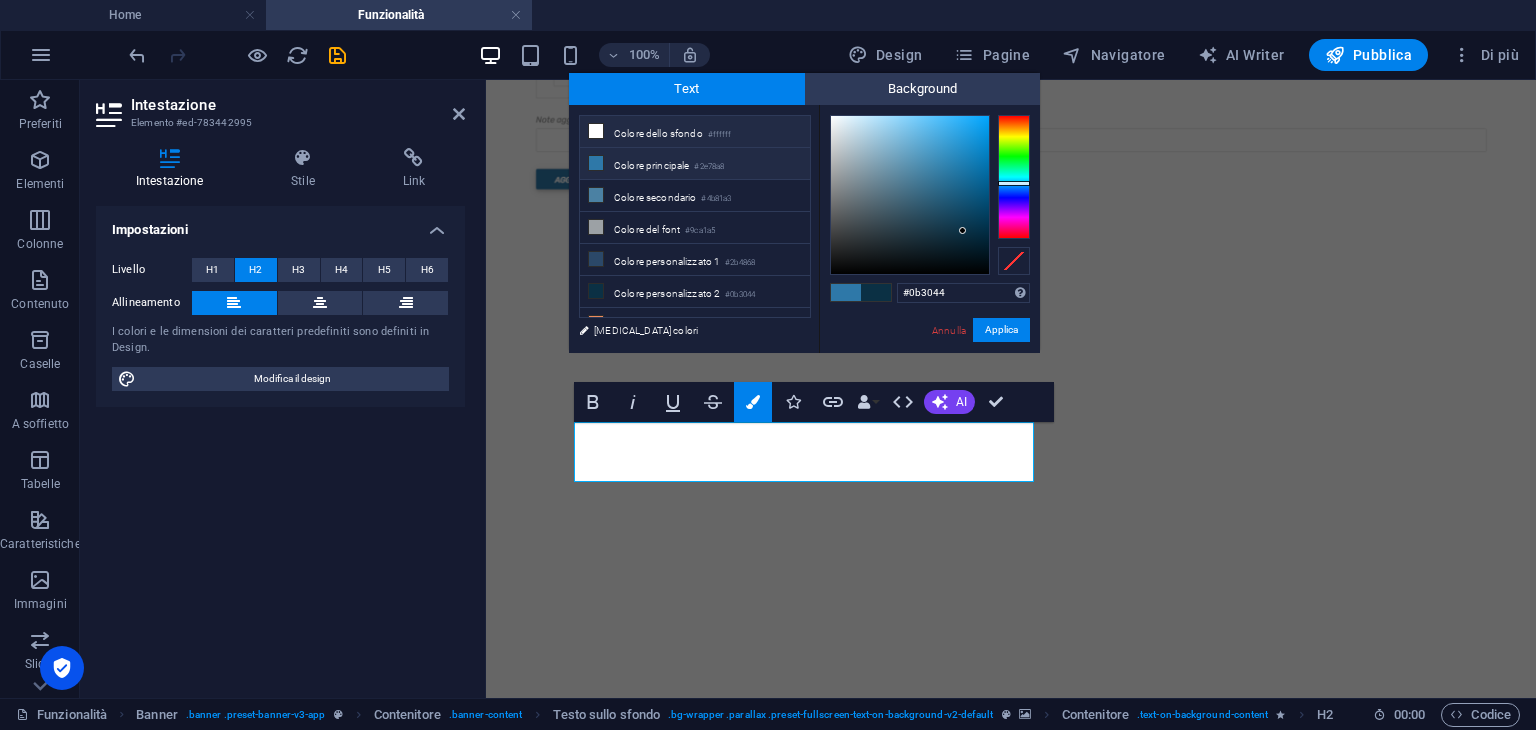 click on "Colore dello sfondo
#ffffff" at bounding box center (695, 132) 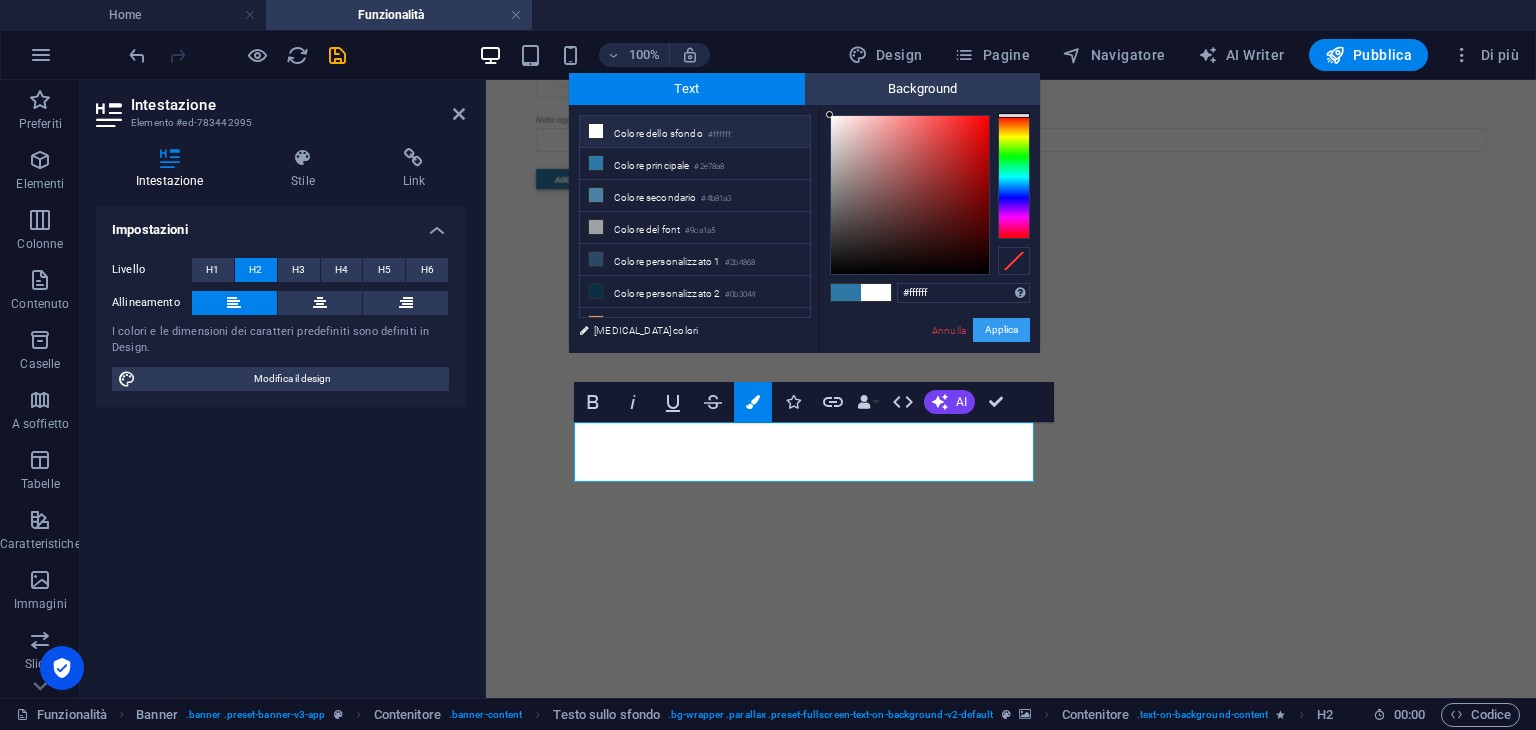 click on "Applica" at bounding box center (1001, 330) 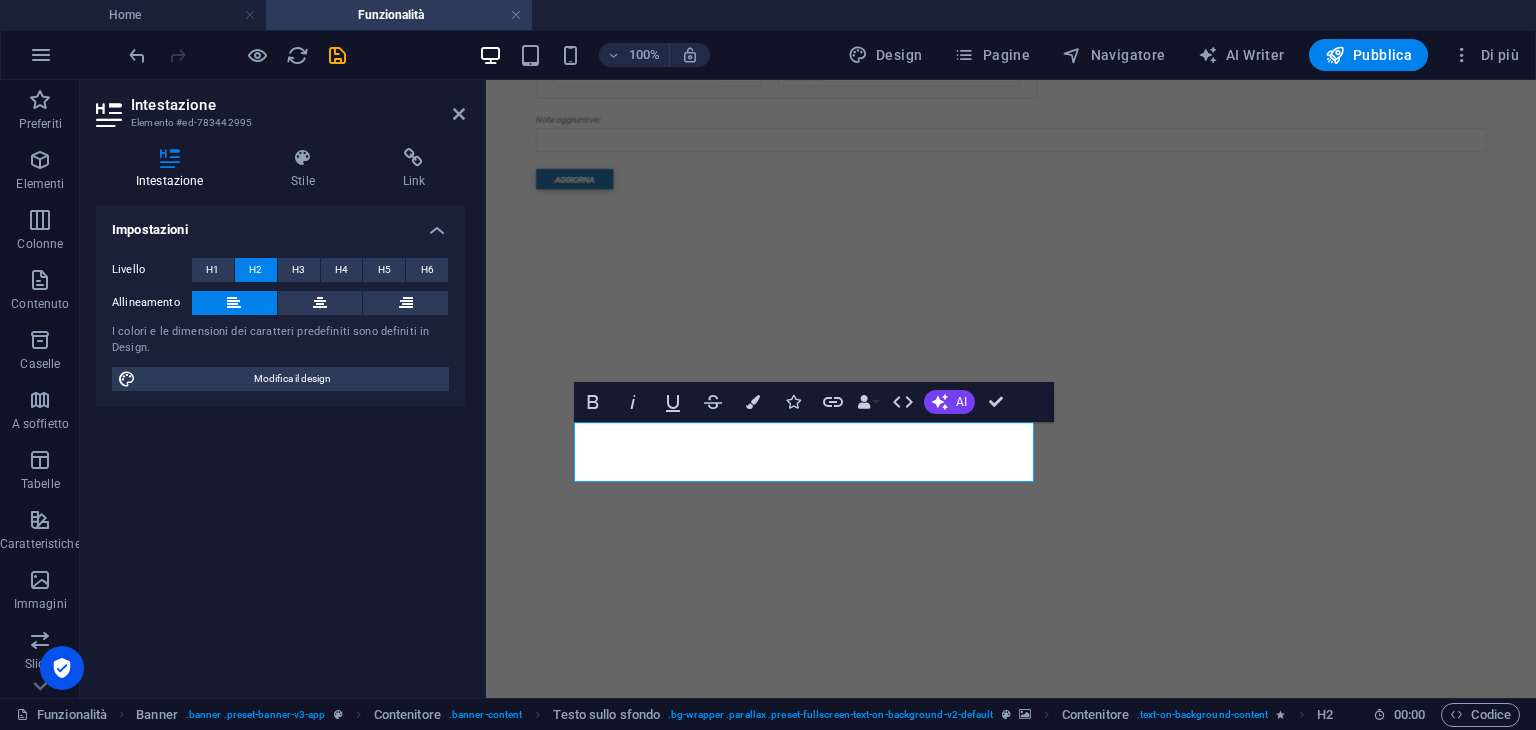 click at bounding box center [1011, 335] 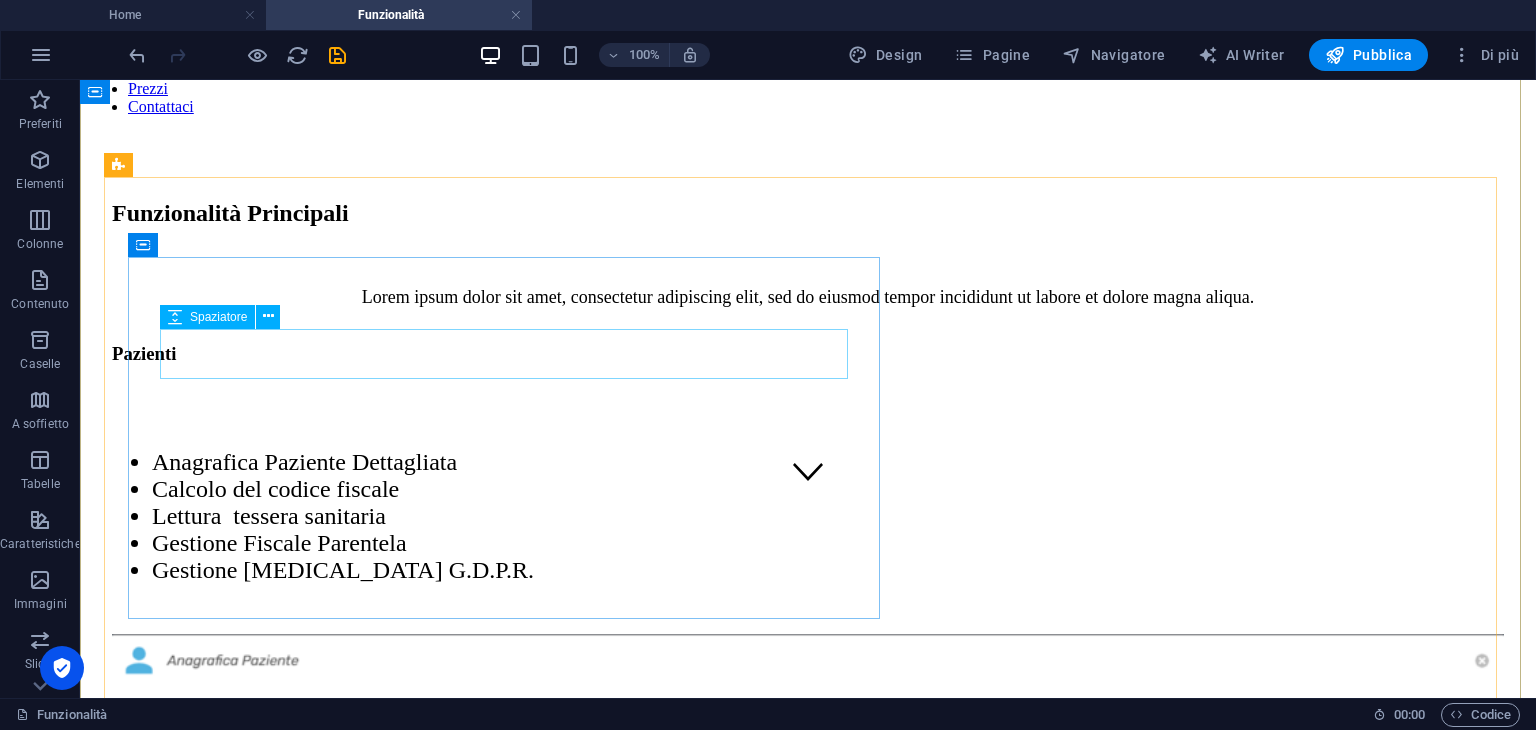 scroll, scrollTop: 227, scrollLeft: 0, axis: vertical 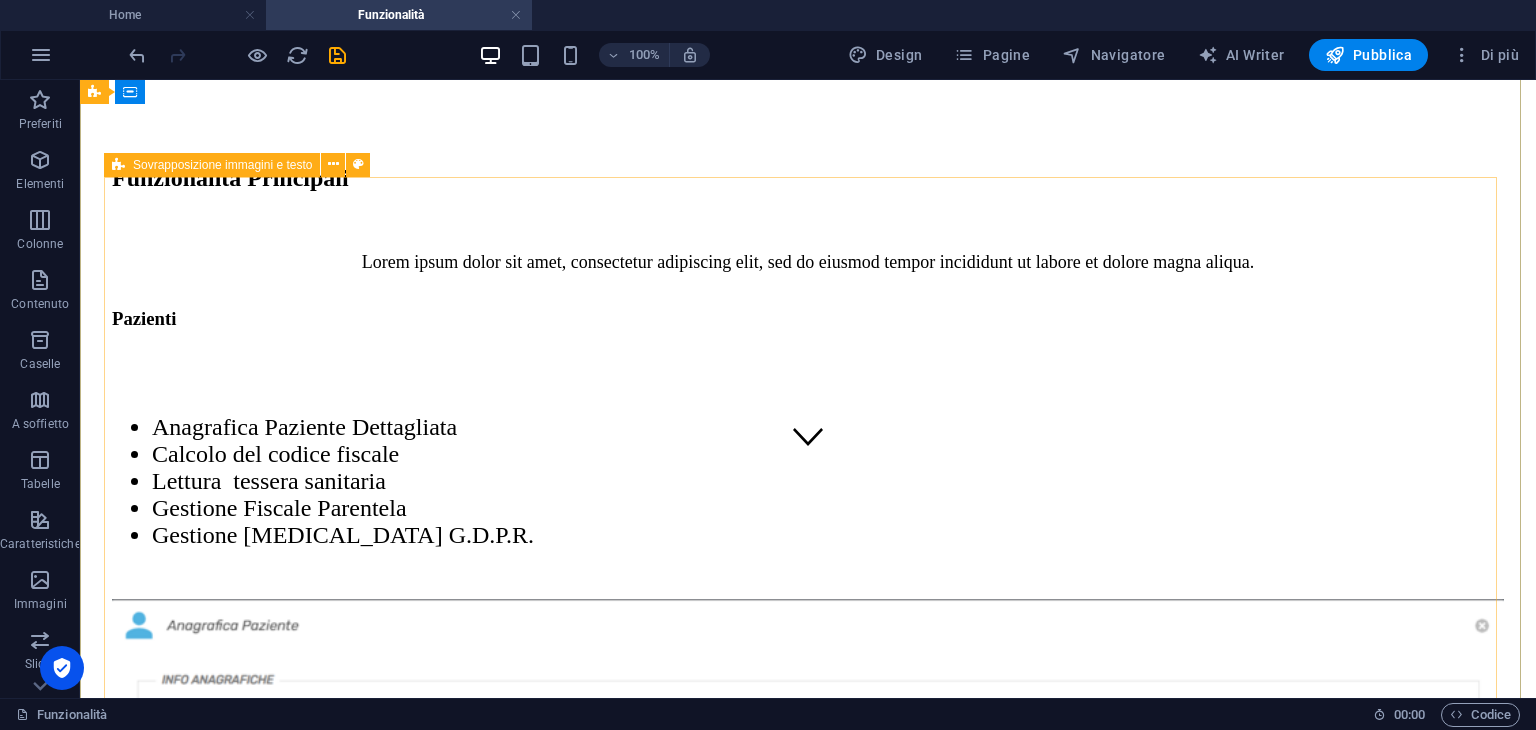 click on "Pazienti Anagrafica Paziente Dettagliata Calcolo del codice fiscale Lettura  tessera sanitaria Gestione Fiscale Parentela Gestione [MEDICAL_DATA] G.D.P.R." at bounding box center [808, 802] 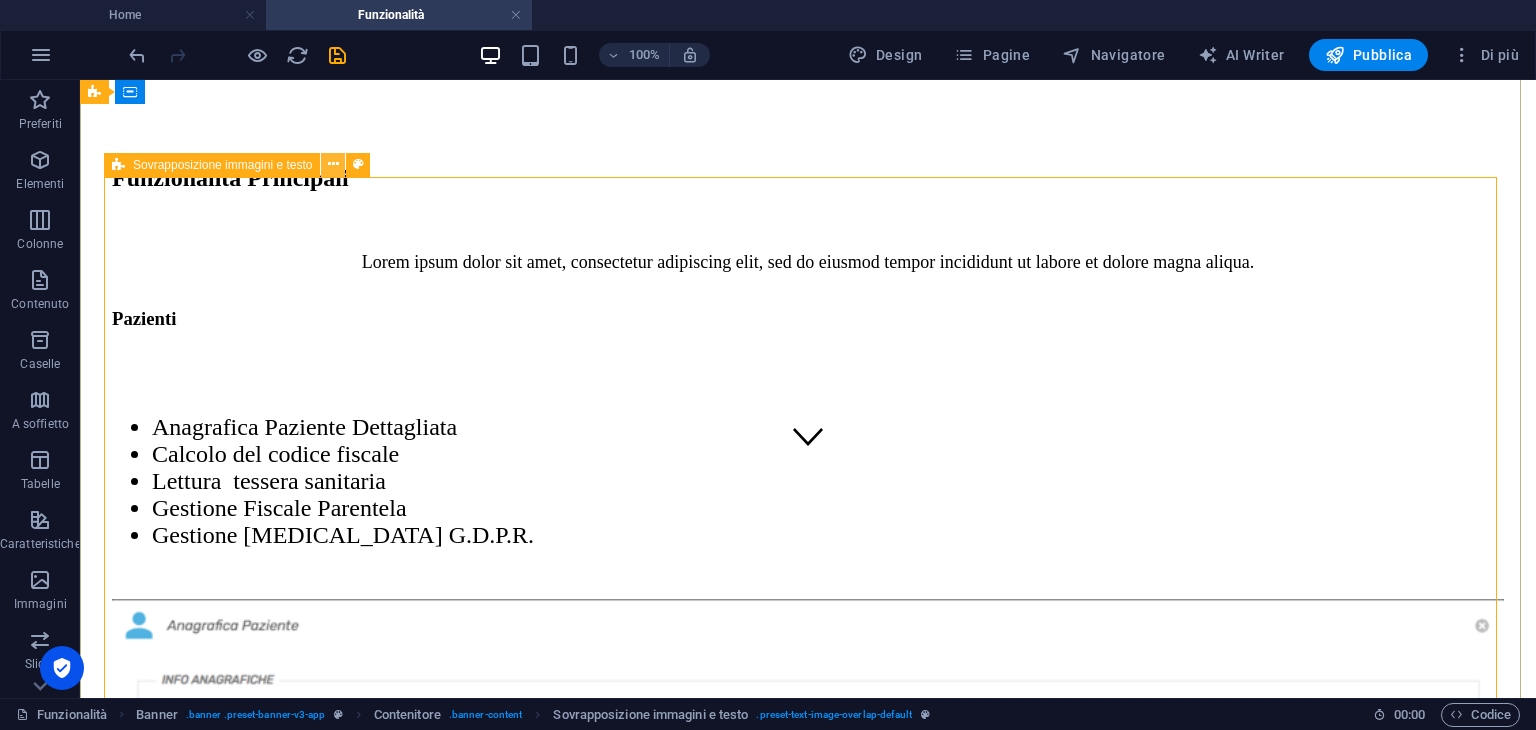 click at bounding box center [333, 164] 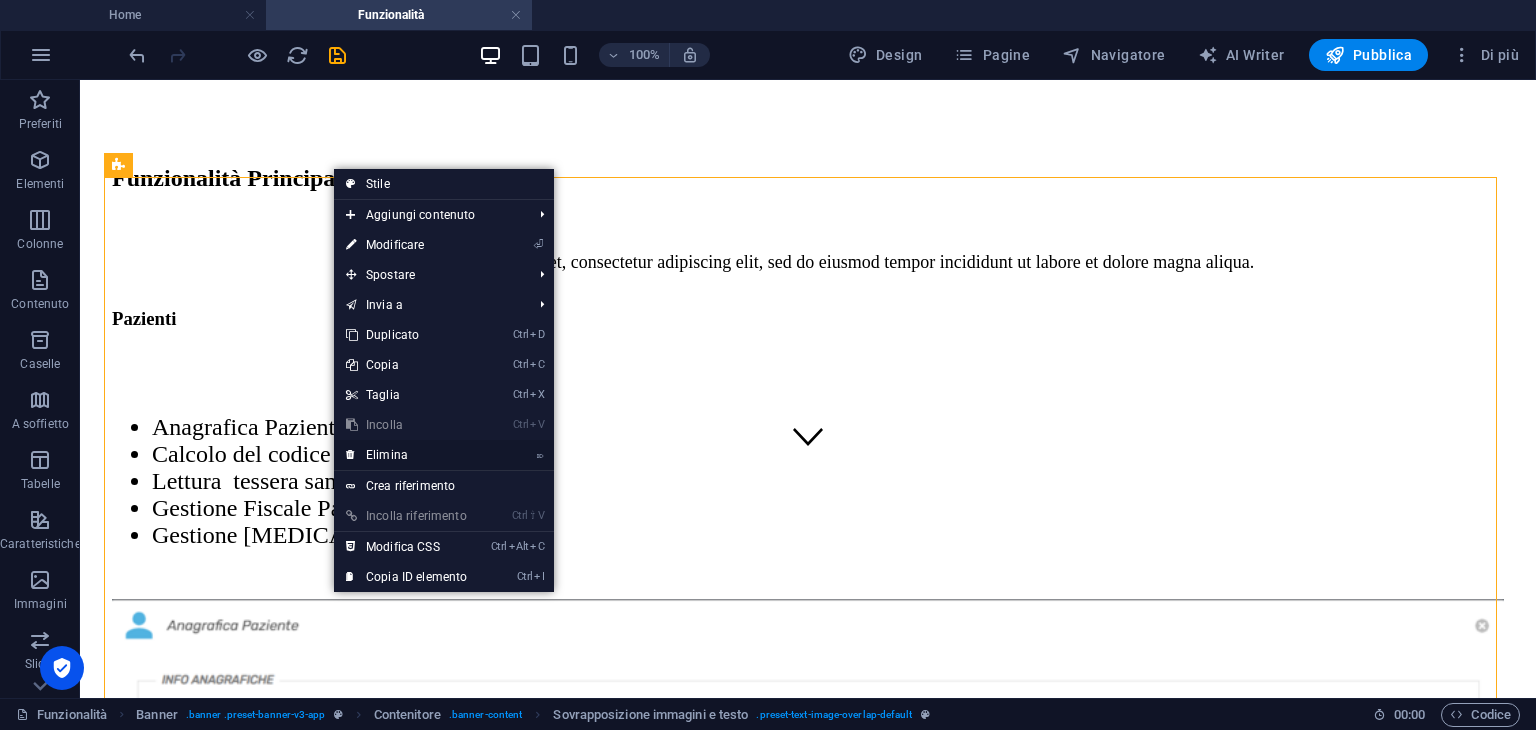 click on "⌦  Elimina" at bounding box center (406, 455) 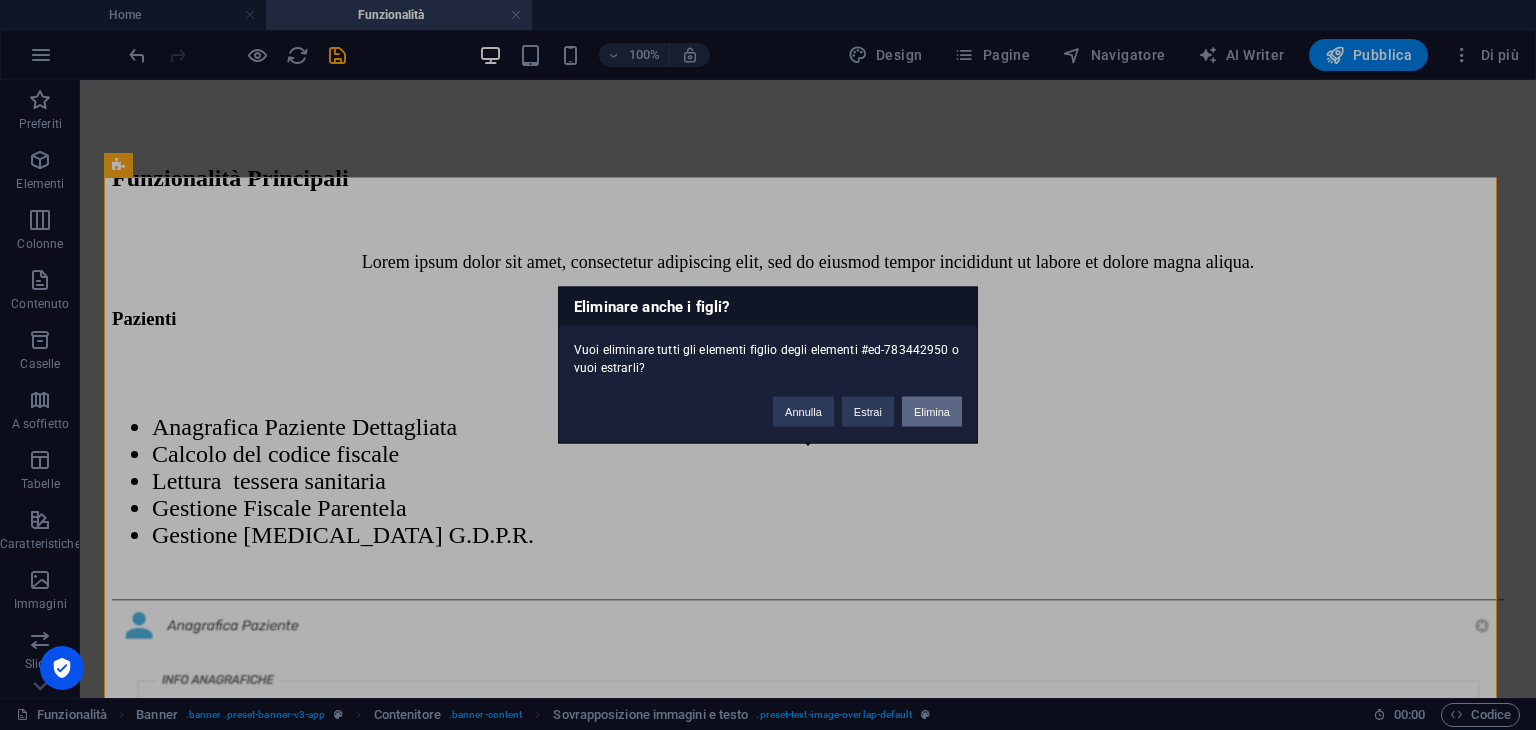 click on "Elimina" at bounding box center (932, 412) 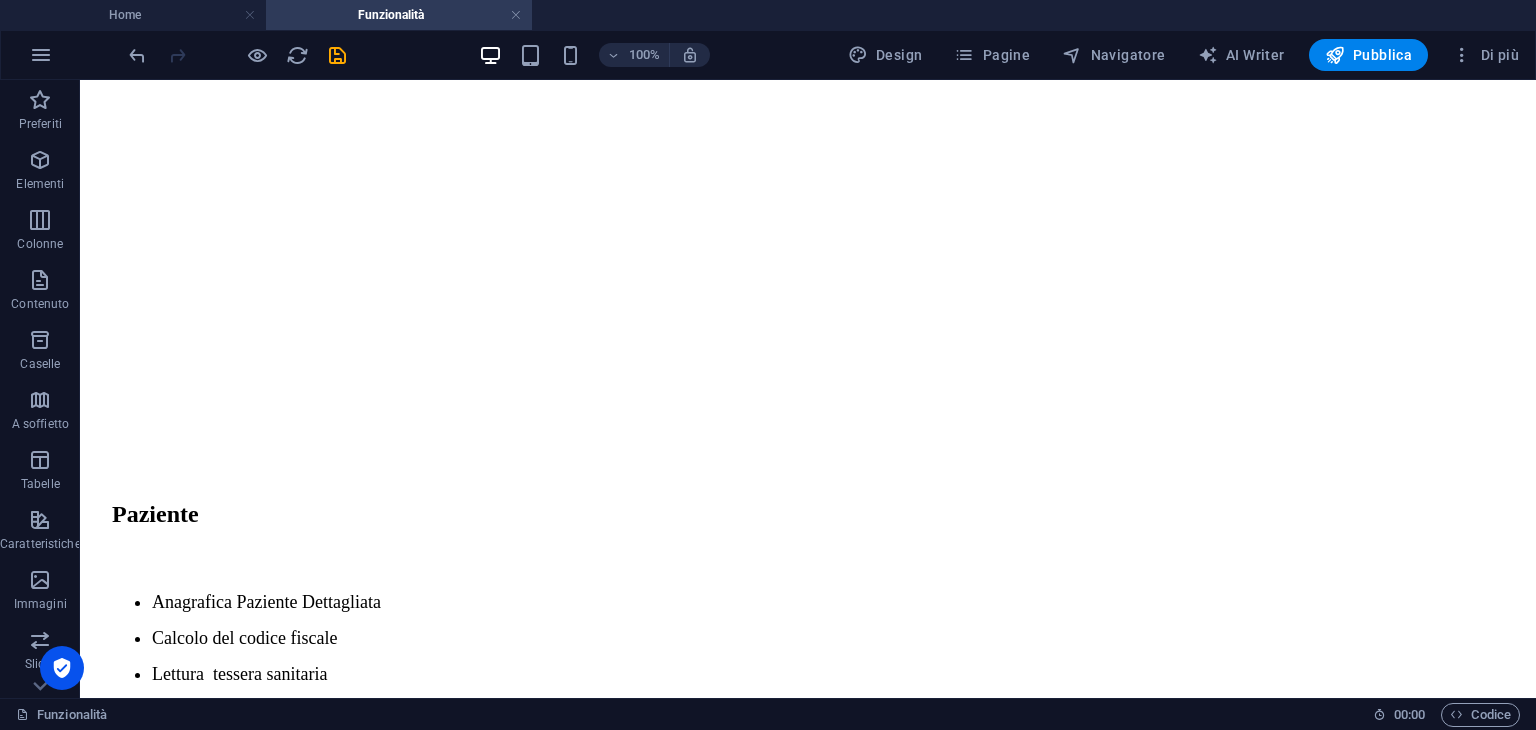 scroll, scrollTop: 627, scrollLeft: 0, axis: vertical 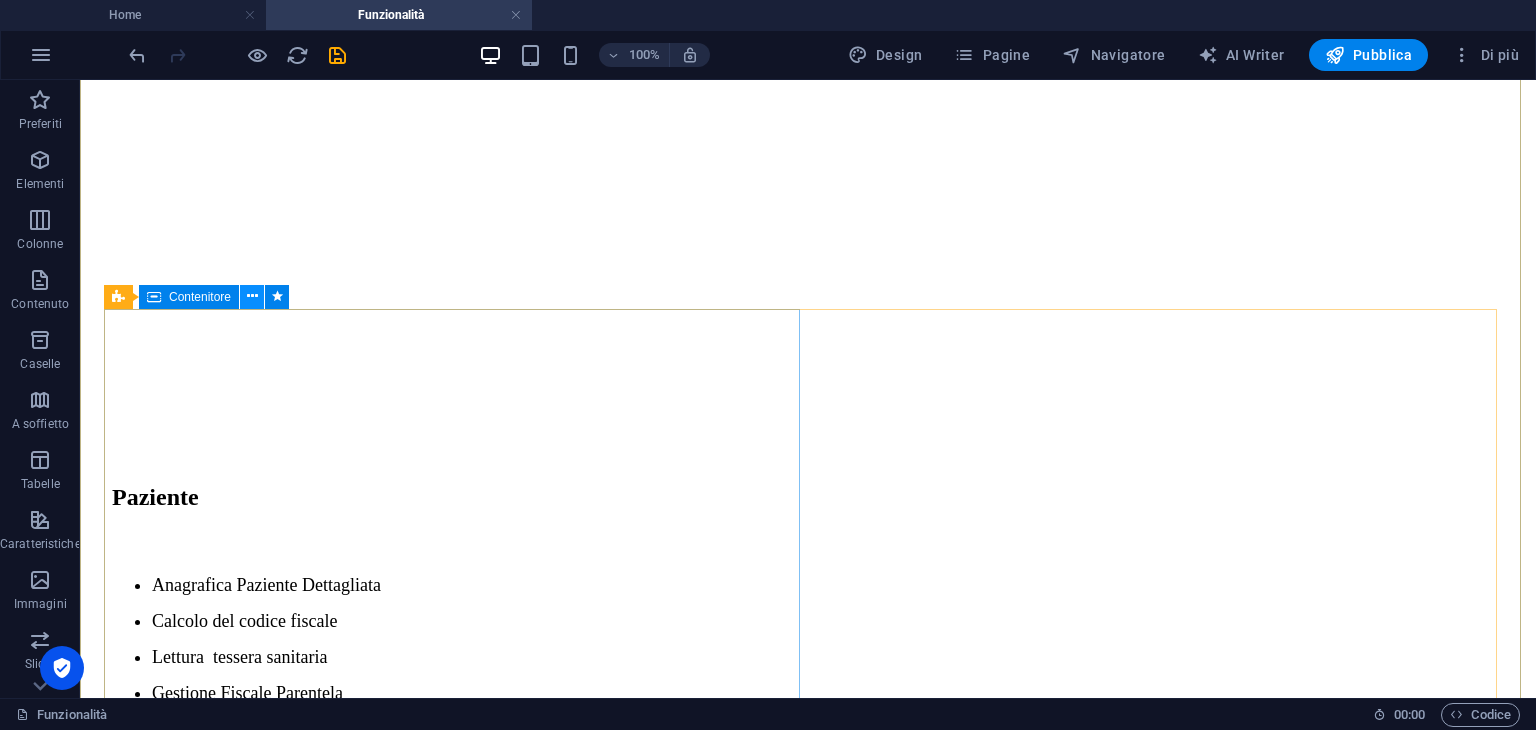 click at bounding box center (252, 296) 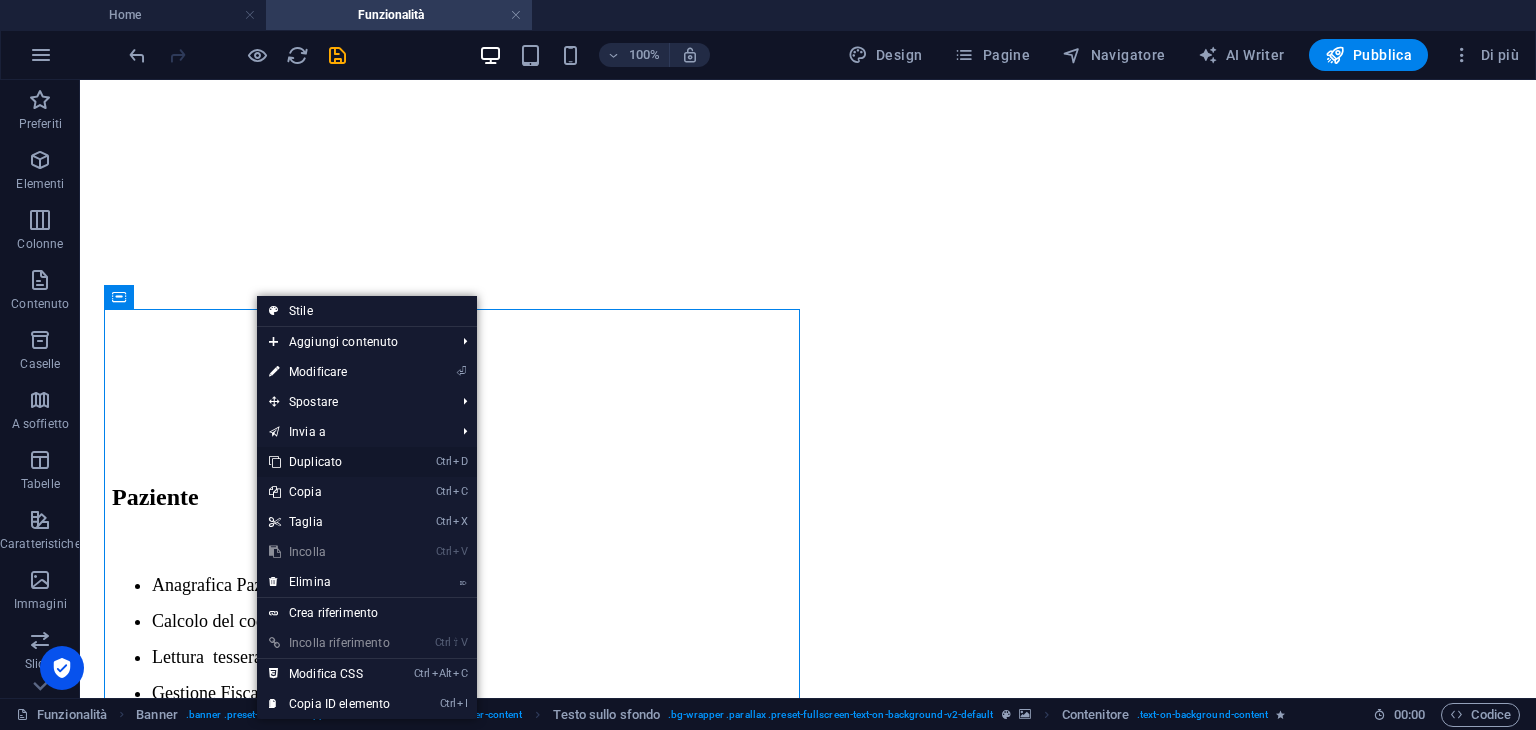 click on "Ctrl D  Duplicato" at bounding box center (329, 462) 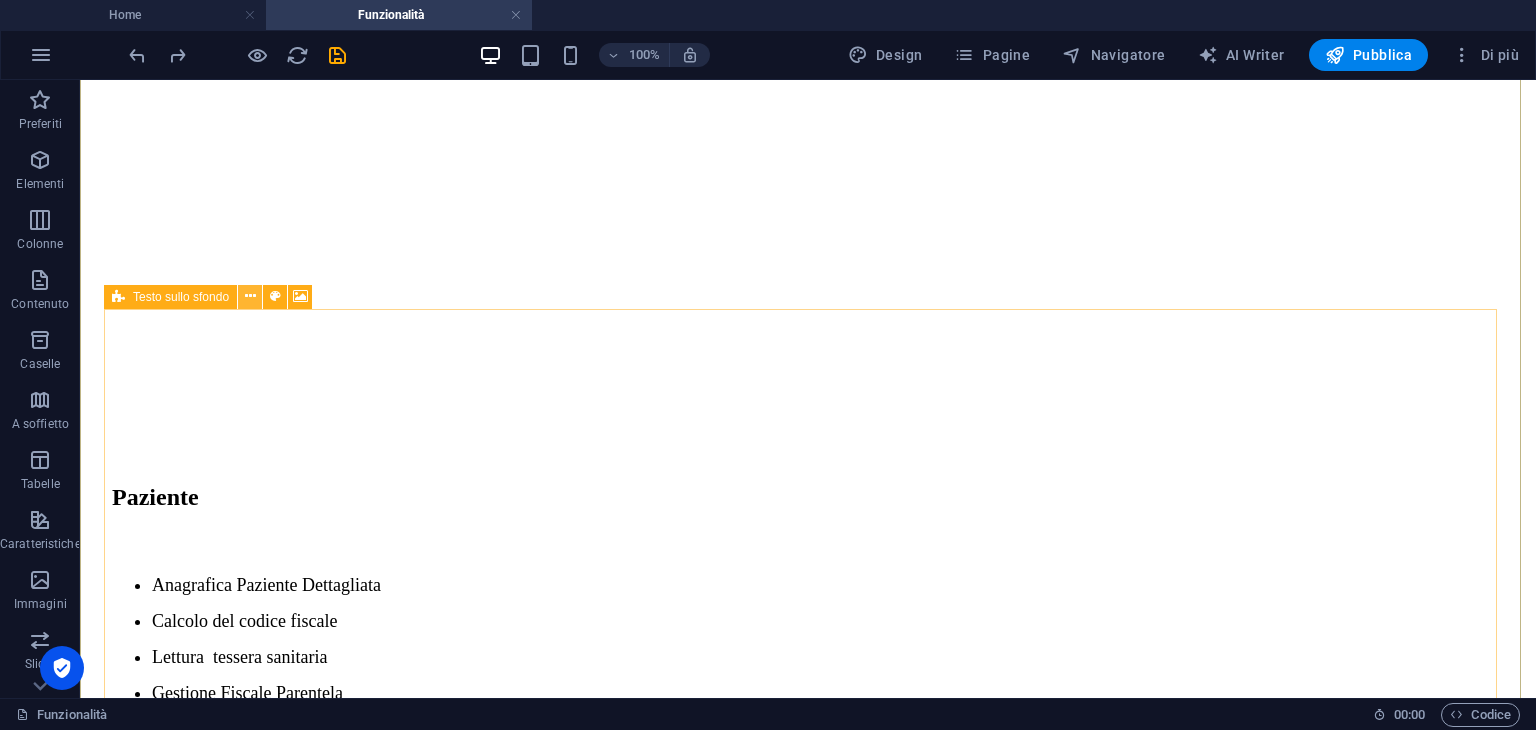 click at bounding box center (250, 296) 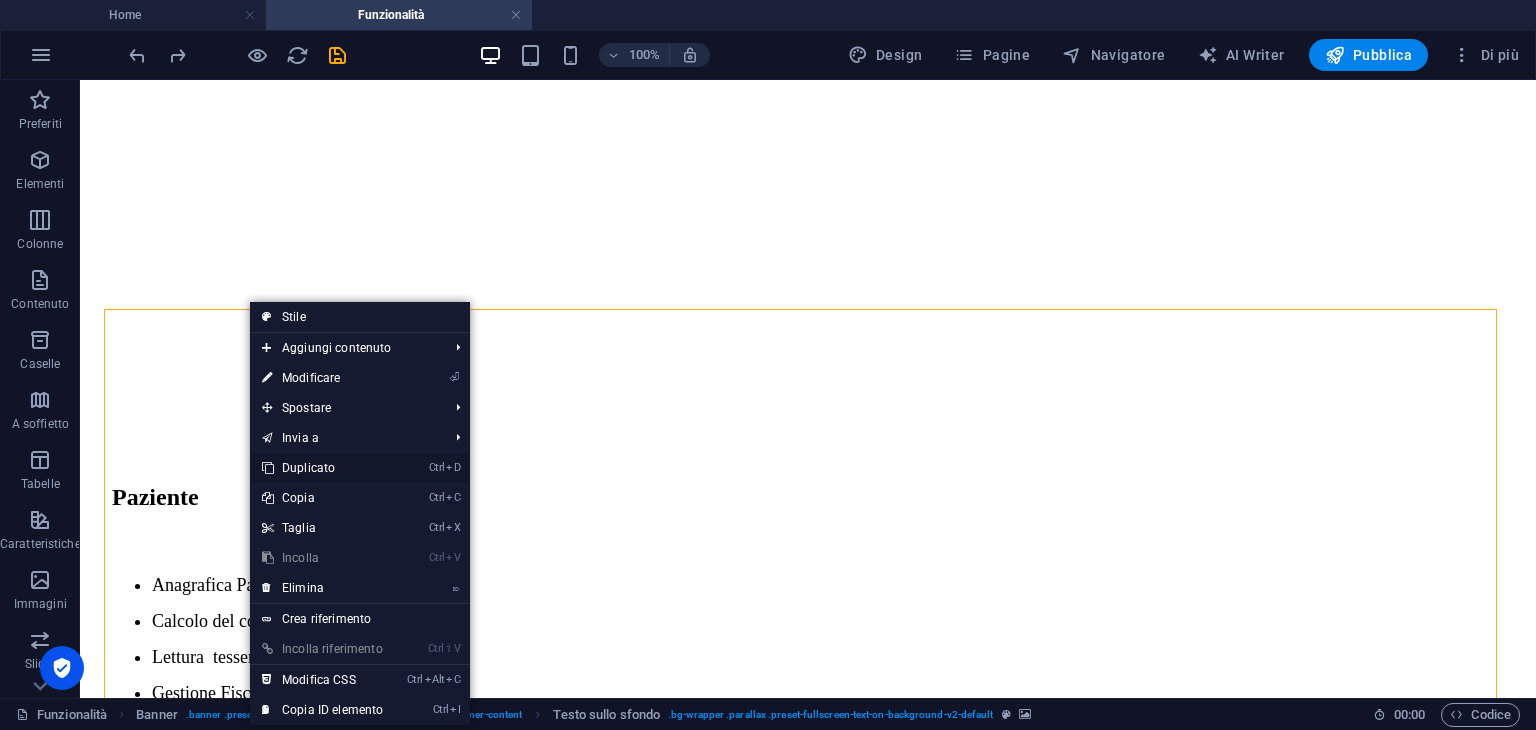click on "Ctrl D  Duplicato" at bounding box center (322, 468) 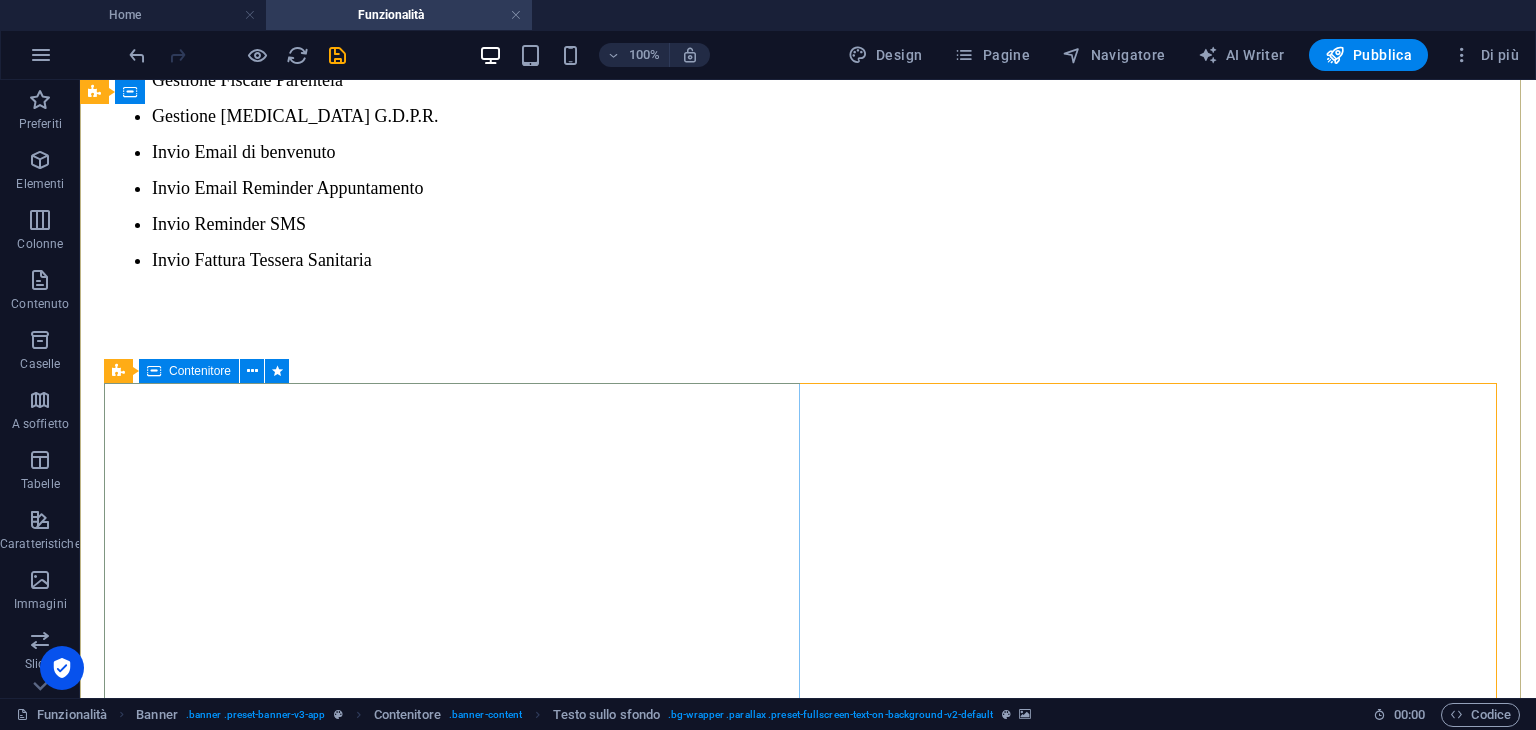 scroll, scrollTop: 1107, scrollLeft: 0, axis: vertical 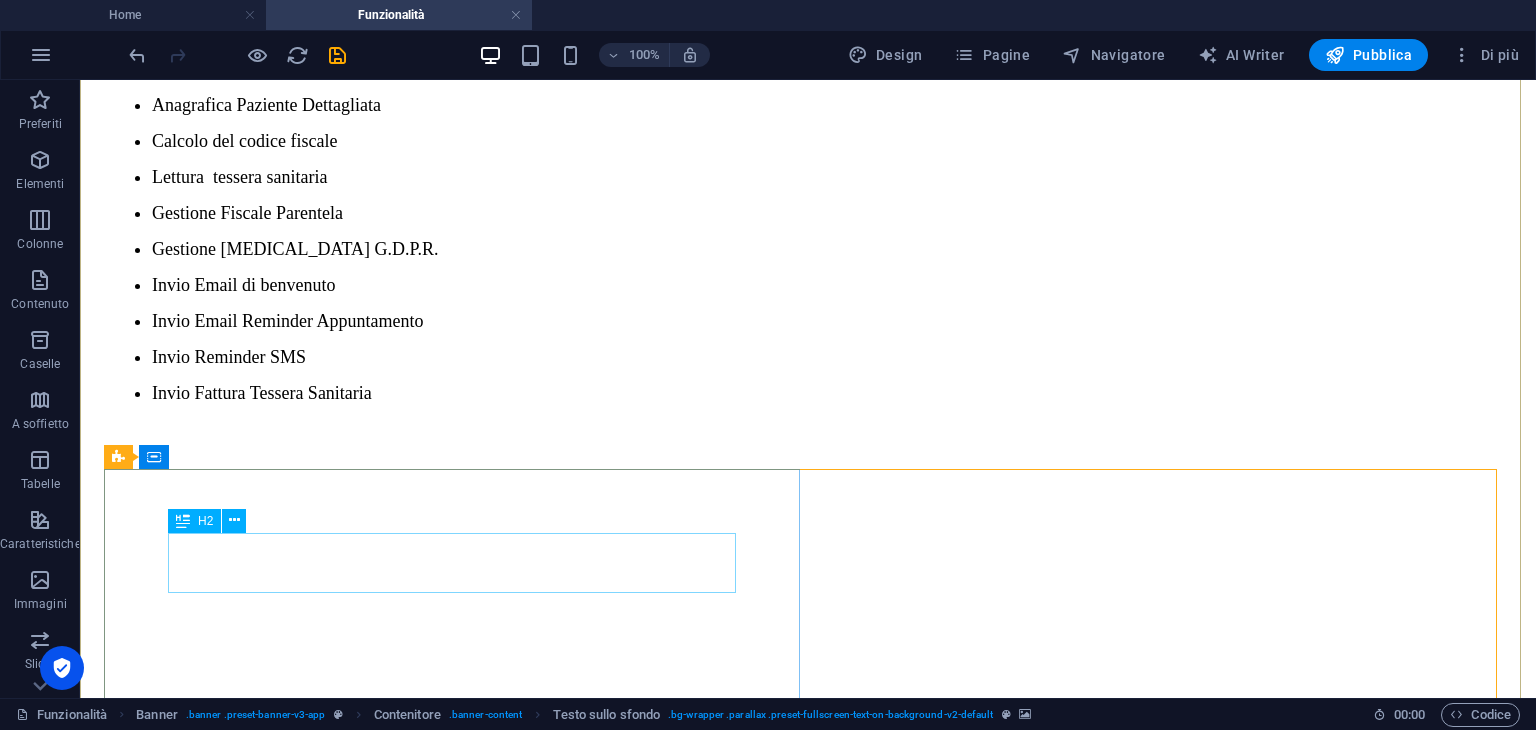 click on "Appuntamenti" at bounding box center (808, 2324) 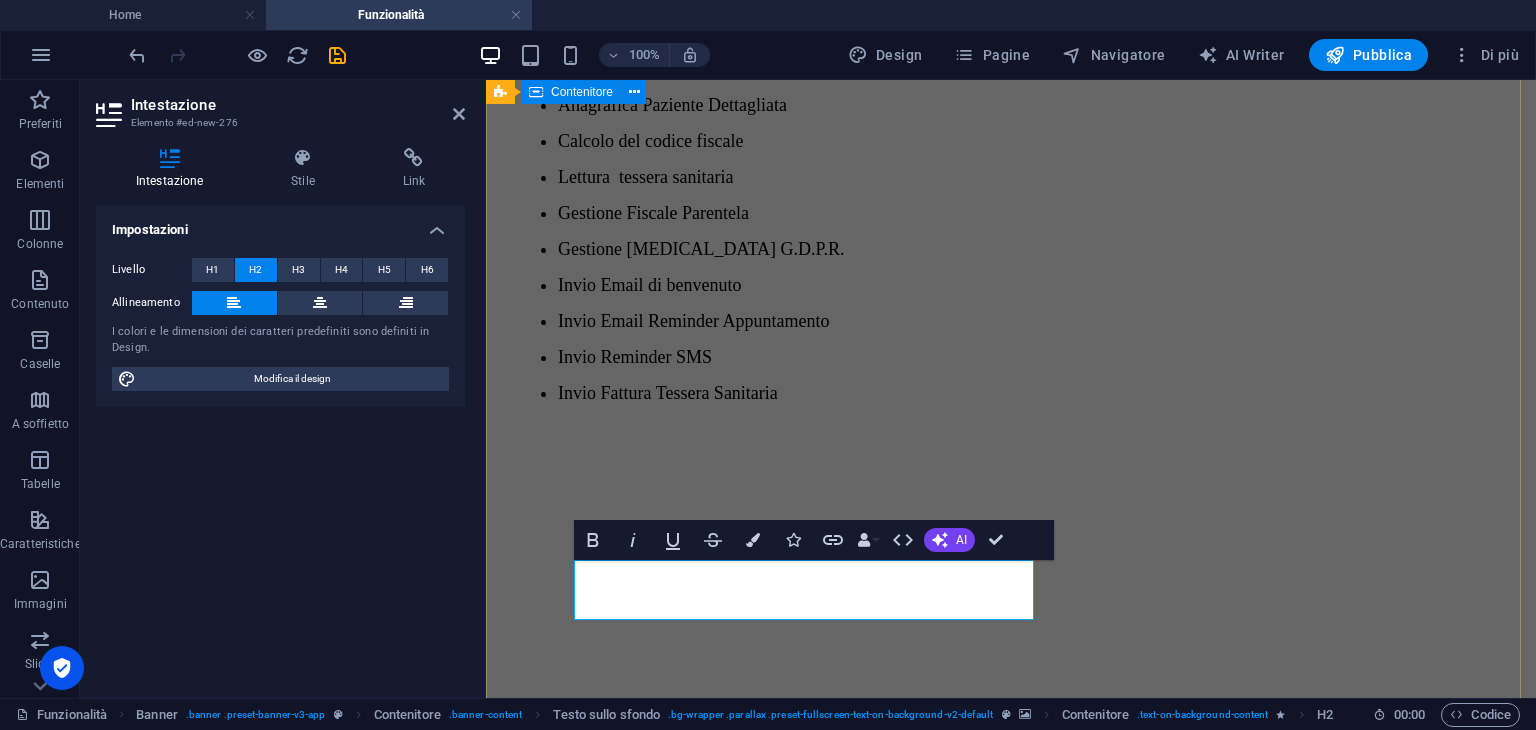 type 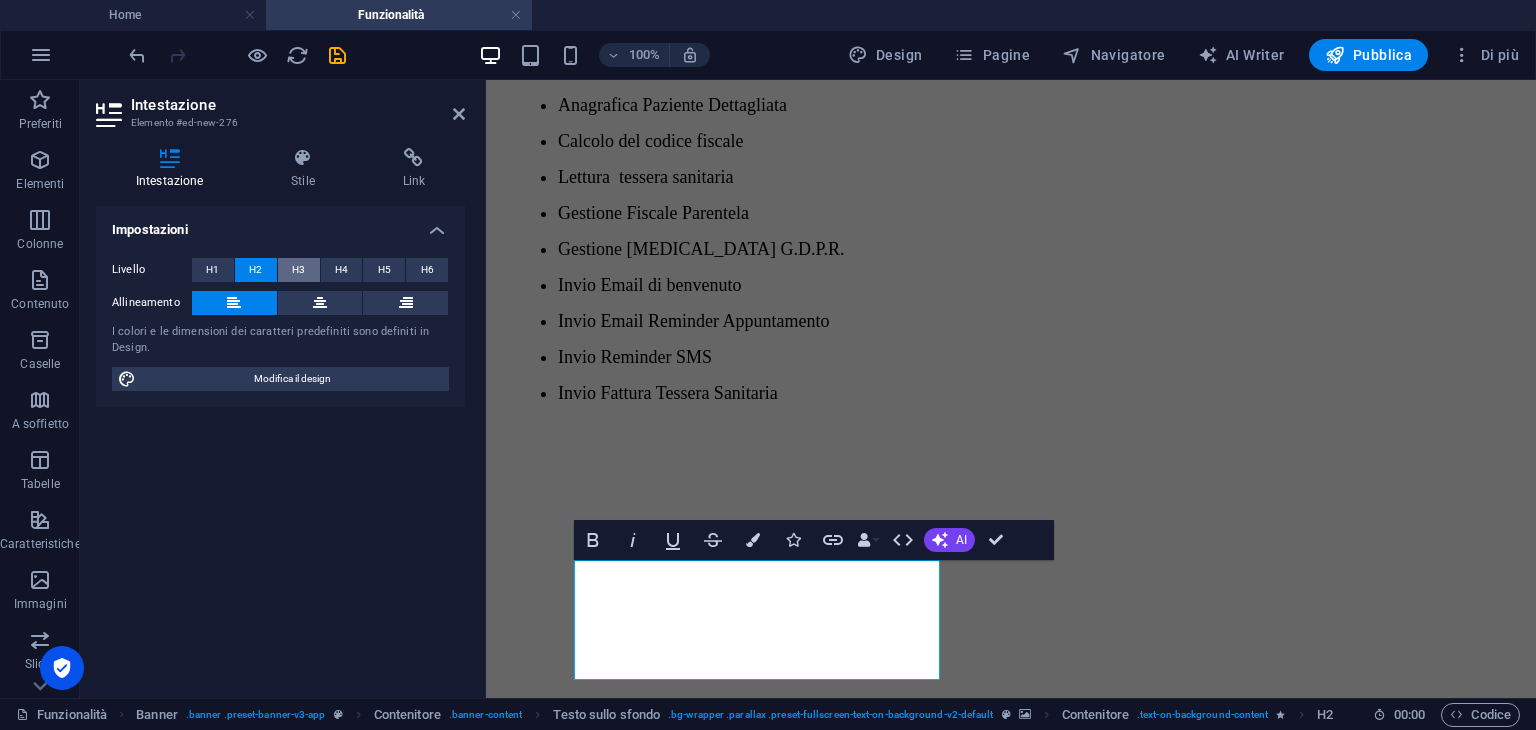click on "H3" at bounding box center [298, 270] 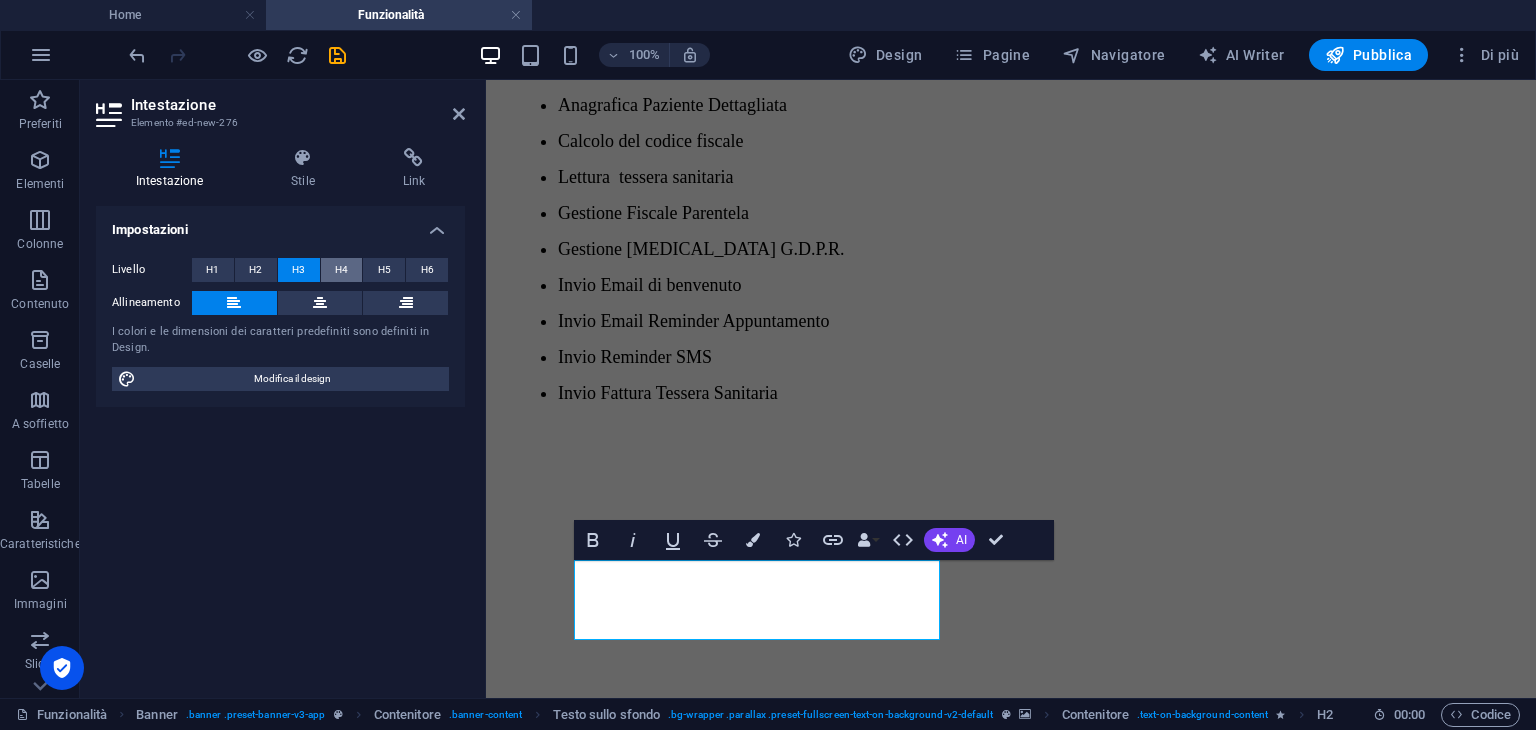 click on "H4" at bounding box center [342, 270] 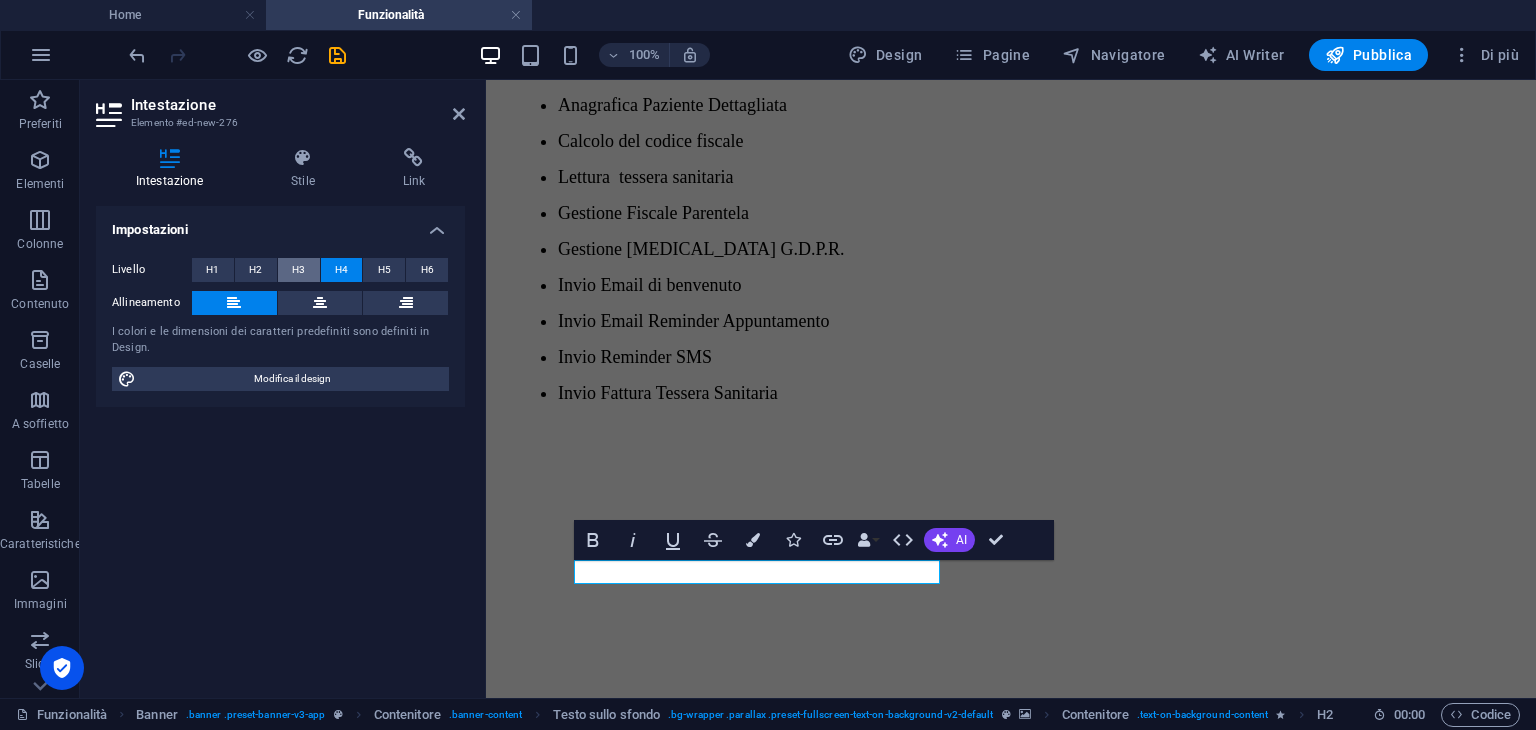 click on "H3" at bounding box center (298, 270) 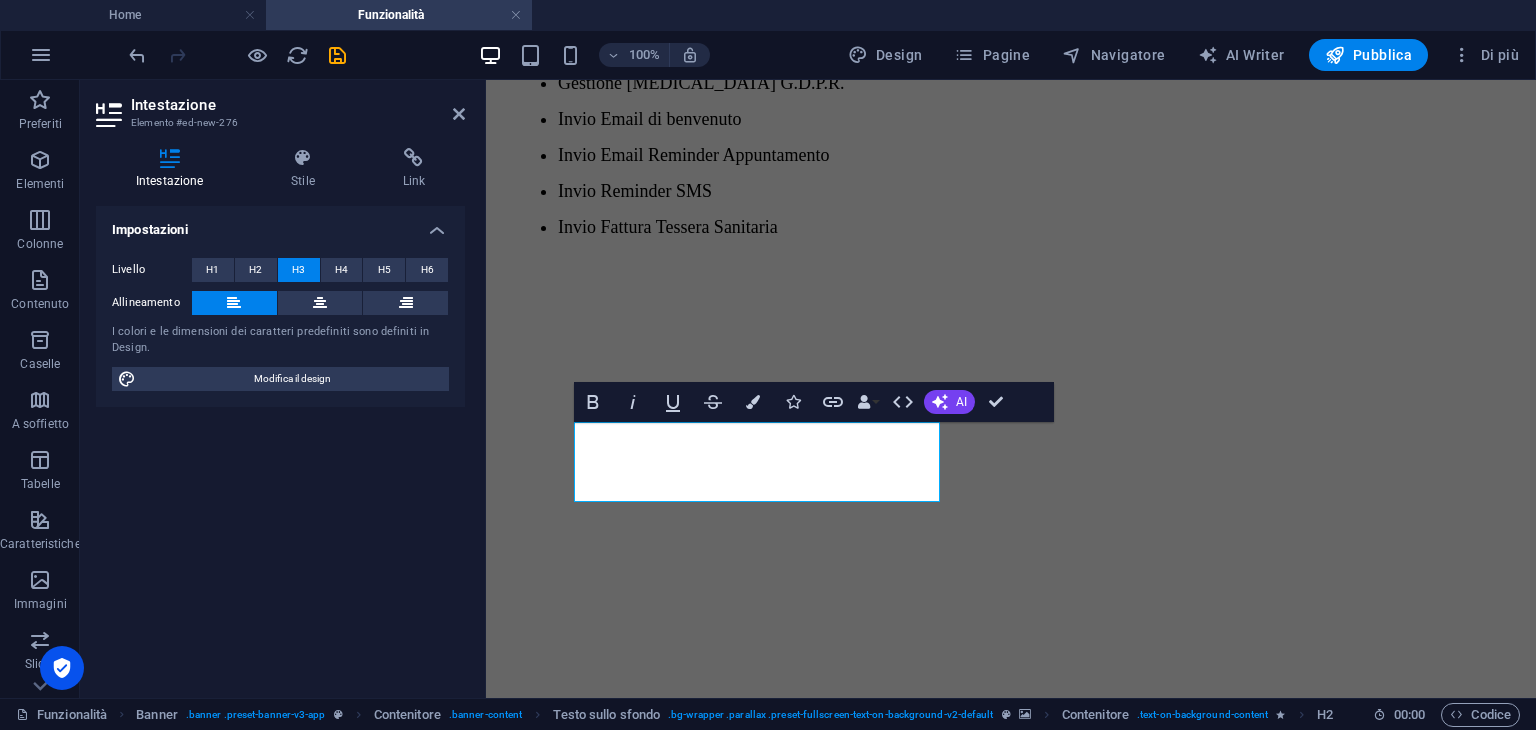 scroll, scrollTop: 1307, scrollLeft: 0, axis: vertical 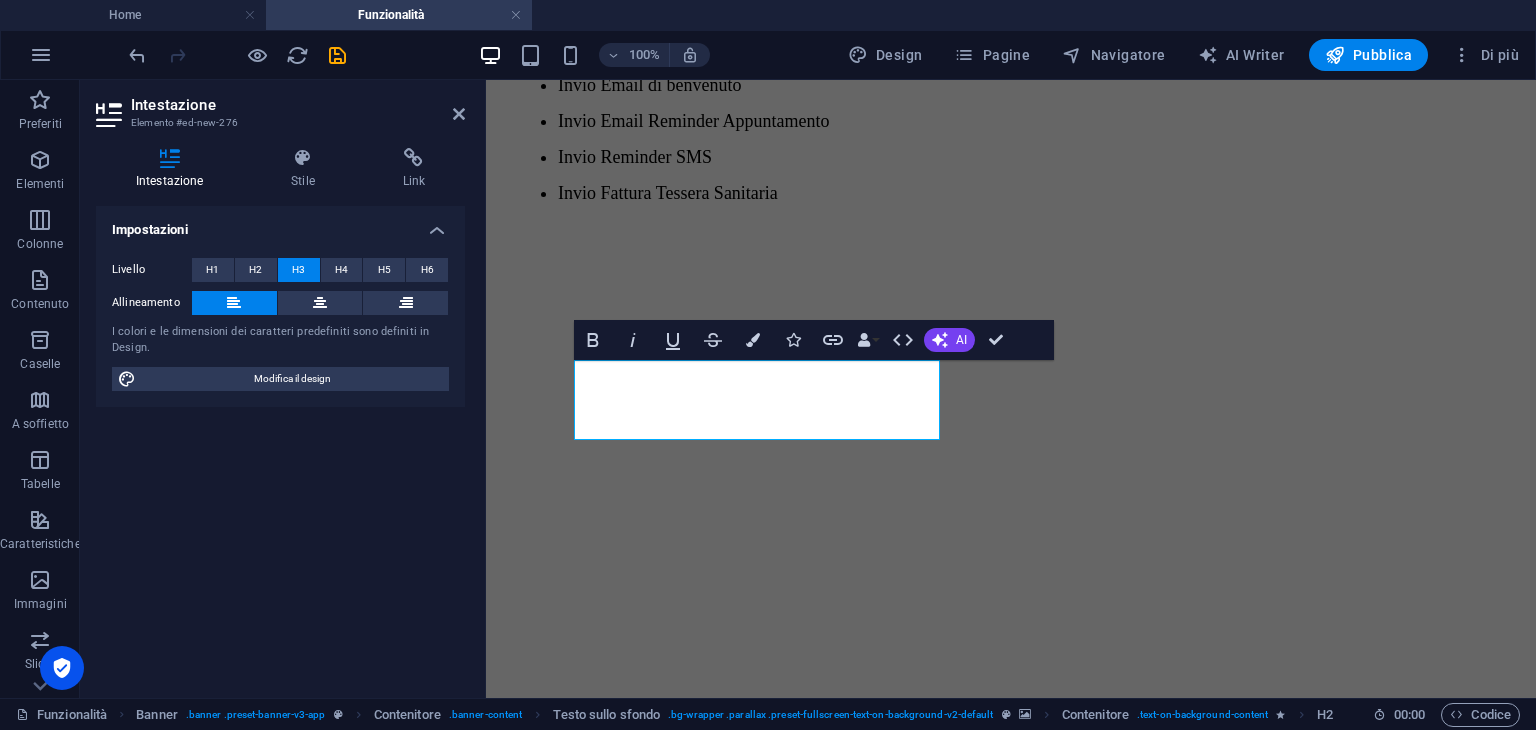 click at bounding box center [1011, 1299] 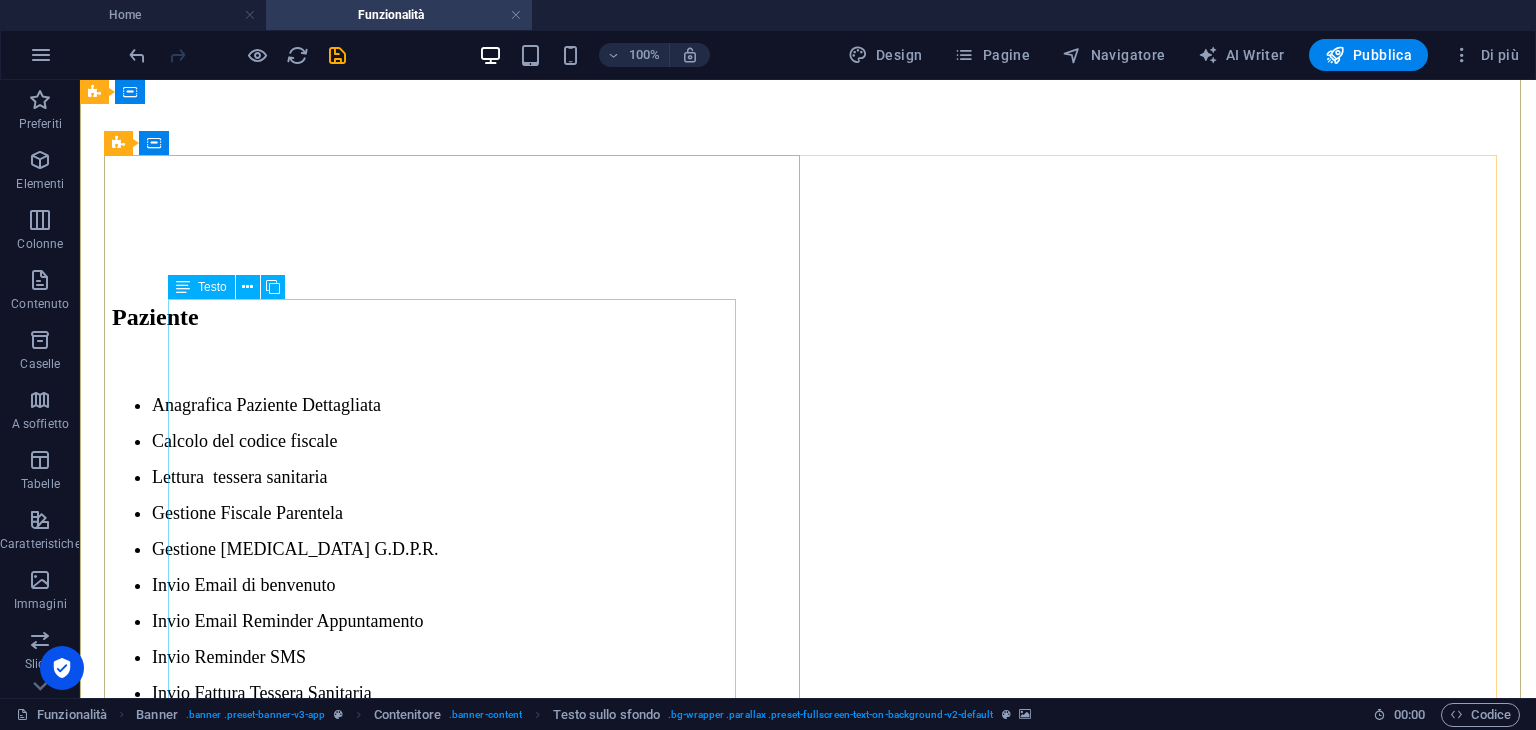 scroll, scrollTop: 607, scrollLeft: 0, axis: vertical 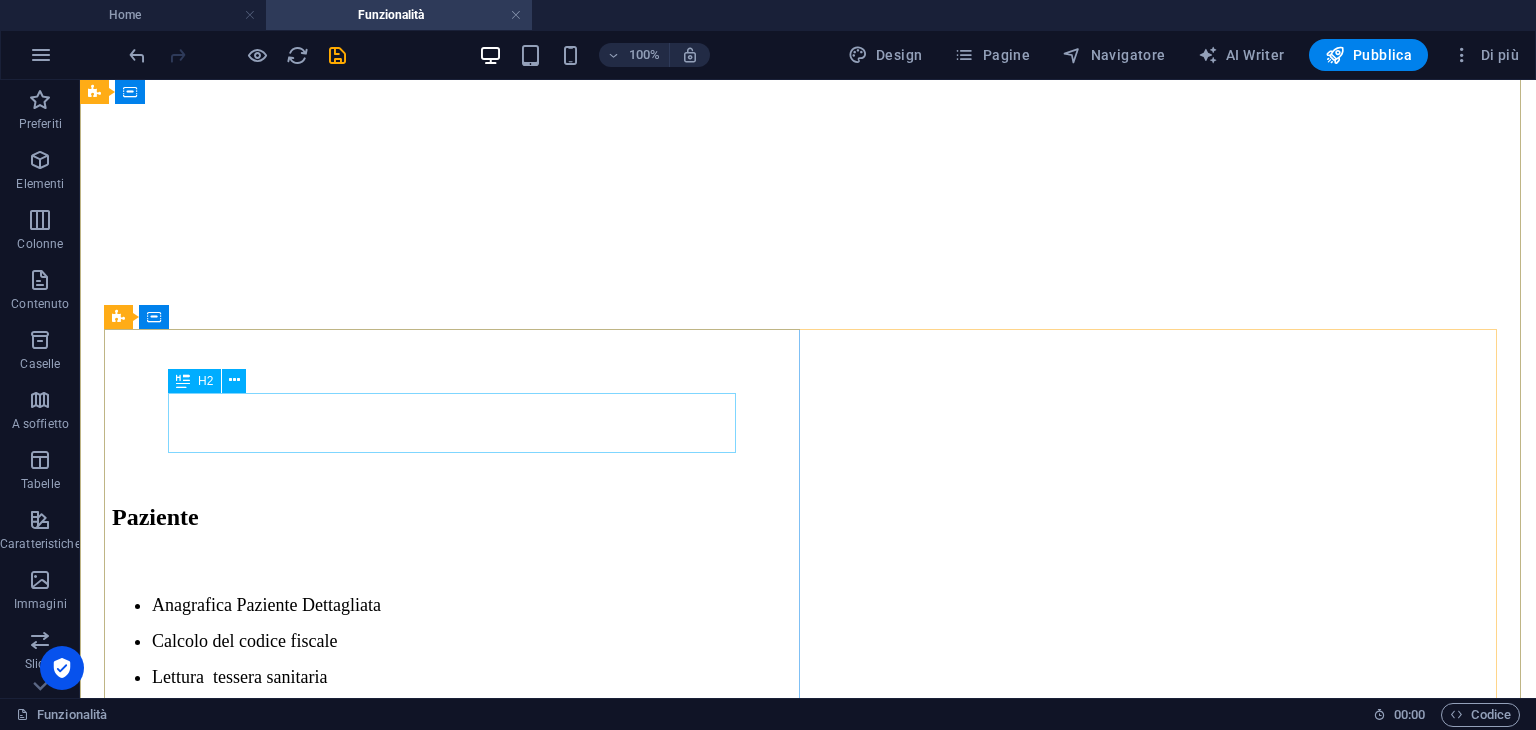 click on "Appuntamenti" at bounding box center [808, 1589] 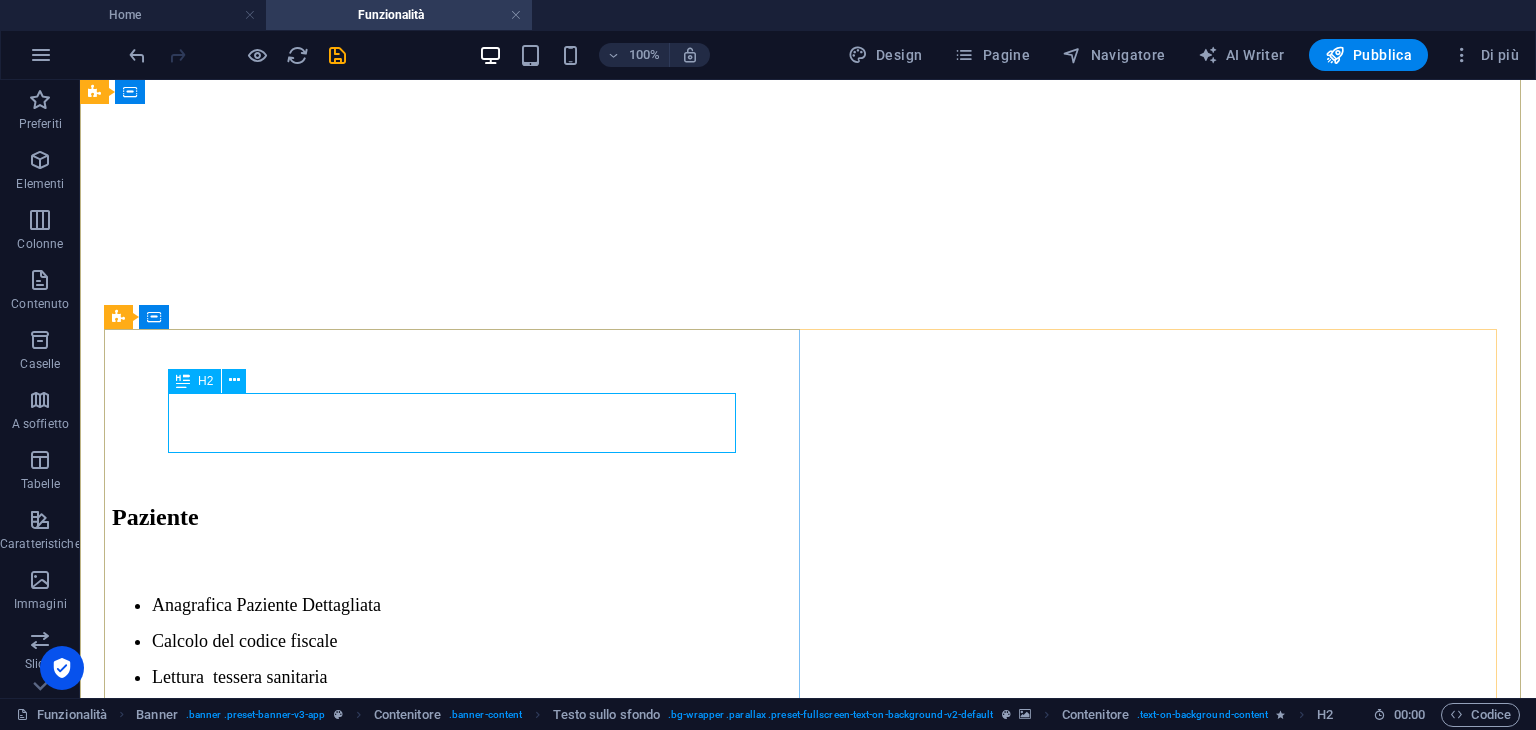 click on "H2" at bounding box center (205, 381) 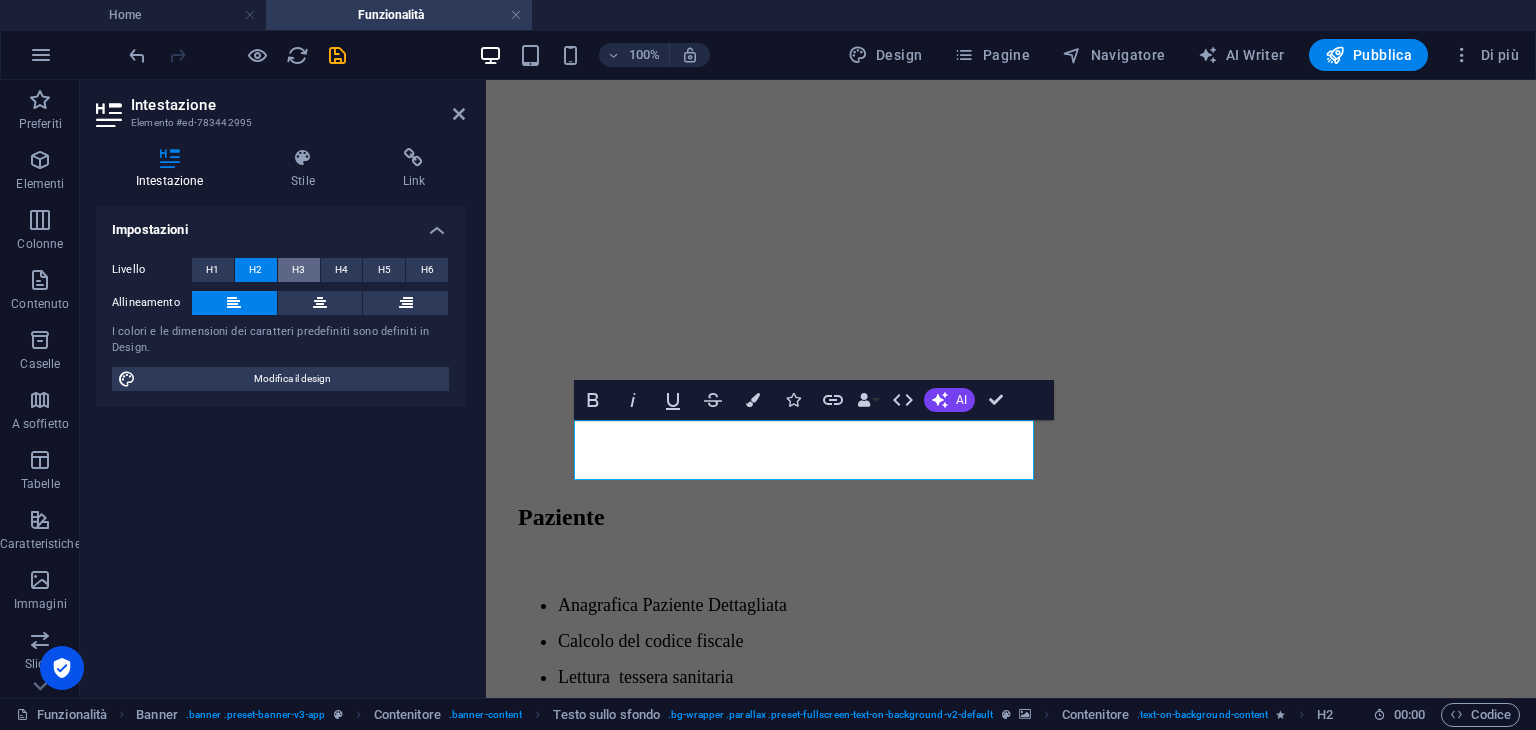 click on "H3" at bounding box center [298, 270] 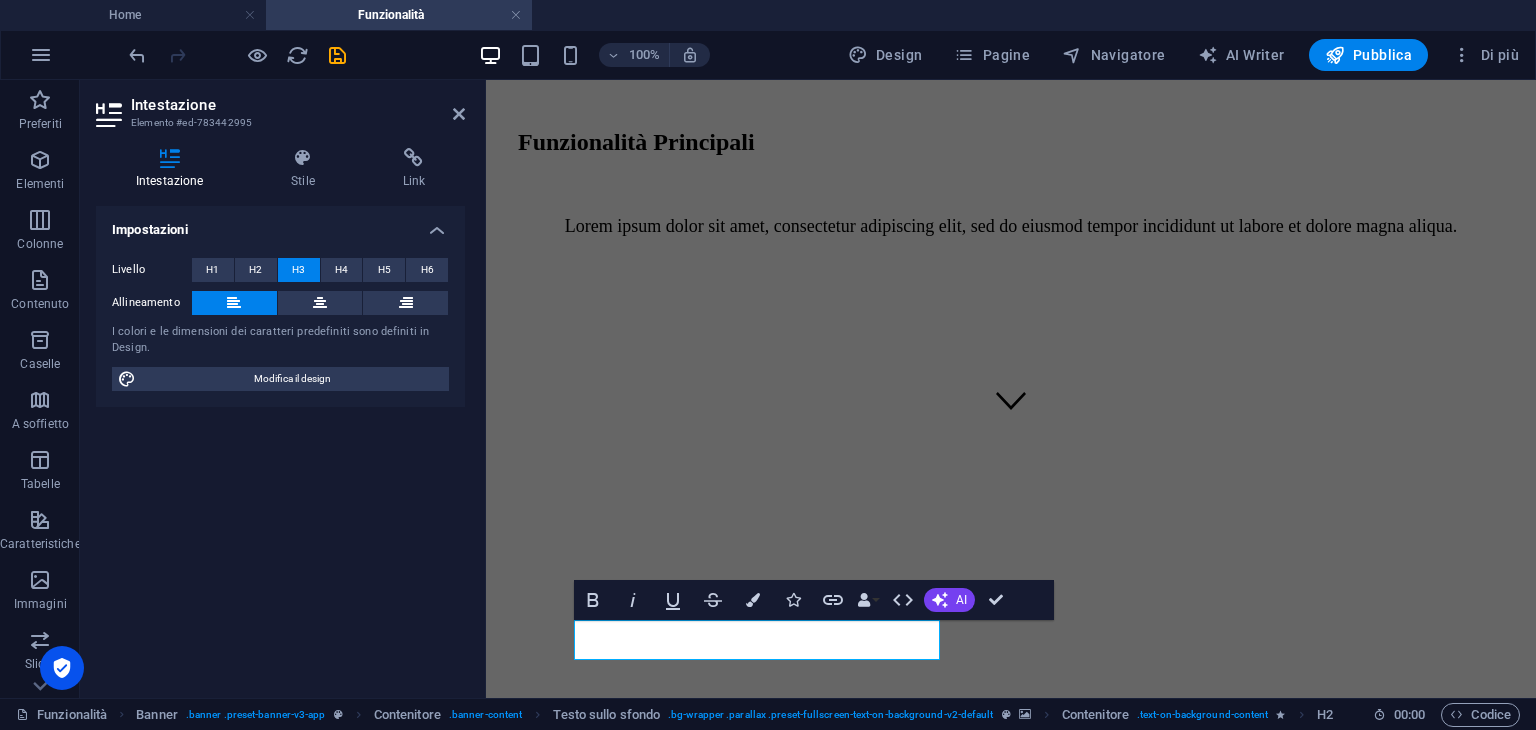 scroll, scrollTop: 107, scrollLeft: 0, axis: vertical 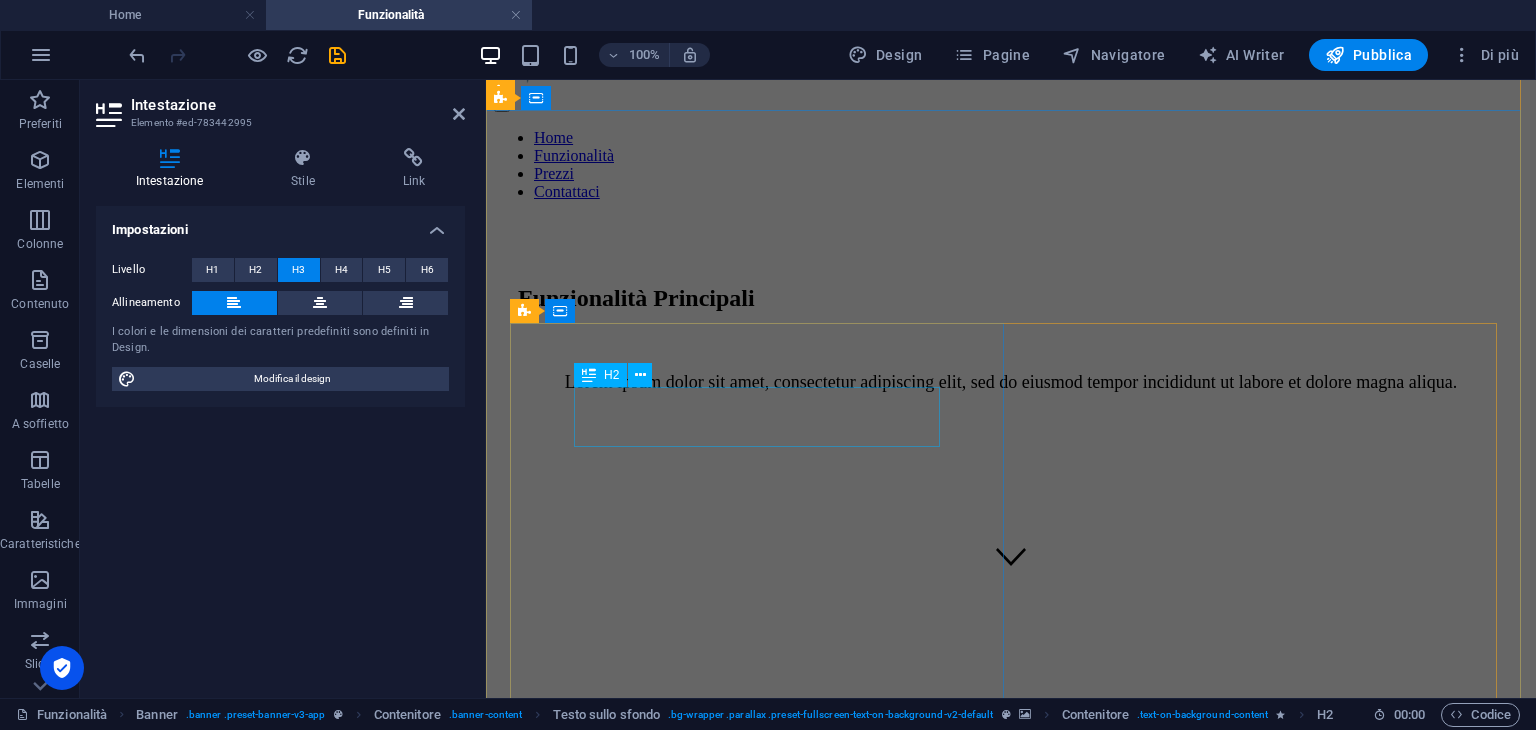 click on "Paziente" at bounding box center [1011, 1017] 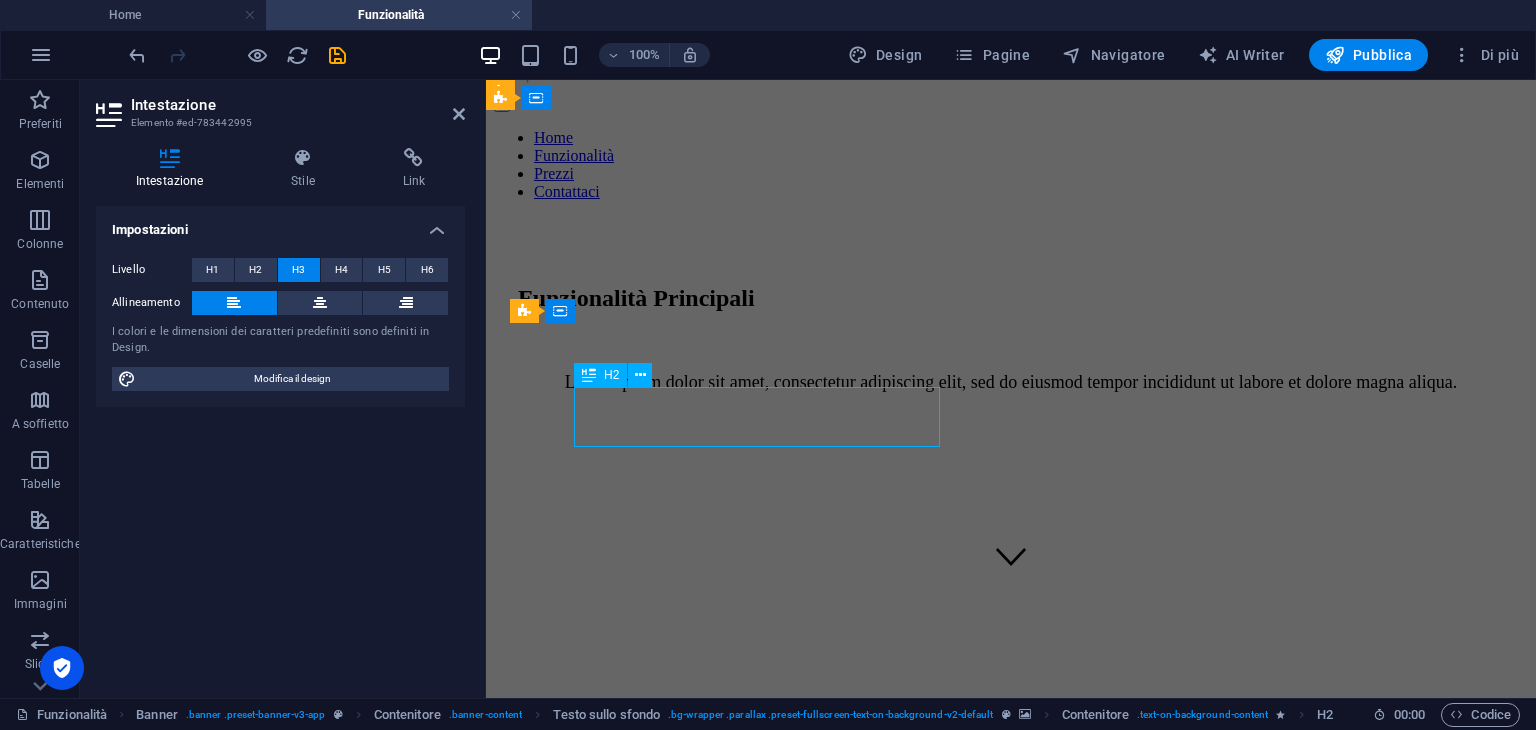 click on "Paziente" at bounding box center [1011, 1017] 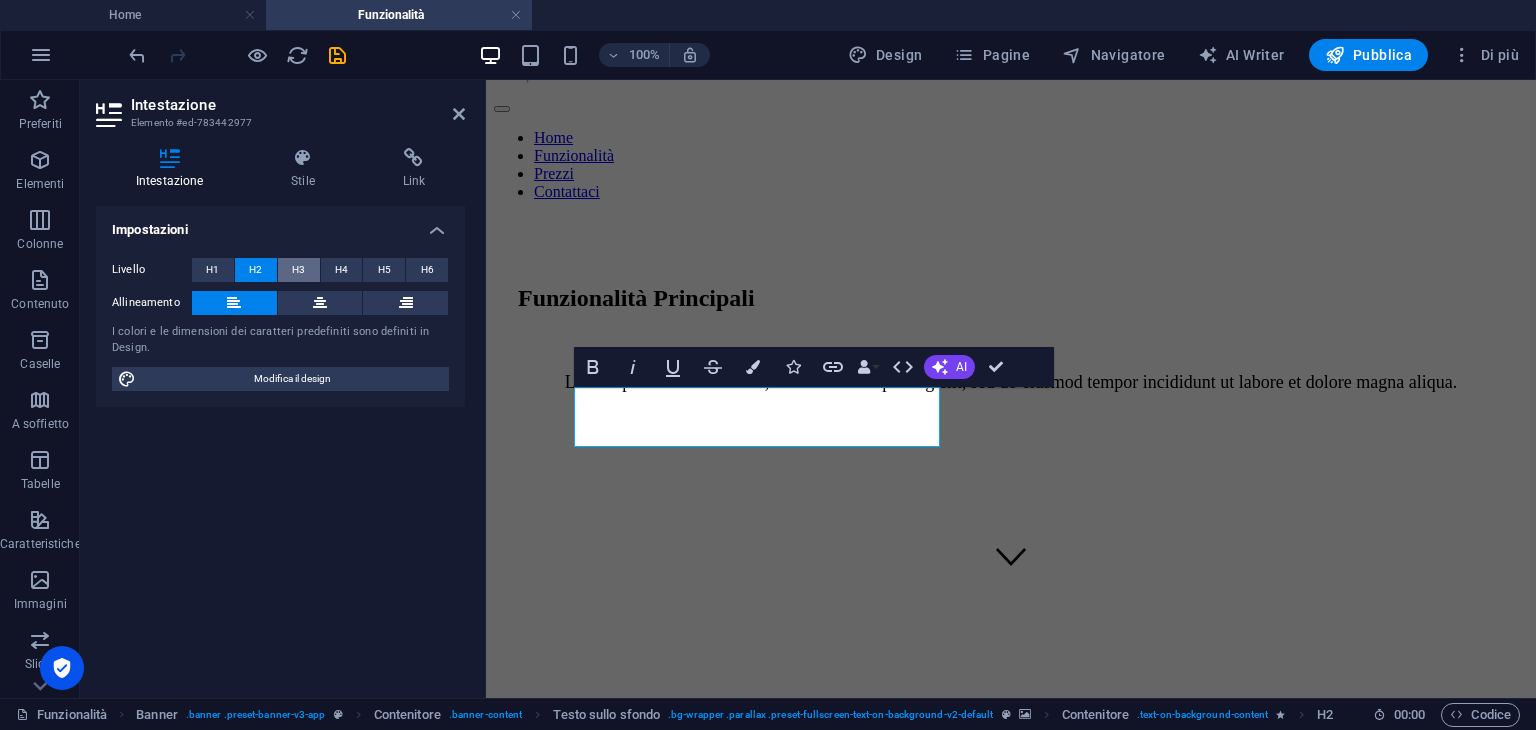 click on "H3" at bounding box center [298, 270] 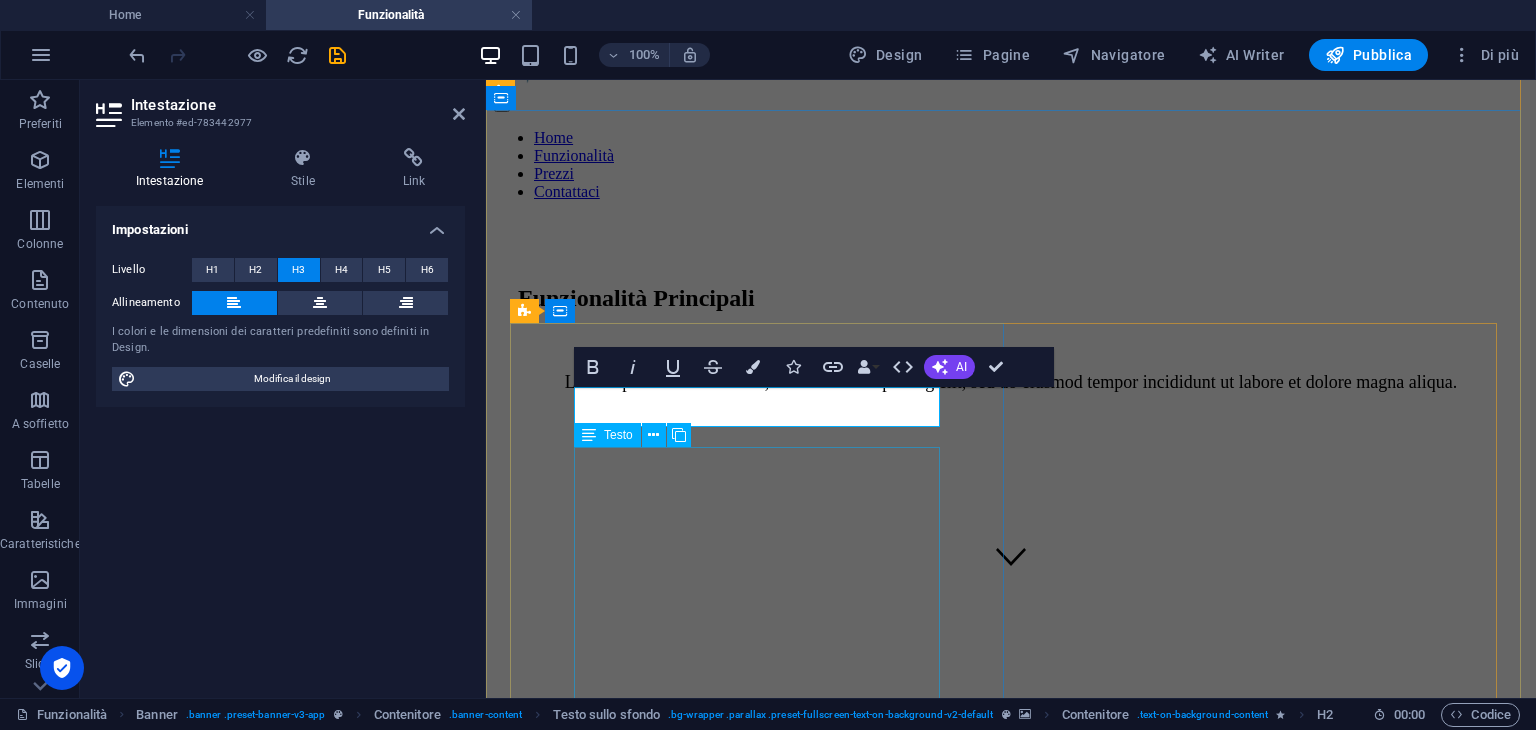click on "Anagrafica Paziente Dettagliata Calcolo del codice fiscale Lettura  tessera sanitaria Gestione Fiscale Parentela Gestione [MEDICAL_DATA] G.D.P.R. Invio Email di benvenuto Invio Email Reminder Appuntamento Invio Reminder SMS Invio Fattura Tessera Sanitaria" at bounding box center [1011, 1231] 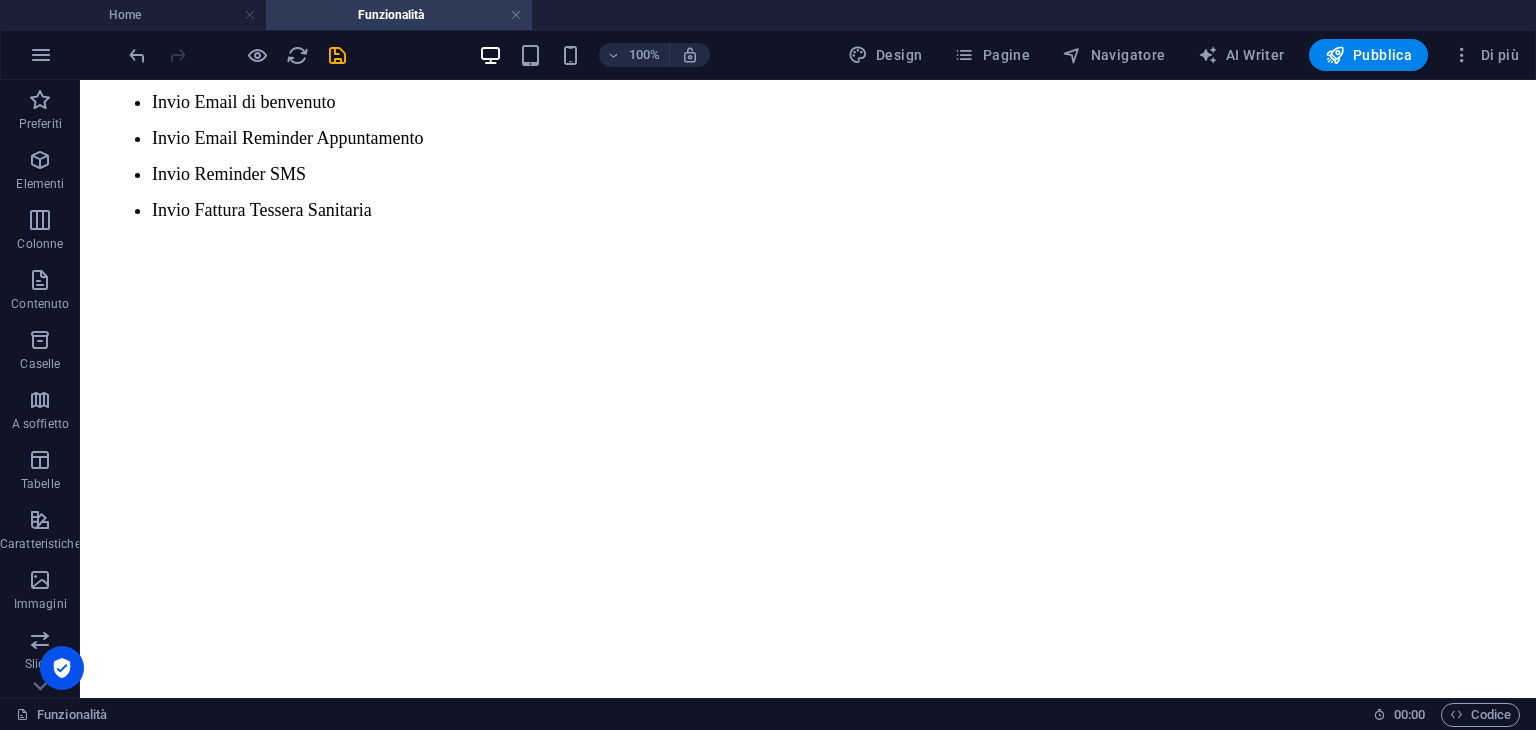 scroll, scrollTop: 1307, scrollLeft: 0, axis: vertical 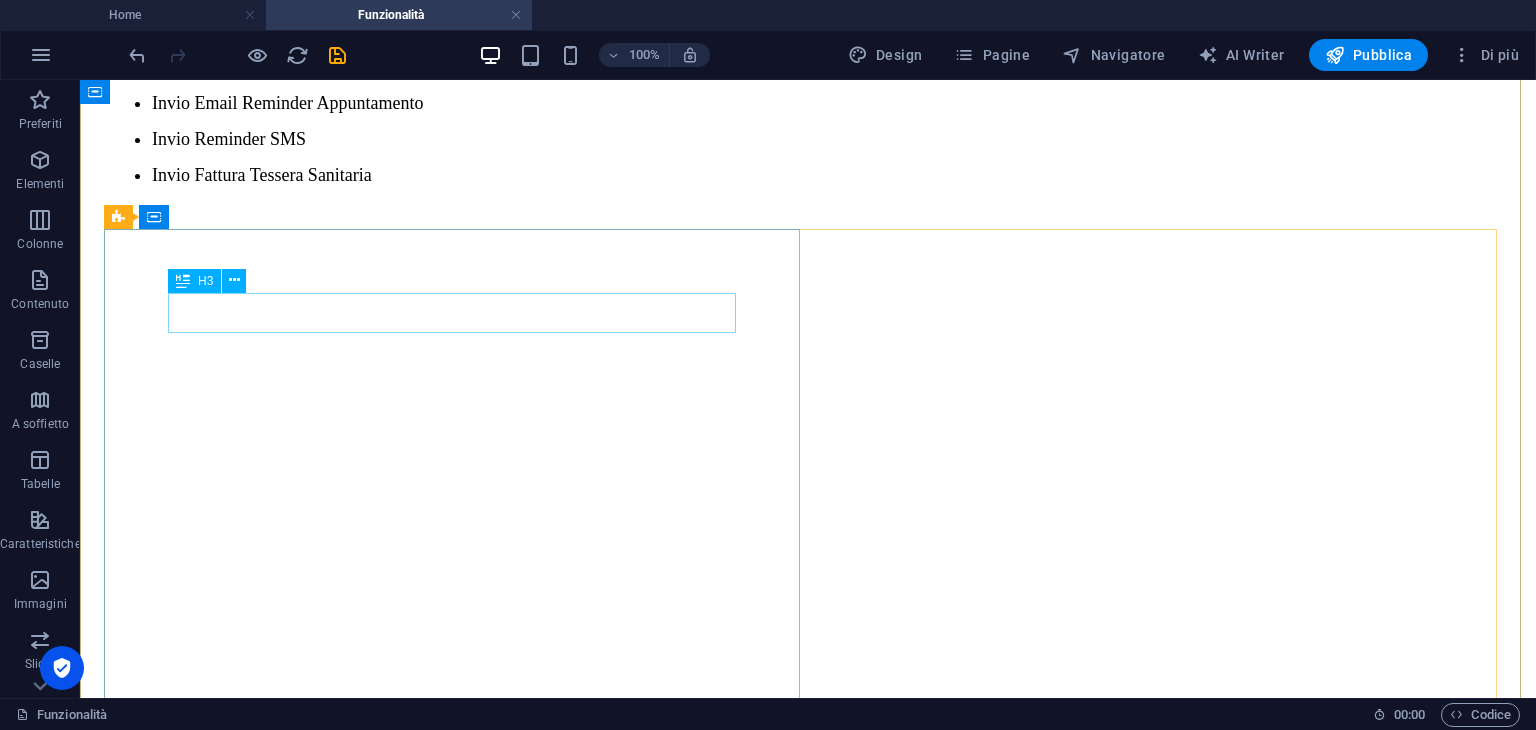 click on "Pazienti del Giorno" at bounding box center (808, 2076) 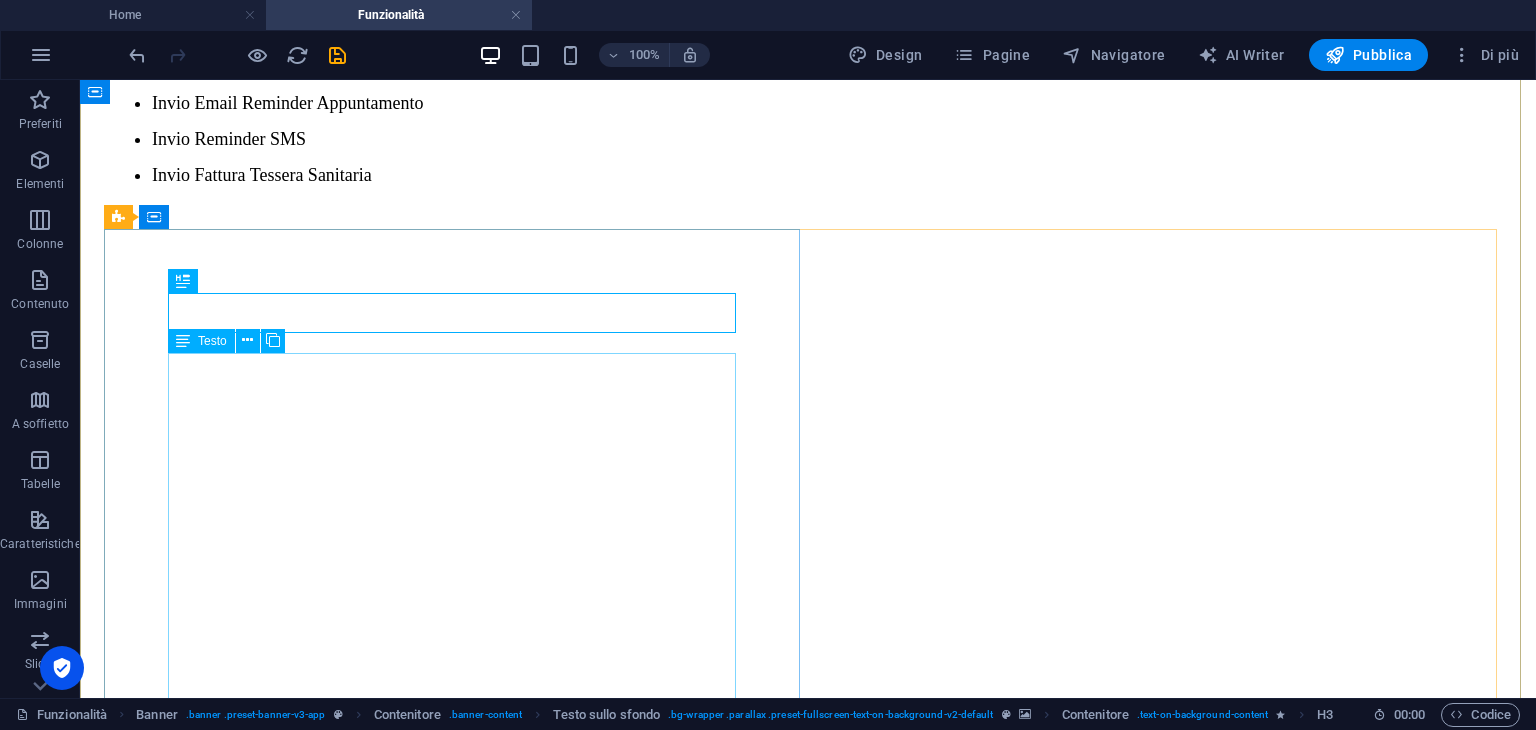 click on "Gestione Calendario Multi Collaboratore Apertura Automatica Collaboratori per Giorno Barra  Progresso Occupazione Collaboratore Visualizzazione Giorno , Settimana, Mese Filtro Risorse  [PERSON_NAME], Dinamico  Tutto il Giorno Visualizzazione Settimanale risorsa One-Click Appuntamento Autodescrittivo" at bounding box center (808, 2358) 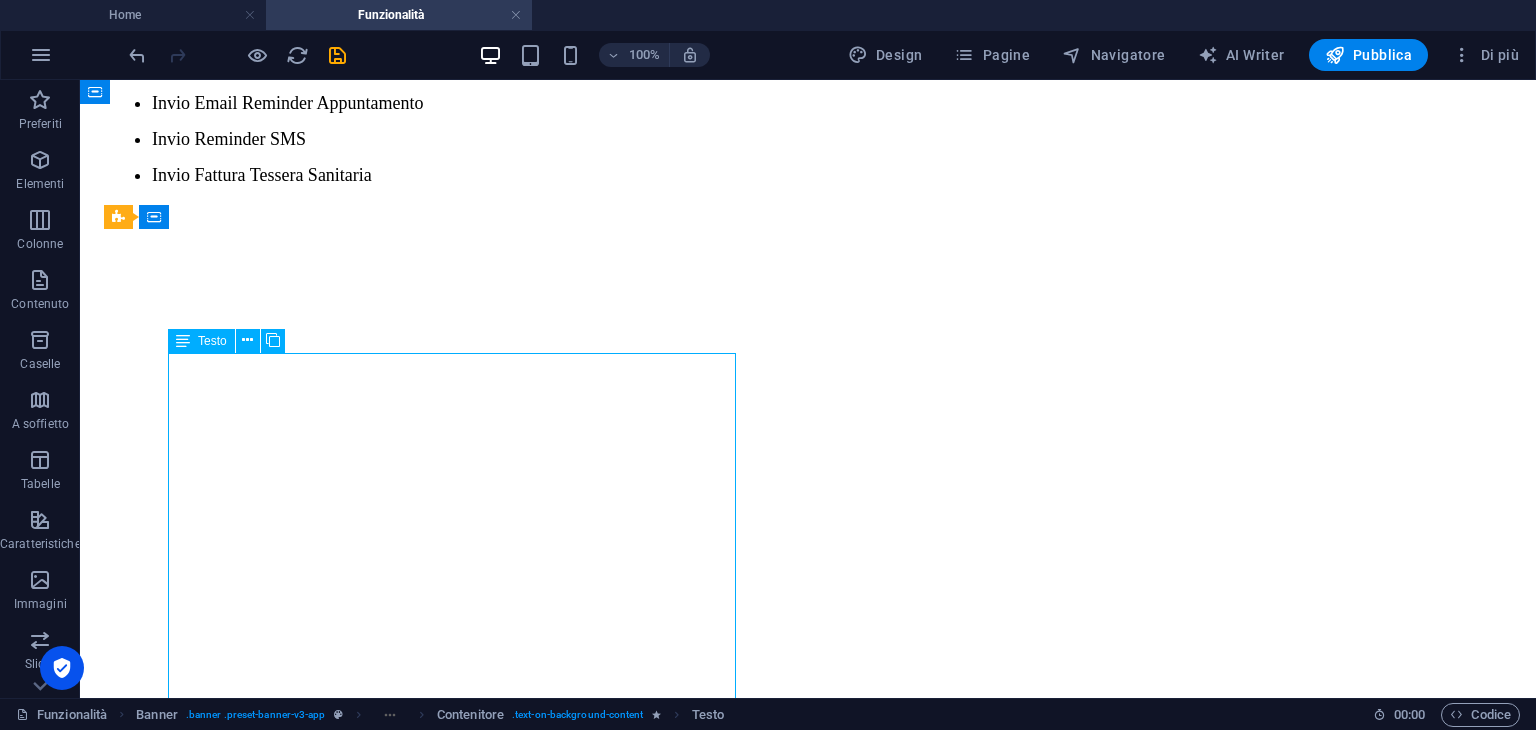 click on "Gestione Calendario Multi Collaboratore Apertura Automatica Collaboratori per Giorno Barra  Progresso Occupazione Collaboratore Visualizzazione Giorno , Settimana, Mese Filtro Risorse  [PERSON_NAME], Dinamico  Tutto il Giorno Visualizzazione Settimanale risorsa One-Click Appuntamento Autodescrittivo" at bounding box center [808, 2358] 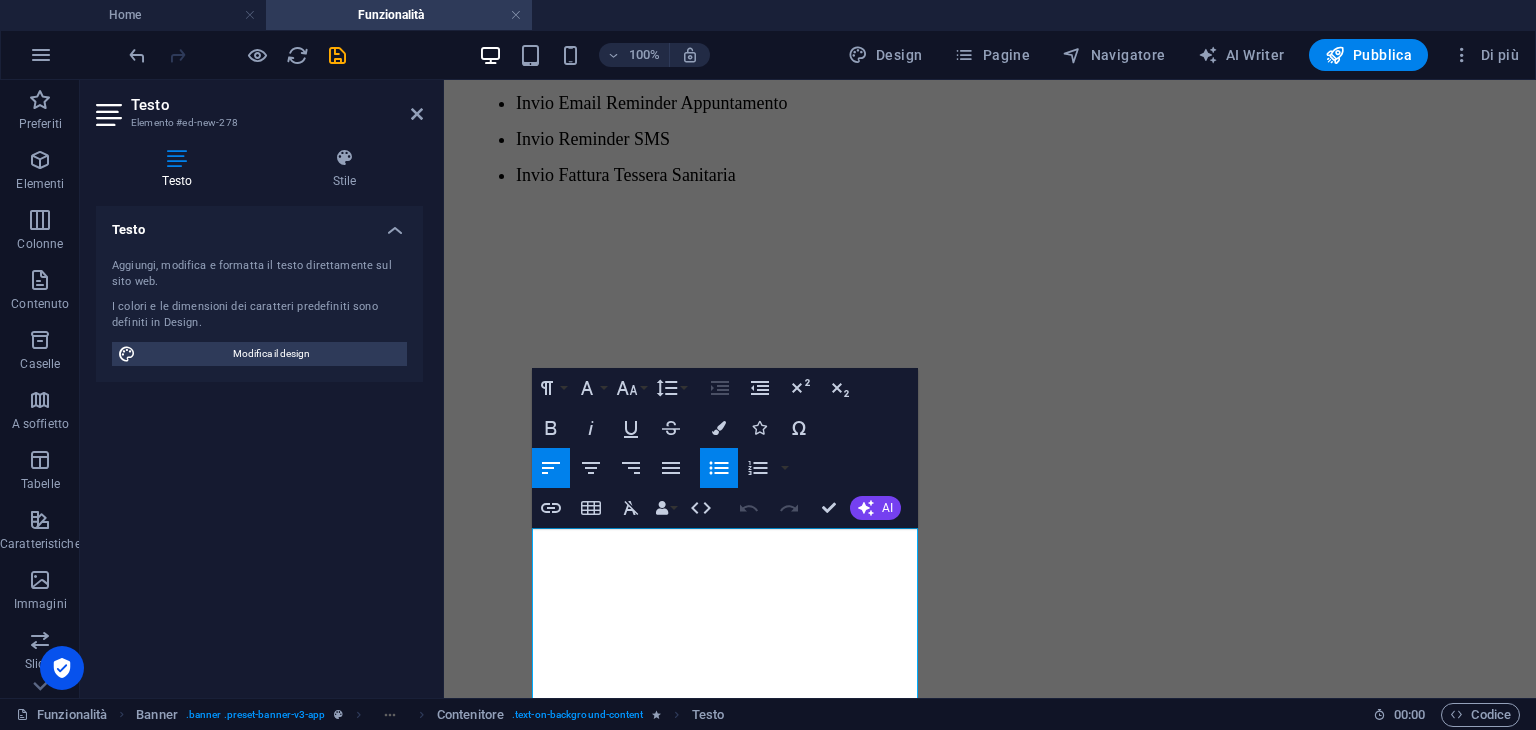 drag, startPoint x: 483, startPoint y: 394, endPoint x: 295, endPoint y: 376, distance: 188.85974 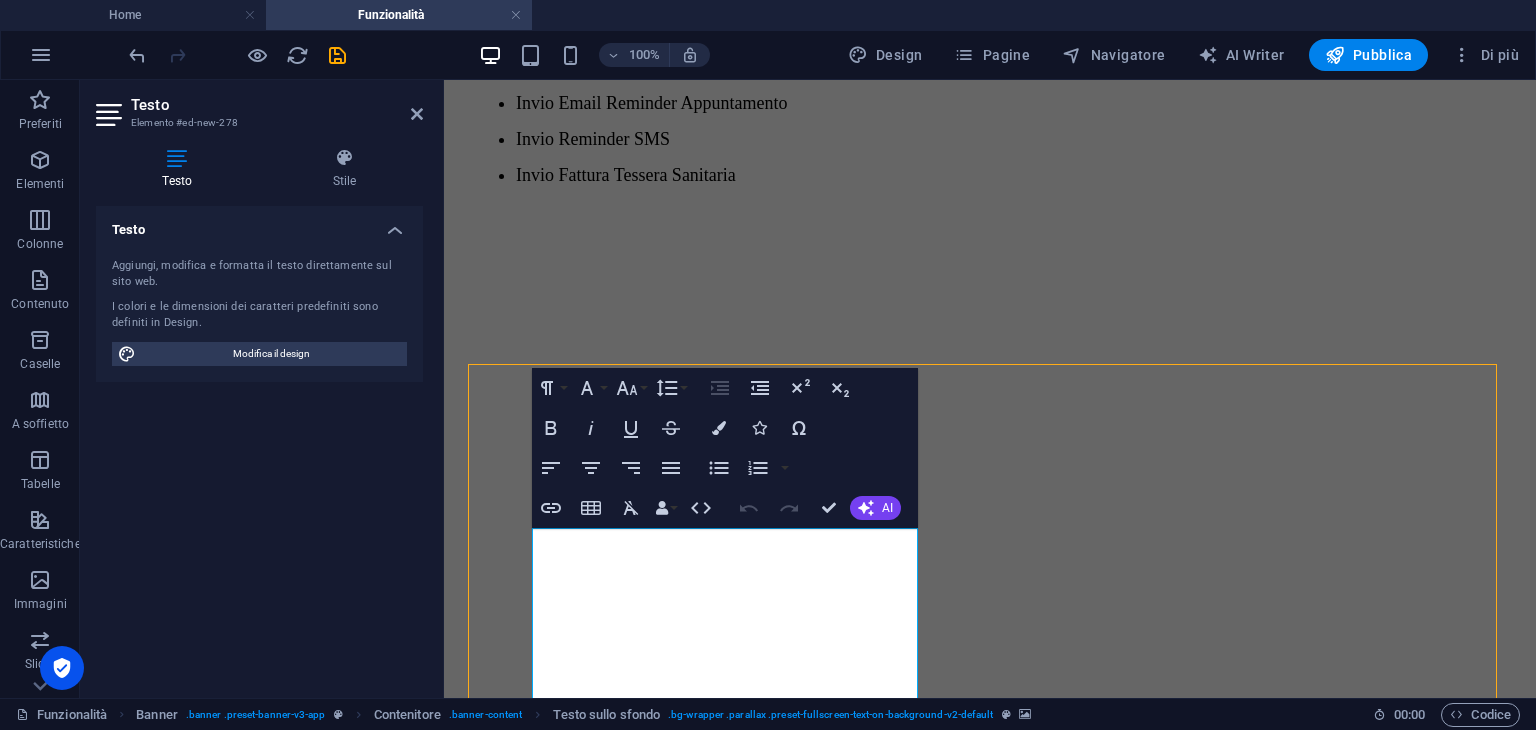 scroll, scrollTop: 1280, scrollLeft: 0, axis: vertical 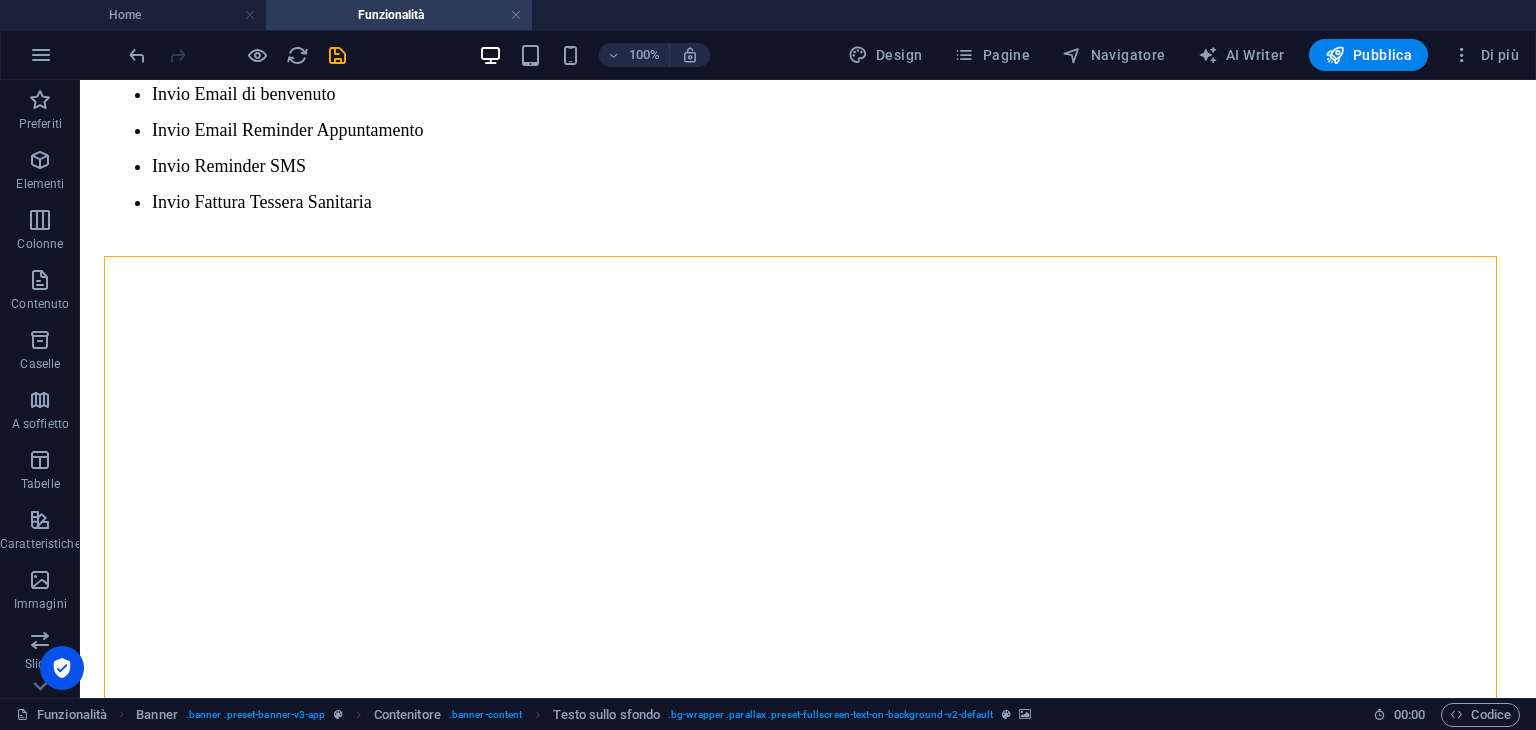 click at bounding box center (808, 1311) 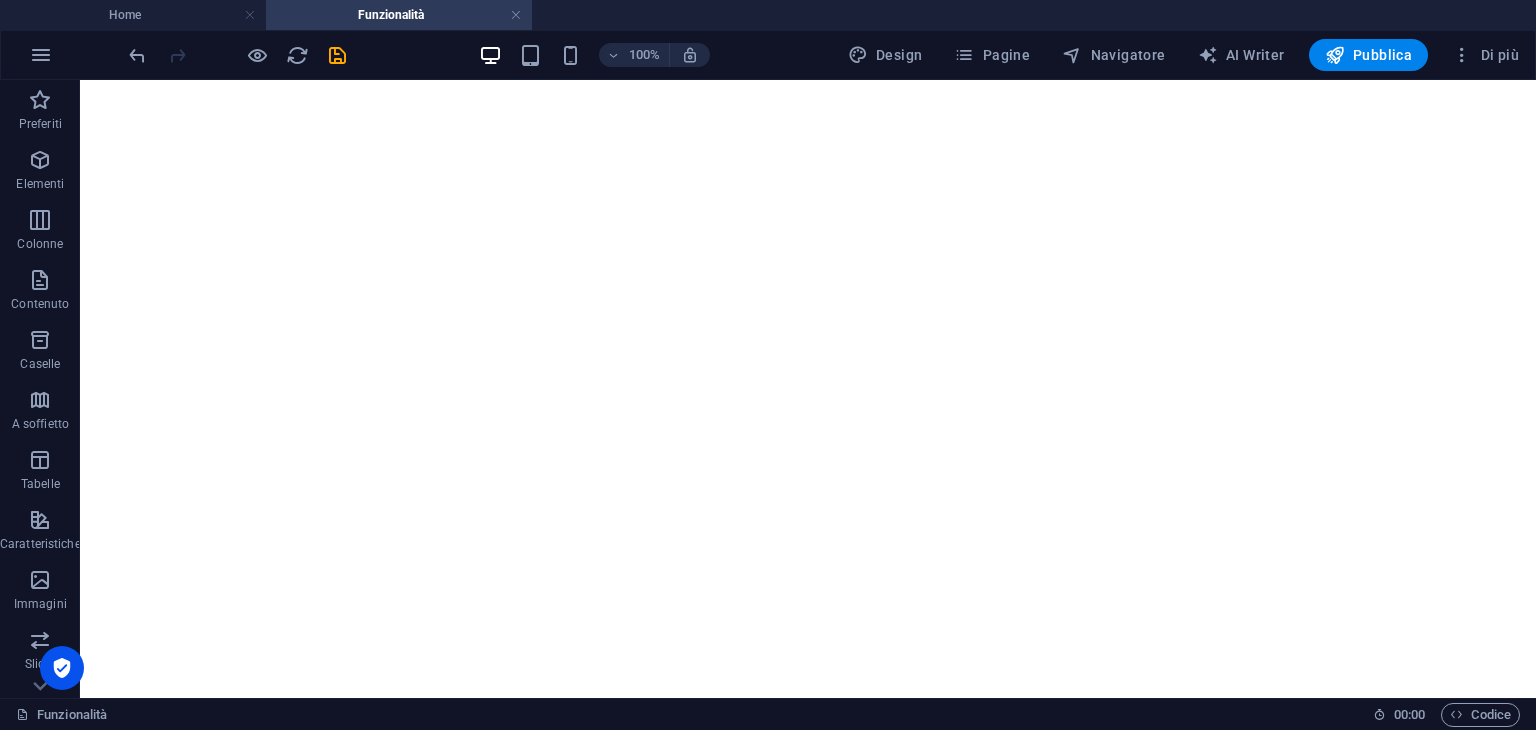 scroll, scrollTop: 1480, scrollLeft: 0, axis: vertical 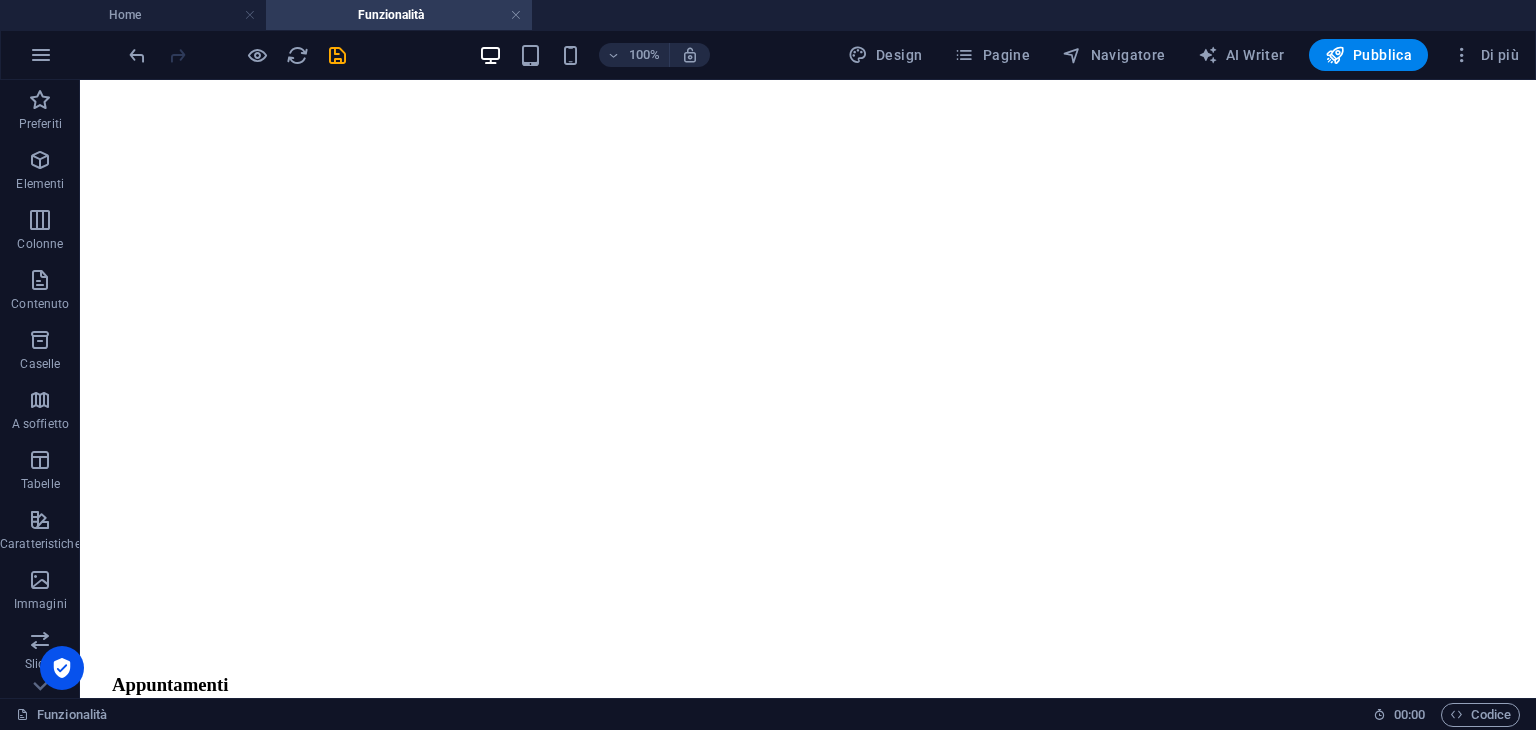 click at bounding box center [808, 1211] 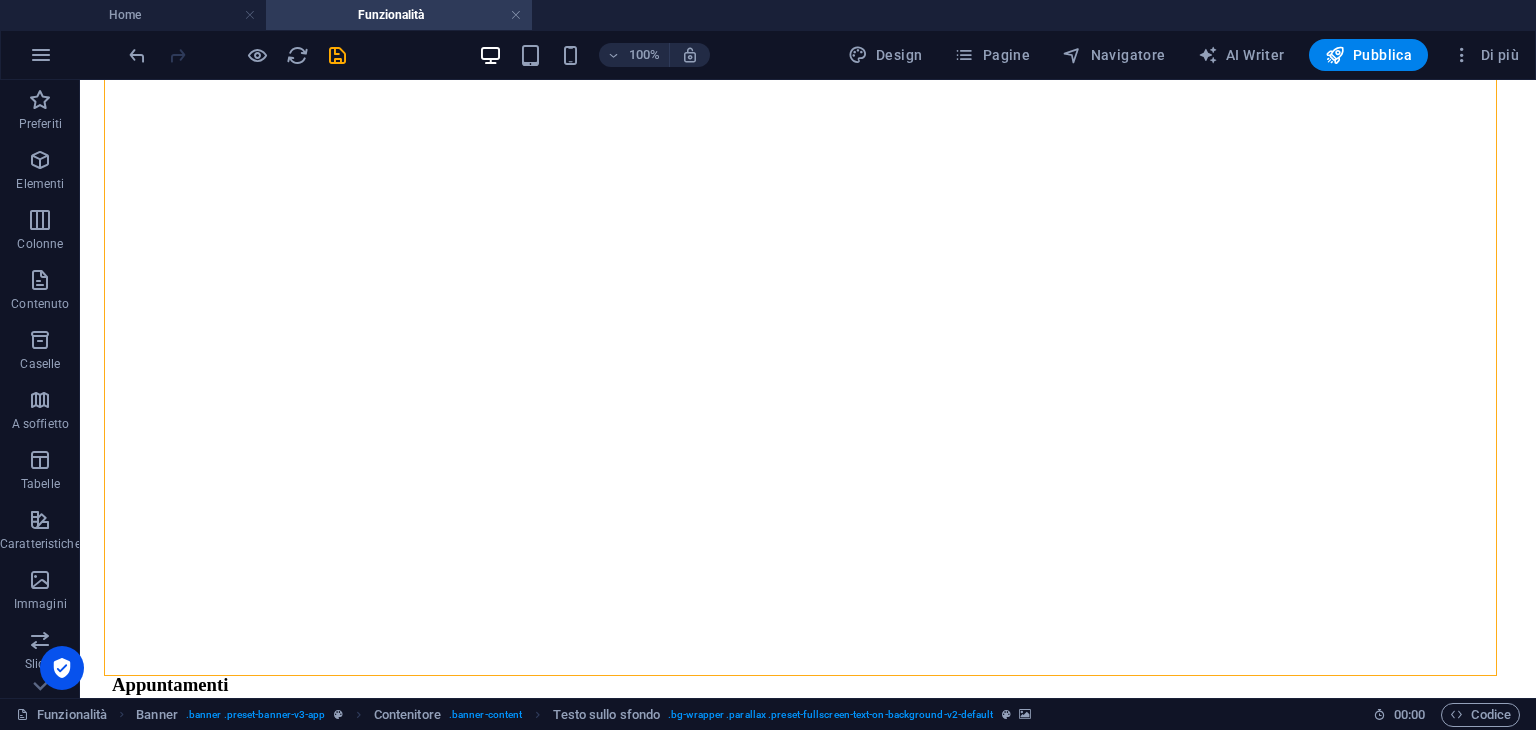 click at bounding box center (808, 1211) 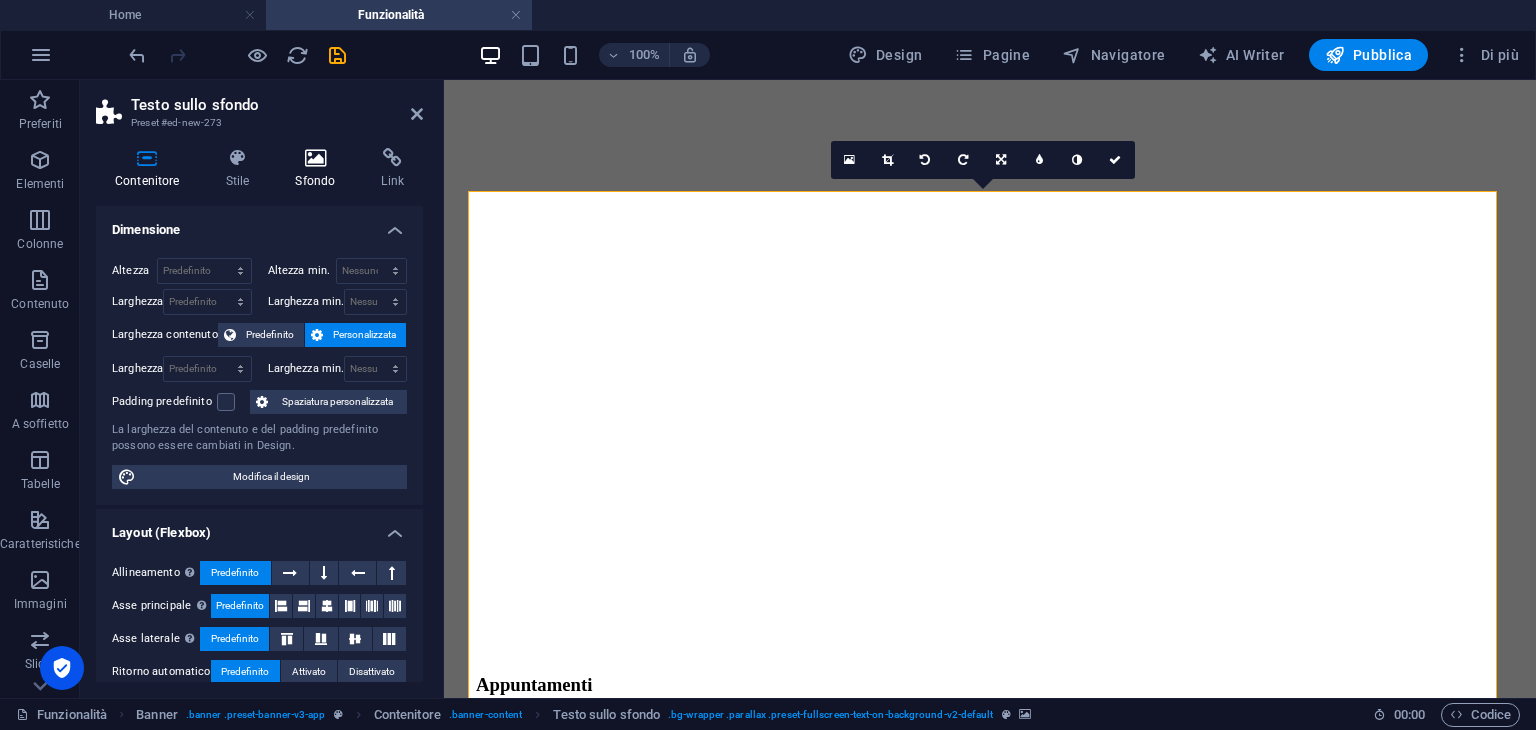 click at bounding box center [315, 158] 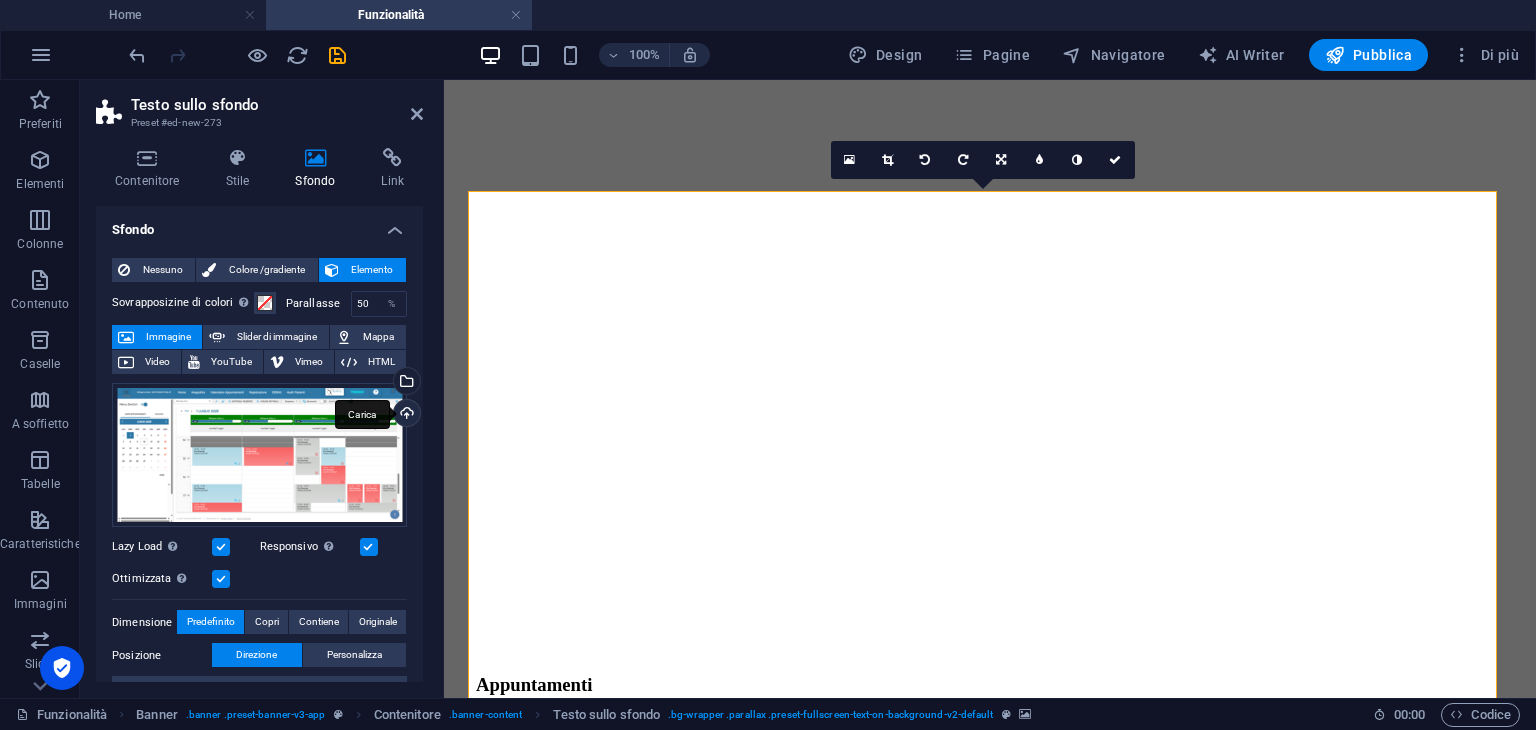 click on "Carica" at bounding box center [405, 415] 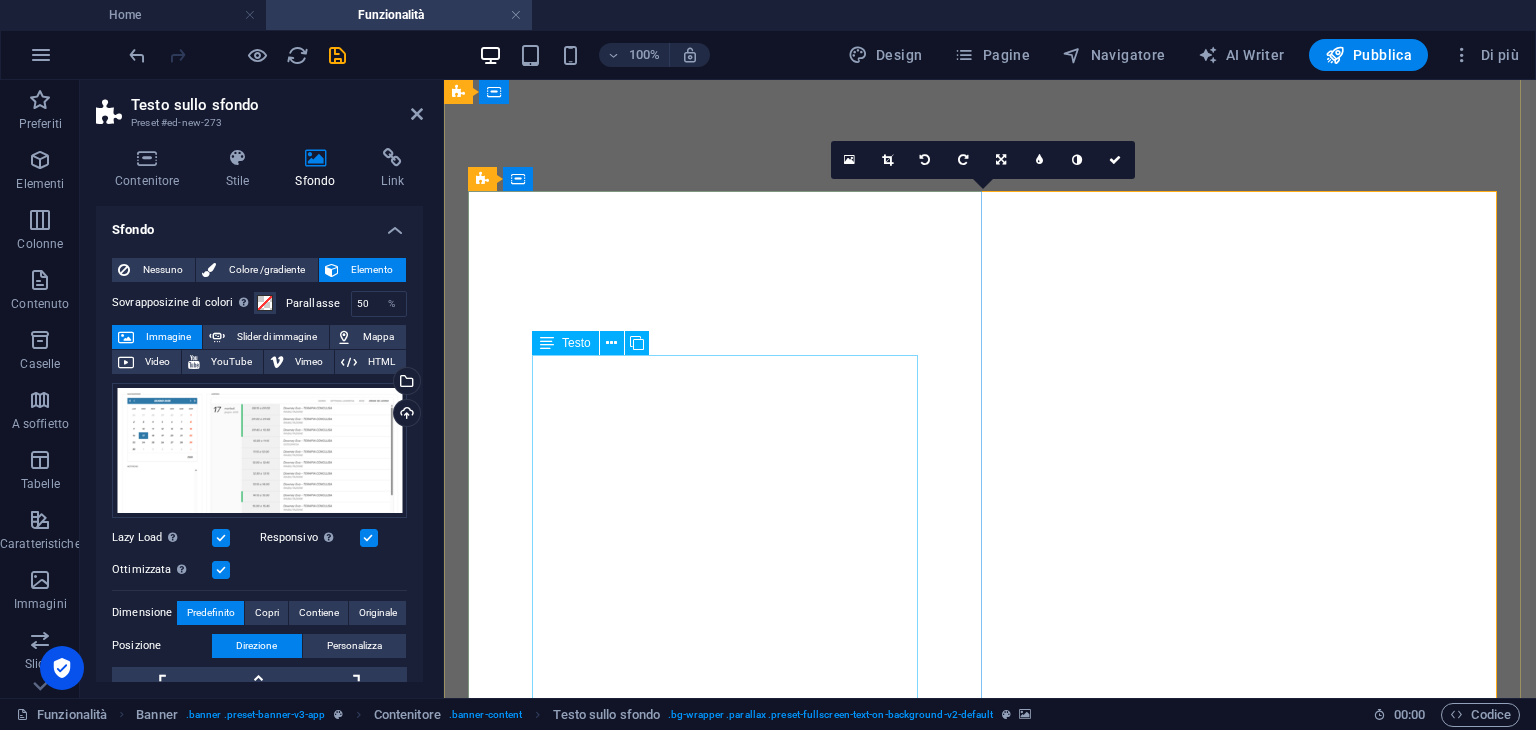 click on "Gestione Calendario Multi Collaboratore Apertura Automatica Collaboratori per Giorno Barra  Progresso Occupazione Collaboratore Visualizzazione Giorno , Settimana, Mese Filtro Risorse  [PERSON_NAME], Dinamico  Tutto il Giorno Visualizzazione Settimanale risorsa One-Click Appuntamento Autodescrittivo" at bounding box center [990, 2313] 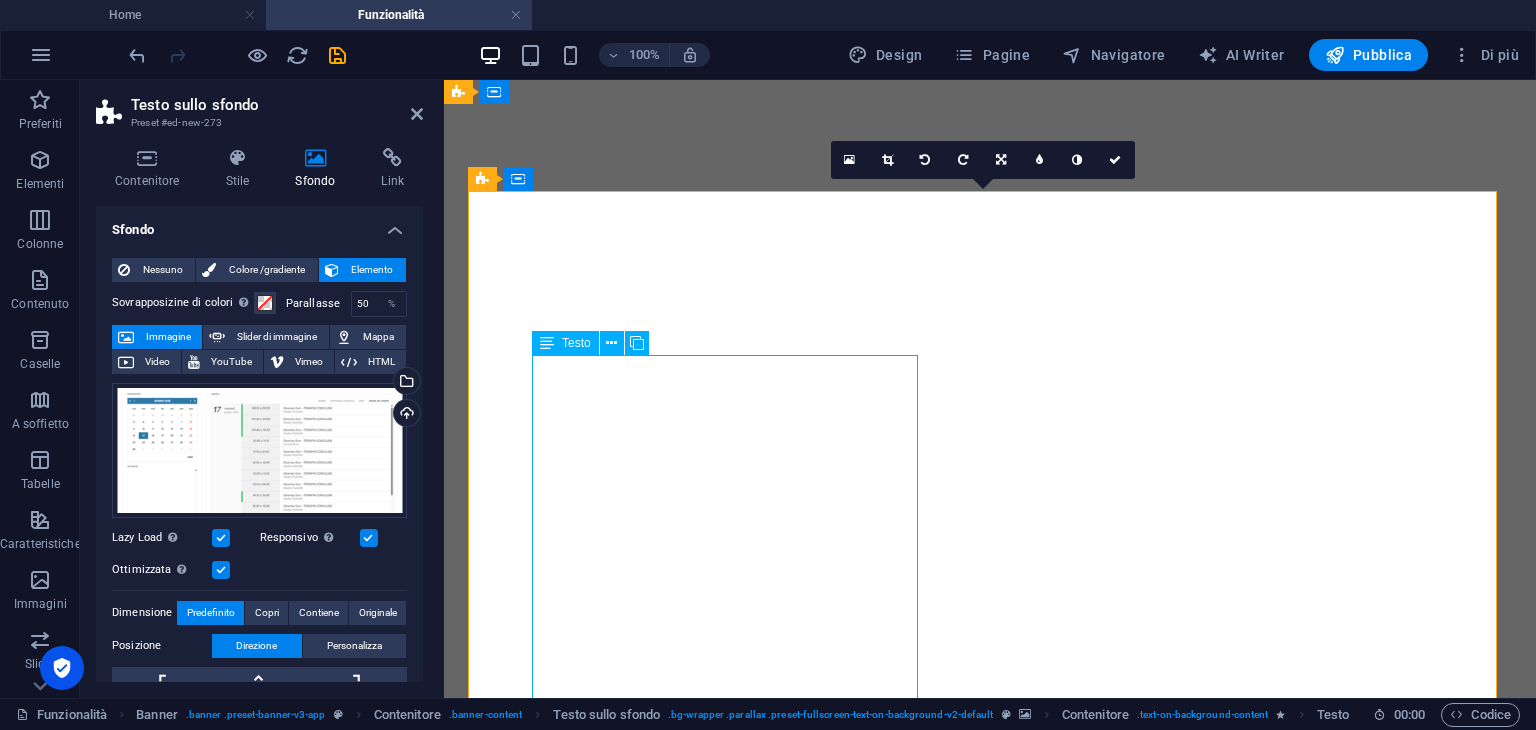 click on "Gestione Calendario Multi Collaboratore Apertura Automatica Collaboratori per Giorno Barra  Progresso Occupazione Collaboratore Visualizzazione Giorno , Settimana, Mese Filtro Risorse  [PERSON_NAME], Dinamico  Tutto il Giorno Visualizzazione Settimanale risorsa One-Click Appuntamento Autodescrittivo" at bounding box center (990, 2313) 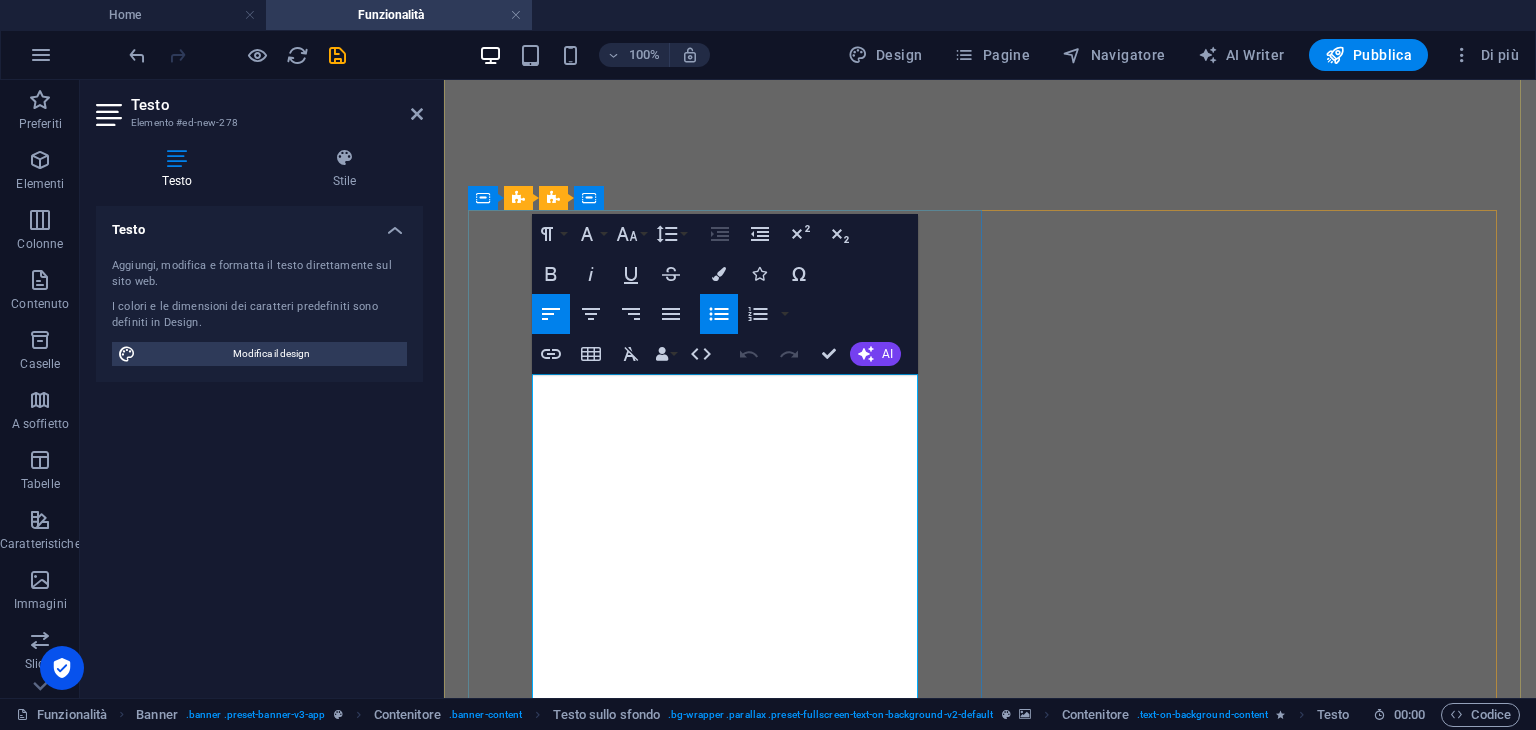 scroll, scrollTop: 1414, scrollLeft: 0, axis: vertical 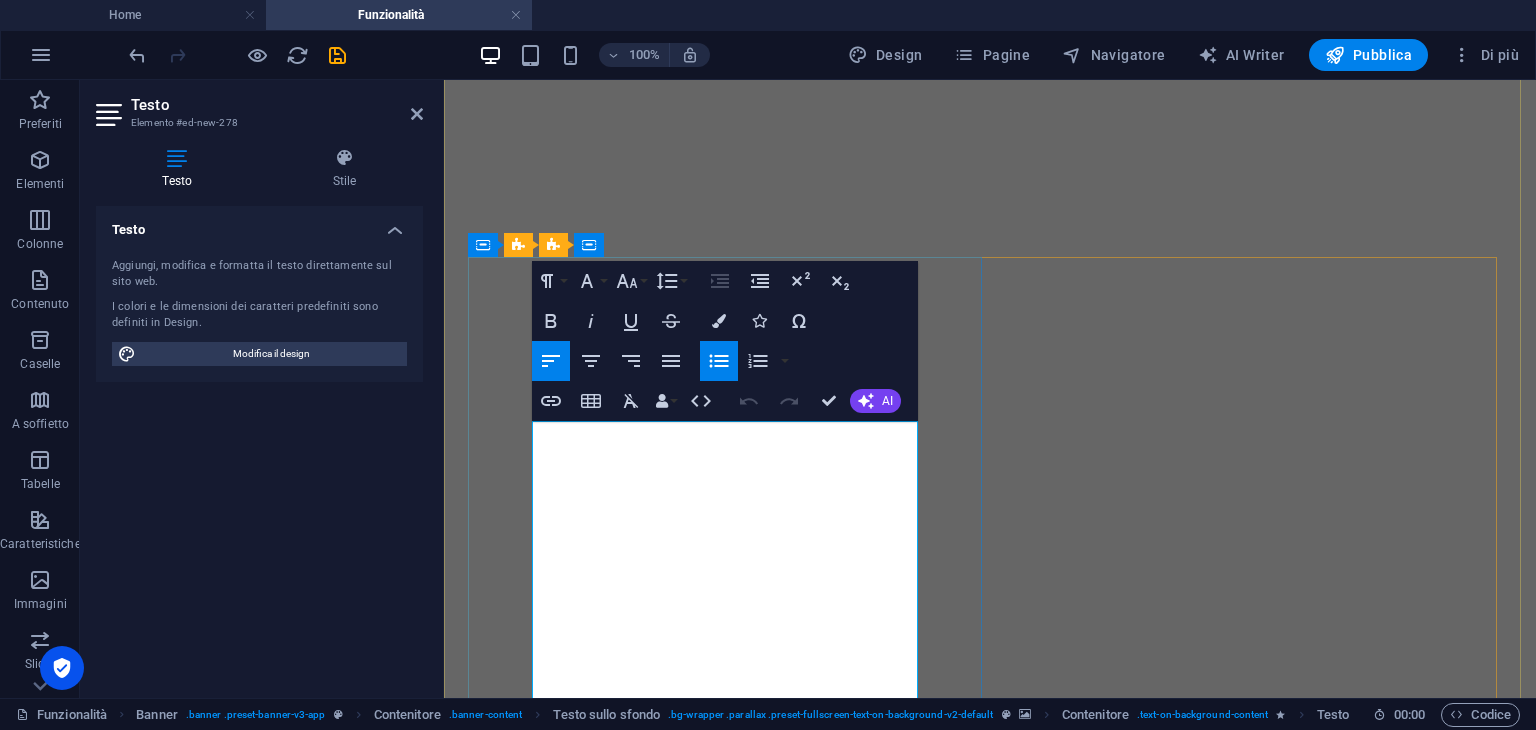 drag, startPoint x: 636, startPoint y: 439, endPoint x: 885, endPoint y: 446, distance: 249.09837 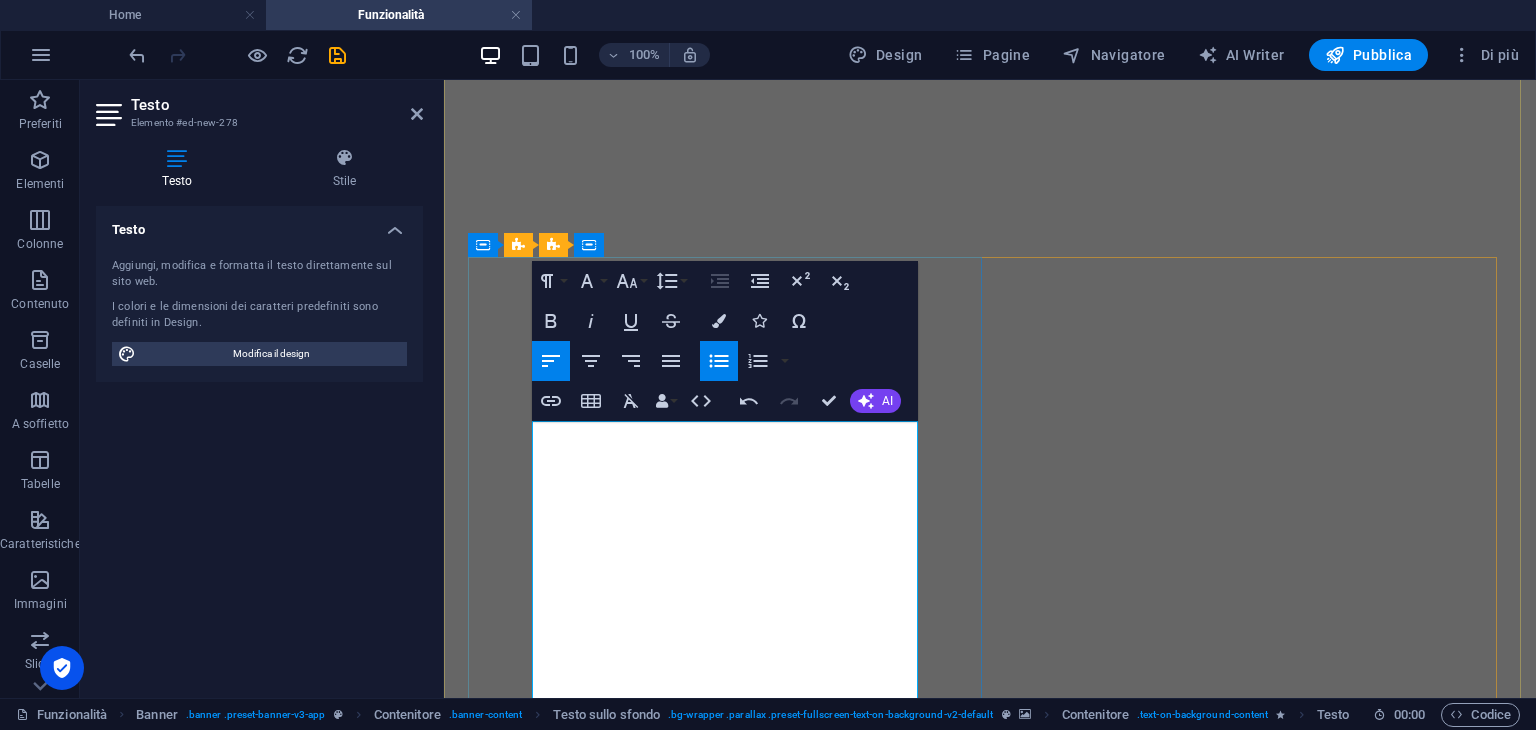 drag, startPoint x: 559, startPoint y: 475, endPoint x: 612, endPoint y: 502, distance: 59.48109 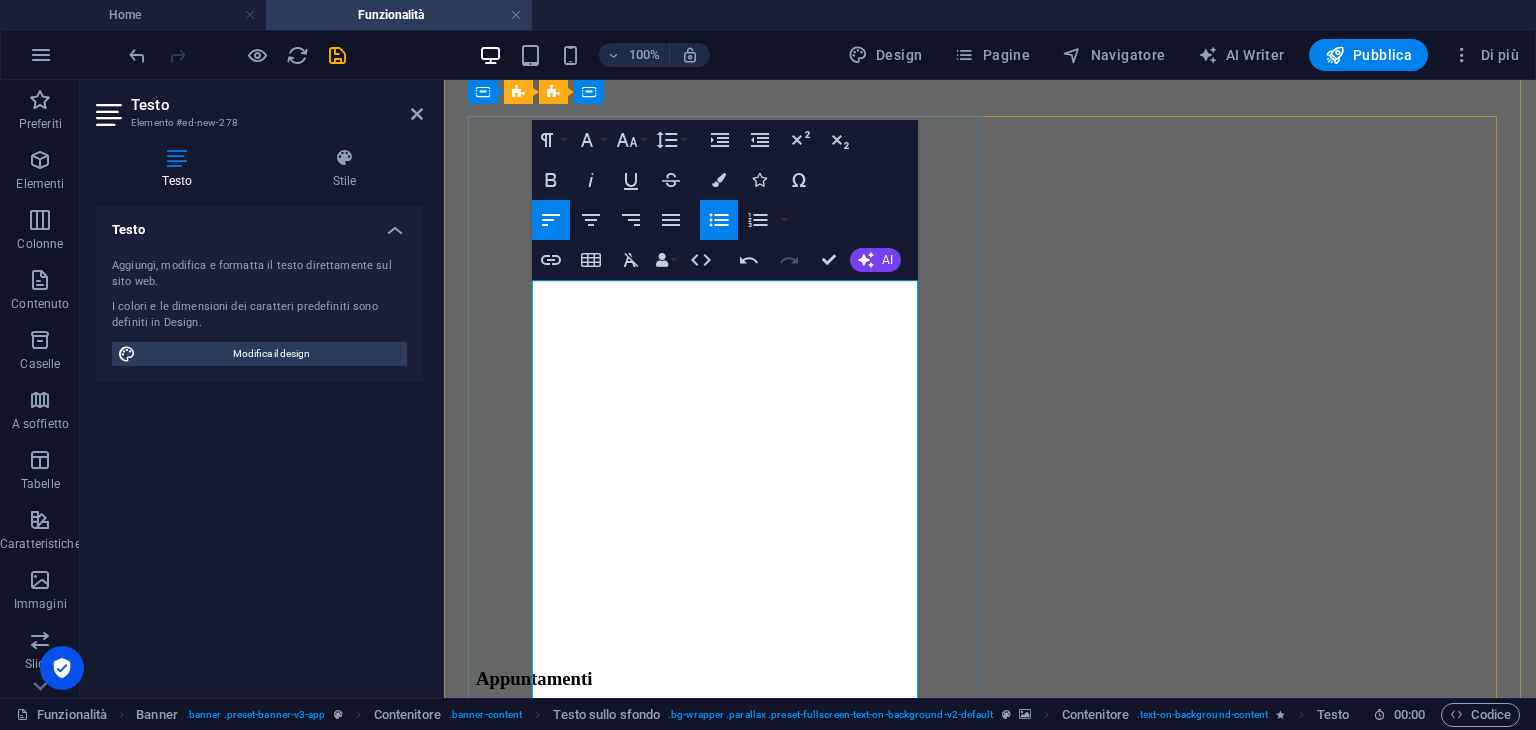 scroll, scrollTop: 1514, scrollLeft: 0, axis: vertical 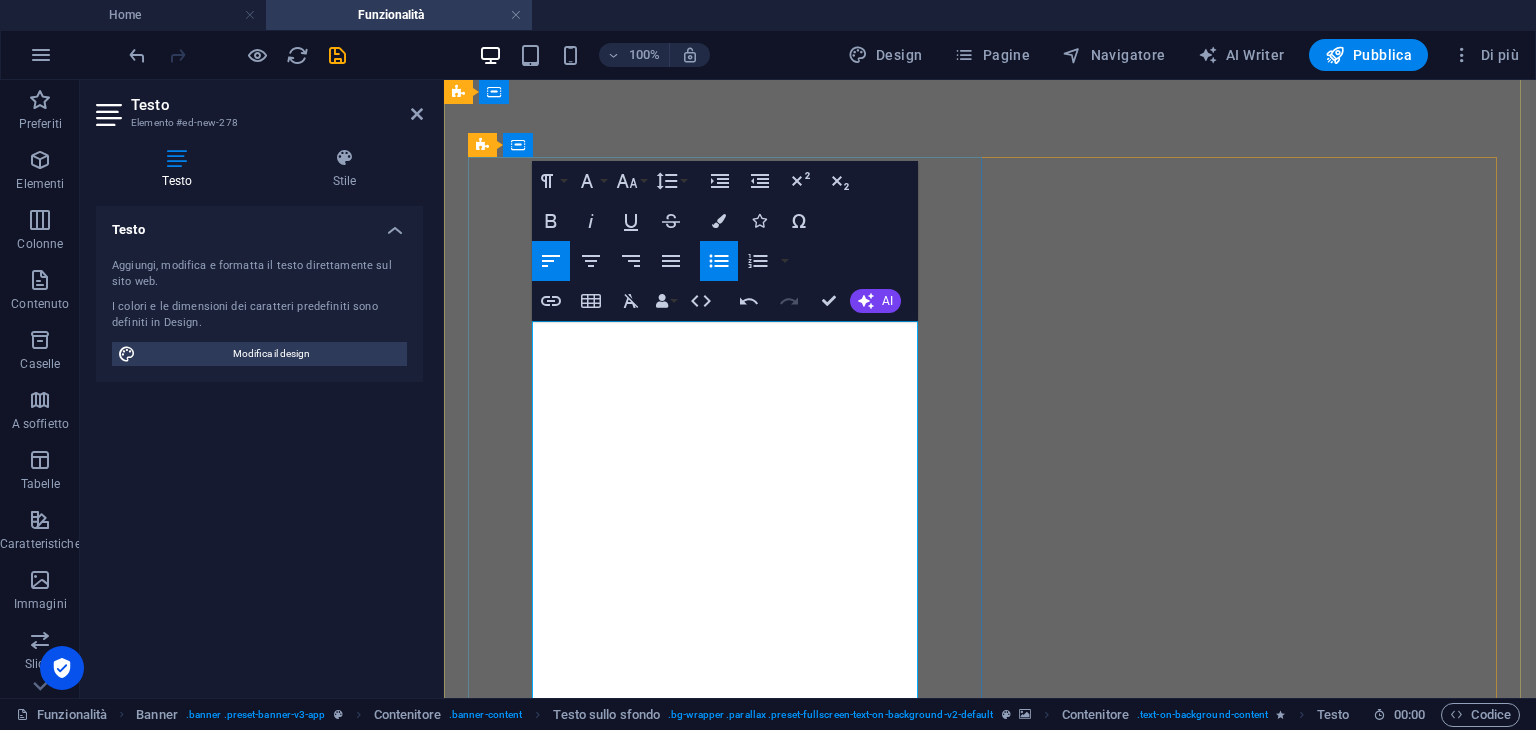 drag, startPoint x: 556, startPoint y: 413, endPoint x: 807, endPoint y: 418, distance: 251.04979 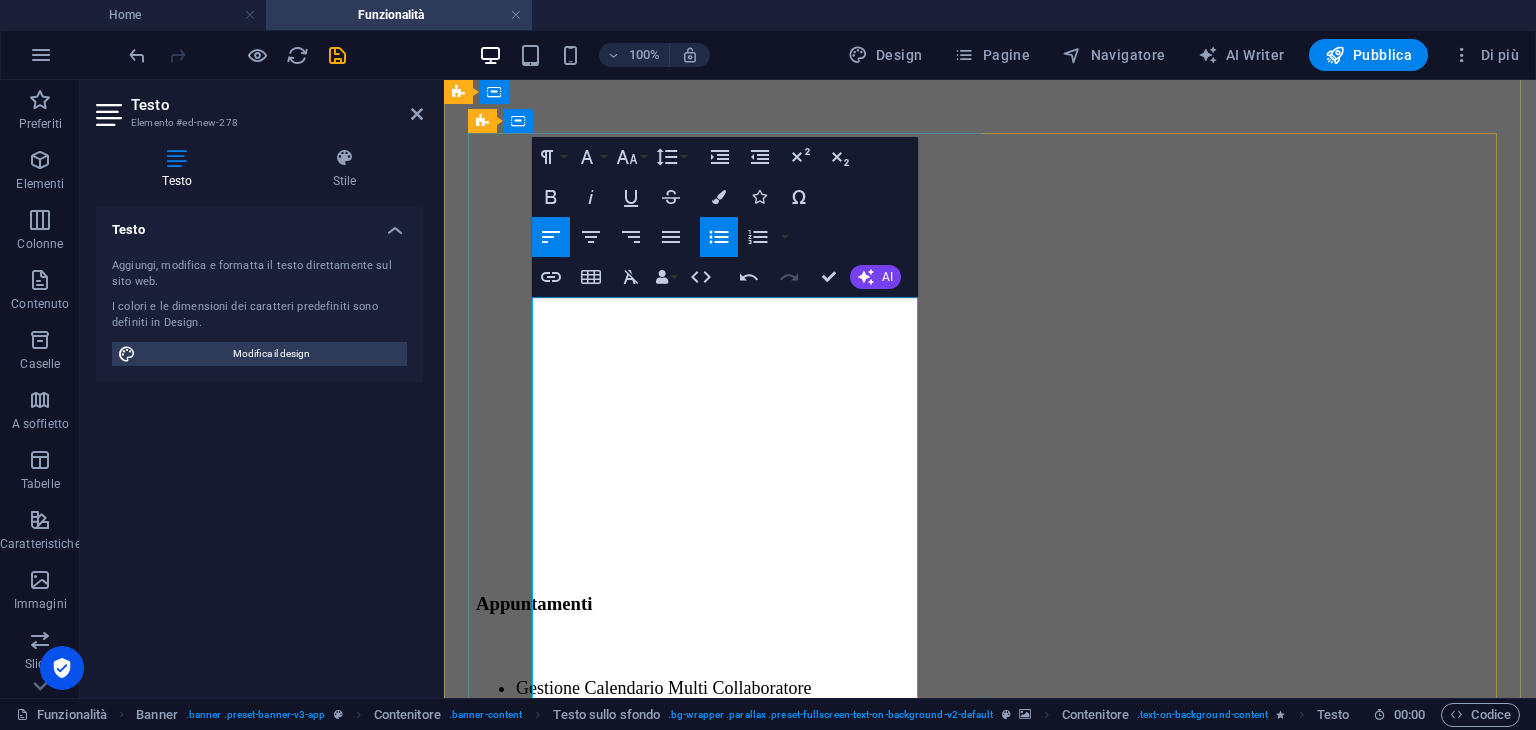 scroll, scrollTop: 1714, scrollLeft: 0, axis: vertical 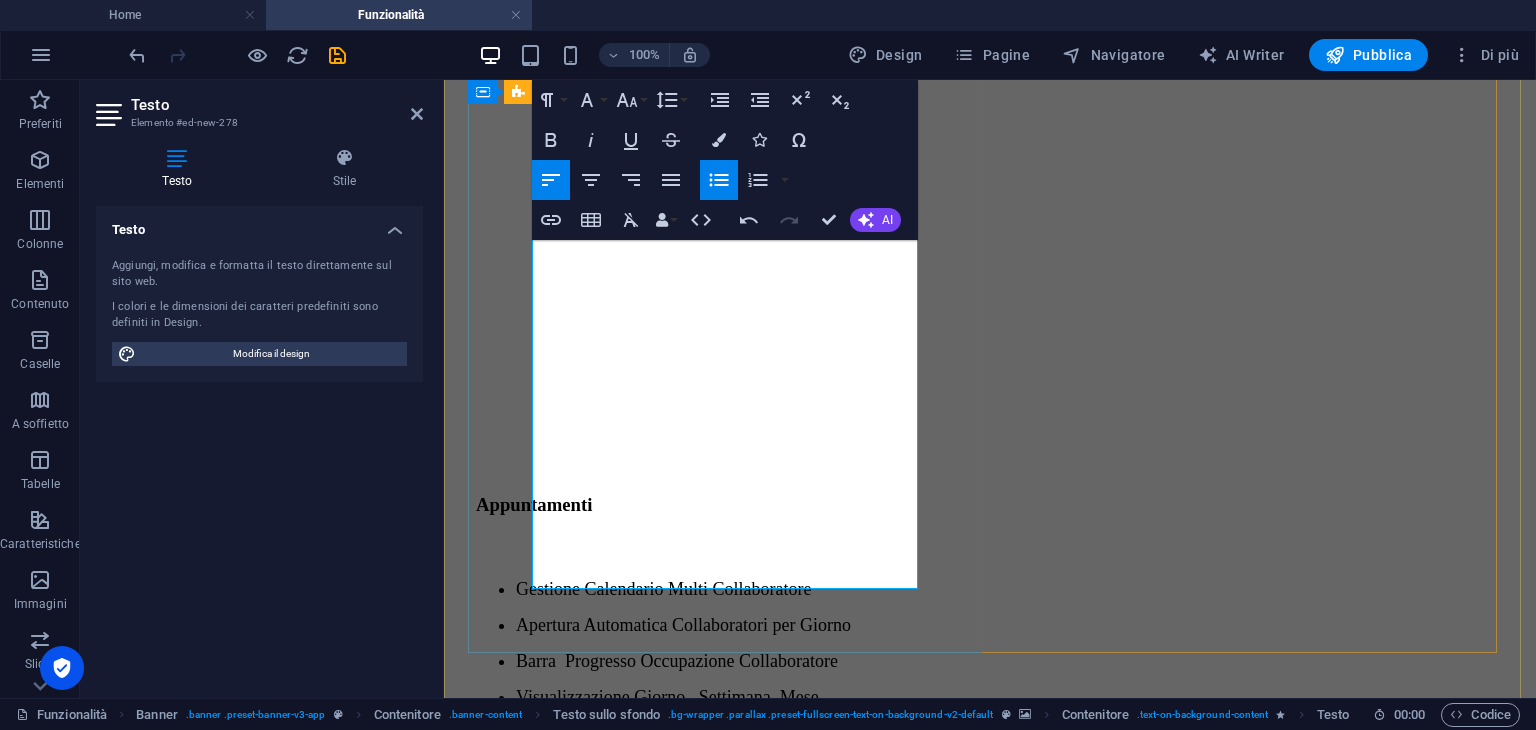 drag, startPoint x: 559, startPoint y: 444, endPoint x: 822, endPoint y: 542, distance: 280.66528 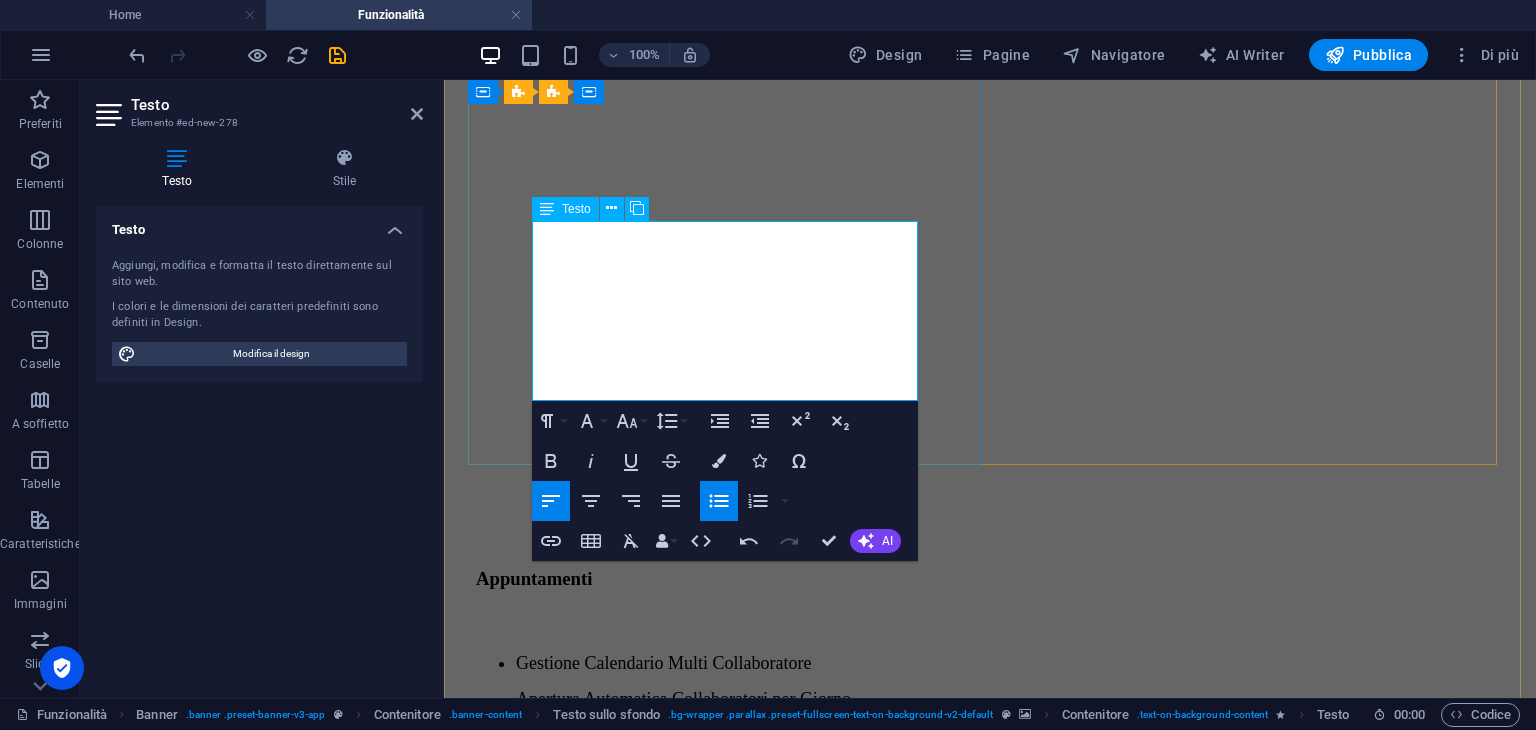 scroll, scrollTop: 1614, scrollLeft: 0, axis: vertical 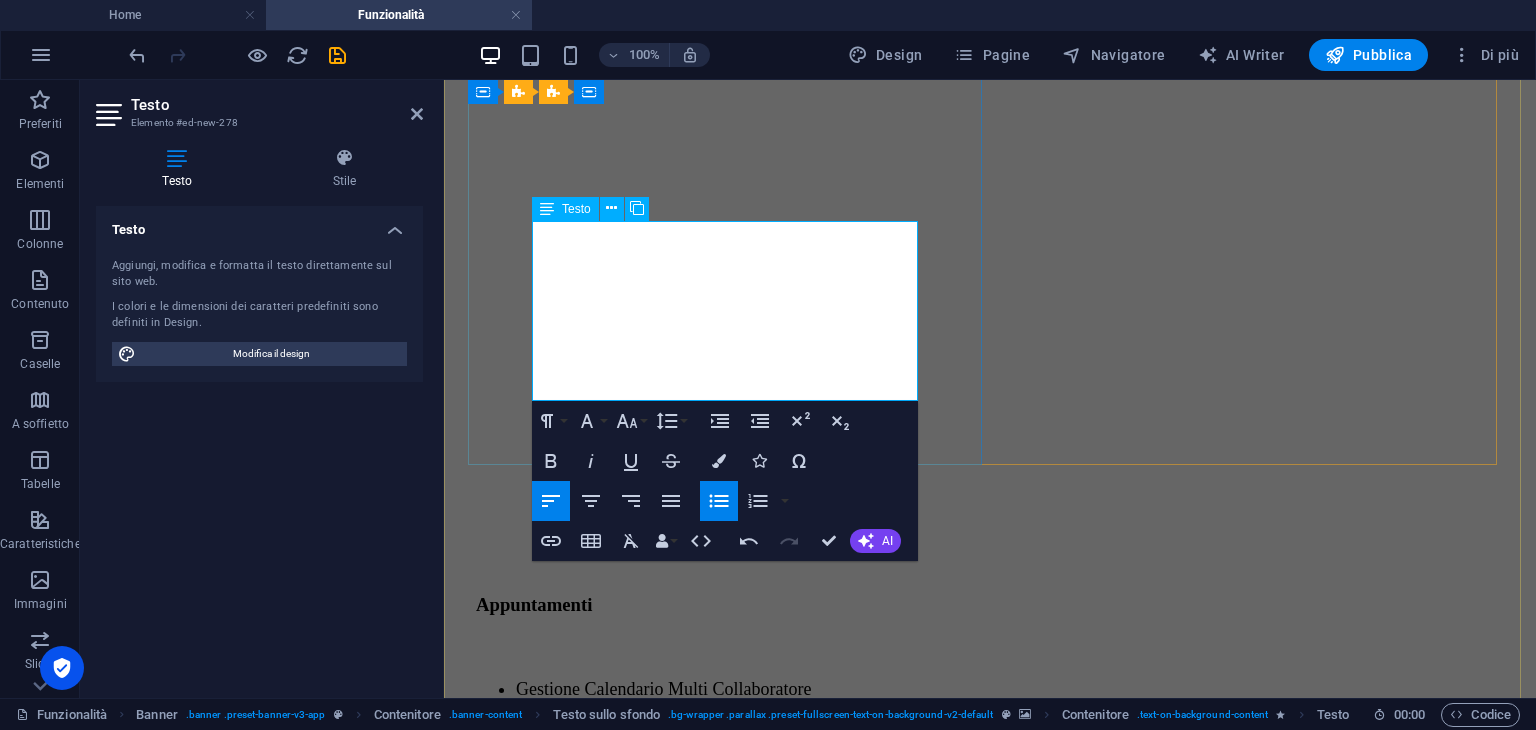 click at bounding box center (1010, 1945) 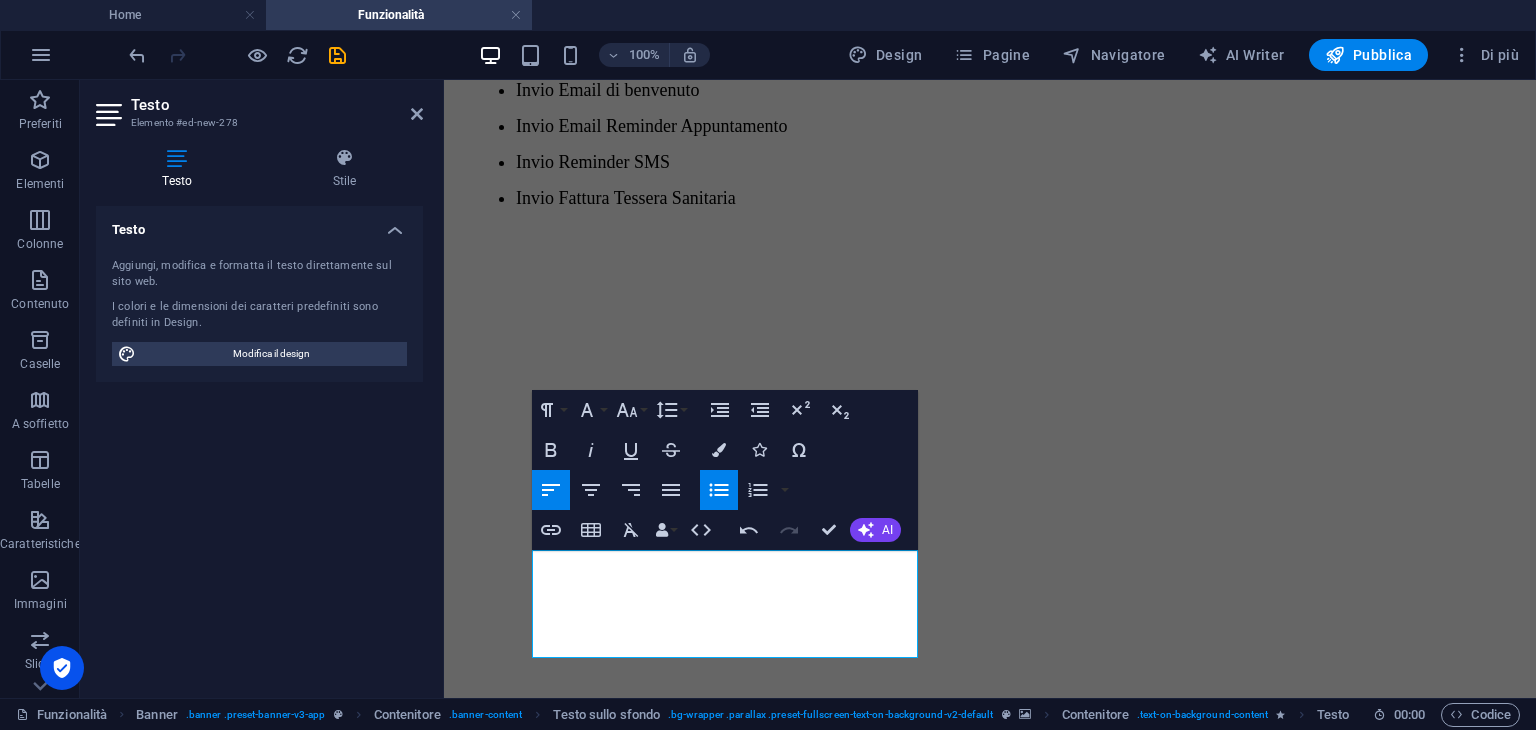 scroll, scrollTop: 1314, scrollLeft: 0, axis: vertical 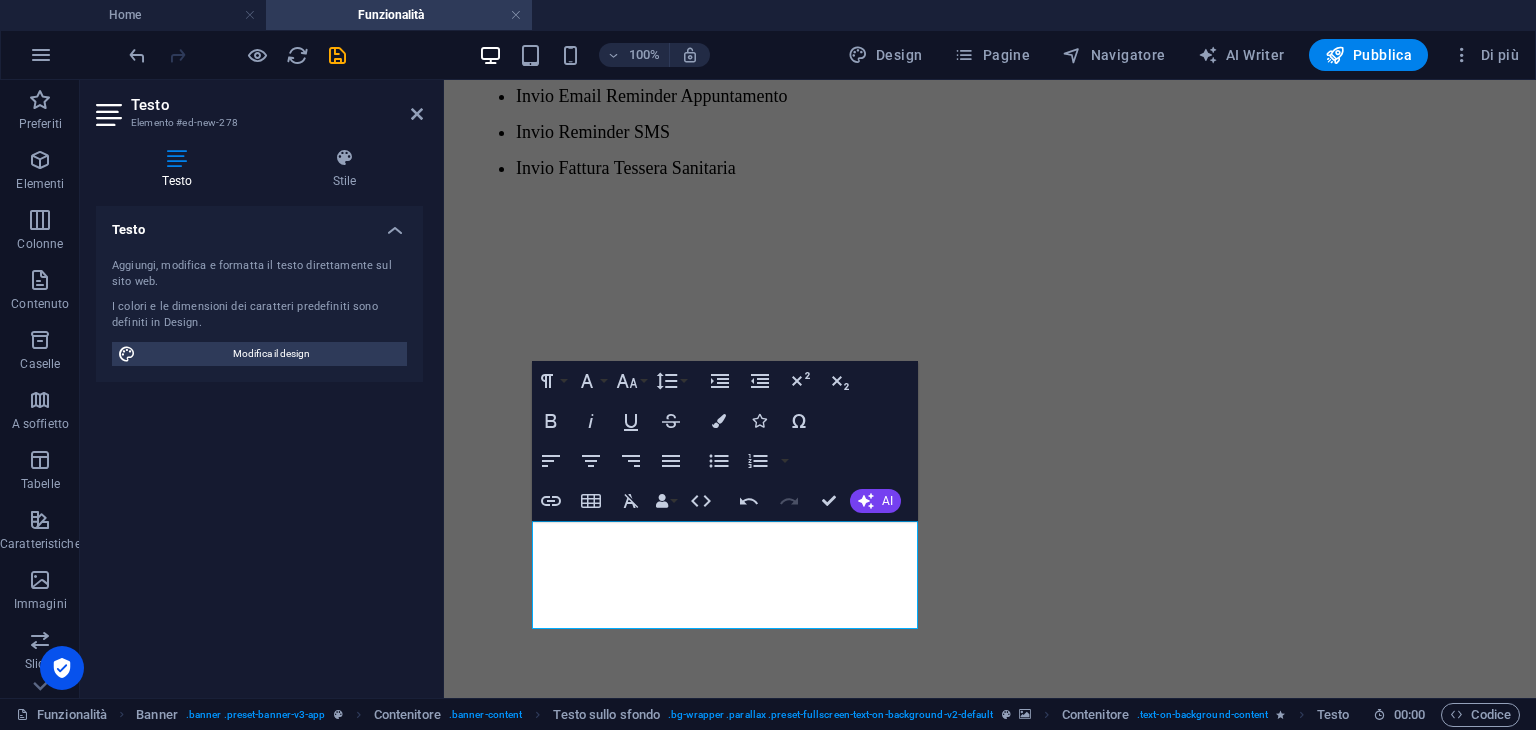 click at bounding box center [990, 1280] 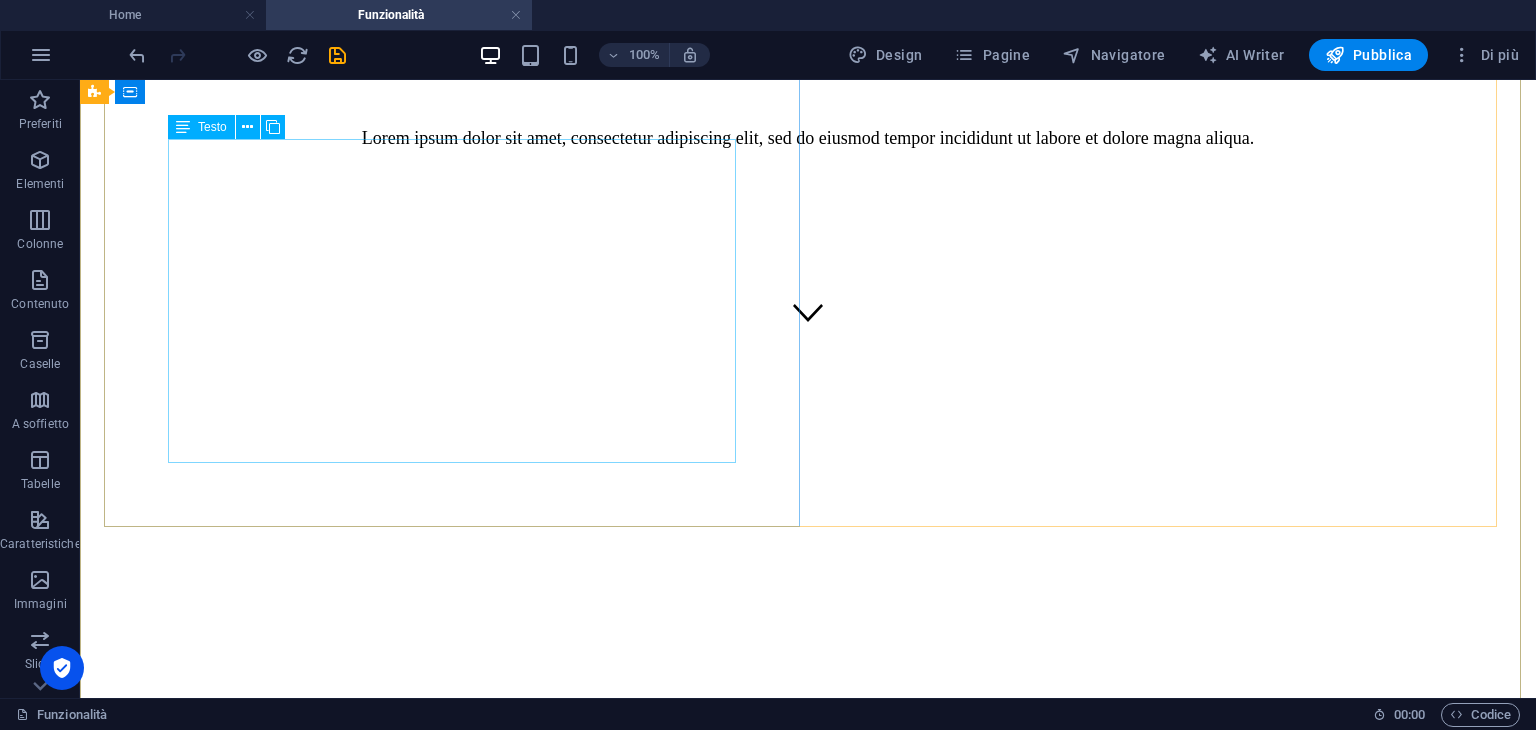 scroll, scrollTop: 400, scrollLeft: 0, axis: vertical 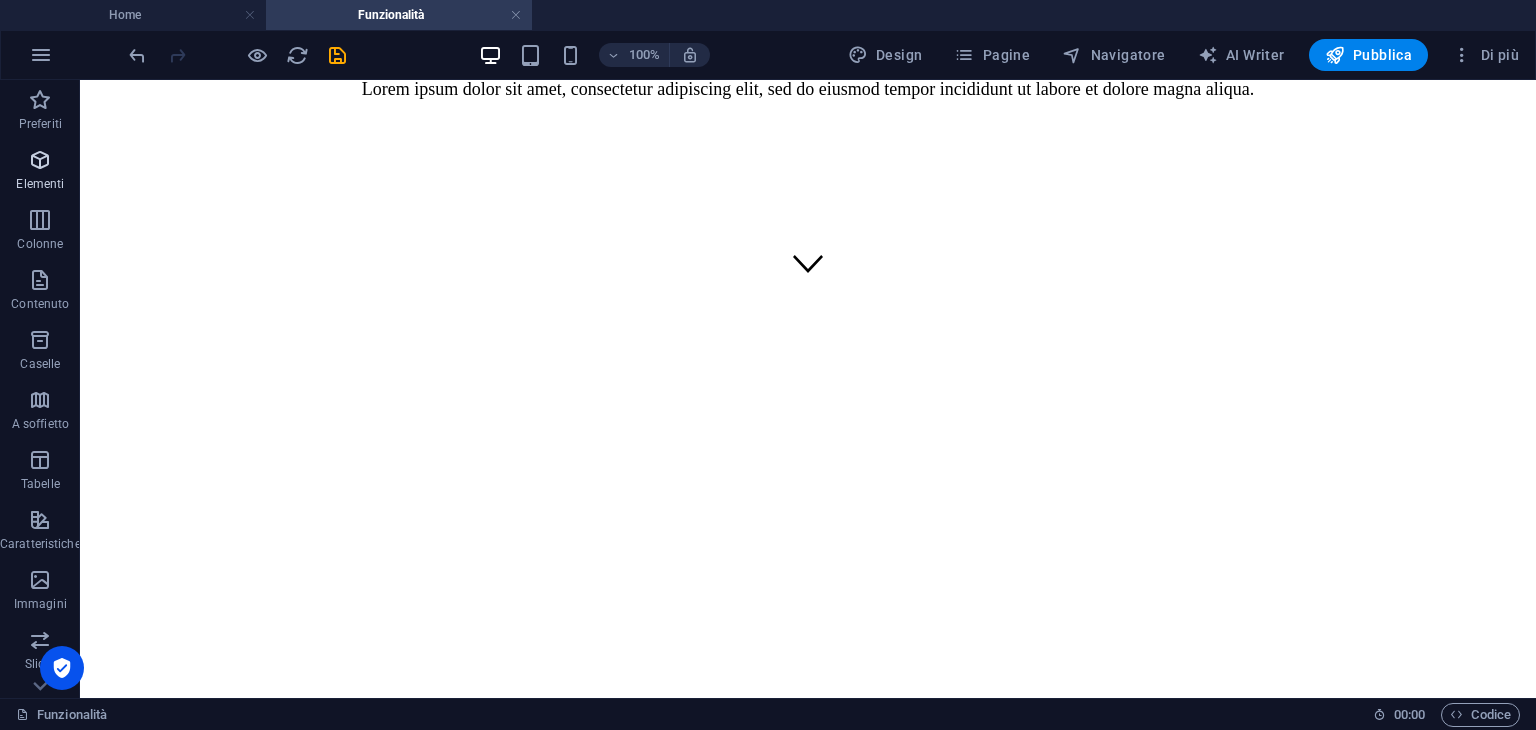 click at bounding box center (40, 160) 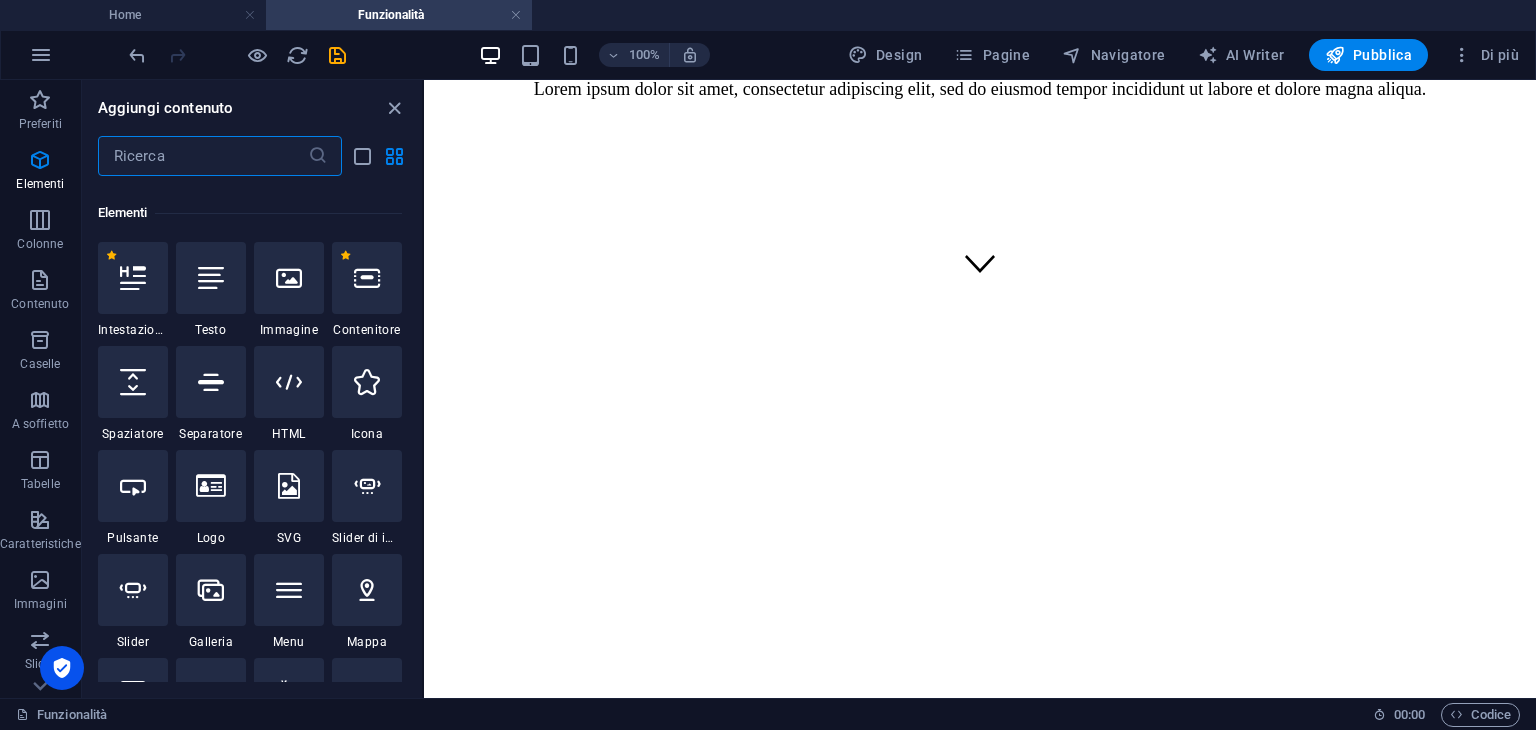 scroll, scrollTop: 212, scrollLeft: 0, axis: vertical 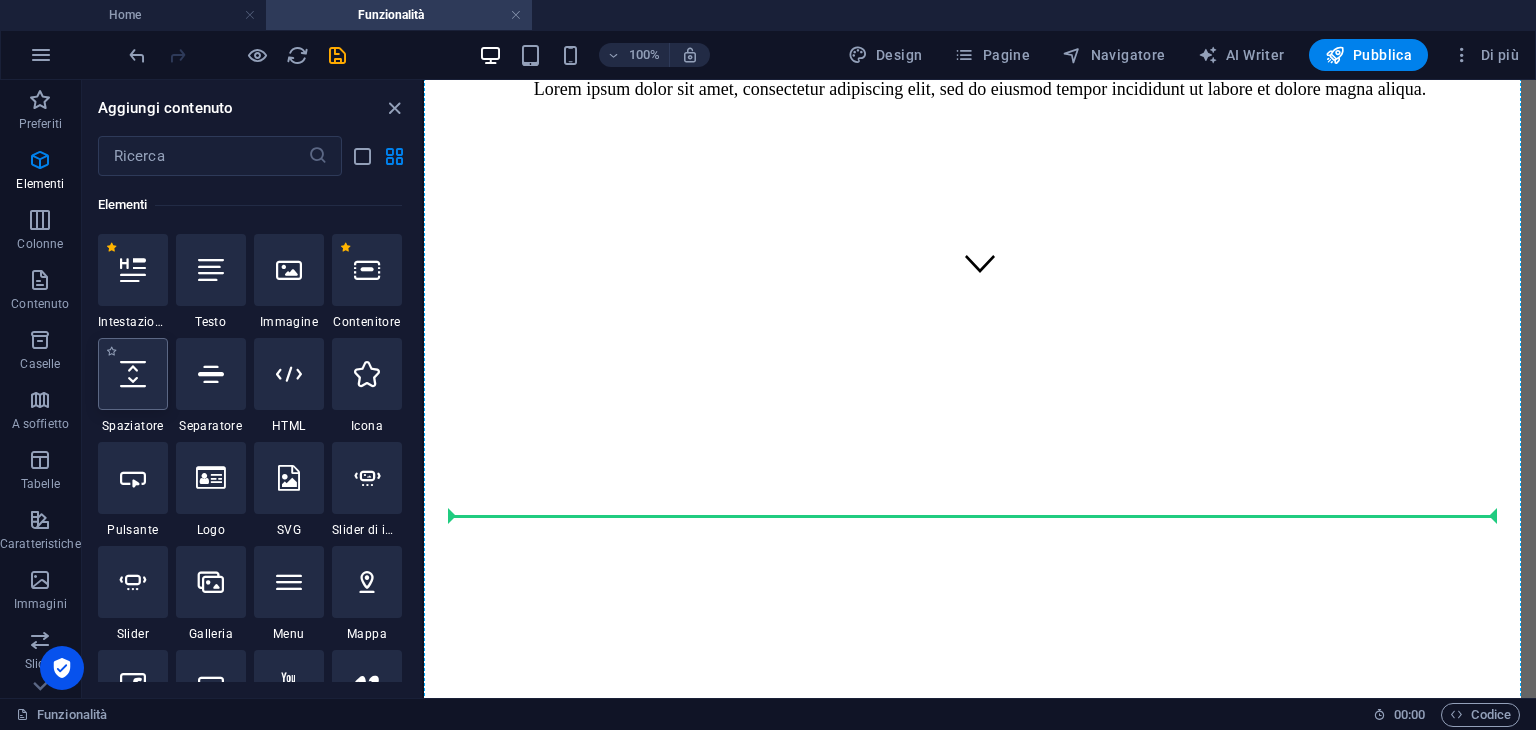 select on "px" 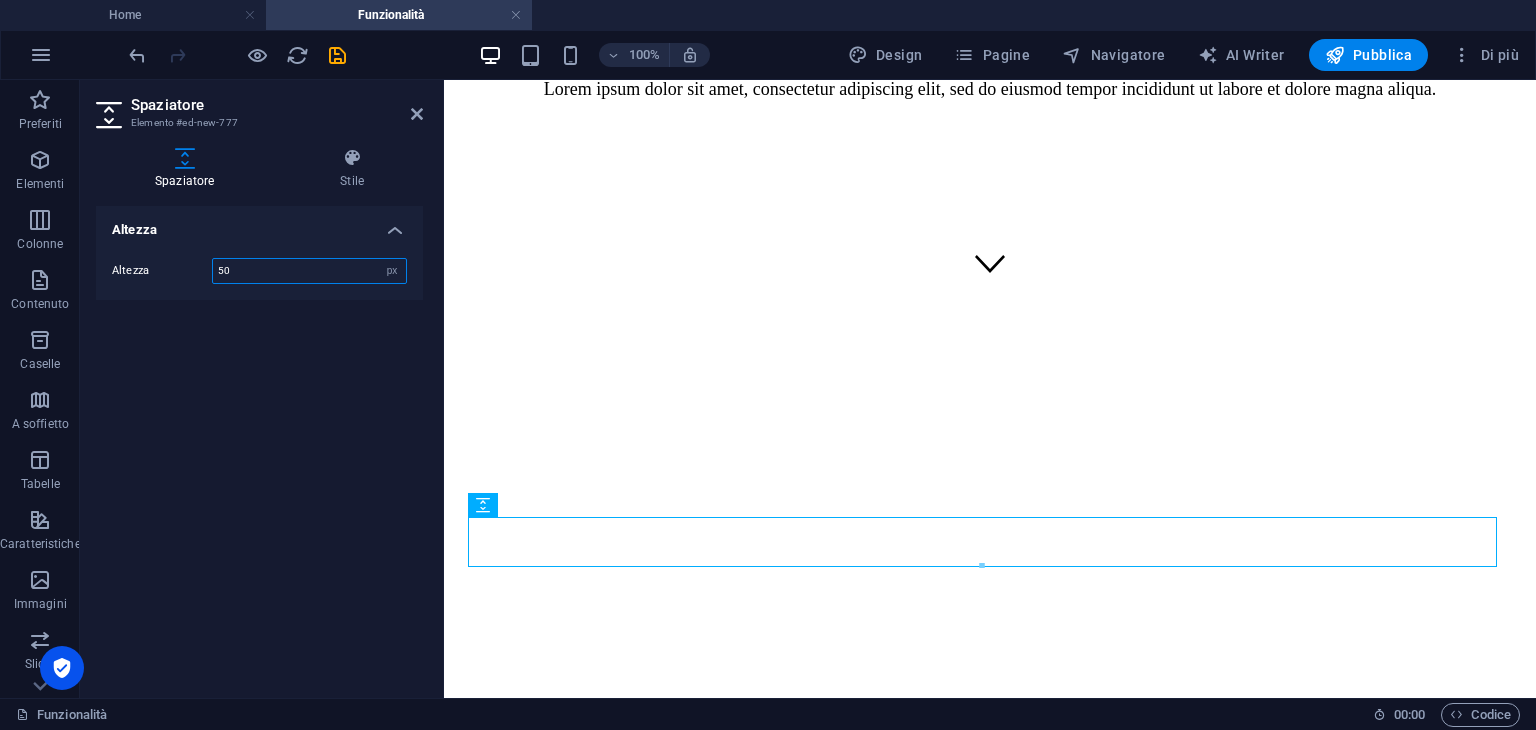 scroll, scrollTop: 426, scrollLeft: 0, axis: vertical 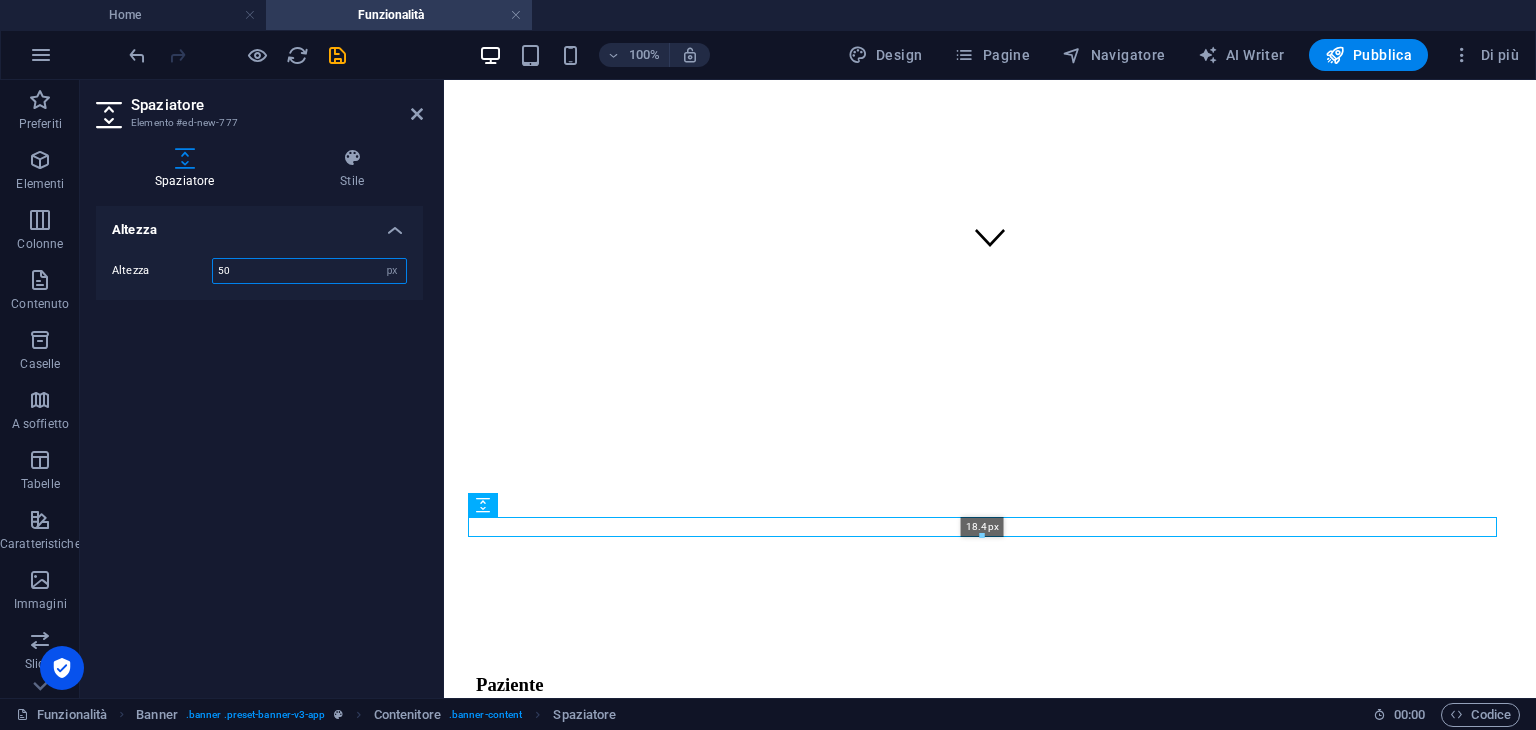 drag, startPoint x: 983, startPoint y: 564, endPoint x: 988, endPoint y: 536, distance: 28.442924 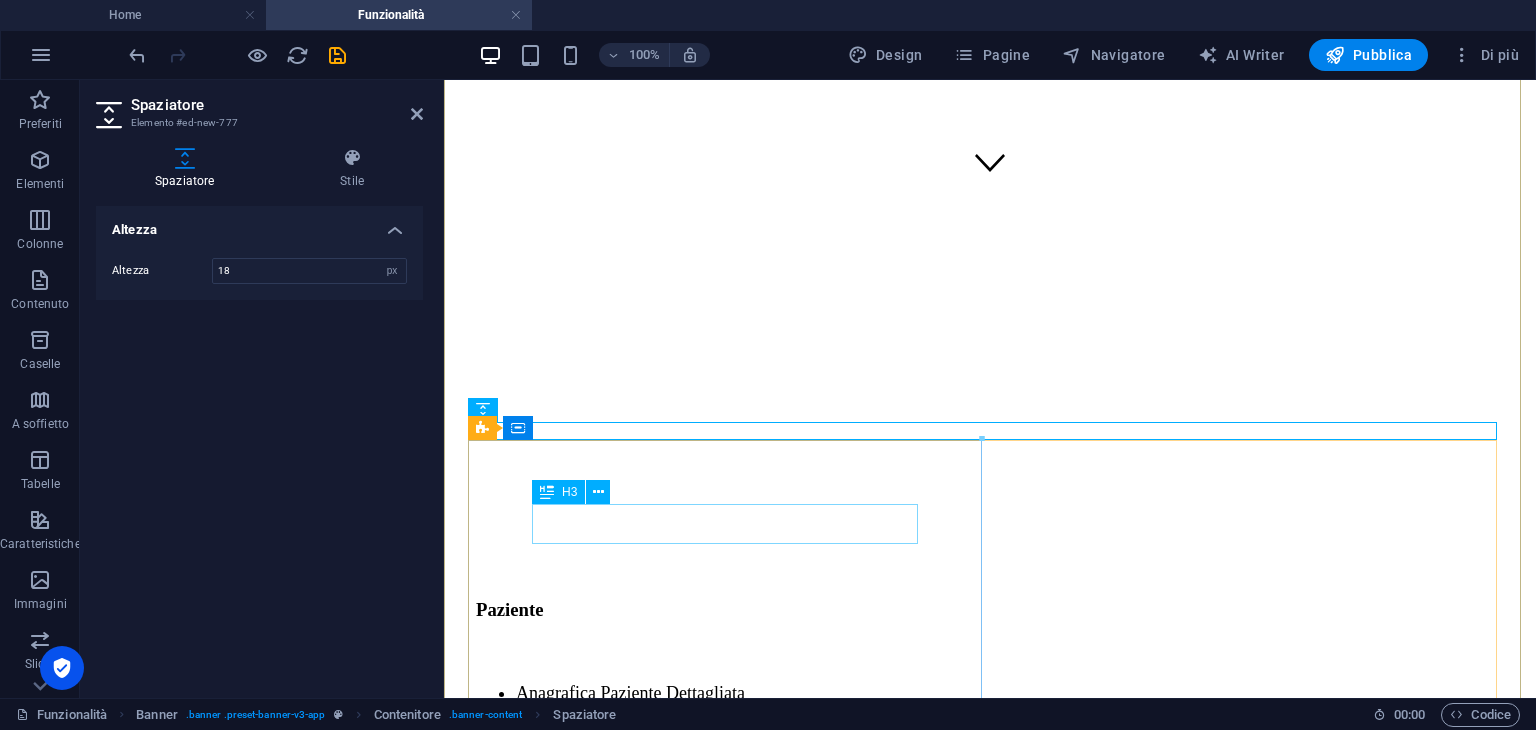 scroll, scrollTop: 526, scrollLeft: 0, axis: vertical 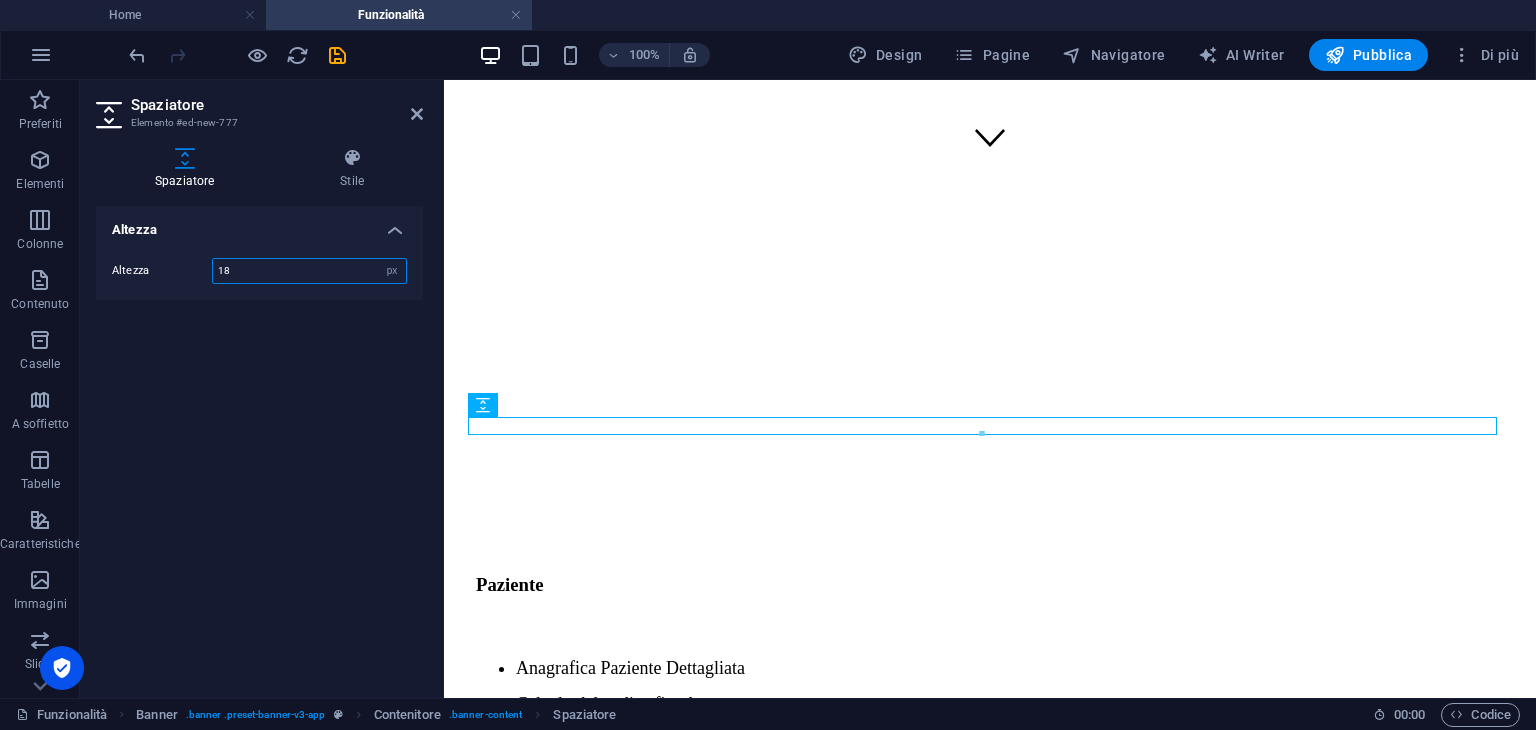 click on "18" at bounding box center [309, 271] 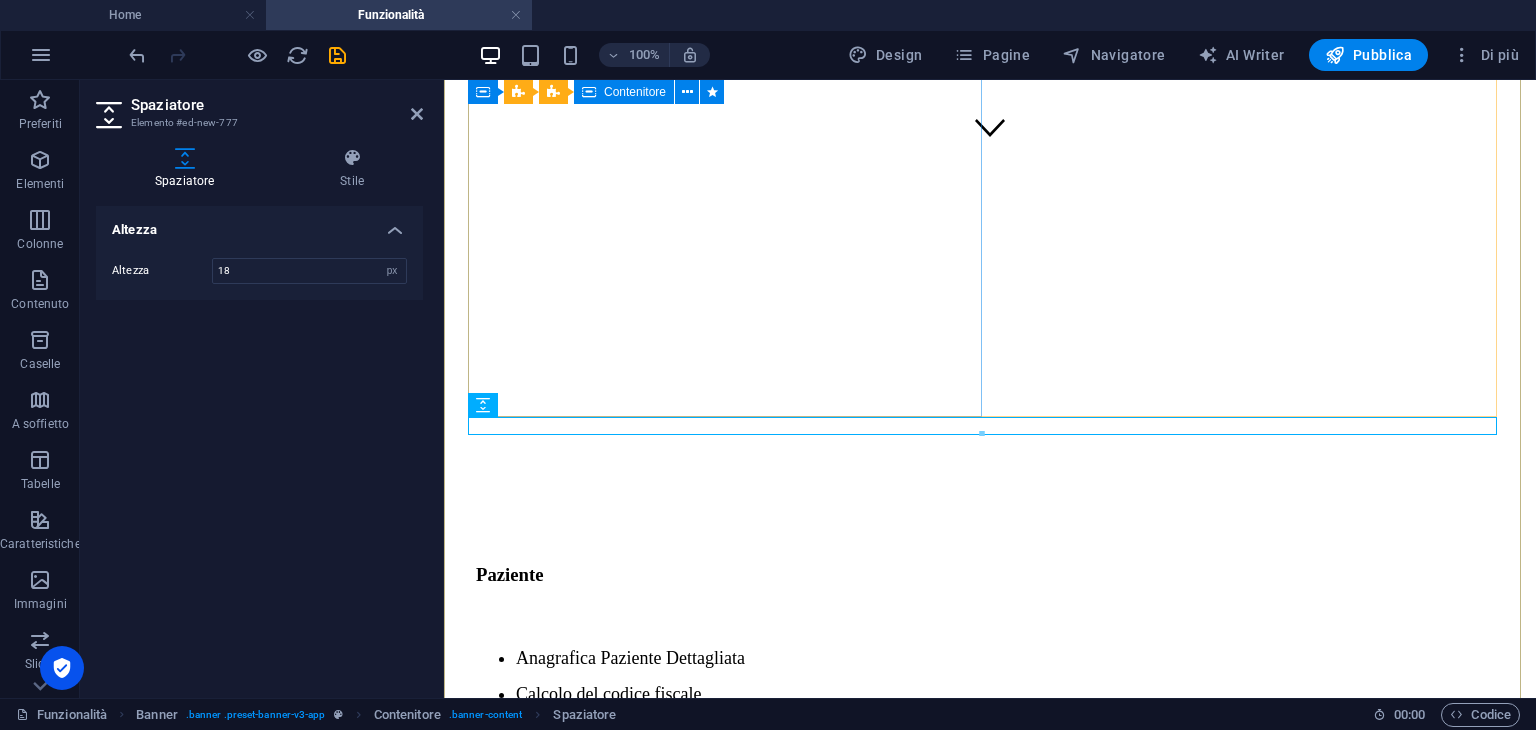 scroll, scrollTop: 526, scrollLeft: 0, axis: vertical 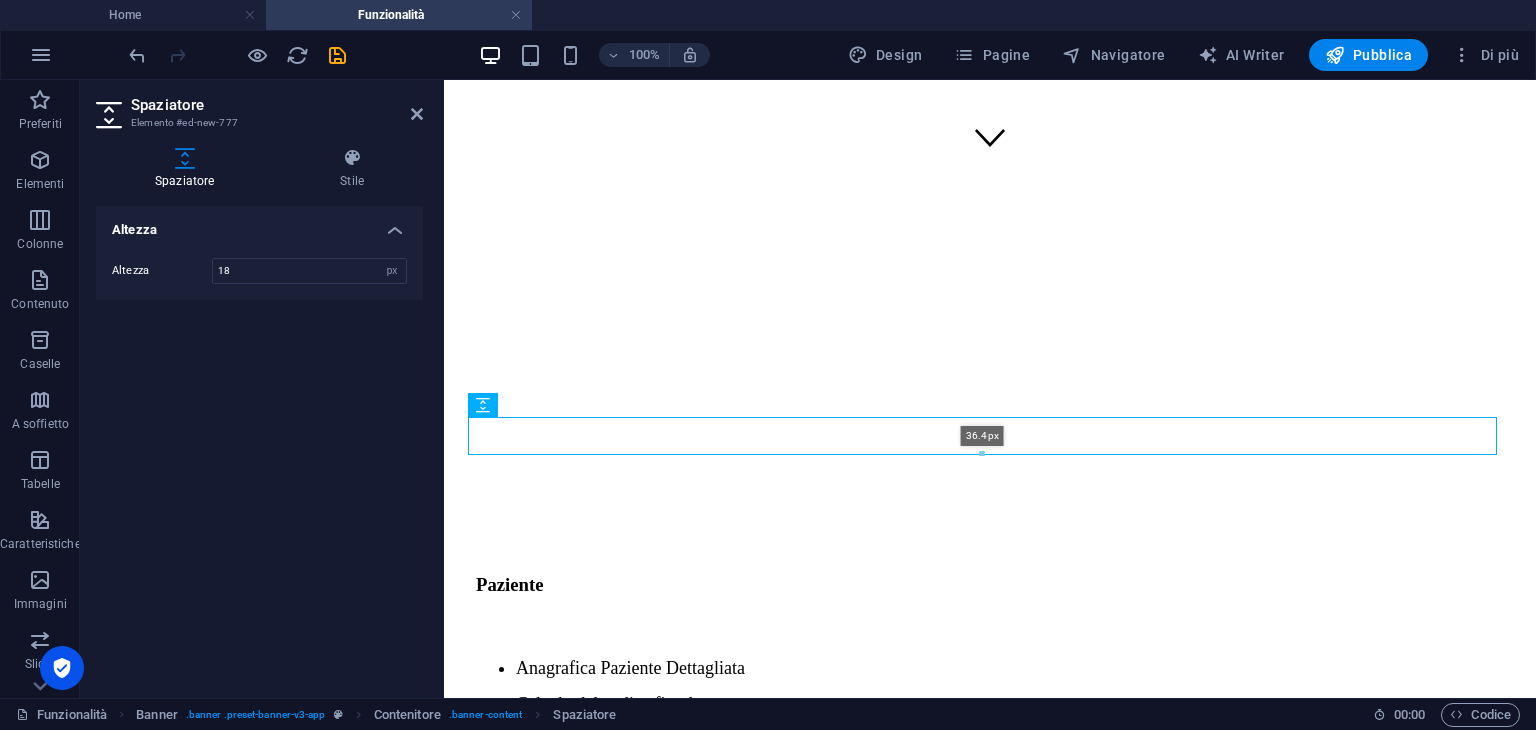 drag, startPoint x: 983, startPoint y: 433, endPoint x: 544, endPoint y: 369, distance: 443.64062 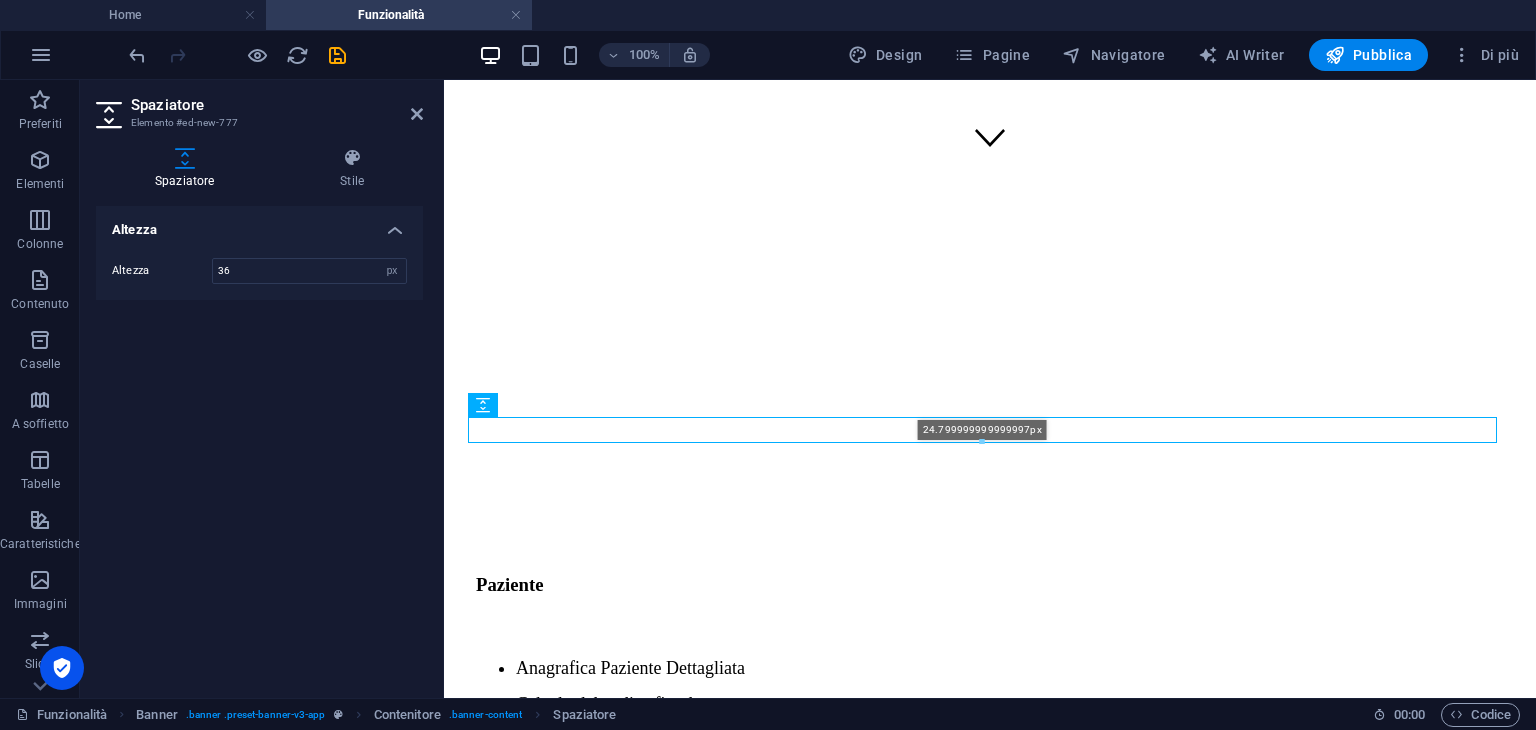 click at bounding box center [982, 442] 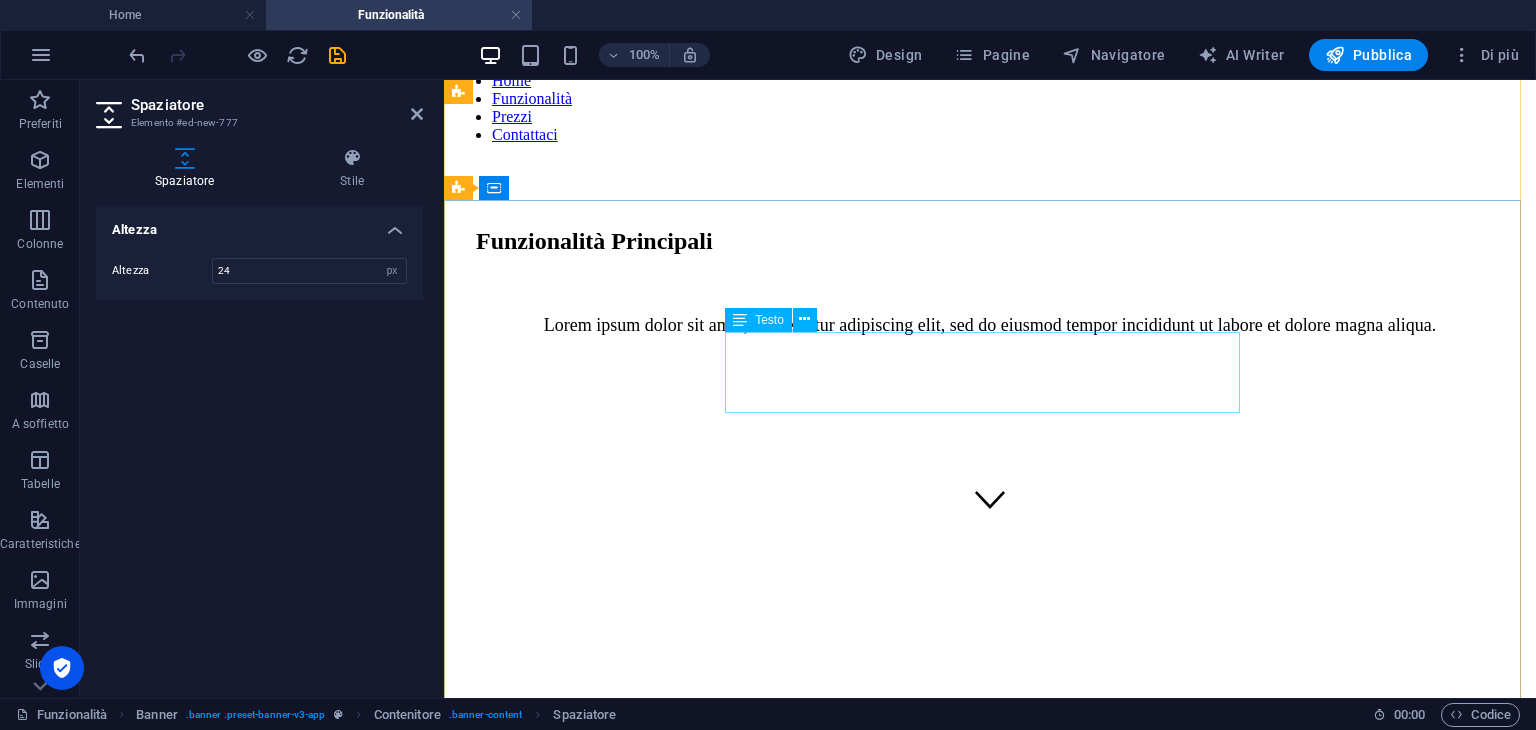 scroll, scrollTop: 0, scrollLeft: 0, axis: both 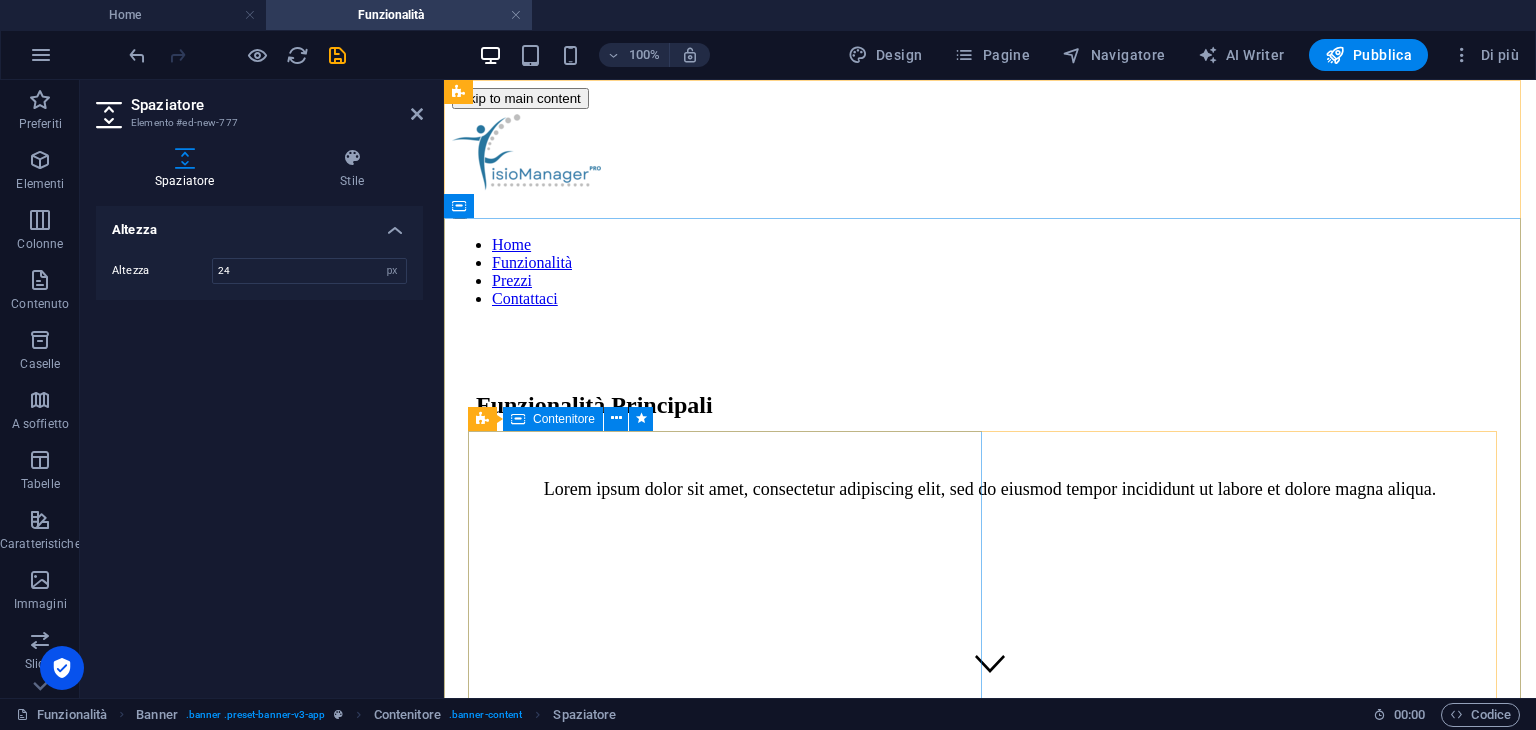 click on "Paziente Anagrafica Paziente Dettagliata Calcolo del codice fiscale Lettura  tessera sanitaria Gestione Fiscale Parentela Gestione [MEDICAL_DATA] G.D.P.R. Invio Email di benvenuto Invio Email Reminder Appuntamento Invio Reminder SMS Invio Fattura Tessera Sanitaria" at bounding box center (990, 1300) 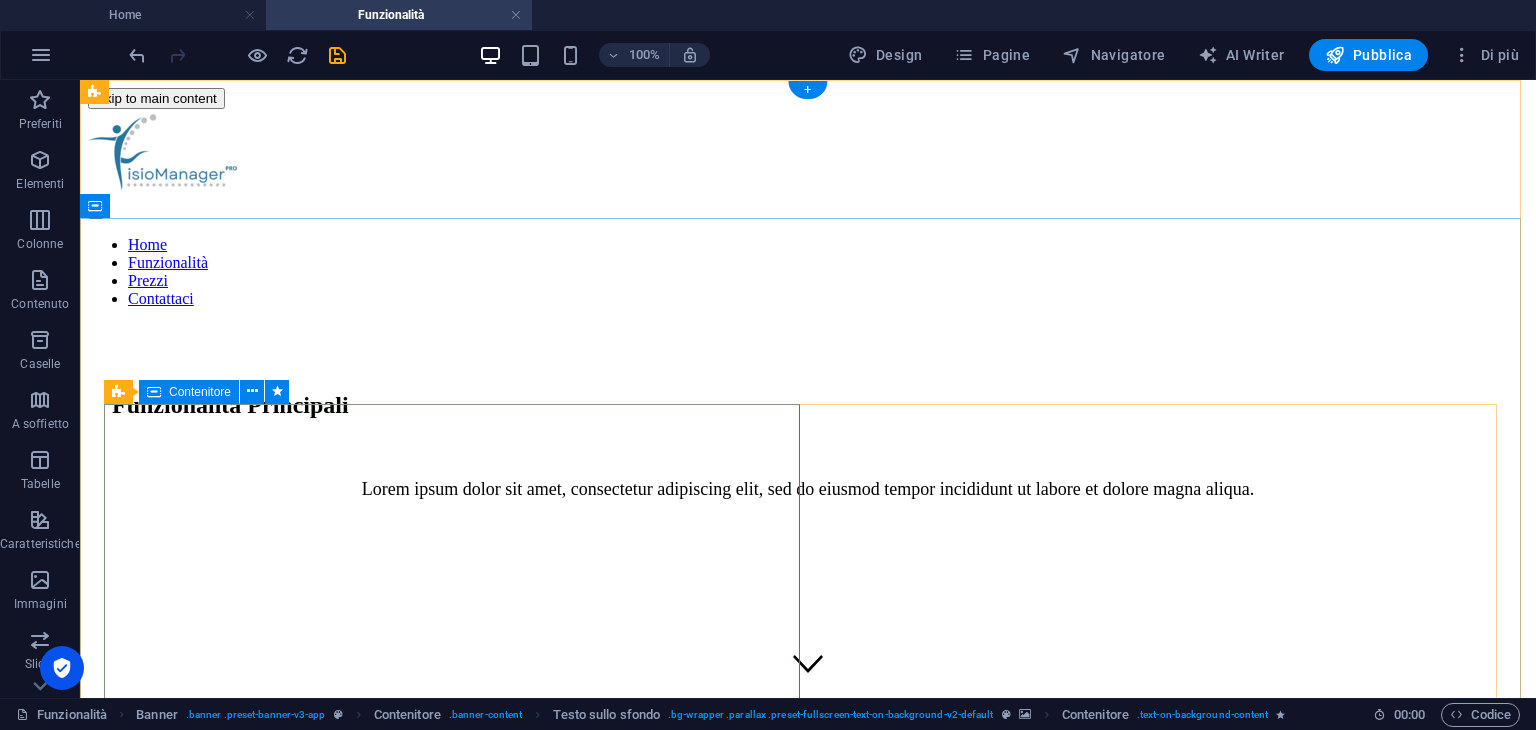 click on "Paziente Anagrafica Paziente Dettagliata Calcolo del codice fiscale Lettura  tessera sanitaria Gestione Fiscale Parentela Gestione [MEDICAL_DATA] G.D.P.R. Invio Email di benvenuto Invio Email Reminder Appuntamento Invio Reminder SMS Invio Fattura Tessera Sanitaria" at bounding box center [808, 1300] 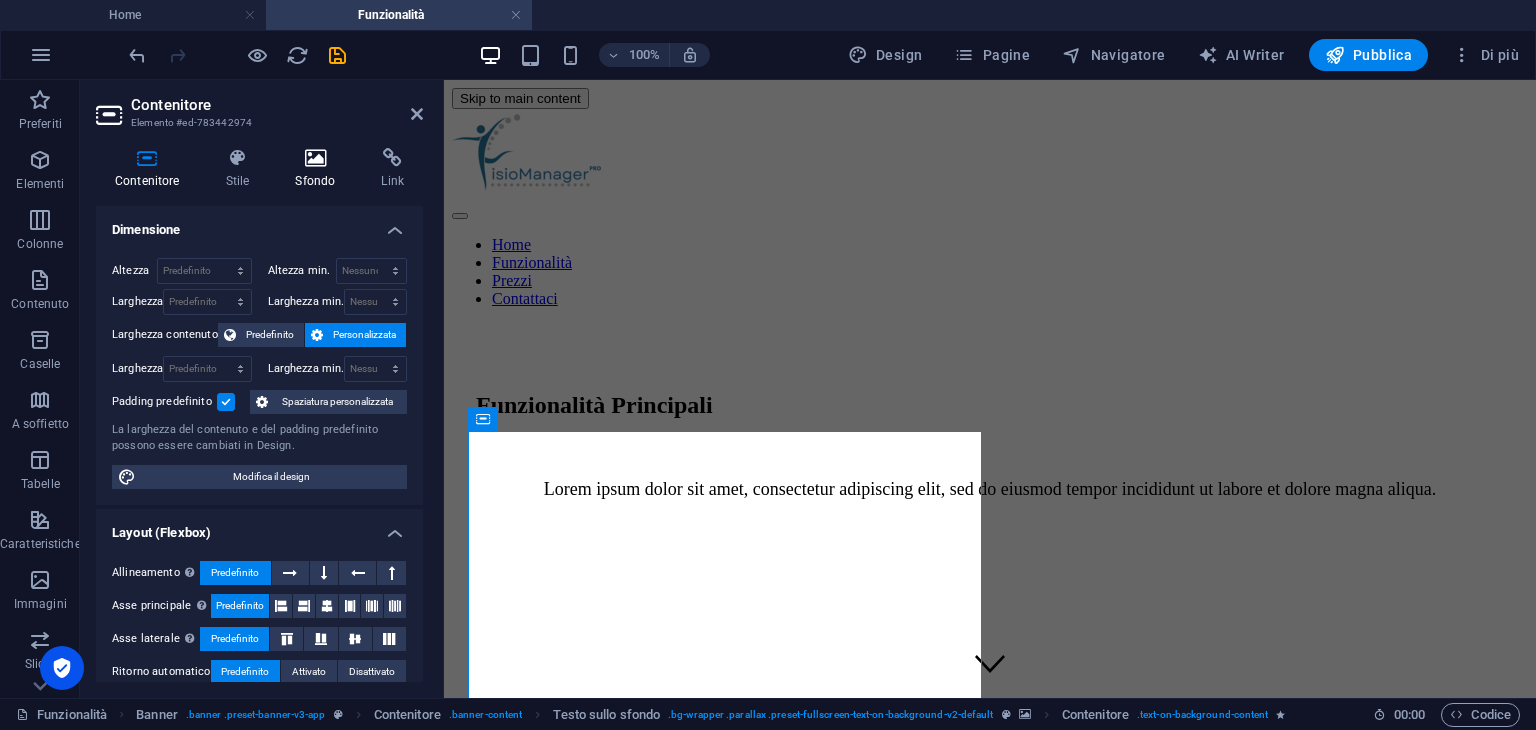 click at bounding box center (315, 158) 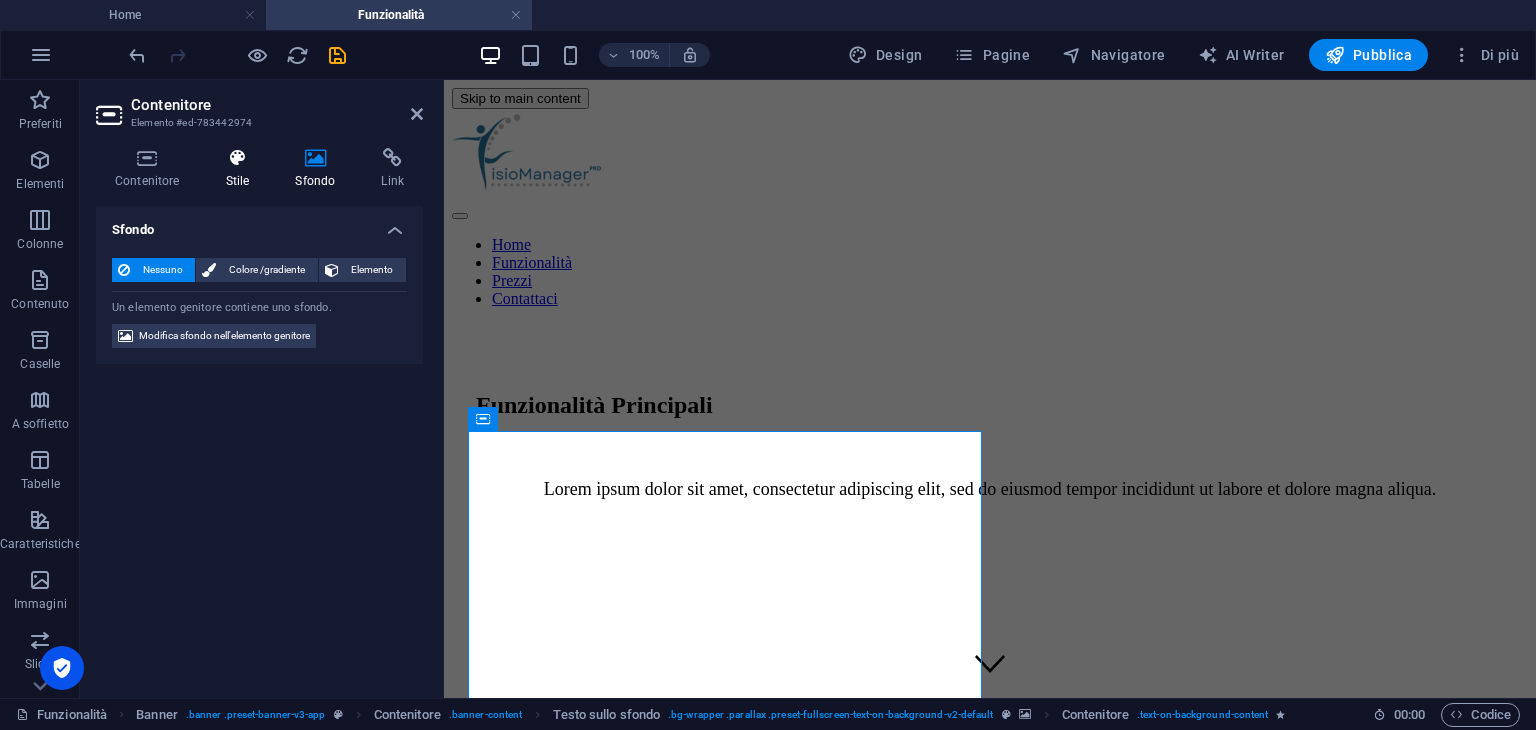 click on "Stile" at bounding box center (242, 169) 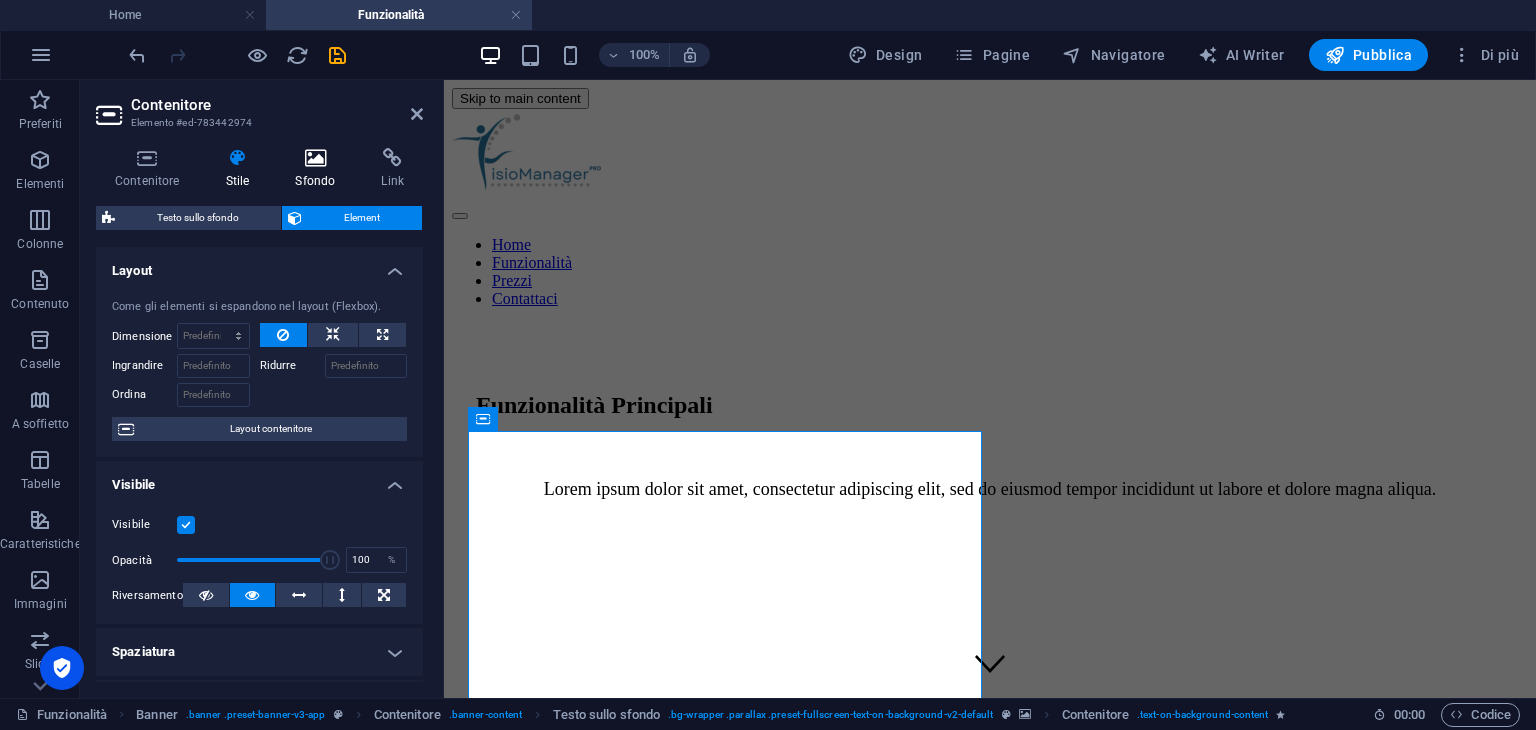 click at bounding box center [315, 158] 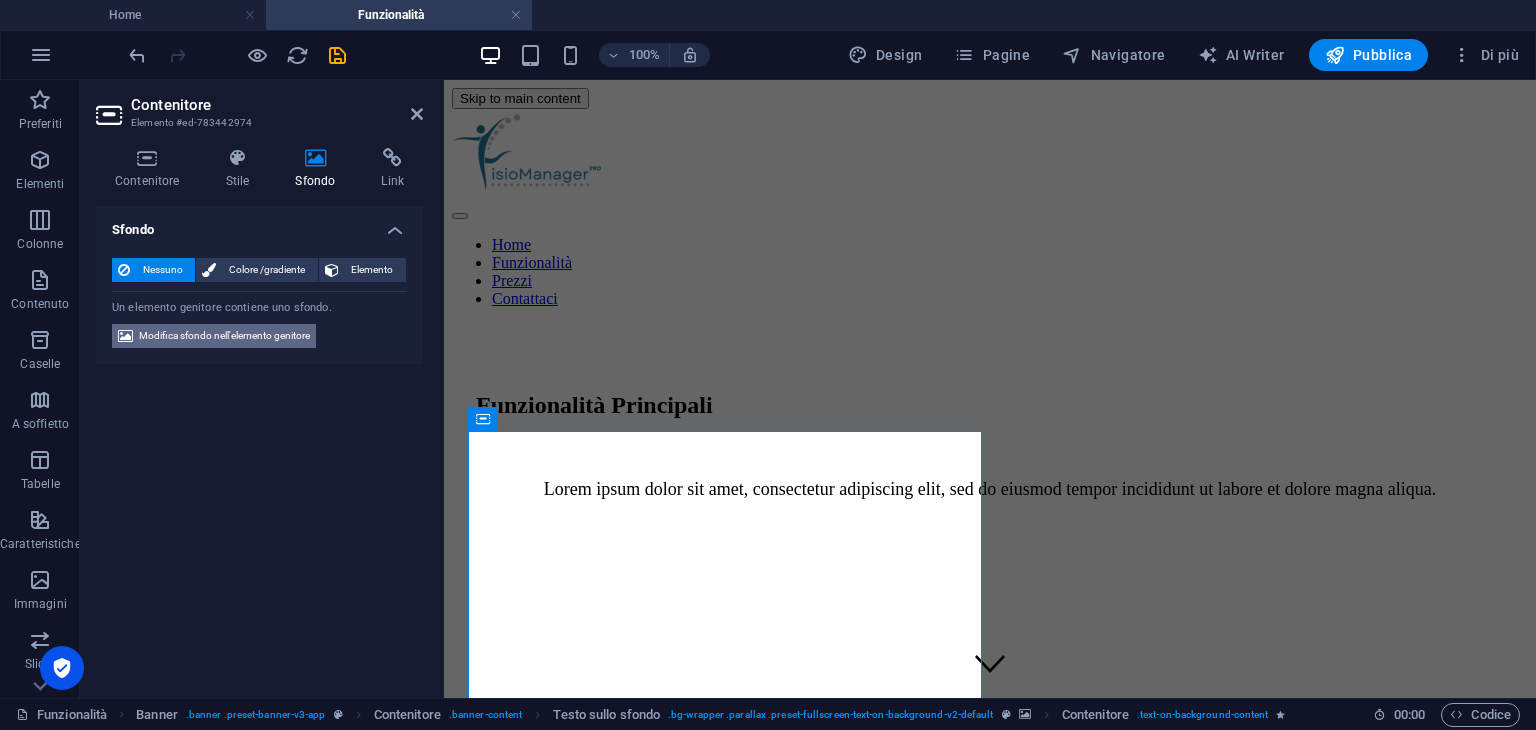 click on "Modifica sfondo nell'elemento genitore" at bounding box center [224, 336] 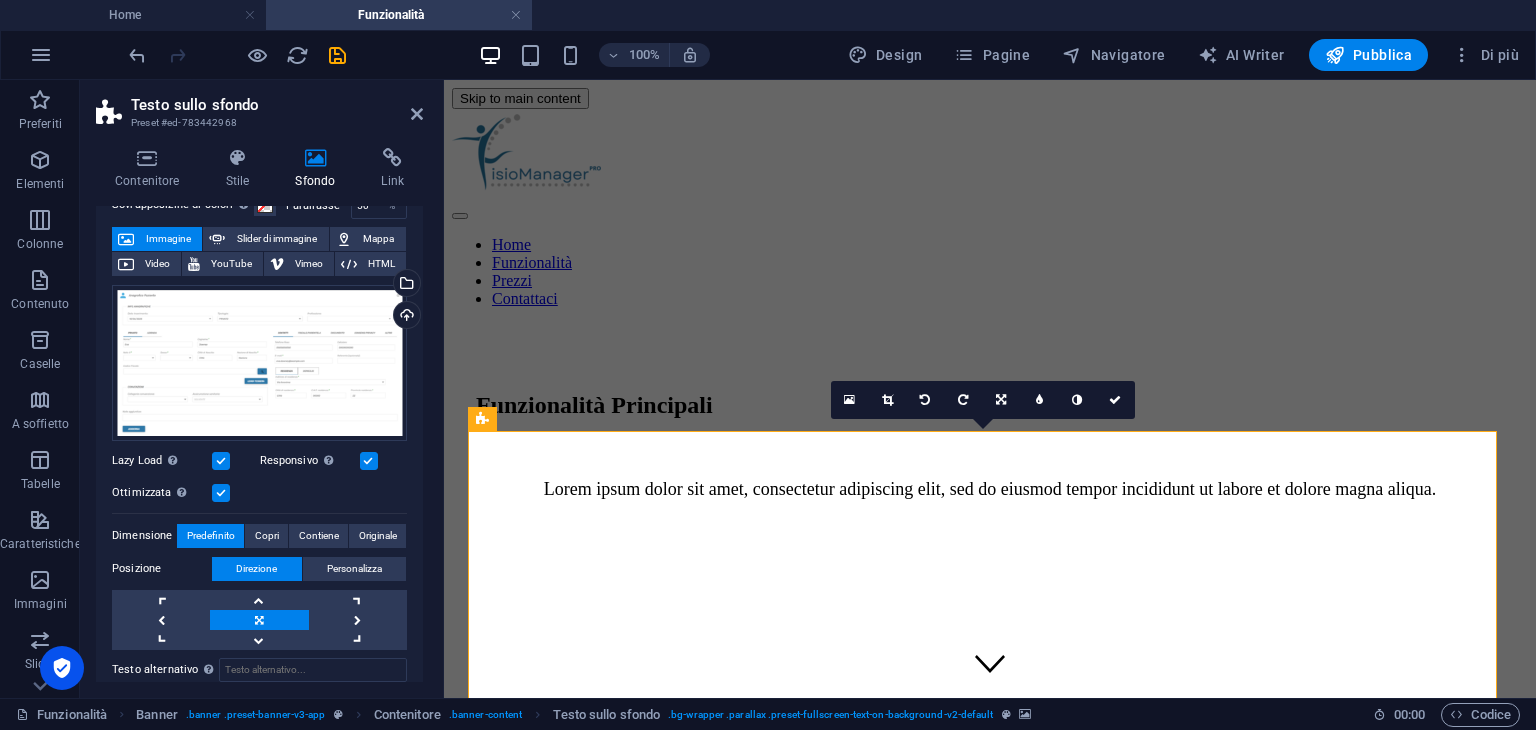 scroll, scrollTop: 0, scrollLeft: 0, axis: both 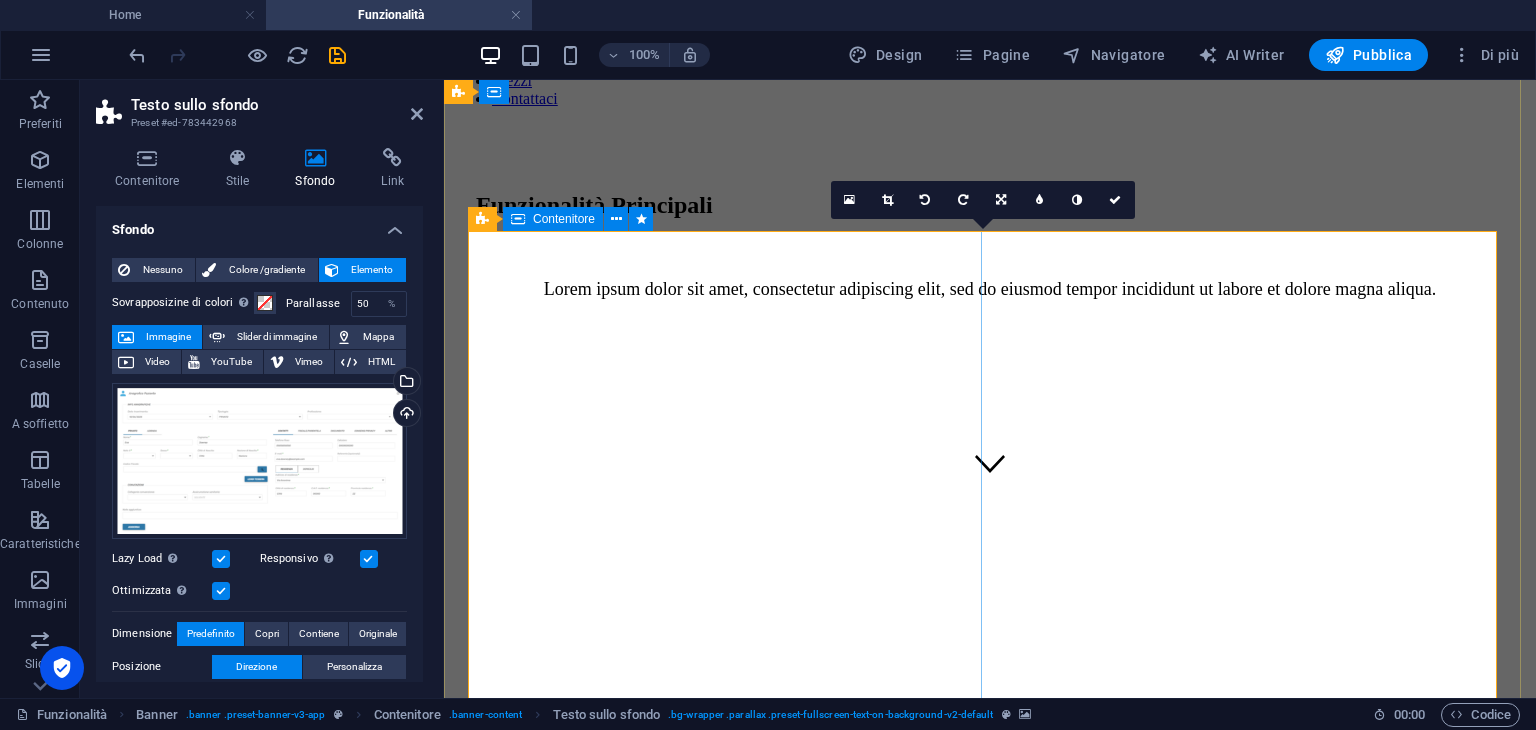 click on "Paziente Anagrafica Paziente Dettagliata Calcolo del codice fiscale Lettura  tessera sanitaria Gestione Fiscale Parentela Gestione [MEDICAL_DATA] G.D.P.R. Invio Email di benvenuto Invio Email Reminder Appuntamento Invio Reminder SMS Invio Fattura Tessera Sanitaria" at bounding box center (990, 1100) 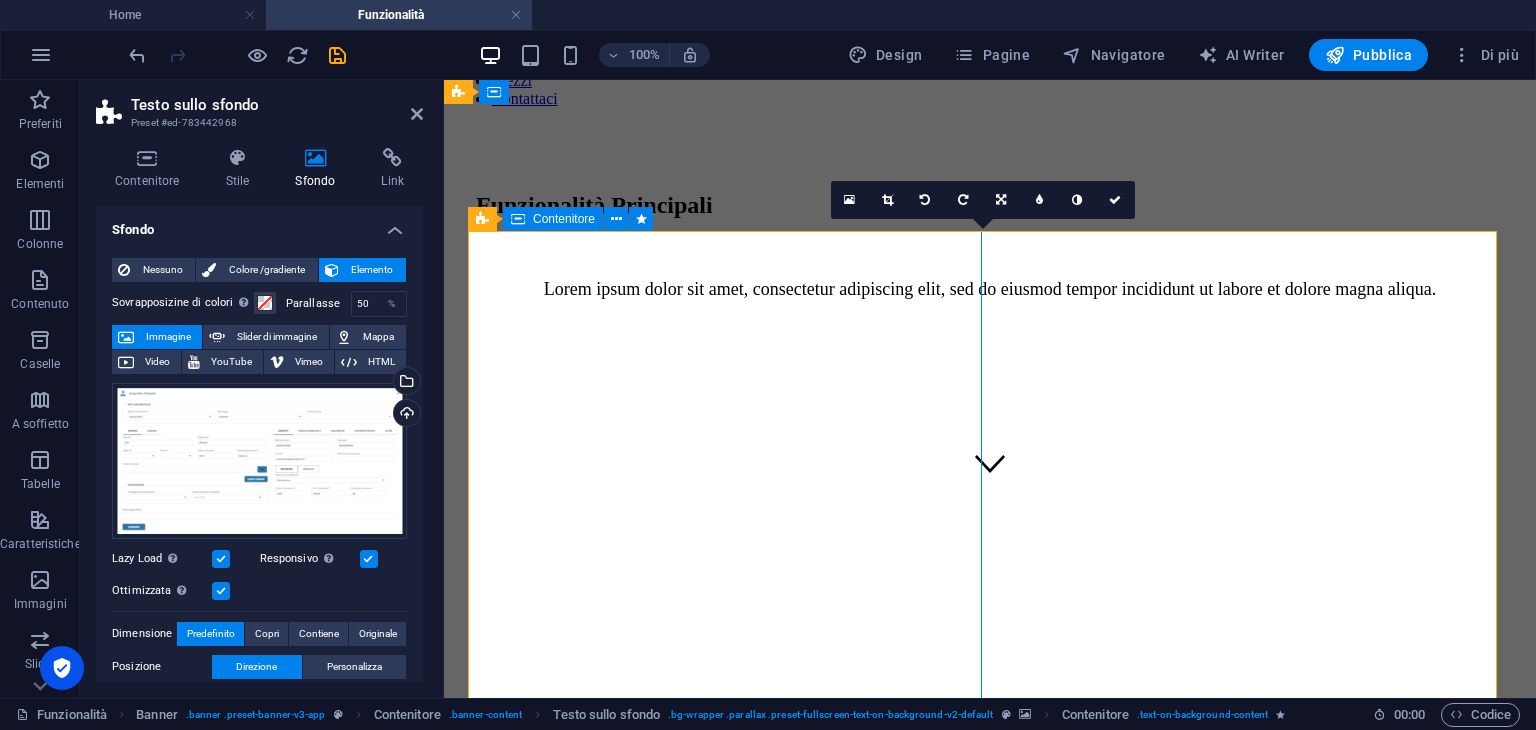 click on "Paziente Anagrafica Paziente Dettagliata Calcolo del codice fiscale Lettura  tessera sanitaria Gestione Fiscale Parentela Gestione [MEDICAL_DATA] G.D.P.R. Invio Email di benvenuto Invio Email Reminder Appuntamento Invio Reminder SMS Invio Fattura Tessera Sanitaria" at bounding box center [990, 1100] 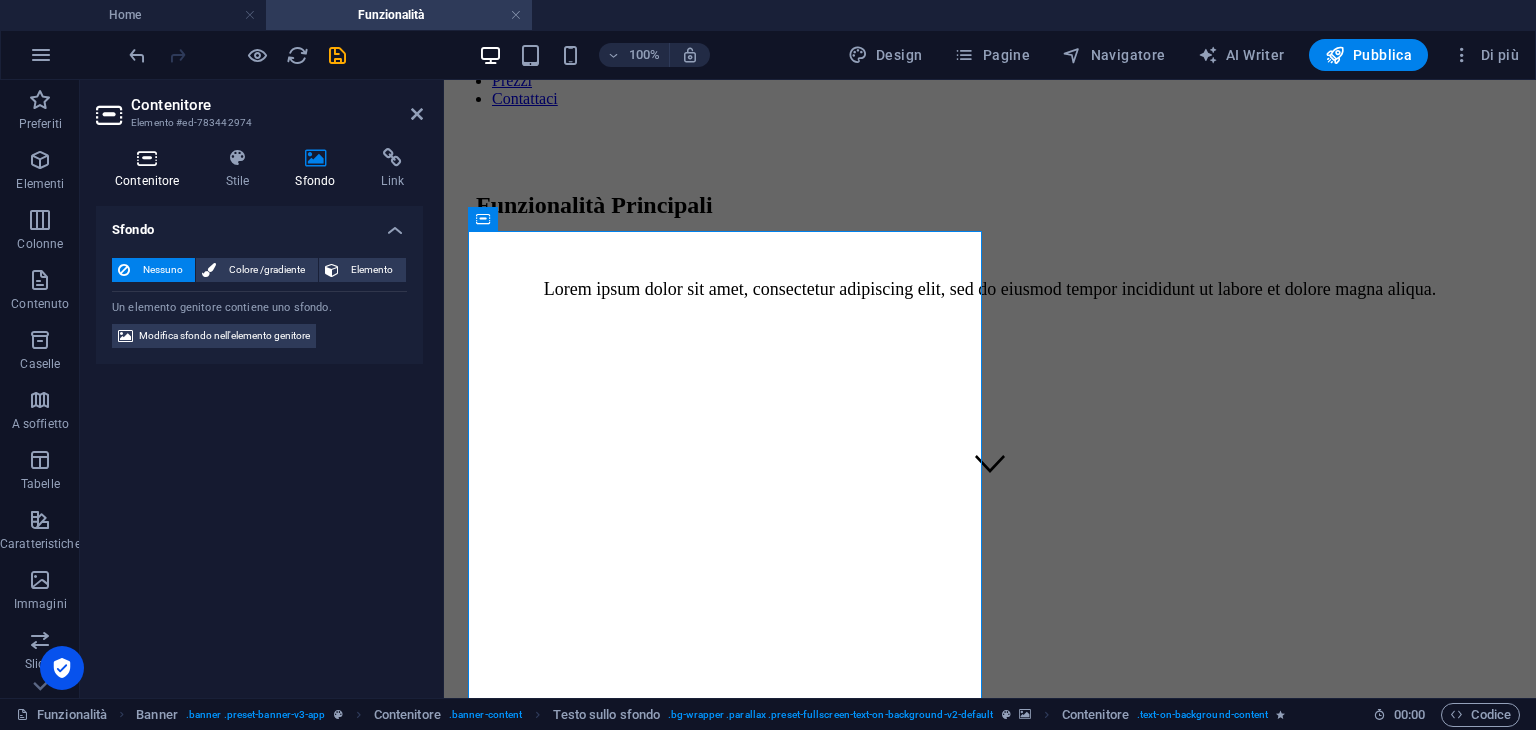click at bounding box center (147, 158) 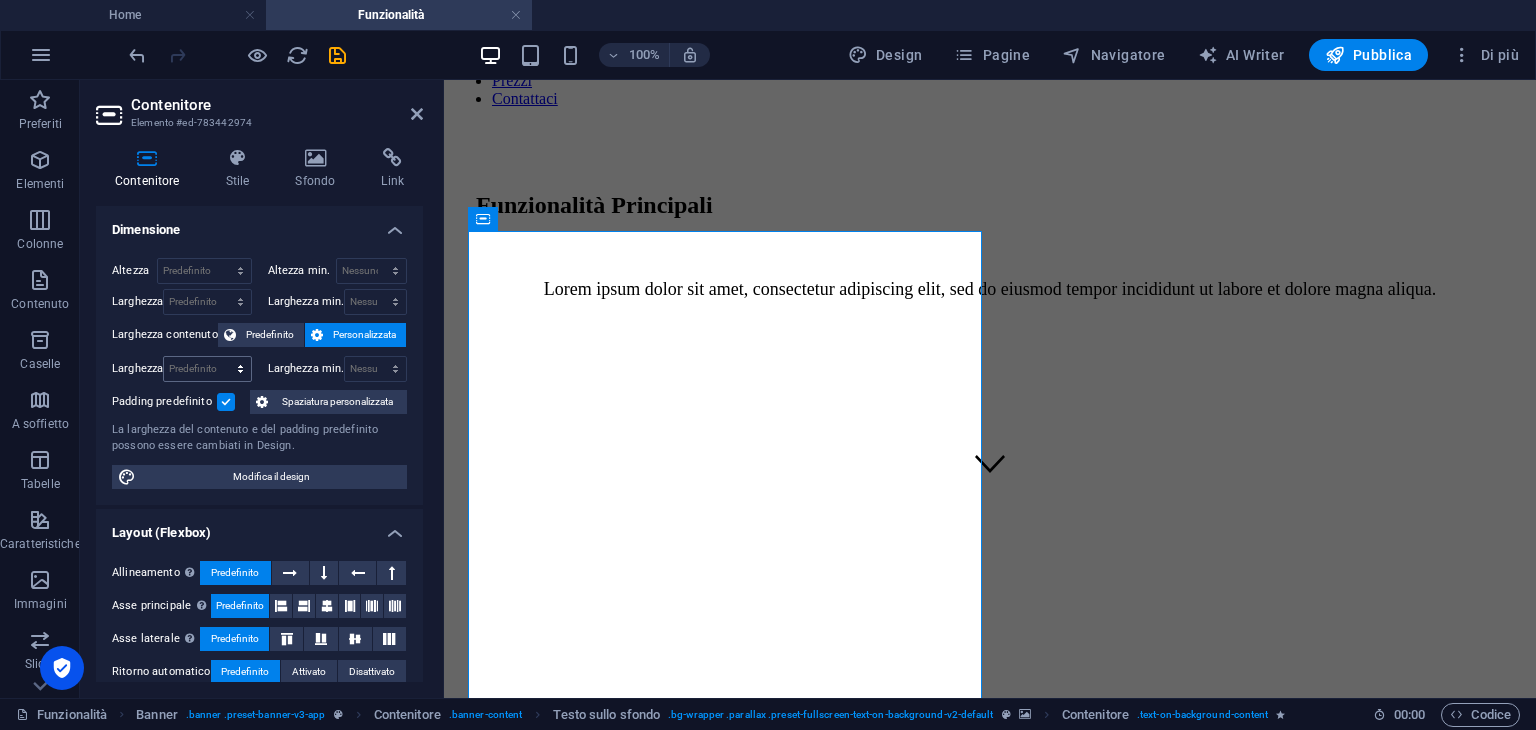 scroll, scrollTop: 0, scrollLeft: 0, axis: both 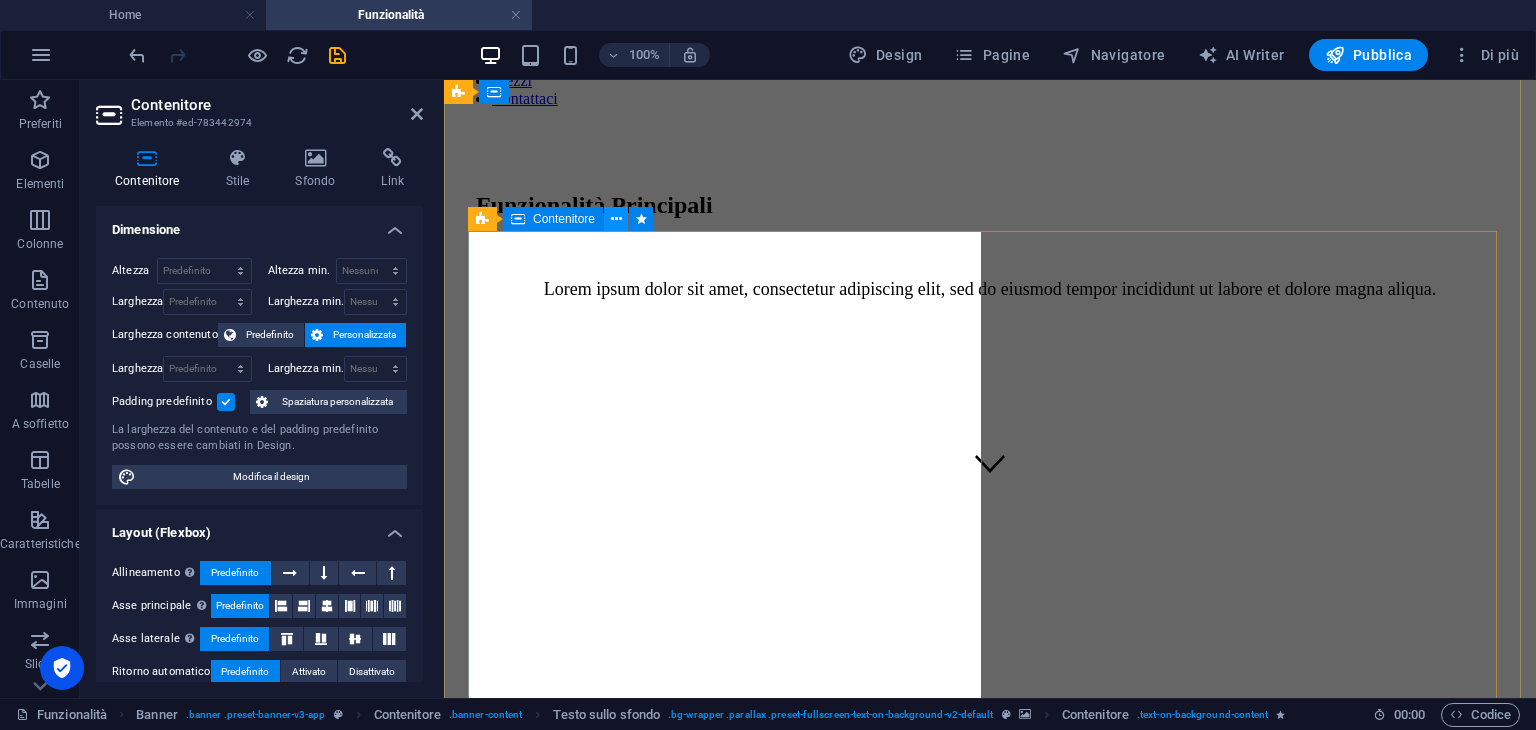 click at bounding box center (616, 219) 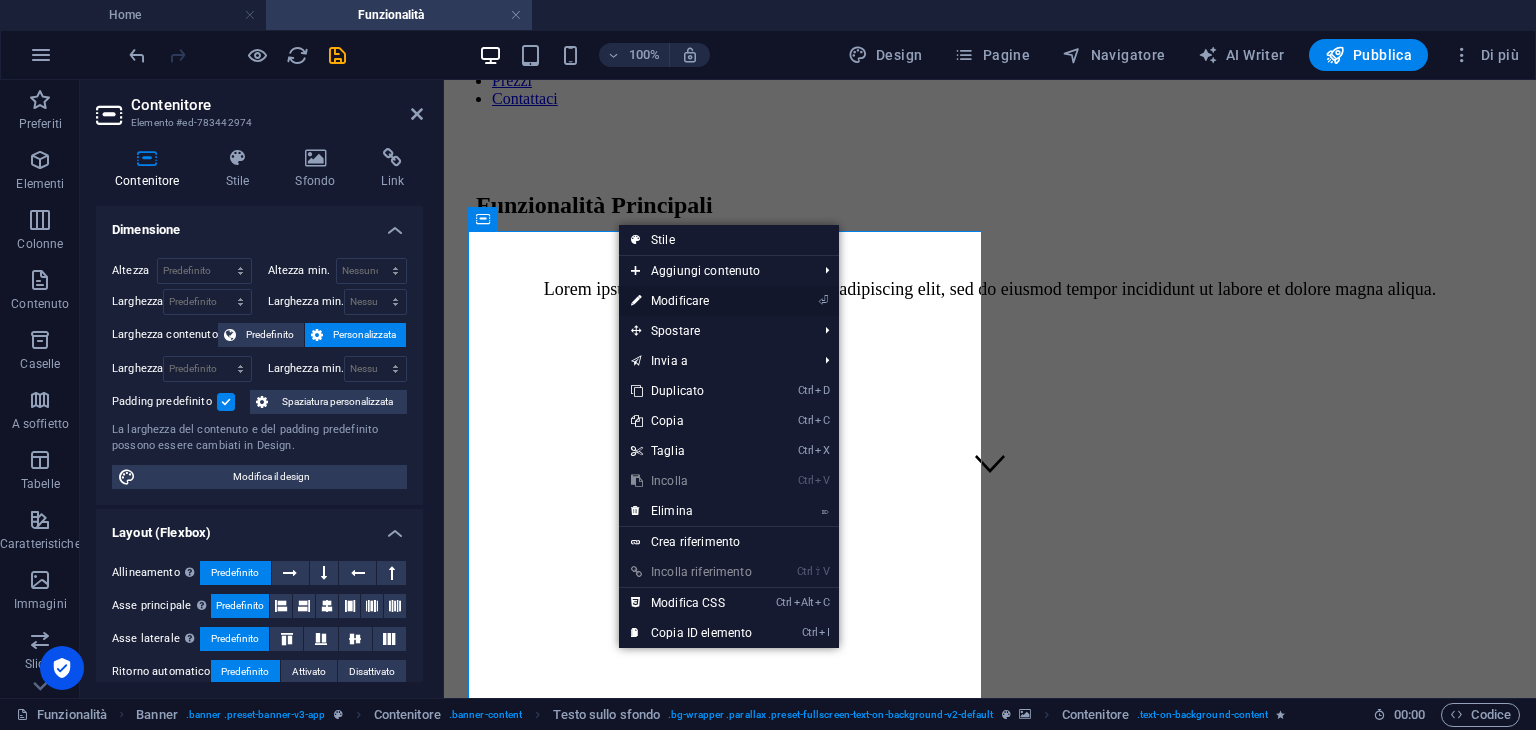 click on "⏎  Modificare" at bounding box center (691, 301) 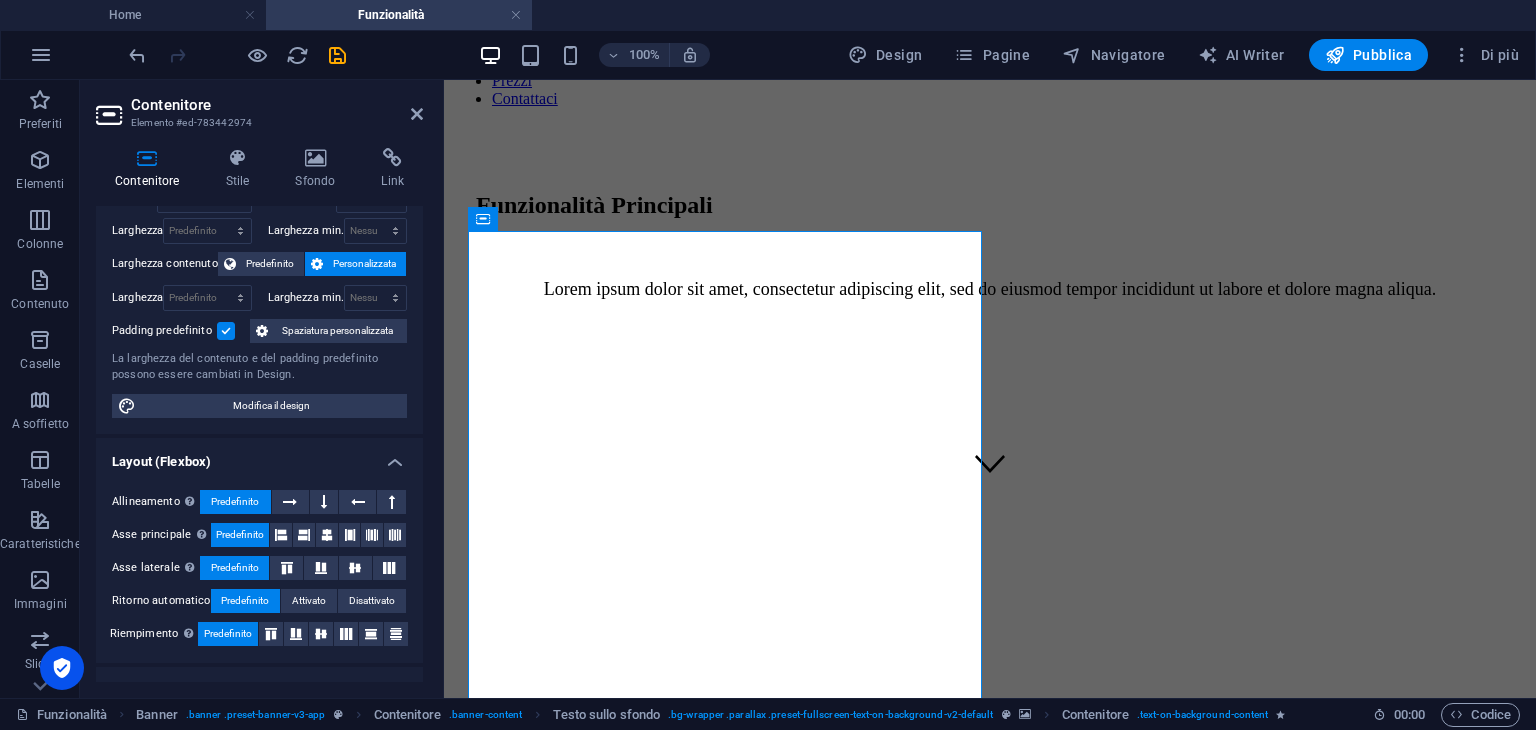 scroll, scrollTop: 100, scrollLeft: 0, axis: vertical 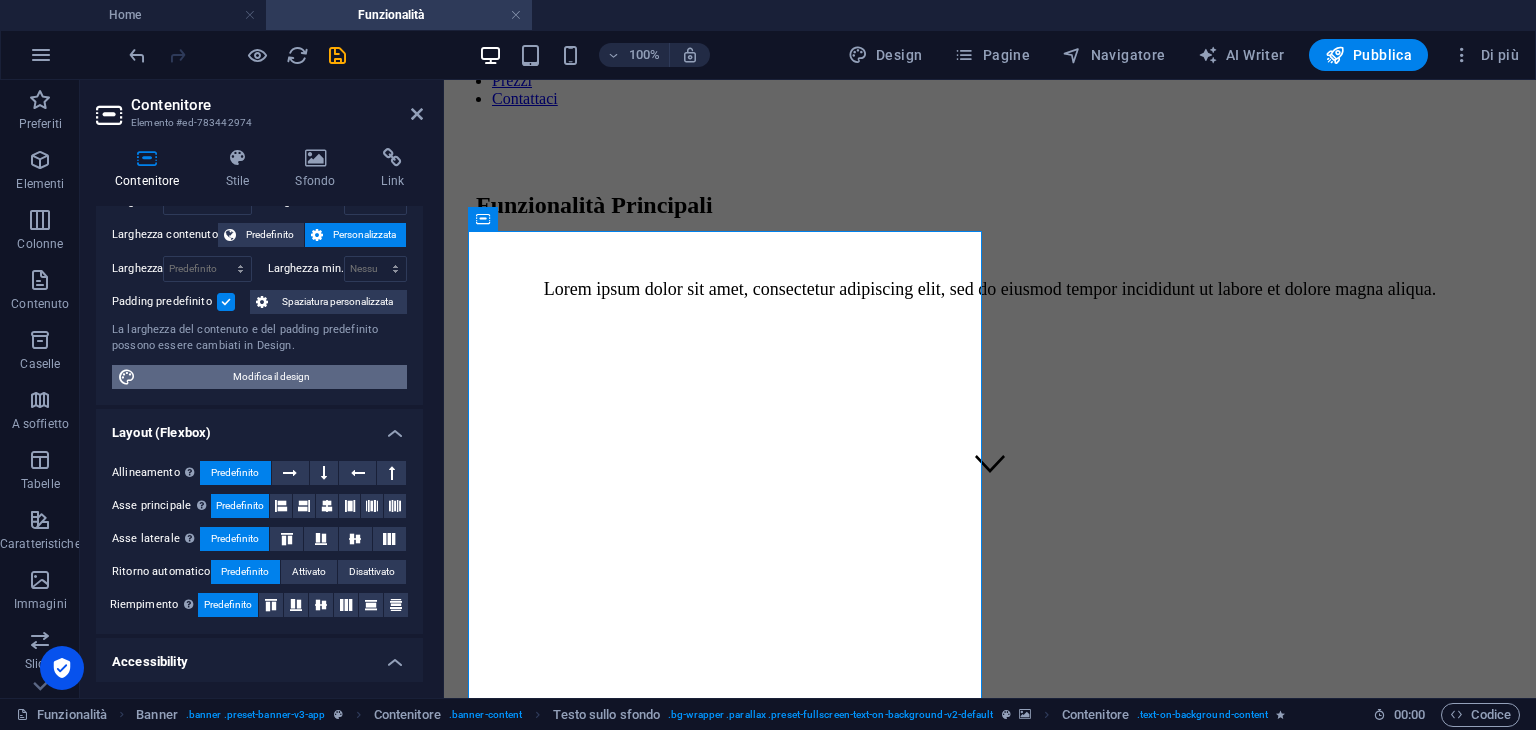 click on "Modifica il design" at bounding box center [271, 377] 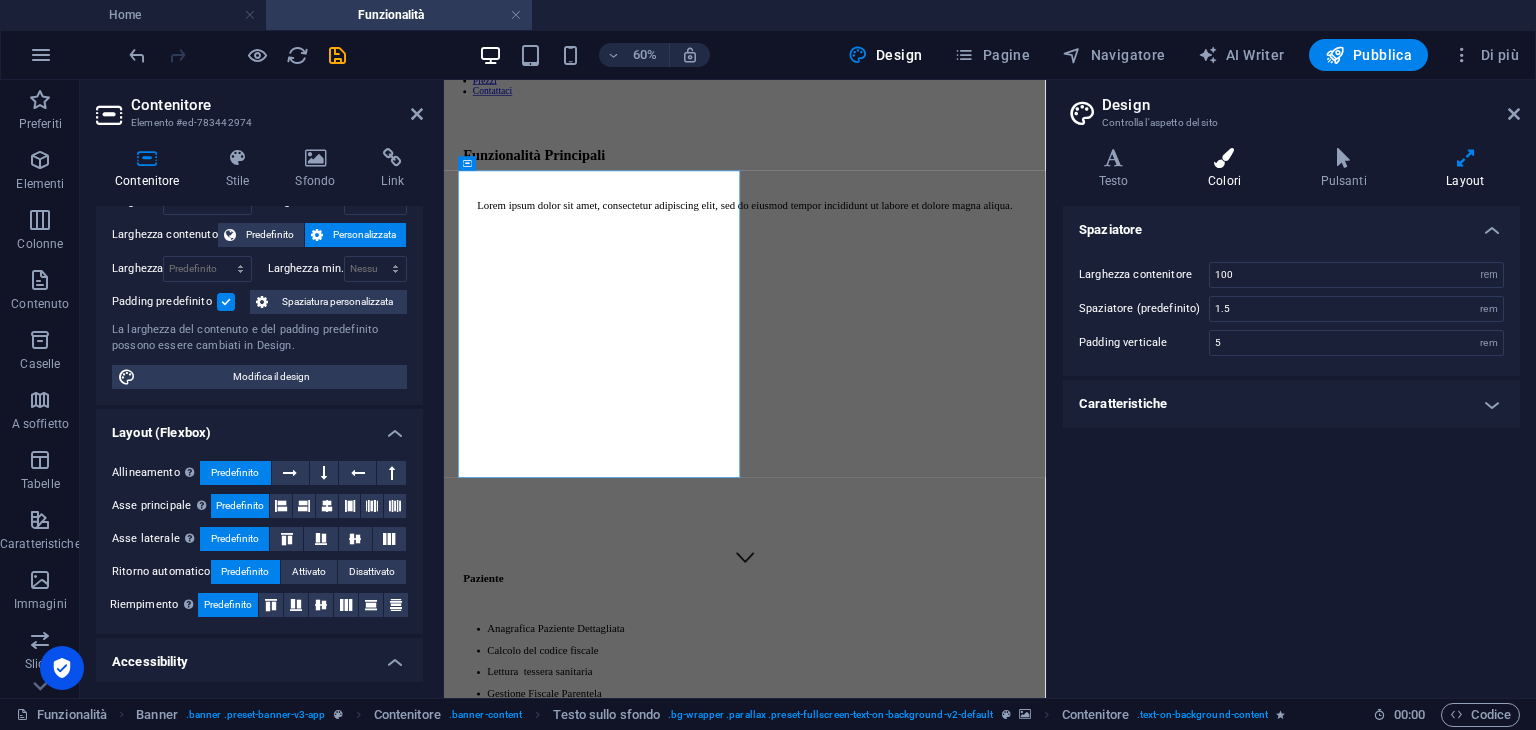 click on "Colori" at bounding box center [1228, 169] 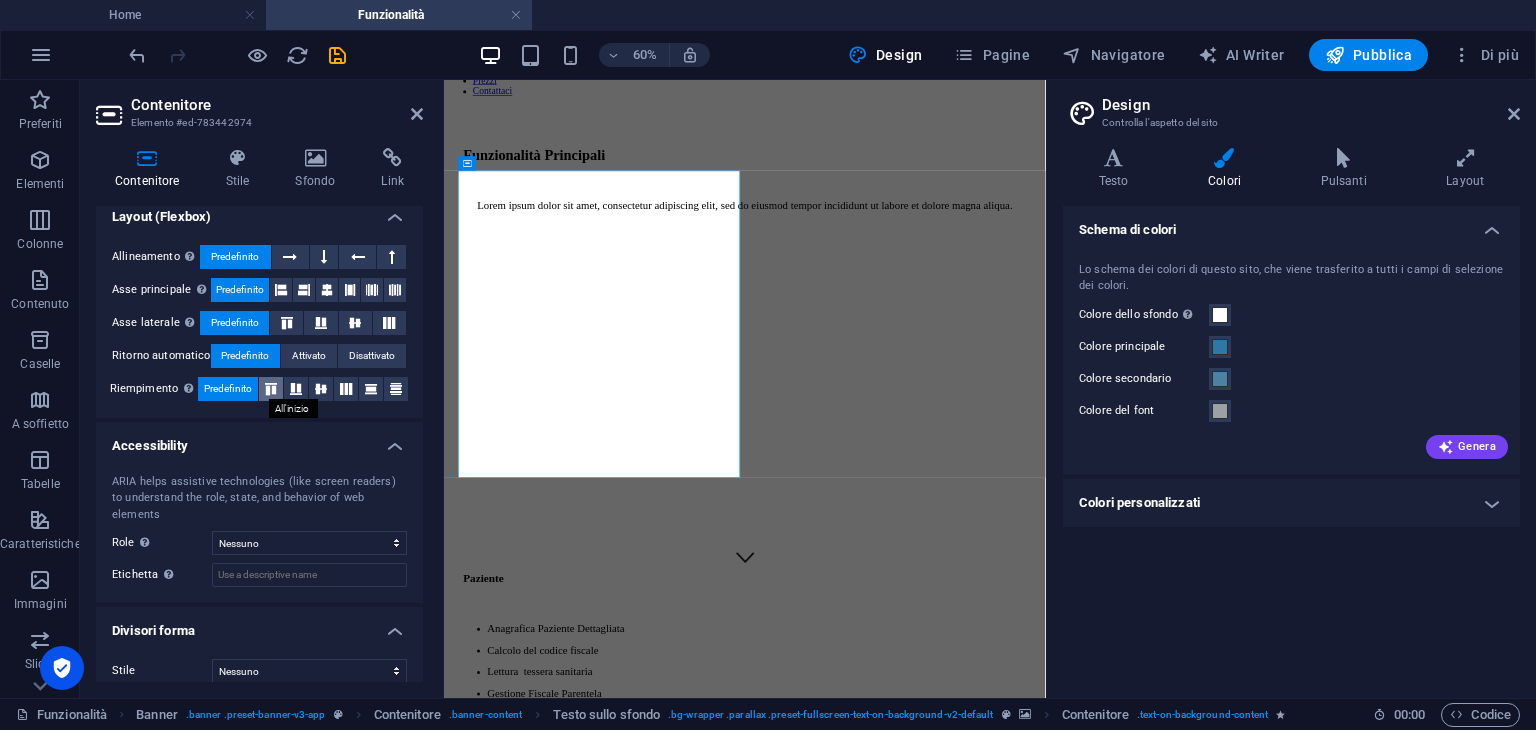 scroll, scrollTop: 0, scrollLeft: 0, axis: both 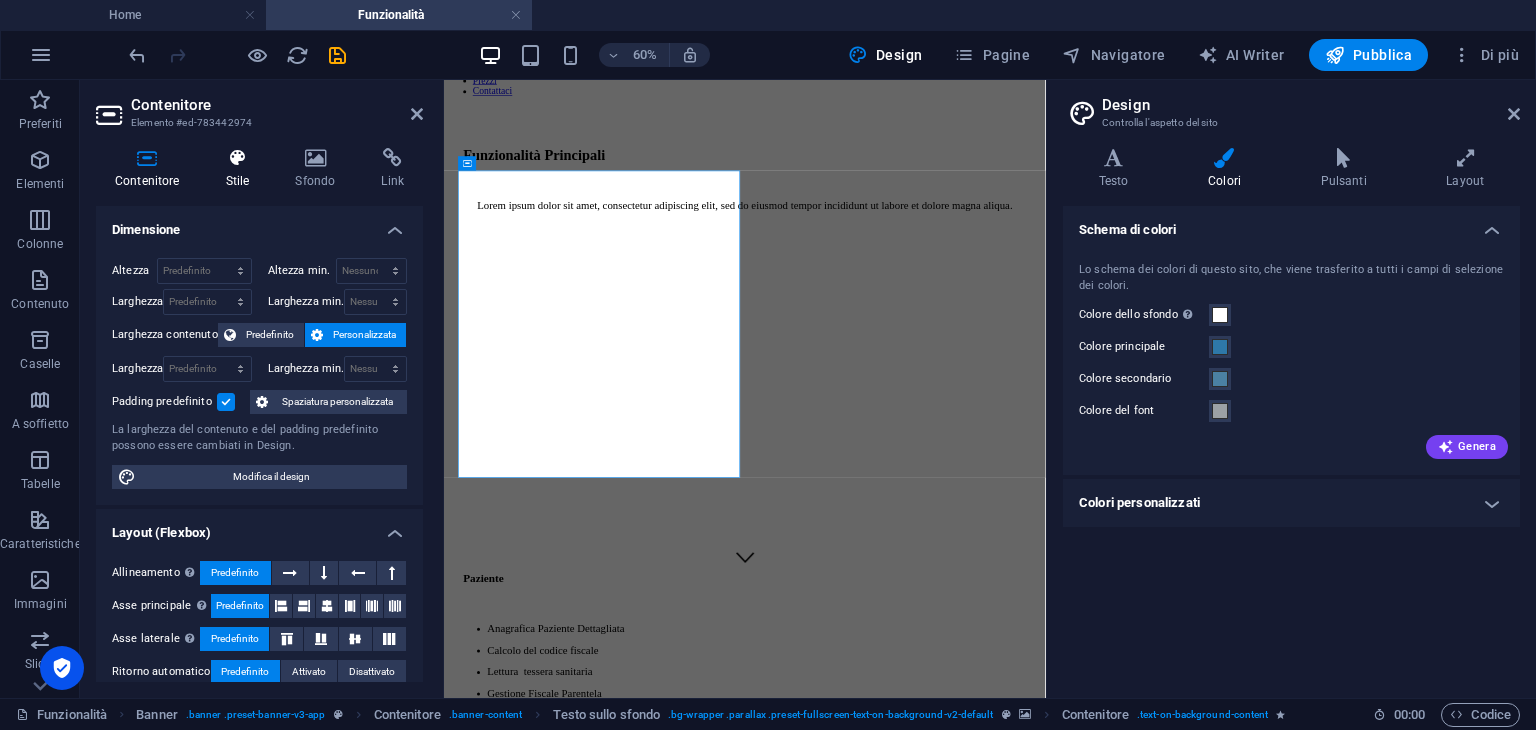 click on "Stile" at bounding box center [242, 169] 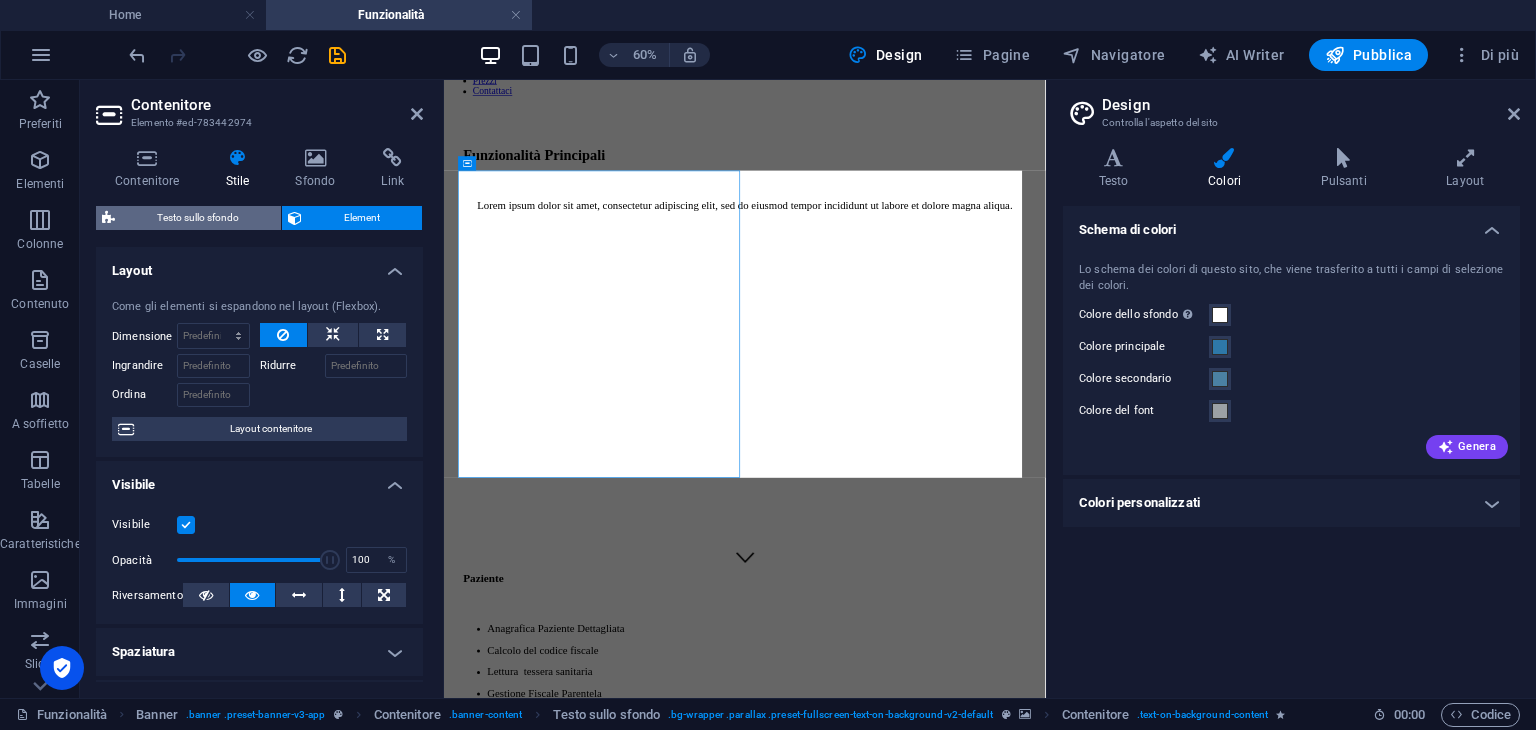 click on "Testo sullo sfondo" at bounding box center [198, 218] 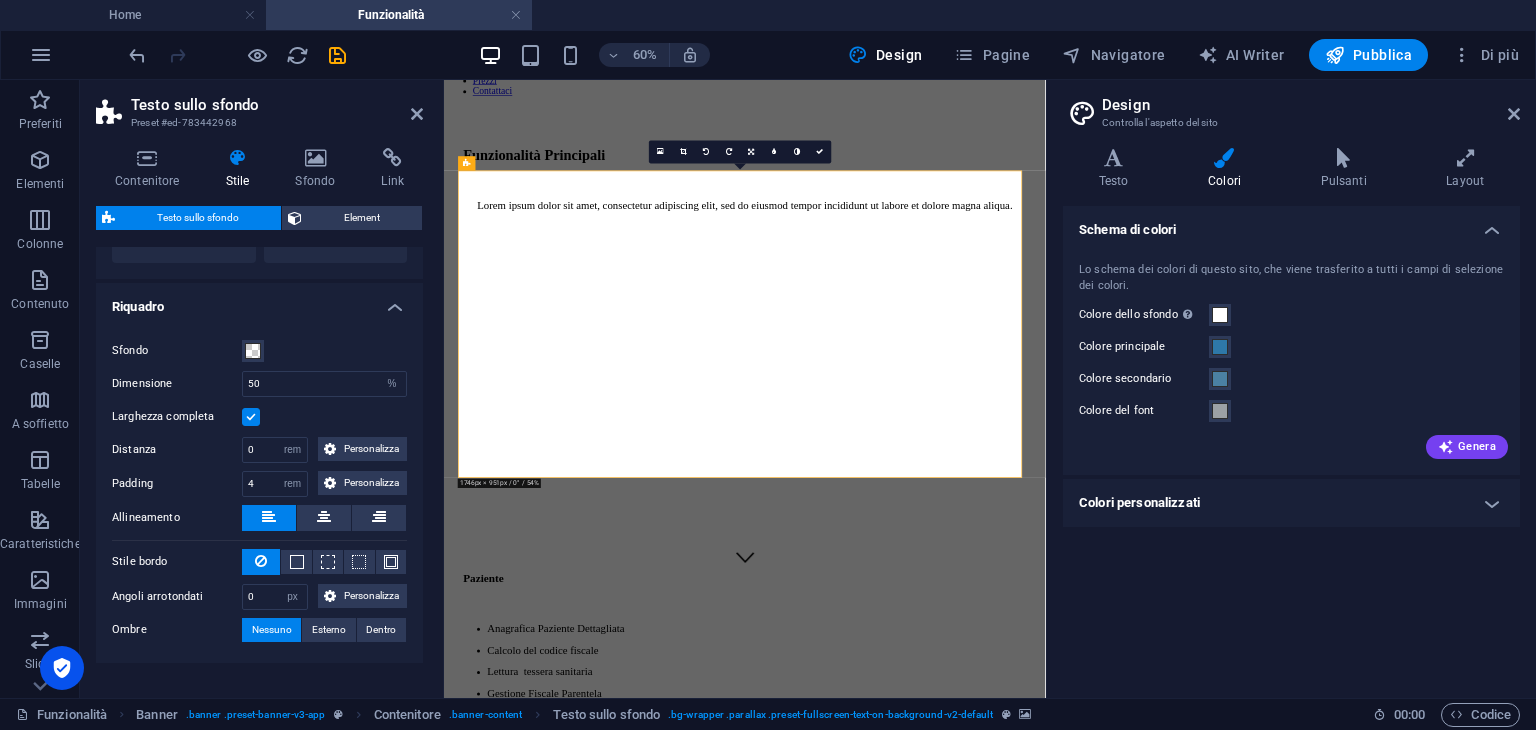 scroll, scrollTop: 200, scrollLeft: 0, axis: vertical 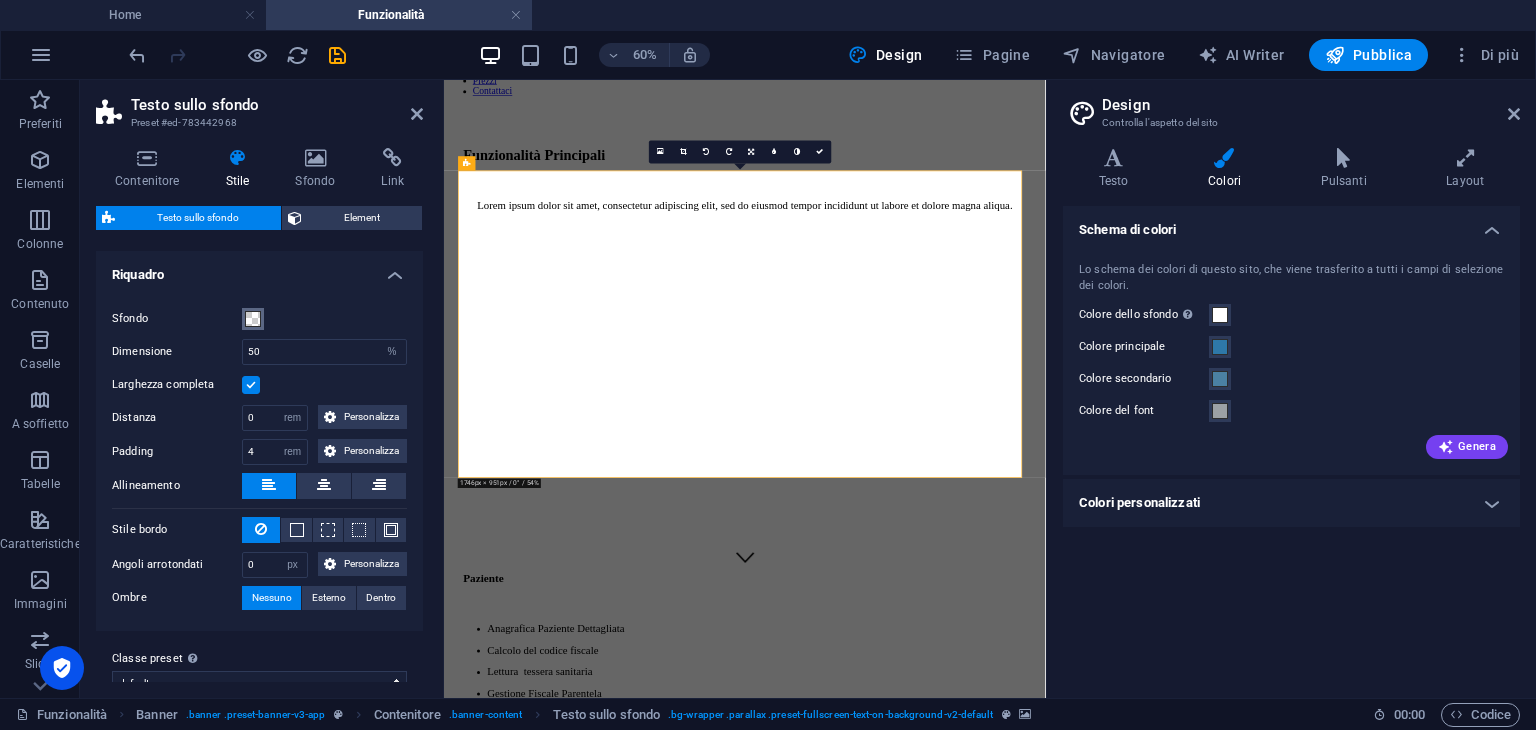 click at bounding box center [253, 319] 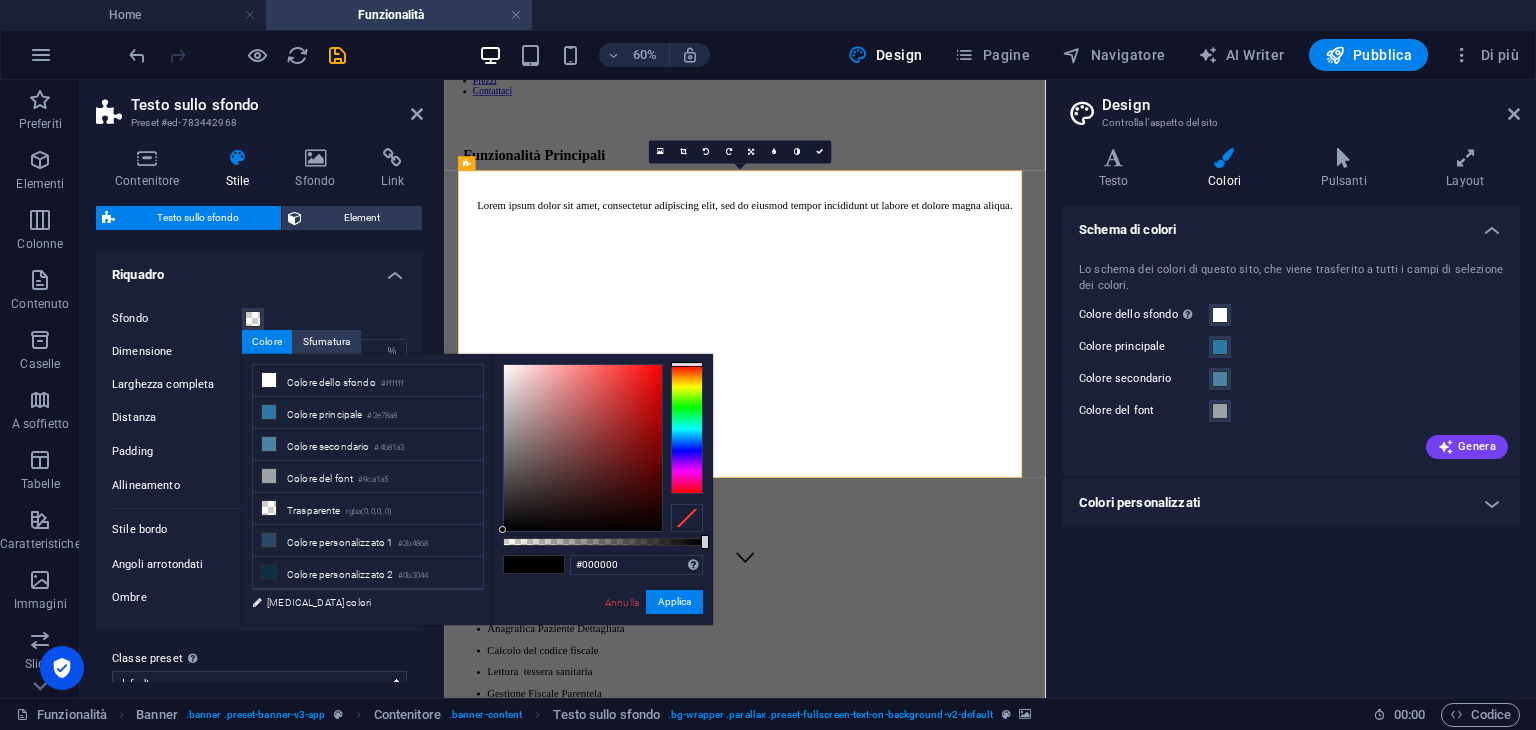 click on "Testo sullo sfondo Element Layout Come gli elementi si espandono nel layout (Flexbox). Dimensione Predefinito automatico px % 1/1 1/2 1/3 1/4 1/5 1/6 1/7 1/8 1/9 1/10 Ingrandire Ridurre Ordina Layout contenitore Visibile Visibile Opacità 100 % Riversamento Spaziatura Margine Predefinito automatico px % rem vw vh Personalizza Personalizza automatico px % rem vw vh automatico px % rem vw vh automatico px % rem vw vh automatico px % rem vw vh Padding Predefinito px rem % vh vw Personalizza Personalizza px rem % vh vw px rem % vh vw px rem % vh vw px rem % vh vw Bordo Stile              - Larghezza 1 automatico px rem % vh vw Personalizza Personalizza 1 automatico px rem % vh vw 1 automatico px rem % vh vw 1 automatico px rem % vh vw 1 automatico px rem % vh vw  - Colore Angoli arrotondati Per la sovrapposizione e le immagini di sfondo, il trasbordo deve essere nascosto affinché siano visibili gli angoli arrotondati Predefinito px rem % vh vw Personalizza Personalizza px rem % vh vw px rem % vh vw px" at bounding box center [259, 444] 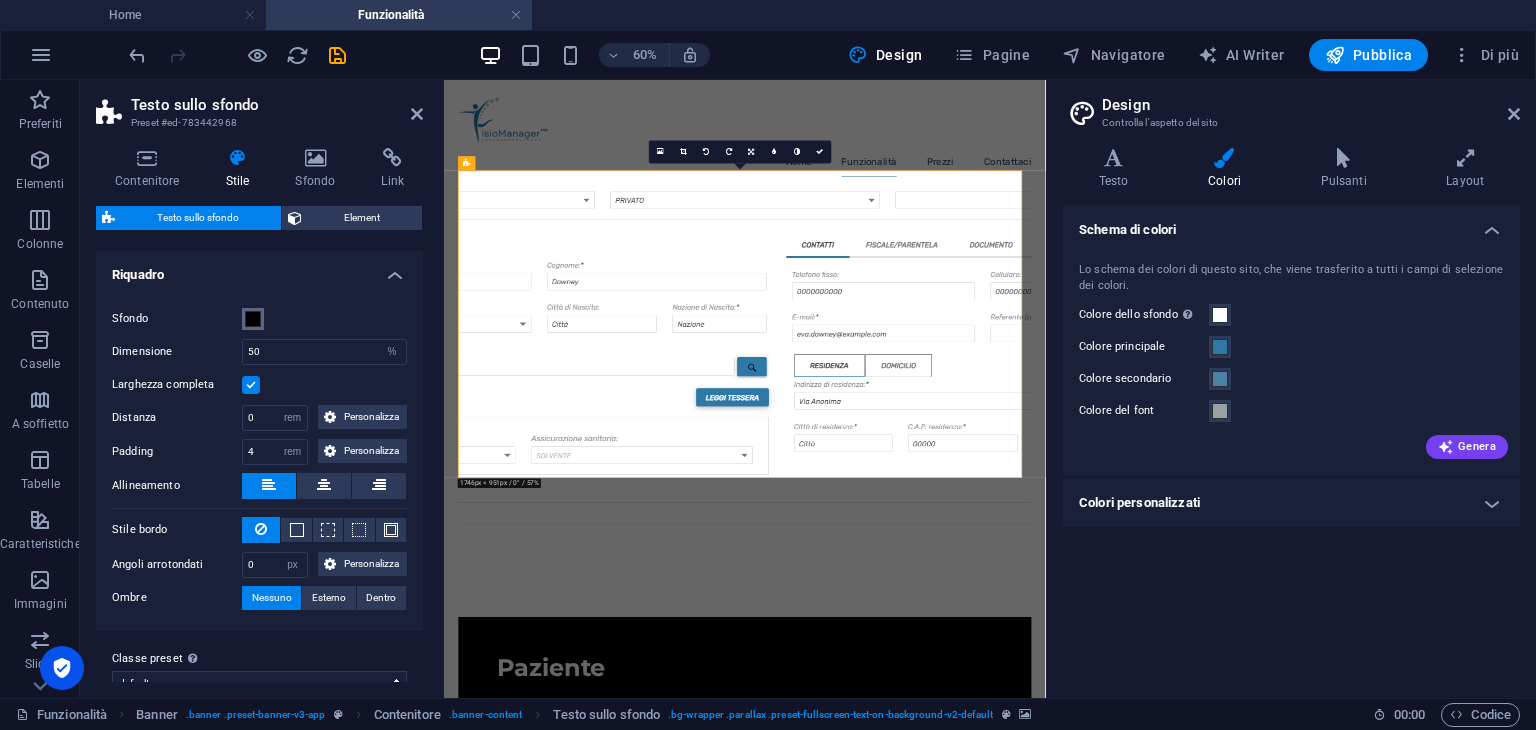 click at bounding box center (253, 319) 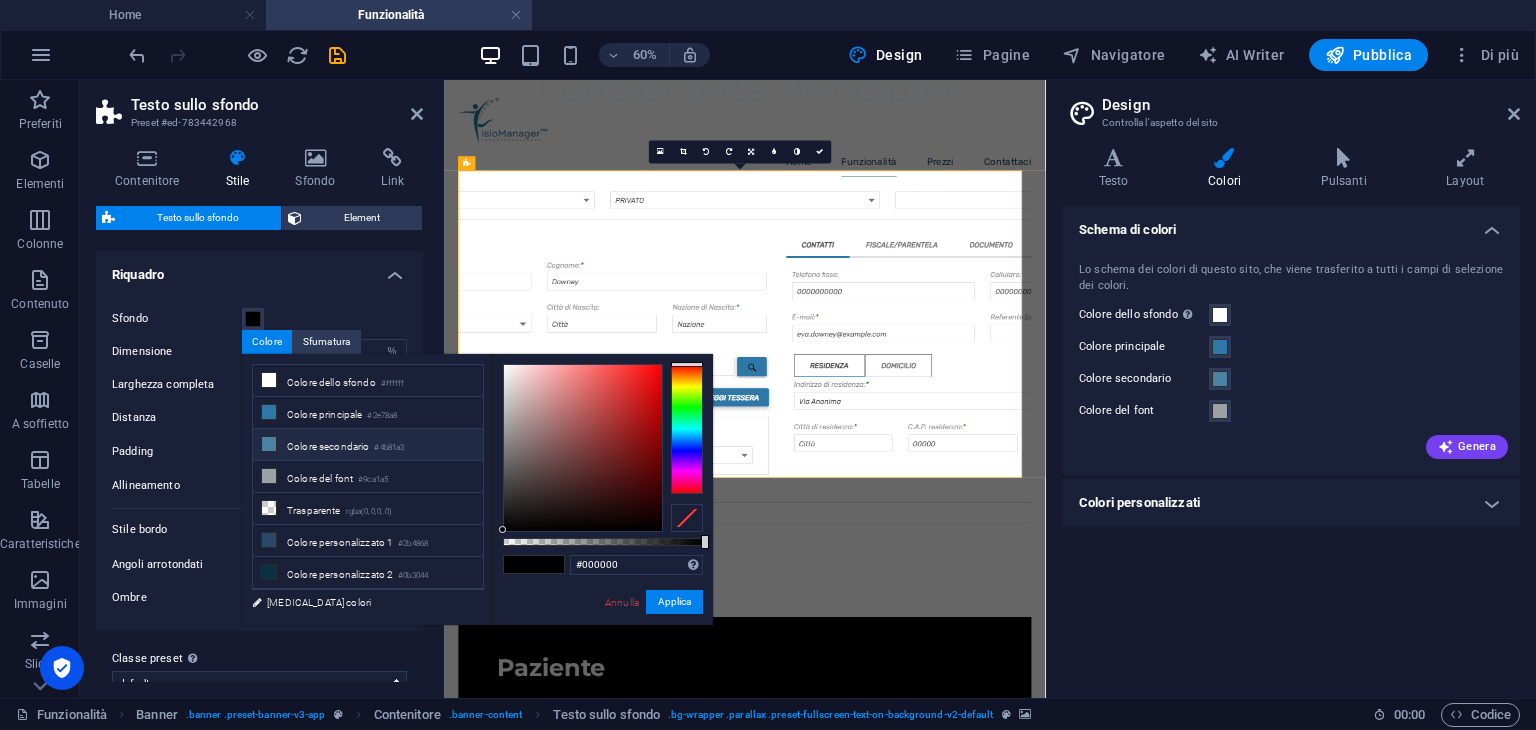 click on "Colore secondario
#4b81a3" at bounding box center [368, 445] 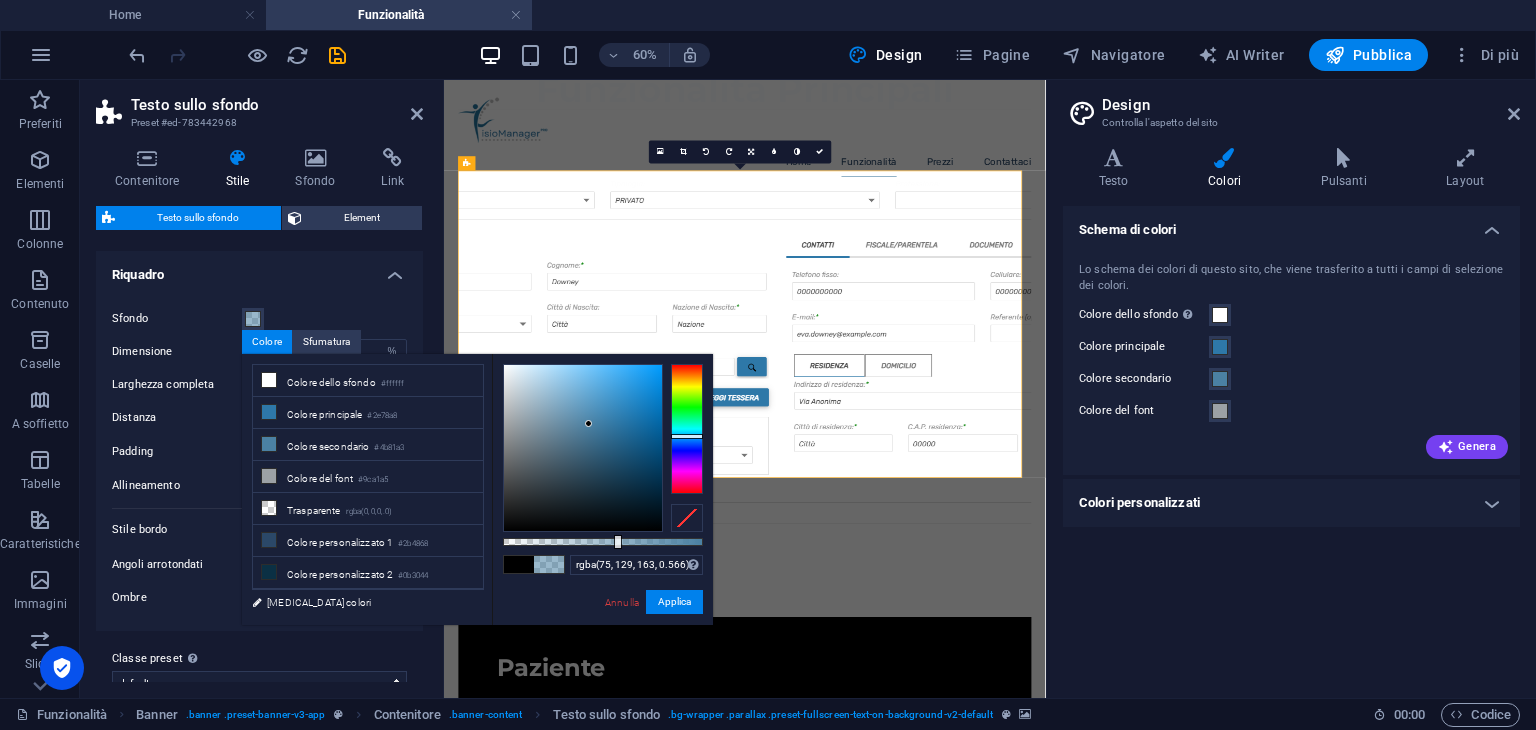 click at bounding box center [603, 542] 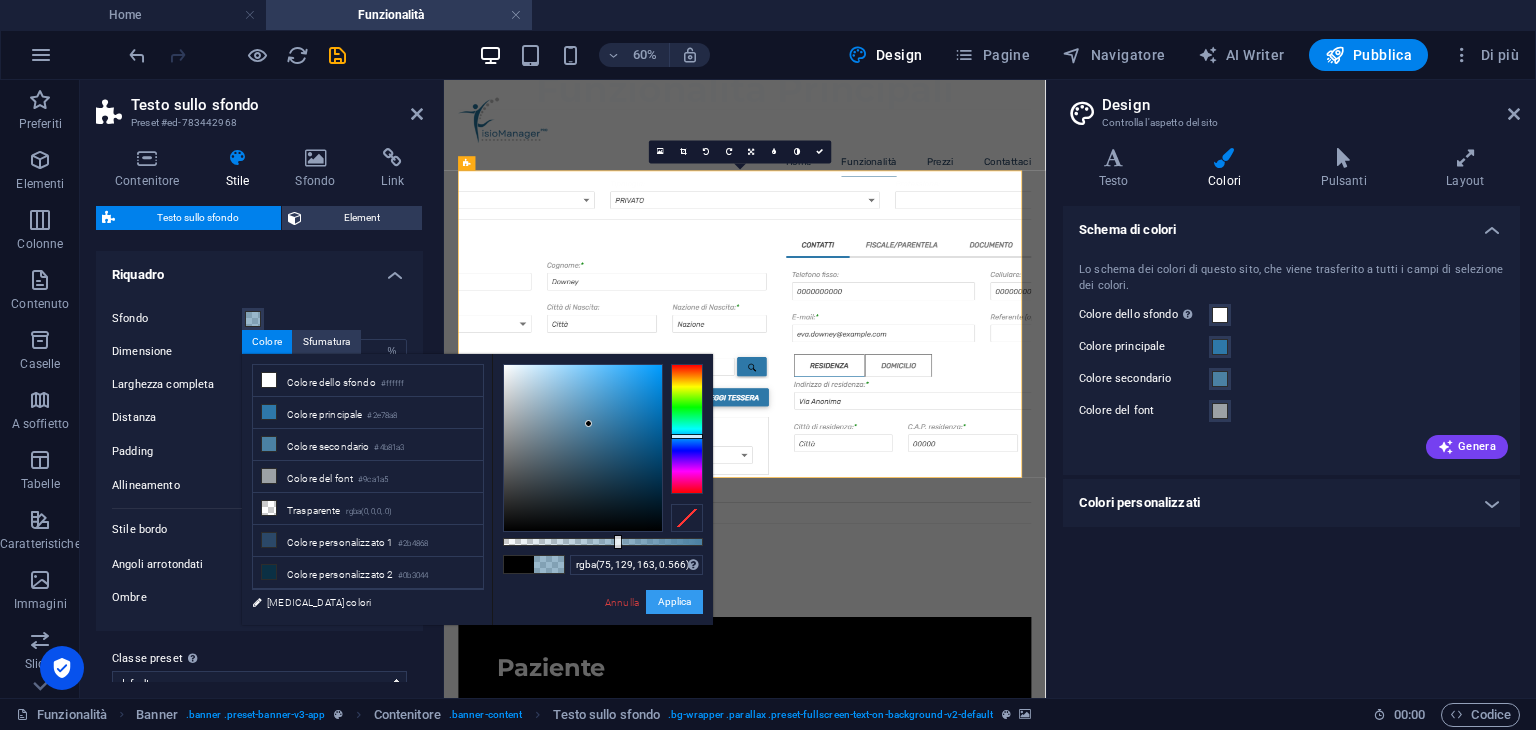 click on "Applica" at bounding box center [674, 602] 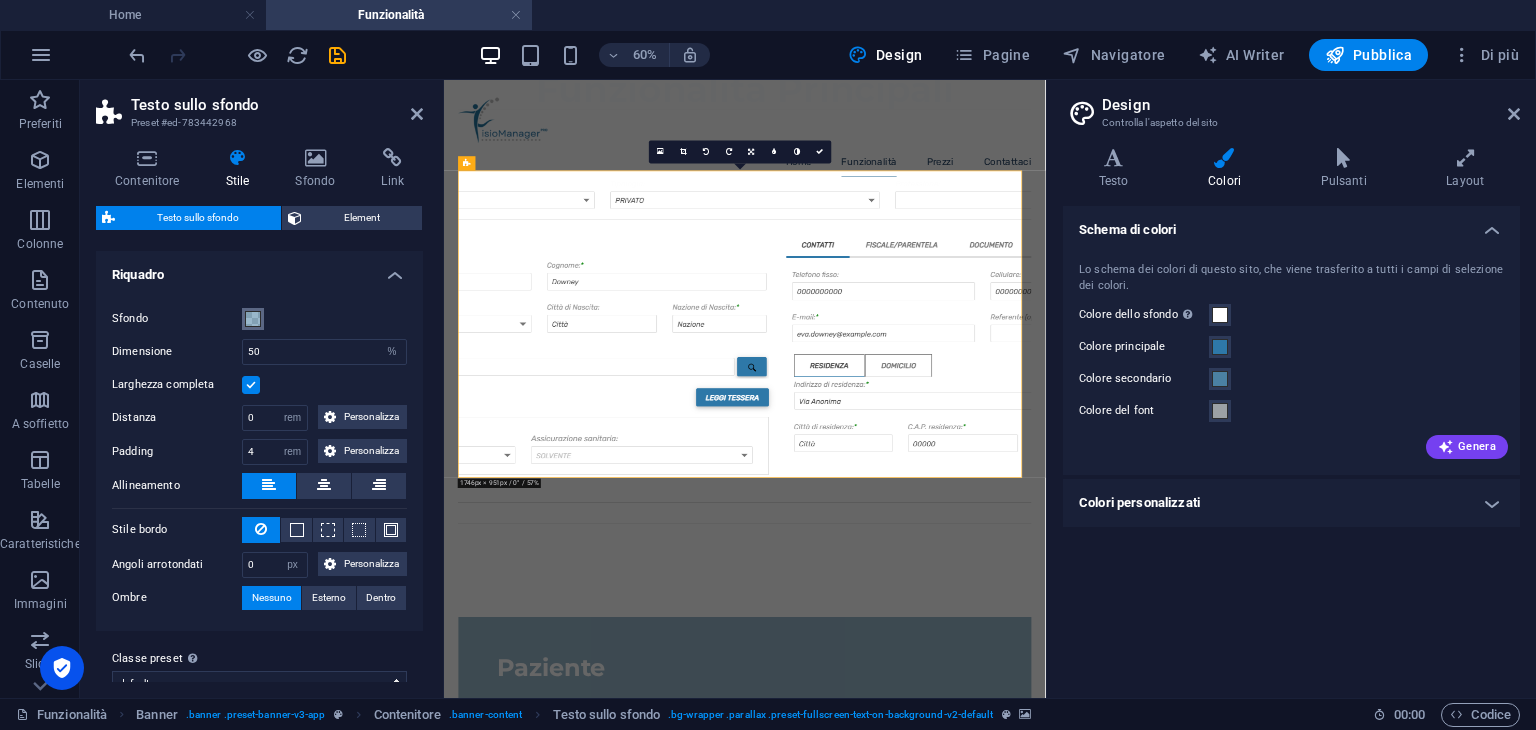 click at bounding box center (253, 319) 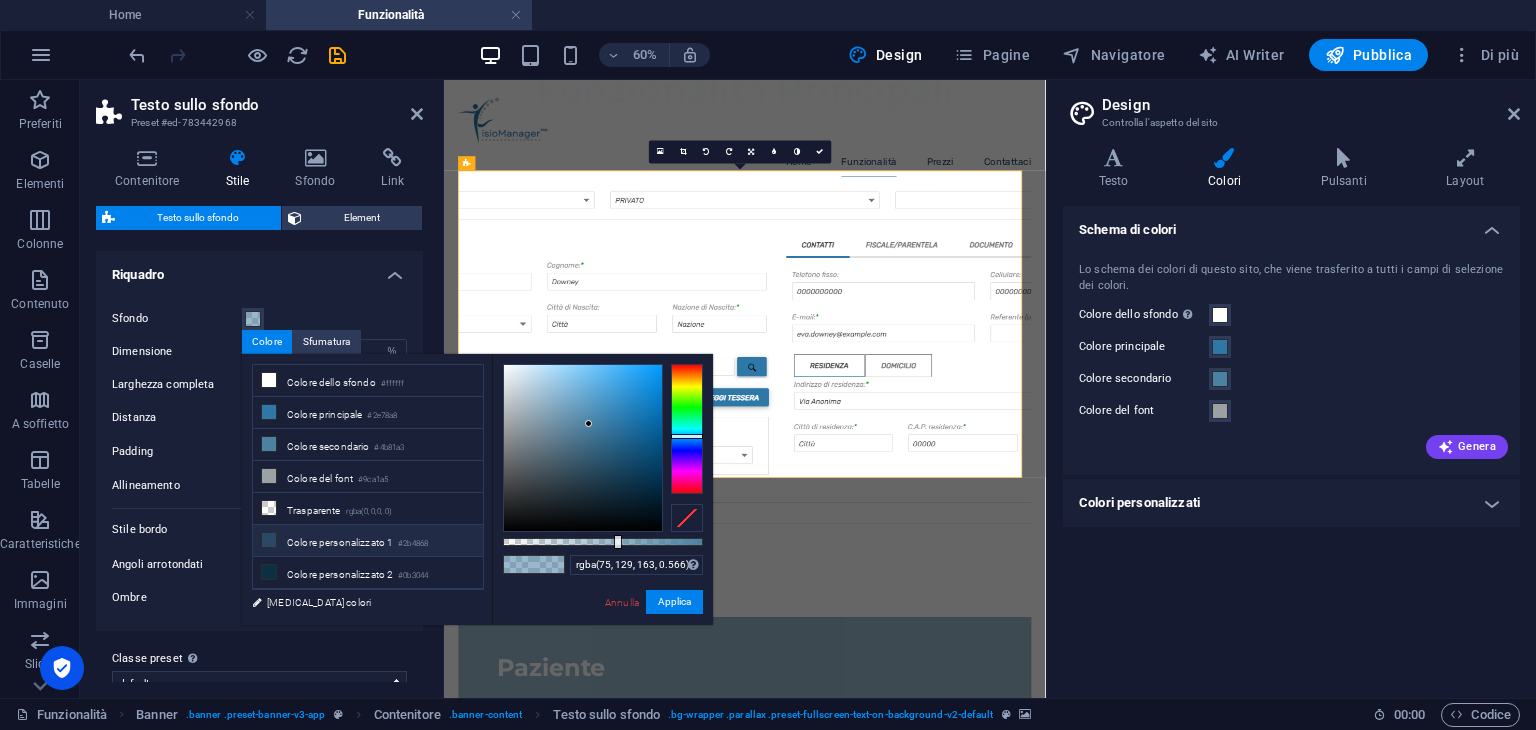 click on "Colore personalizzato 1
#2b4868" at bounding box center (368, 541) 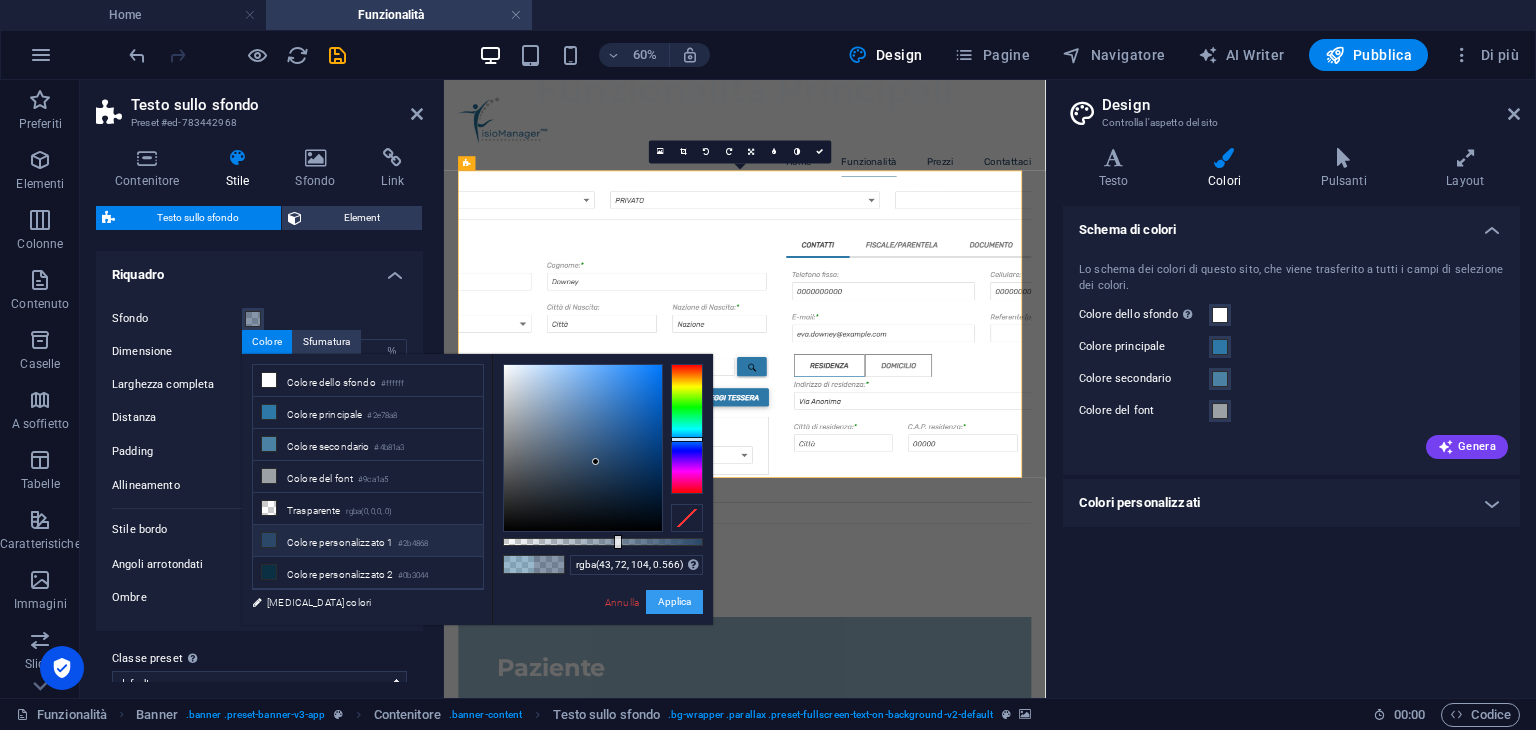 click on "Applica" at bounding box center (674, 602) 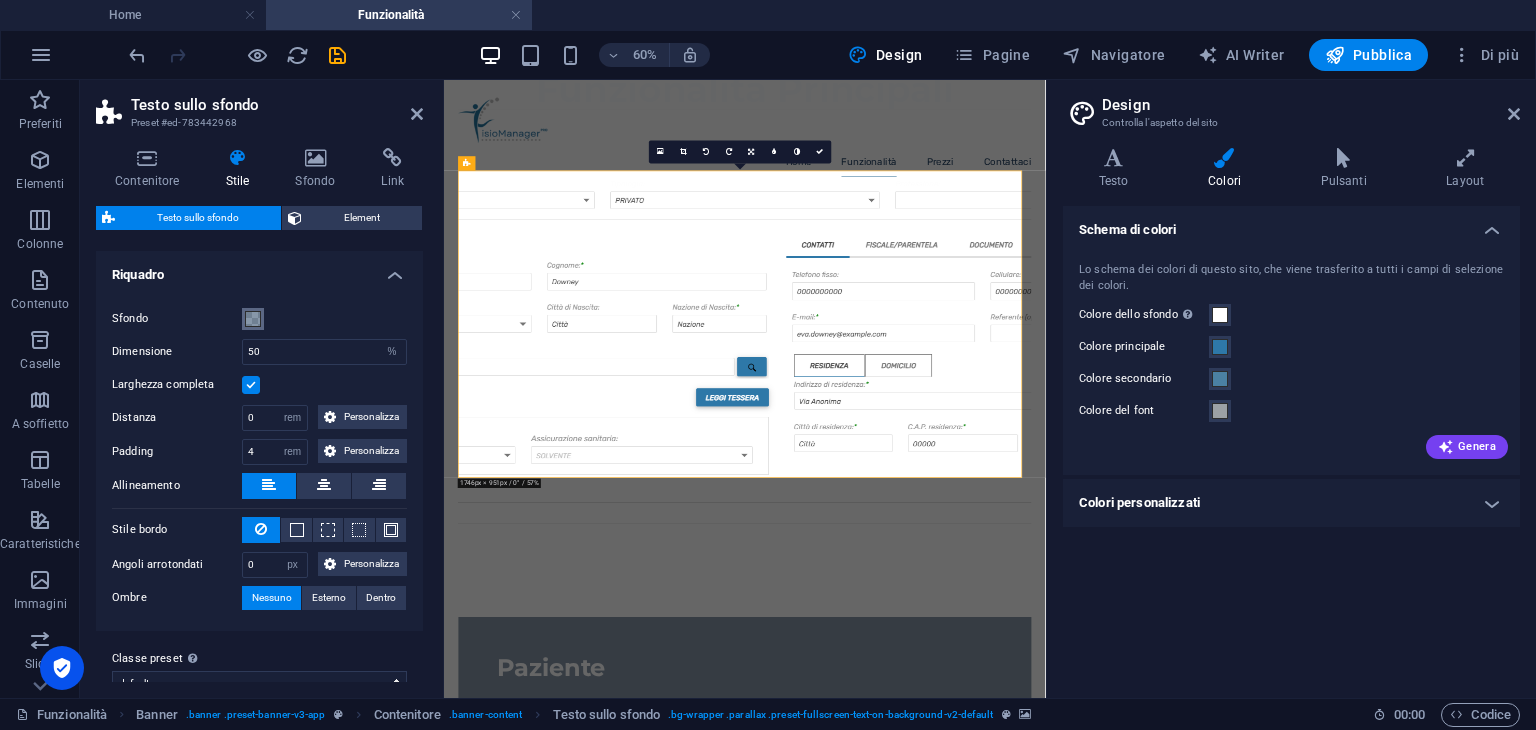 click at bounding box center (253, 319) 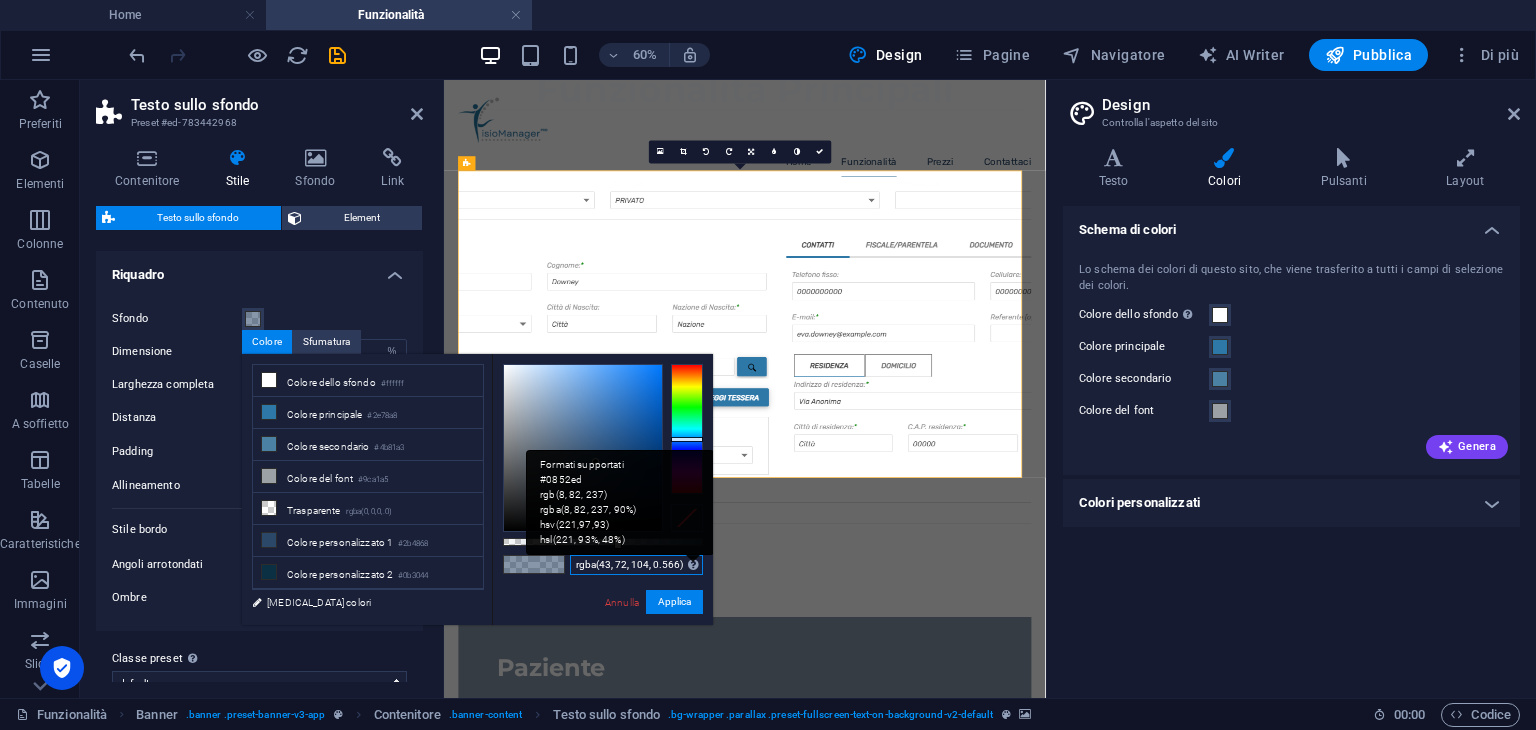 drag, startPoint x: 576, startPoint y: 561, endPoint x: 689, endPoint y: 567, distance: 113.15918 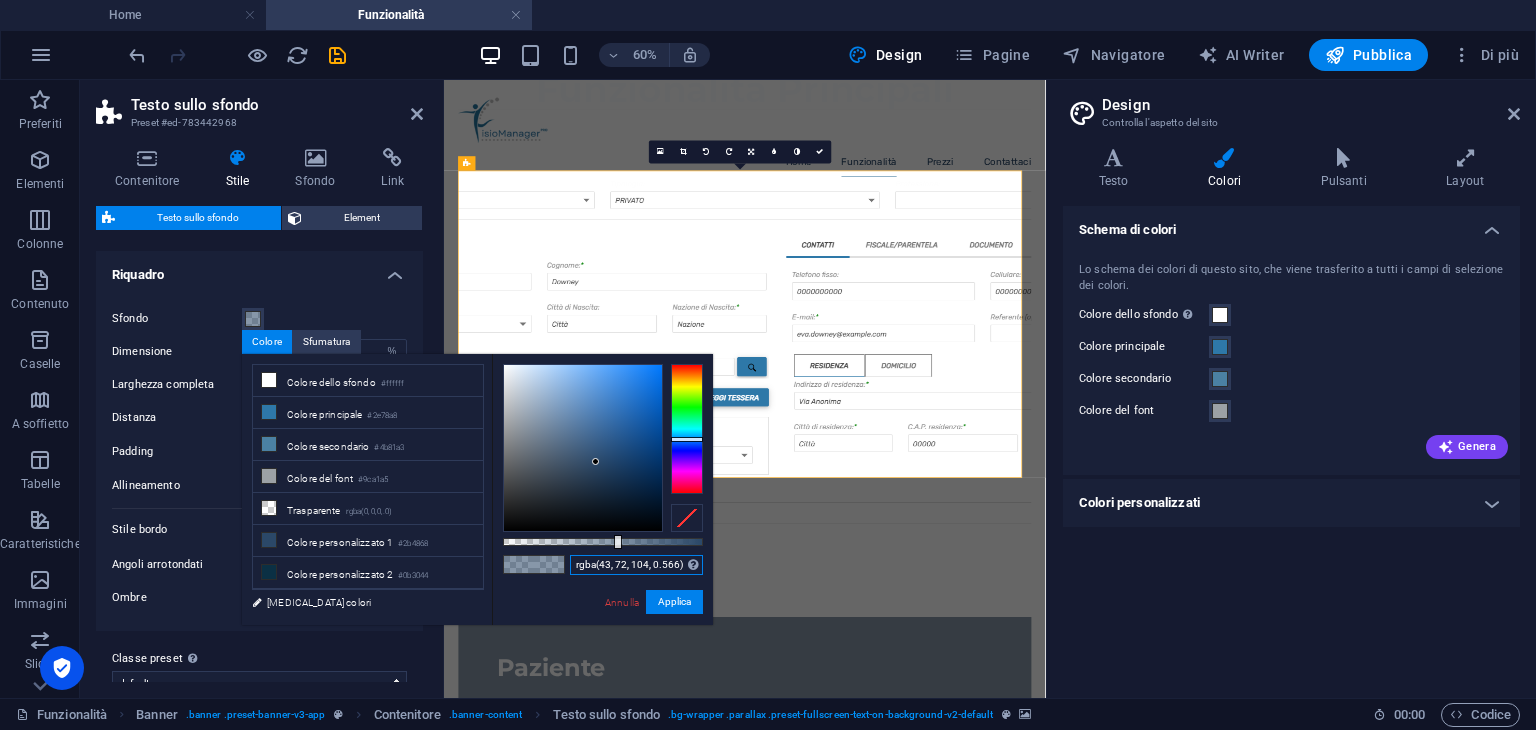 drag, startPoint x: 680, startPoint y: 561, endPoint x: 569, endPoint y: 563, distance: 111.01801 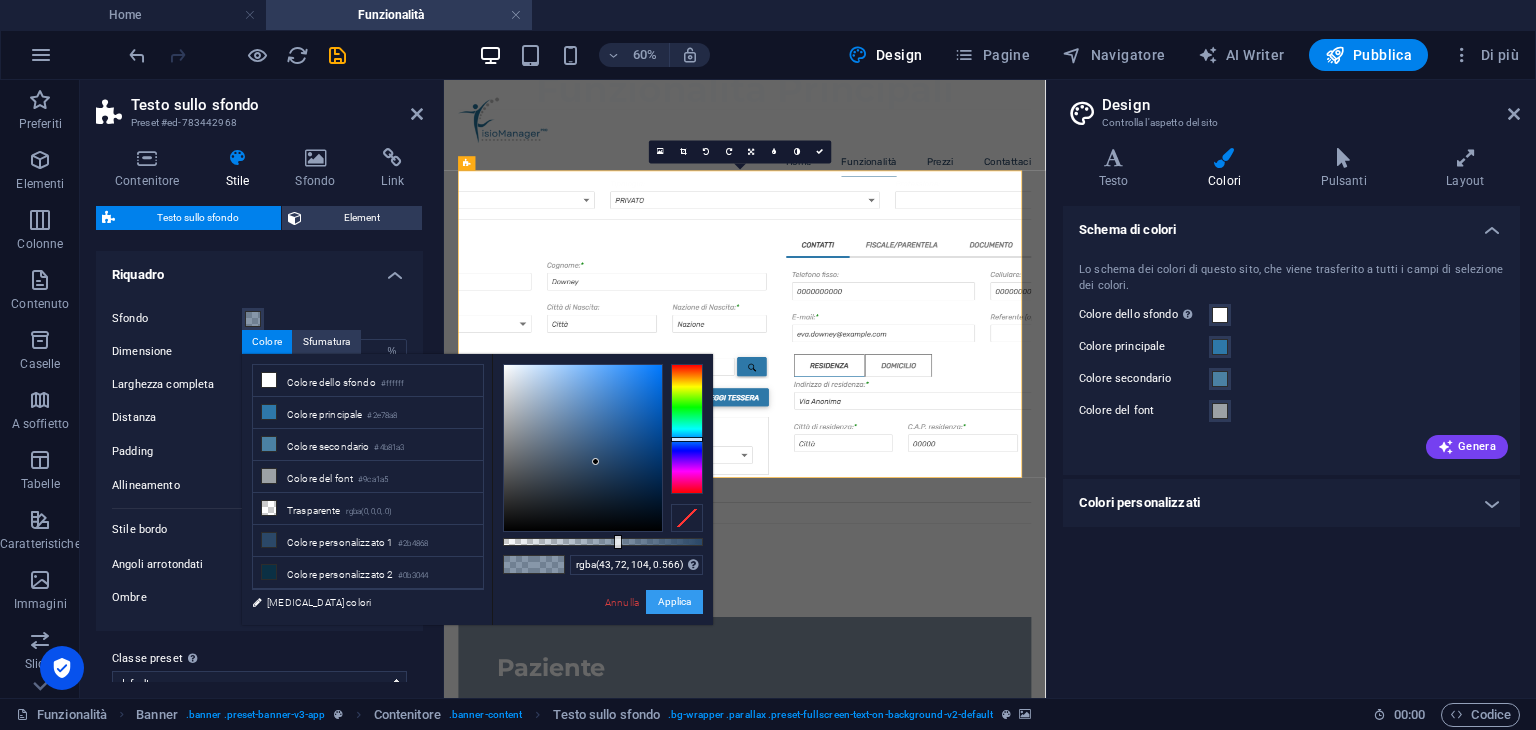 click on "Applica" at bounding box center (674, 602) 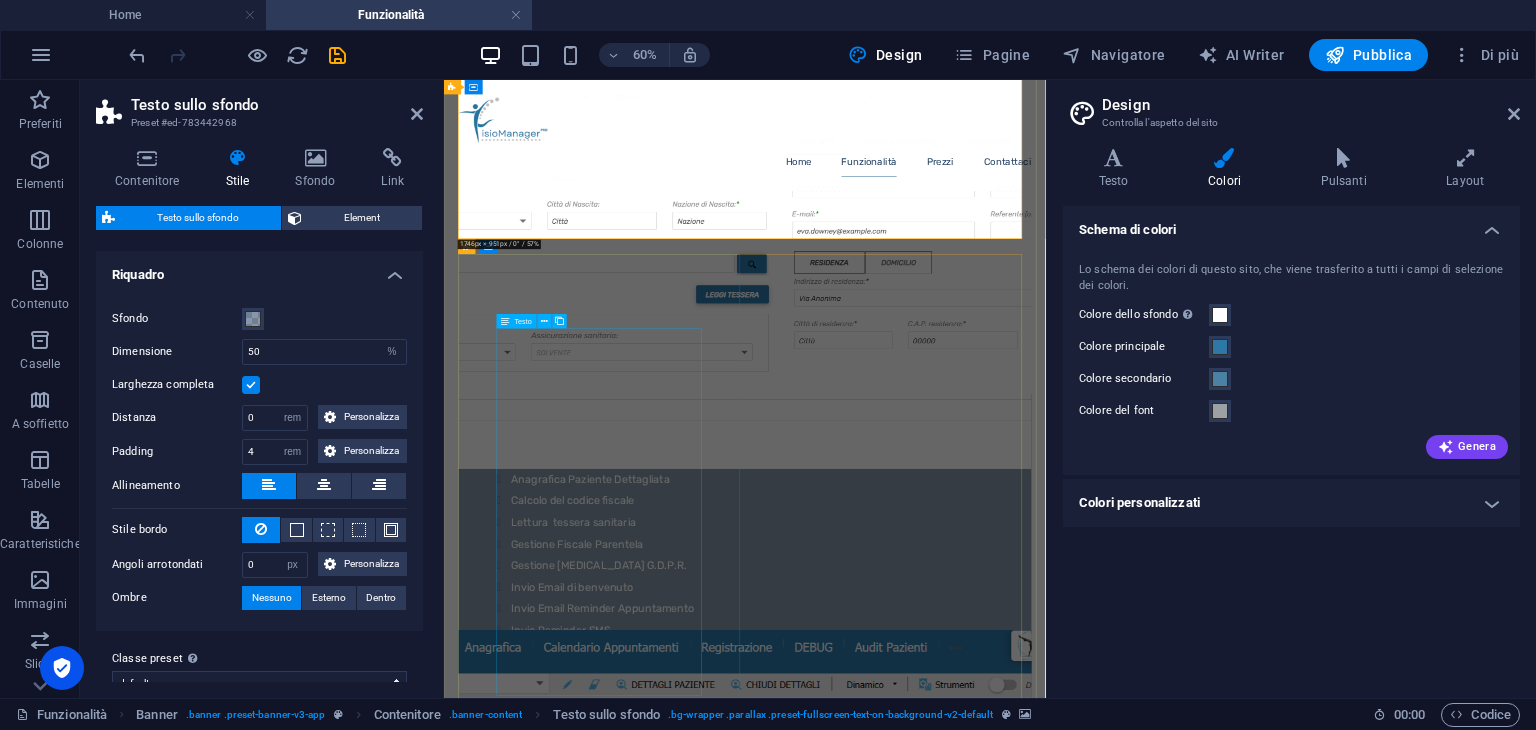 scroll, scrollTop: 600, scrollLeft: 0, axis: vertical 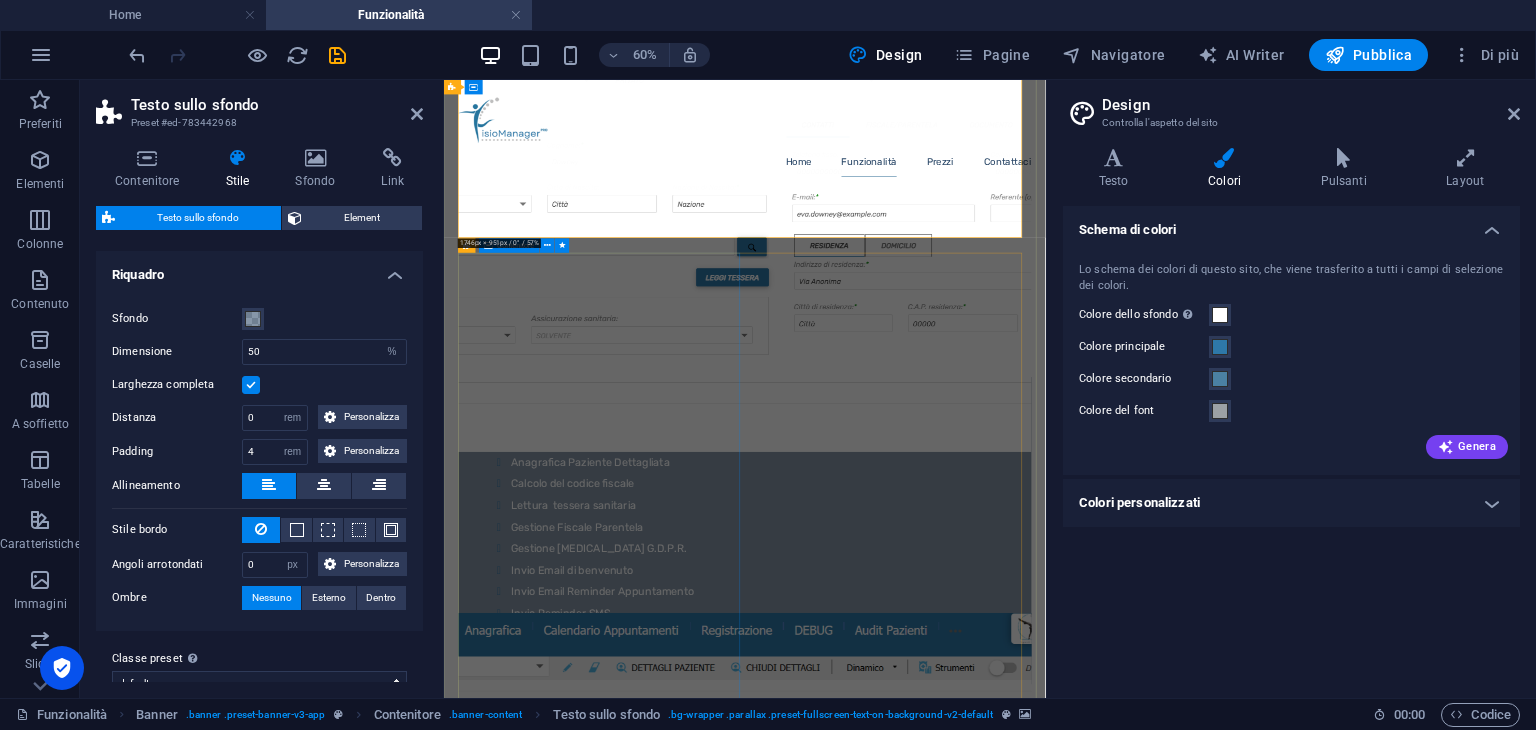 click on "Appuntamenti Gestione Calendario Multi Collaboratore Apertura Automatica Collaboratori per Giorno Barra  Progresso Occupazione Collaboratore Visualizzazione Giorno , Settimana, Mese Filtro Risorse  [PERSON_NAME], Dinamico  Tutto il Giorno Visualizzazione Settimanale risorsa One-Click Appuntamento Autodescrittivo" at bounding box center (945, 2337) 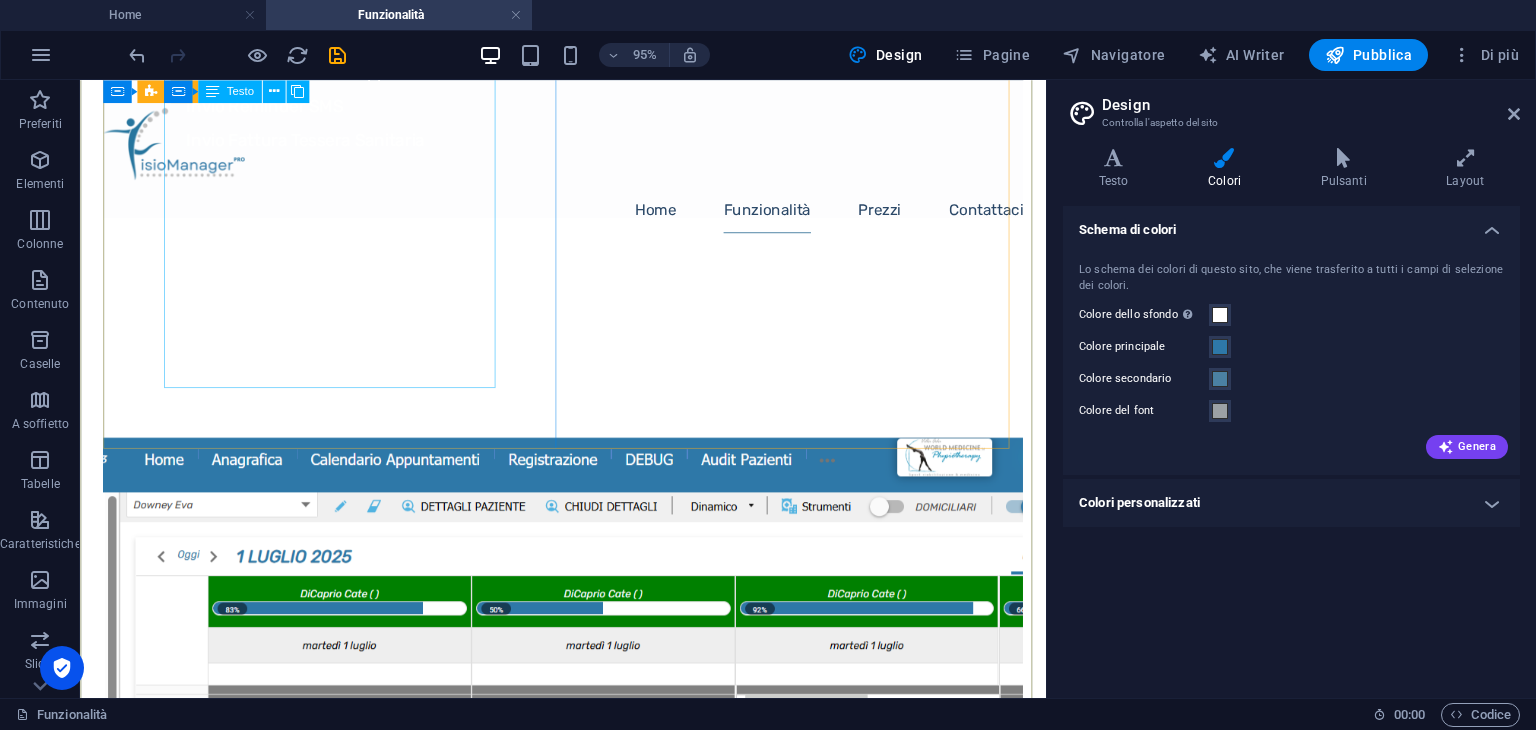 scroll, scrollTop: 1300, scrollLeft: 0, axis: vertical 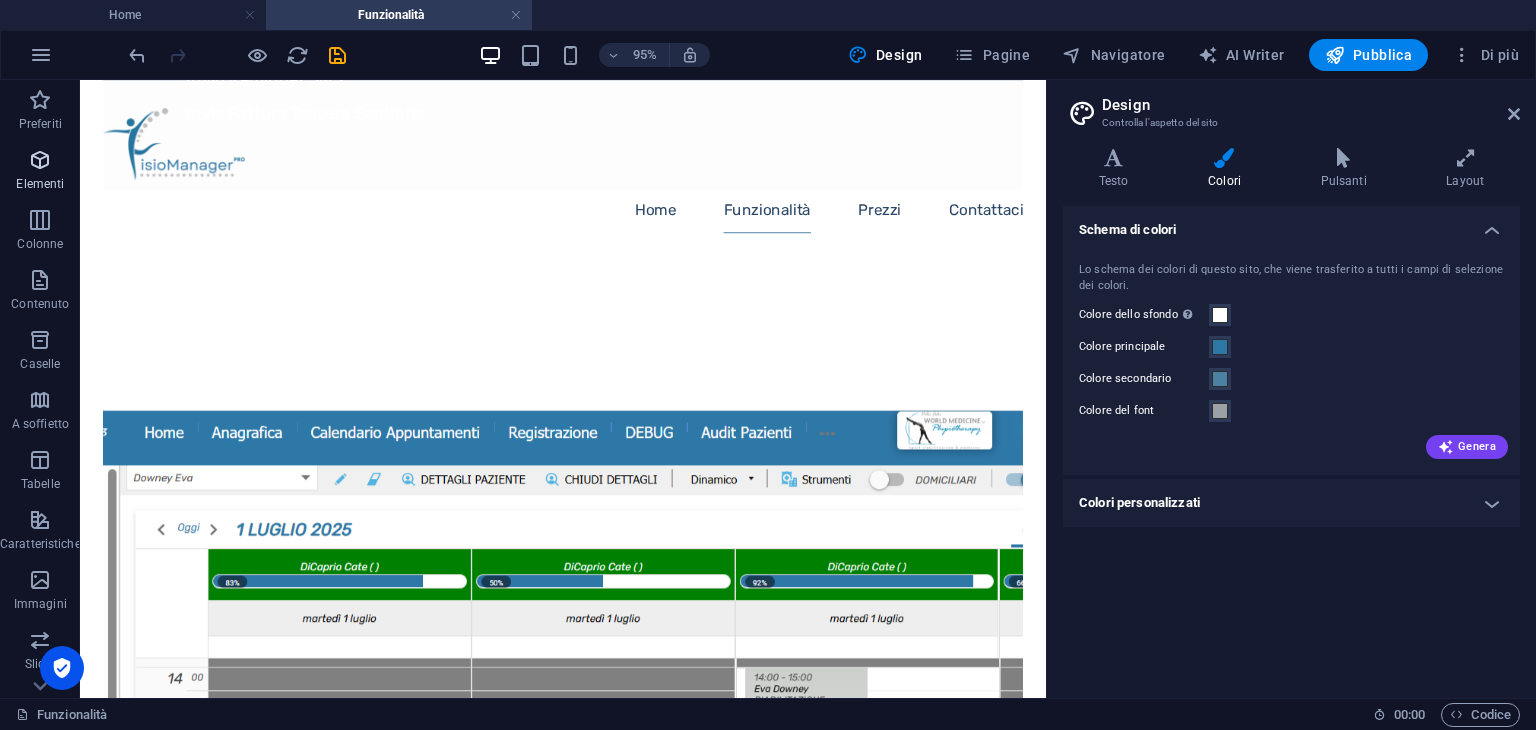 click at bounding box center (40, 160) 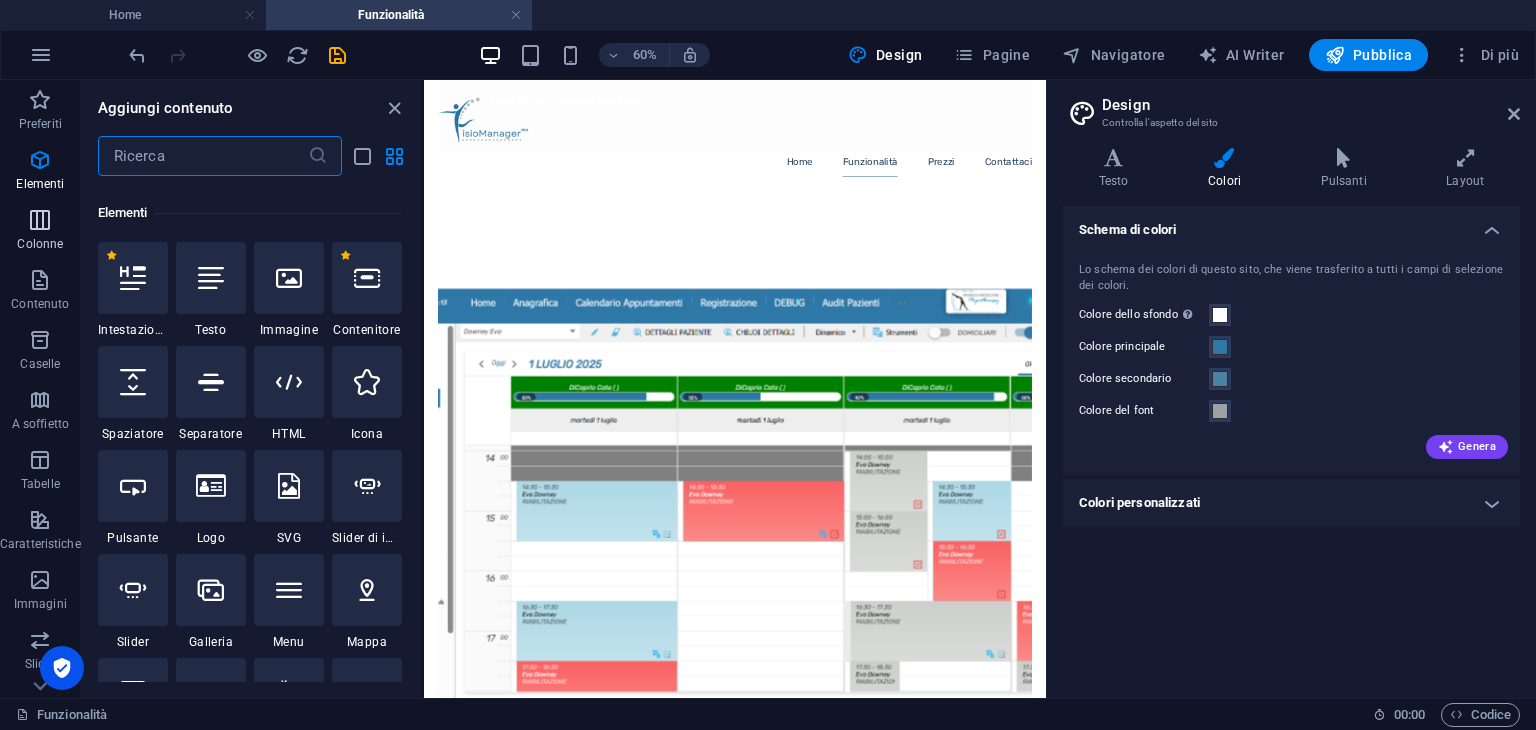 scroll, scrollTop: 212, scrollLeft: 0, axis: vertical 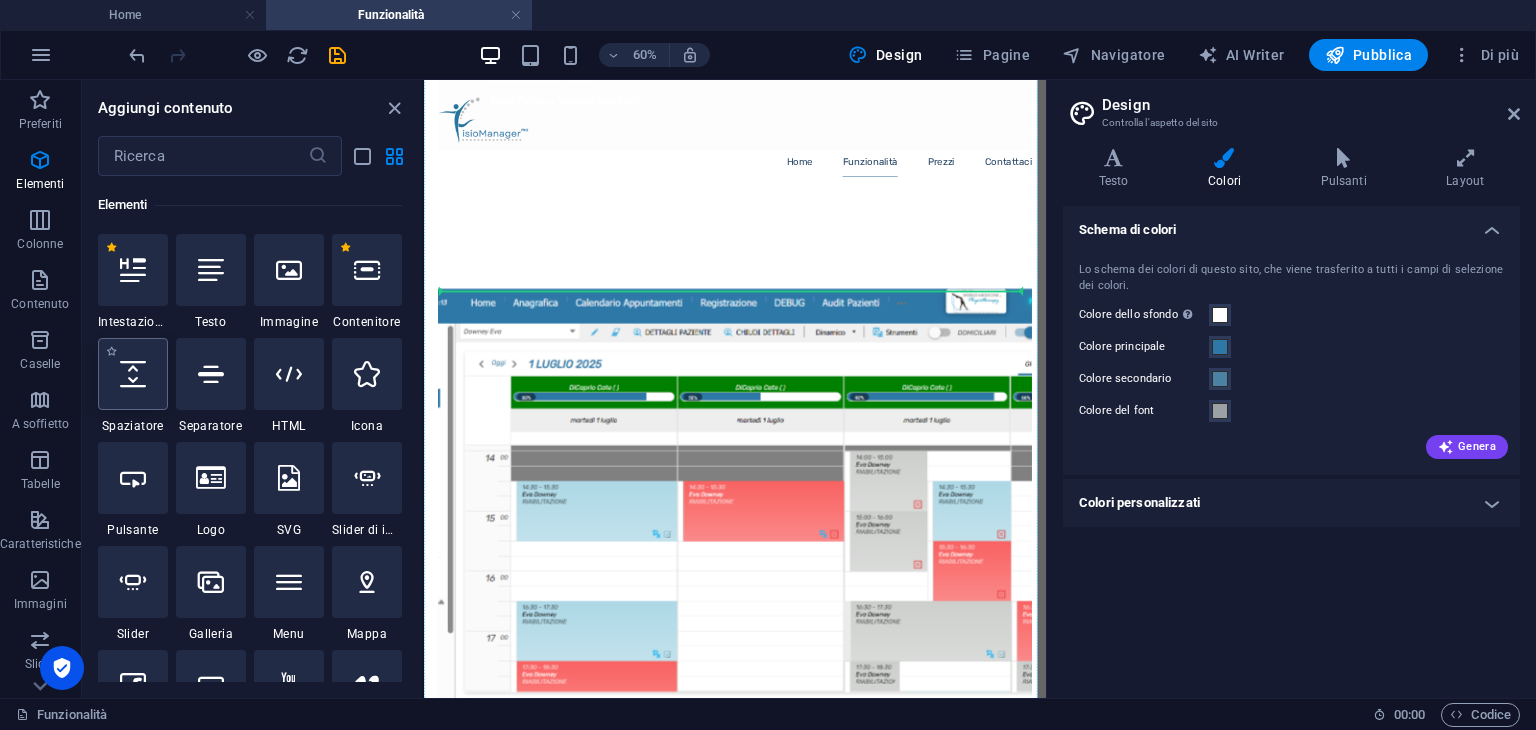 select on "px" 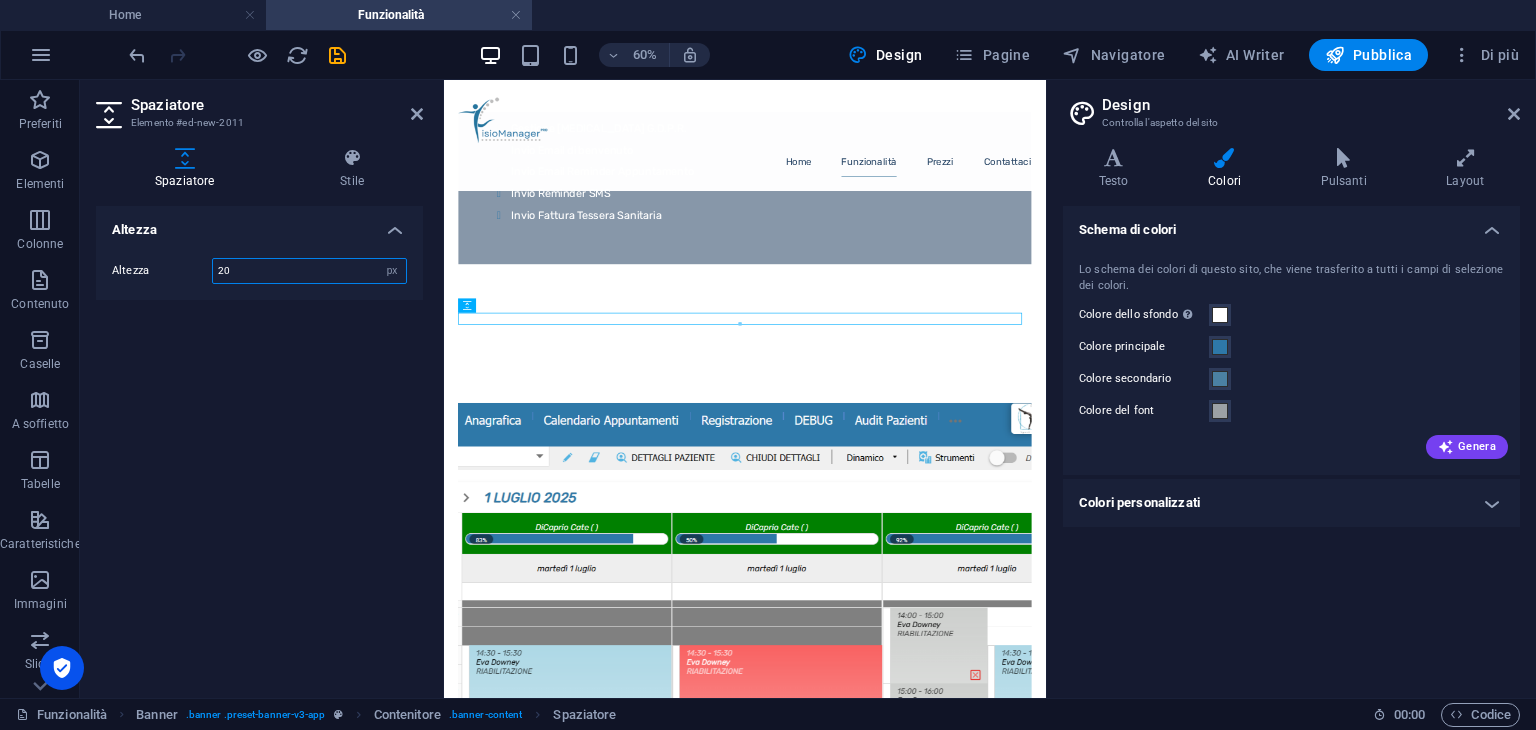 type on "20" 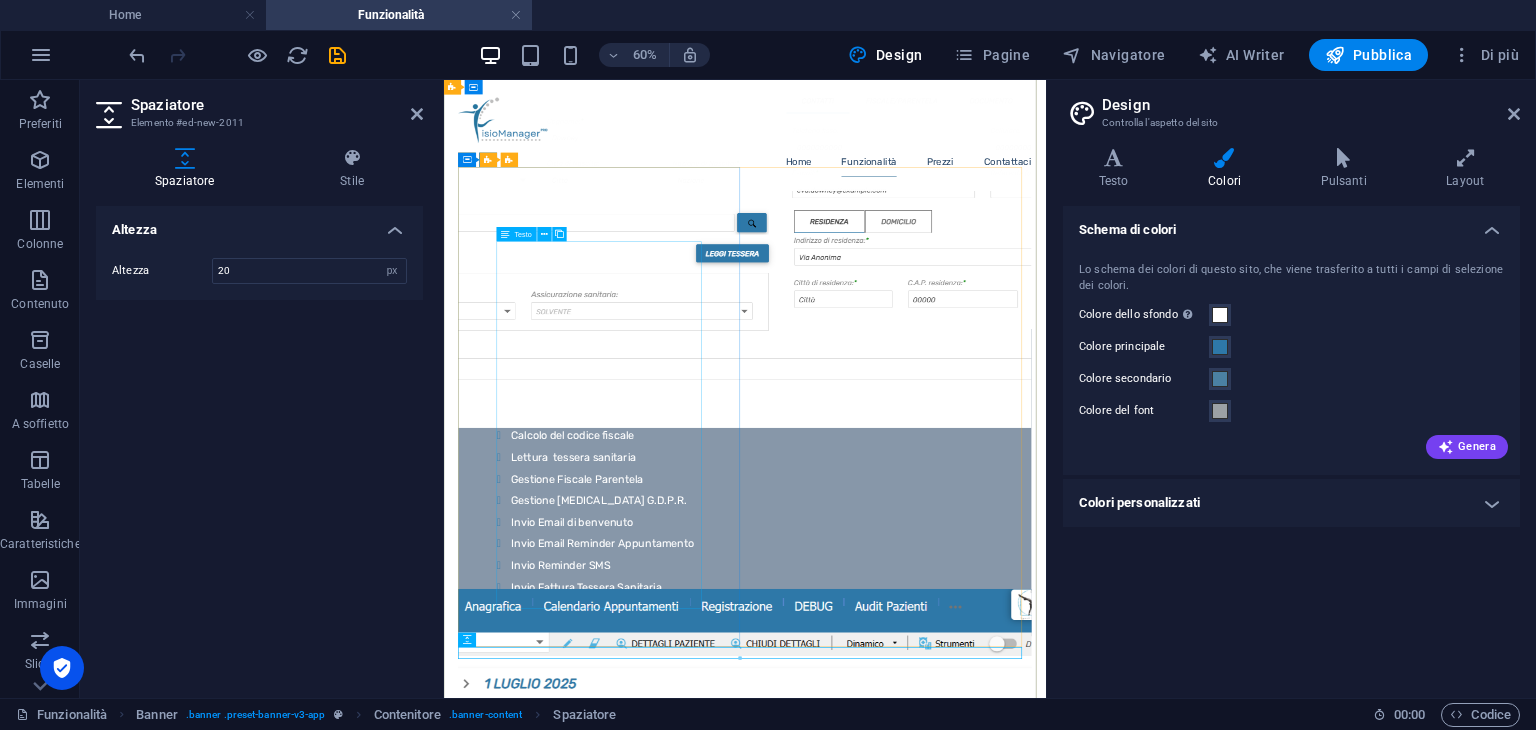 scroll, scrollTop: 500, scrollLeft: 0, axis: vertical 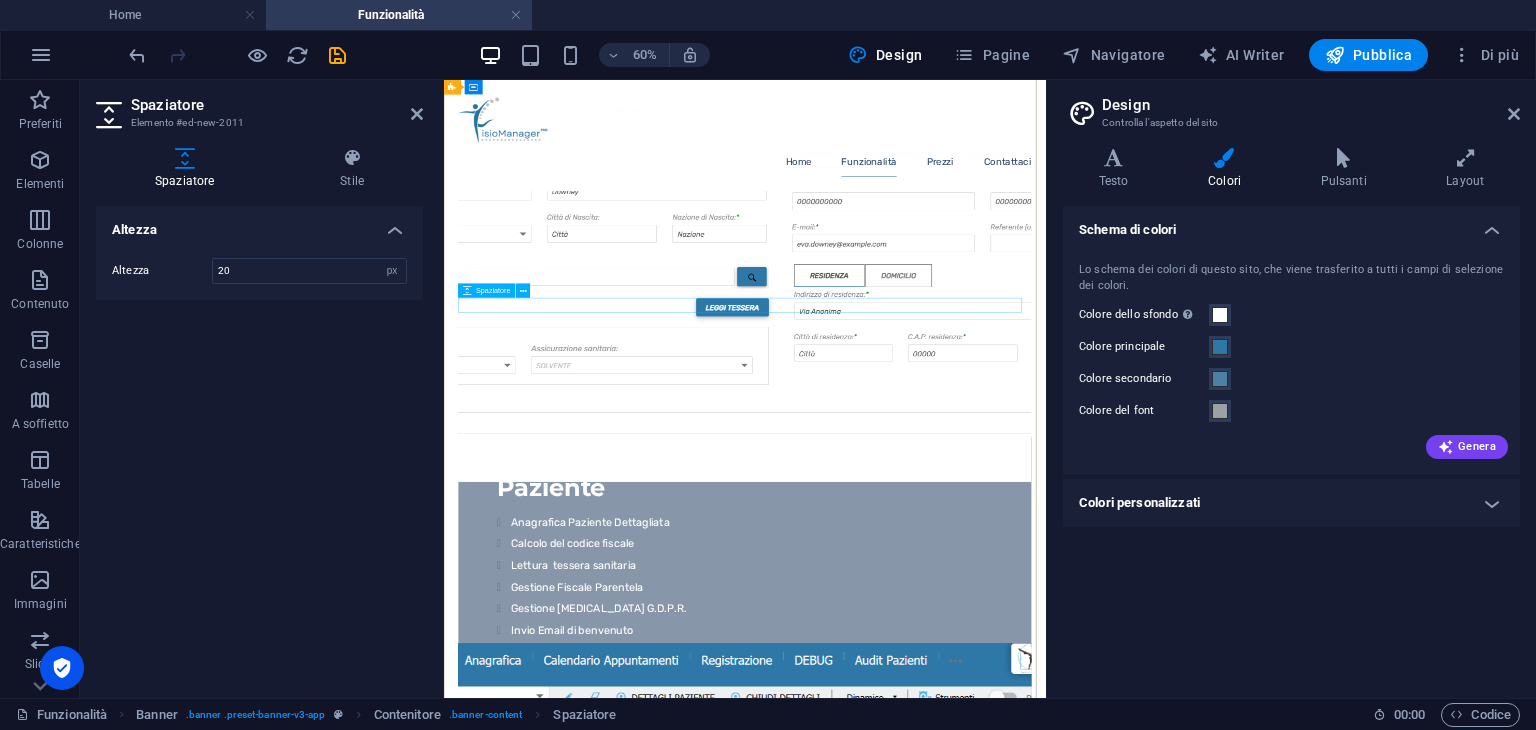 click at bounding box center (945, 1199) 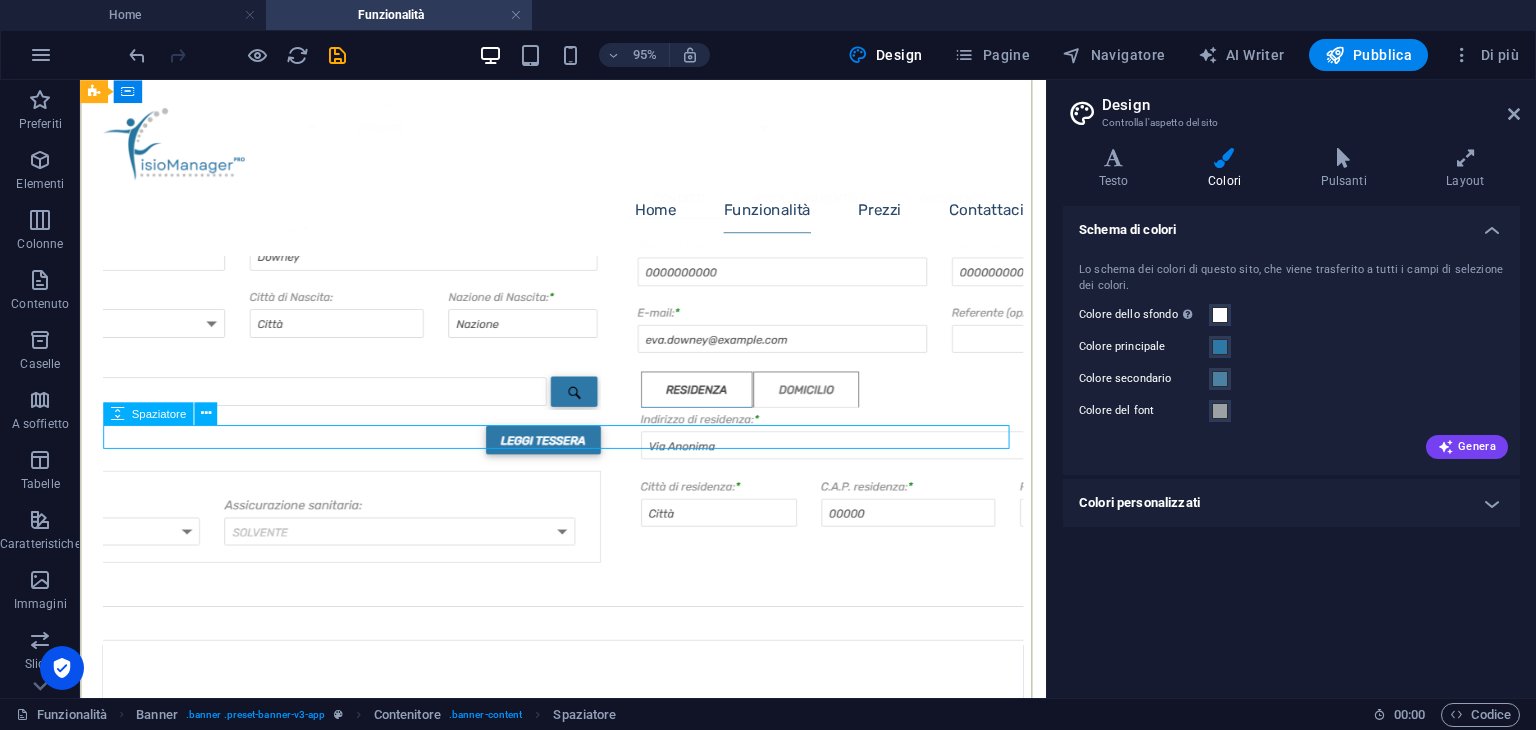 click at bounding box center [588, 1199] 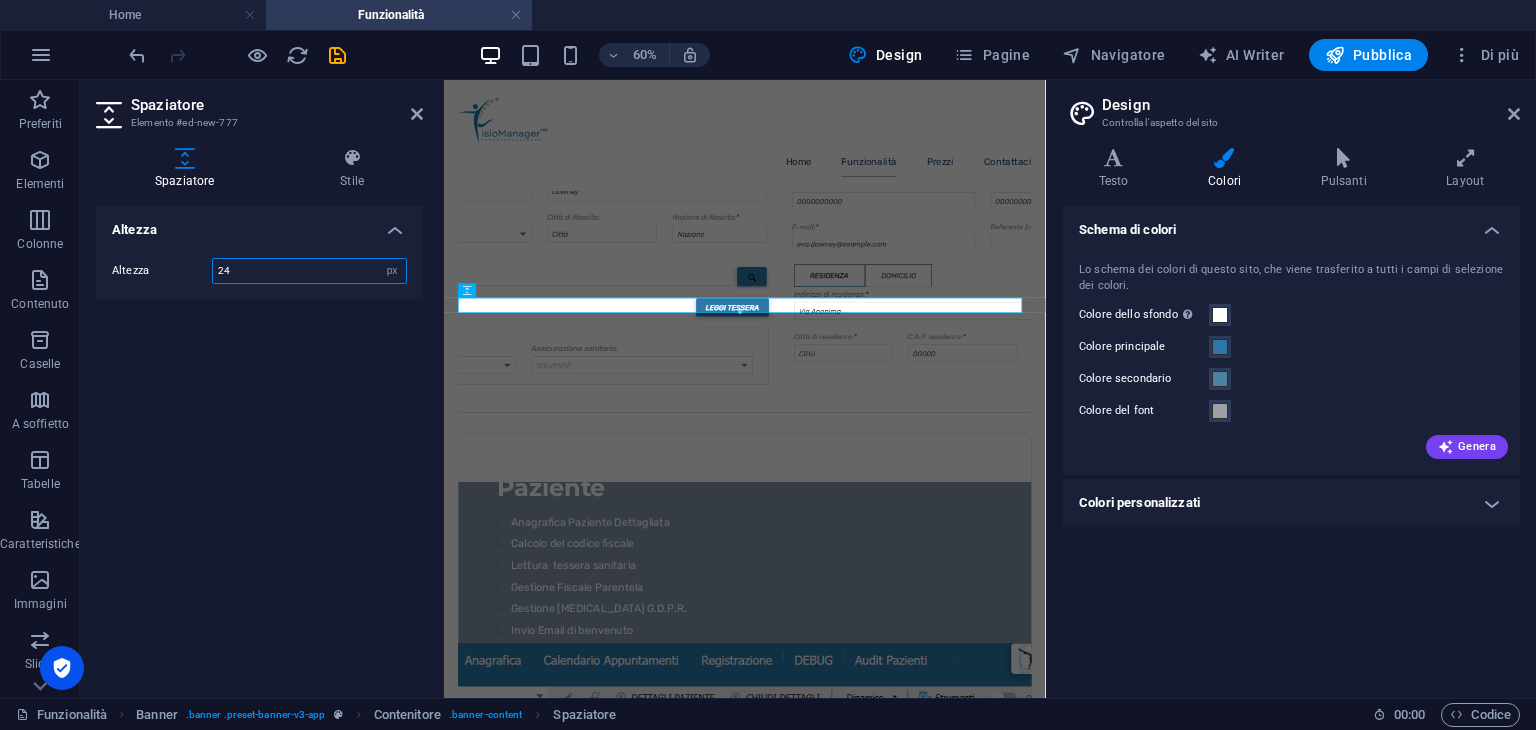 click on "24" at bounding box center (309, 271) 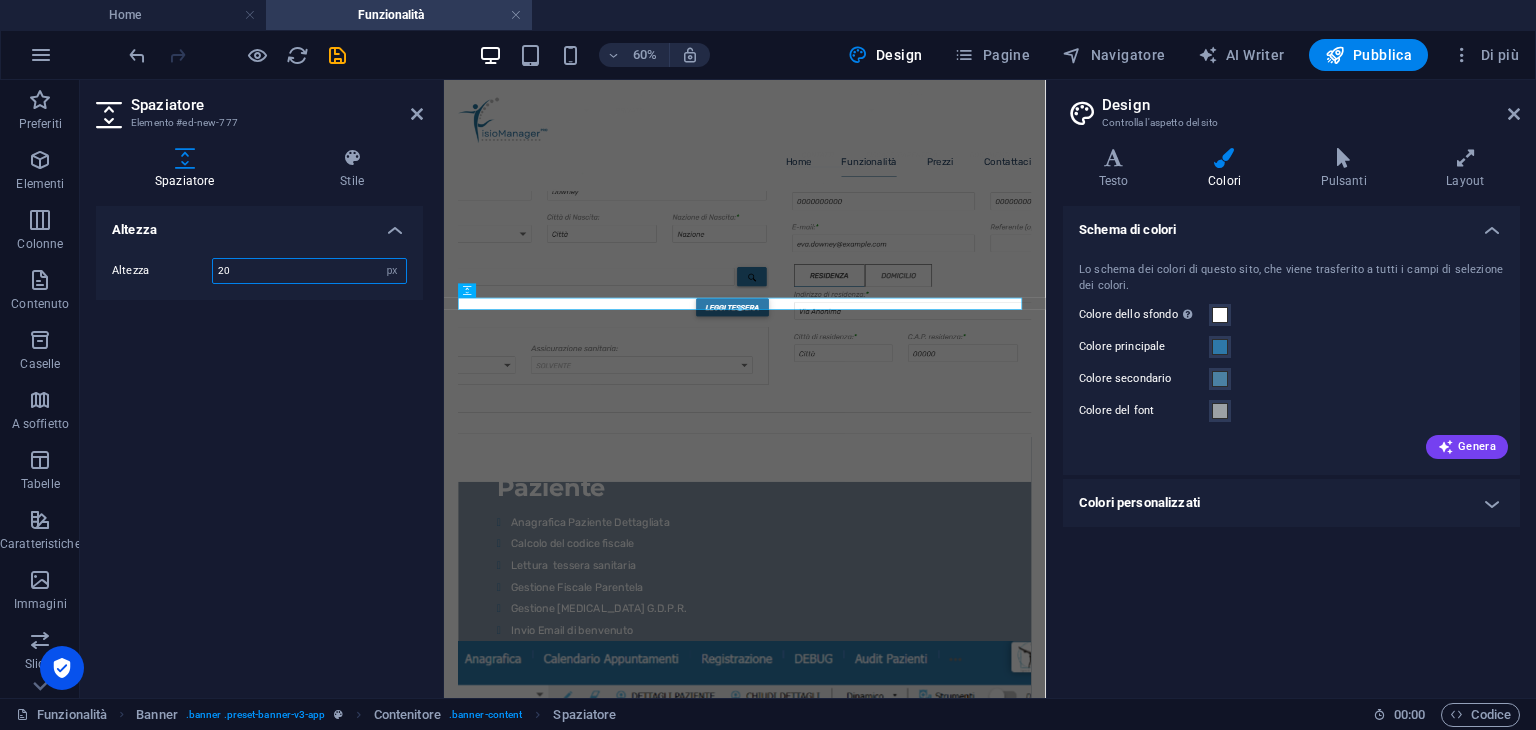 type on "20" 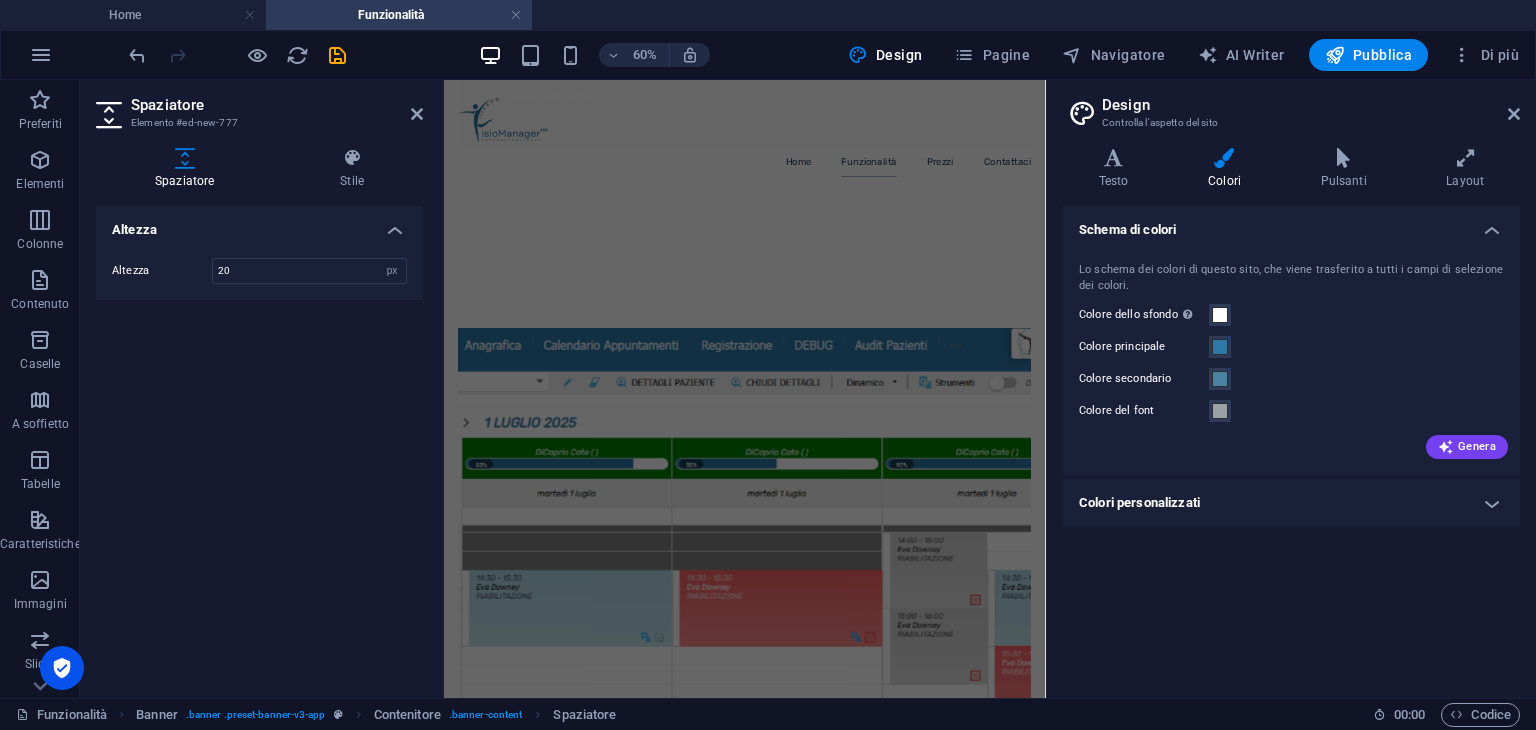 scroll, scrollTop: 1500, scrollLeft: 0, axis: vertical 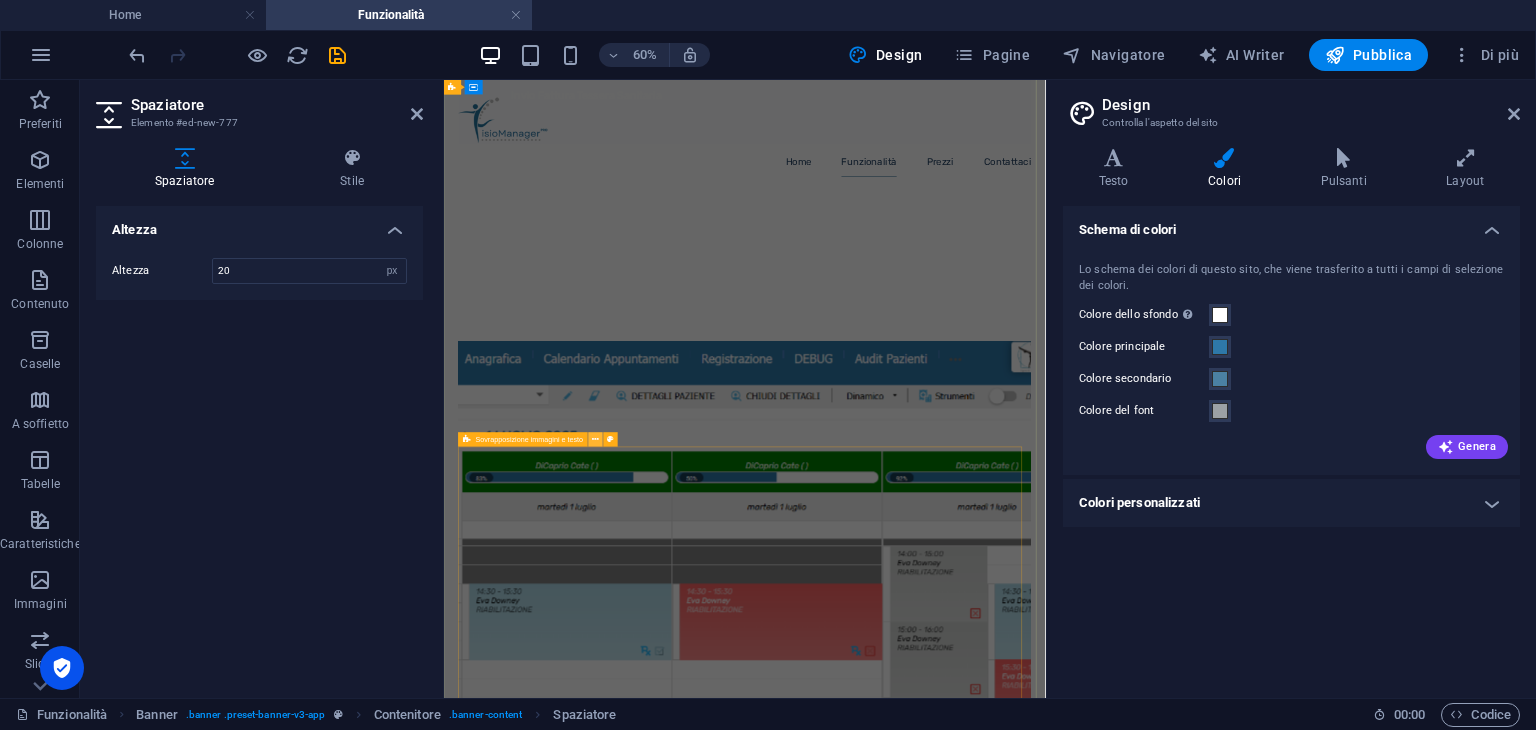 click at bounding box center [596, 439] 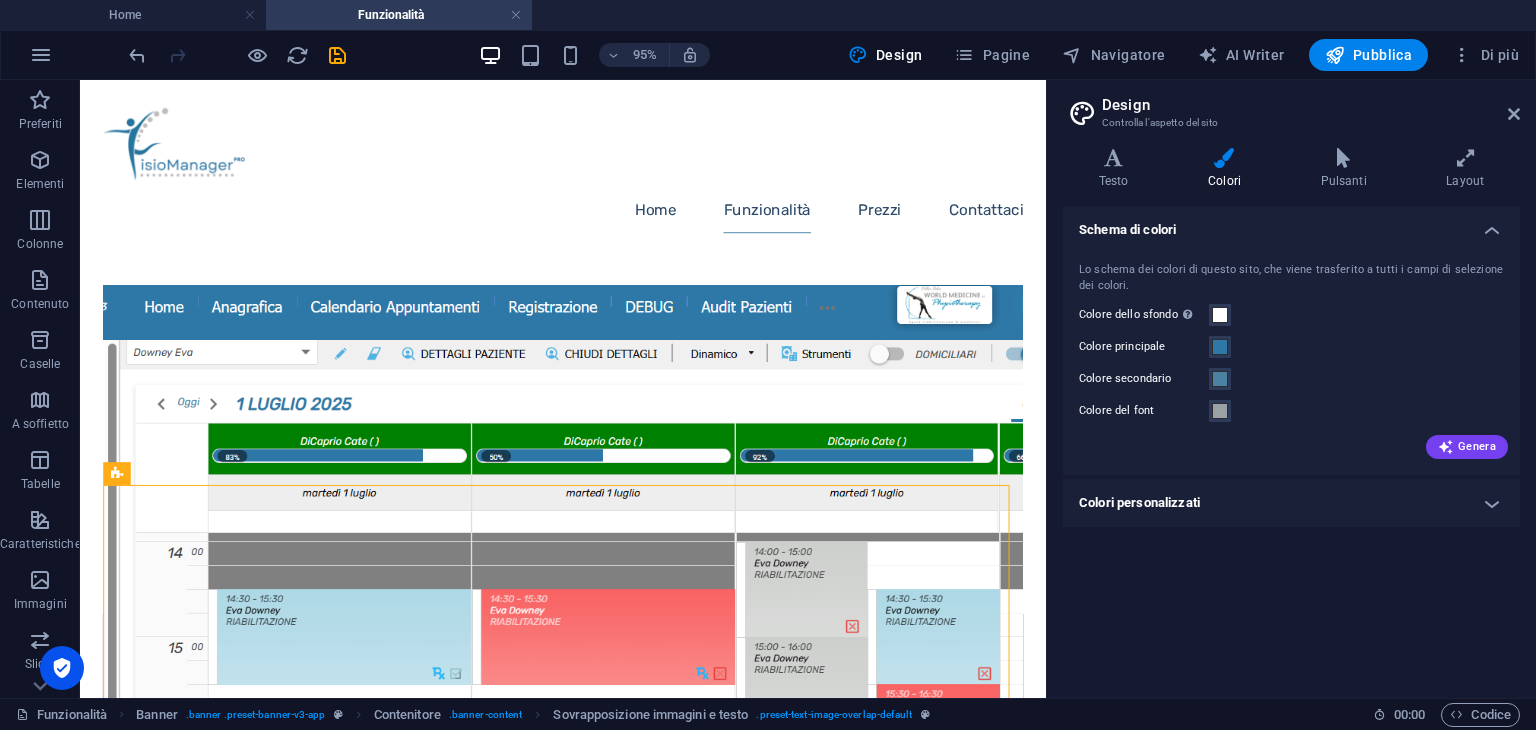 scroll, scrollTop: 1900, scrollLeft: 0, axis: vertical 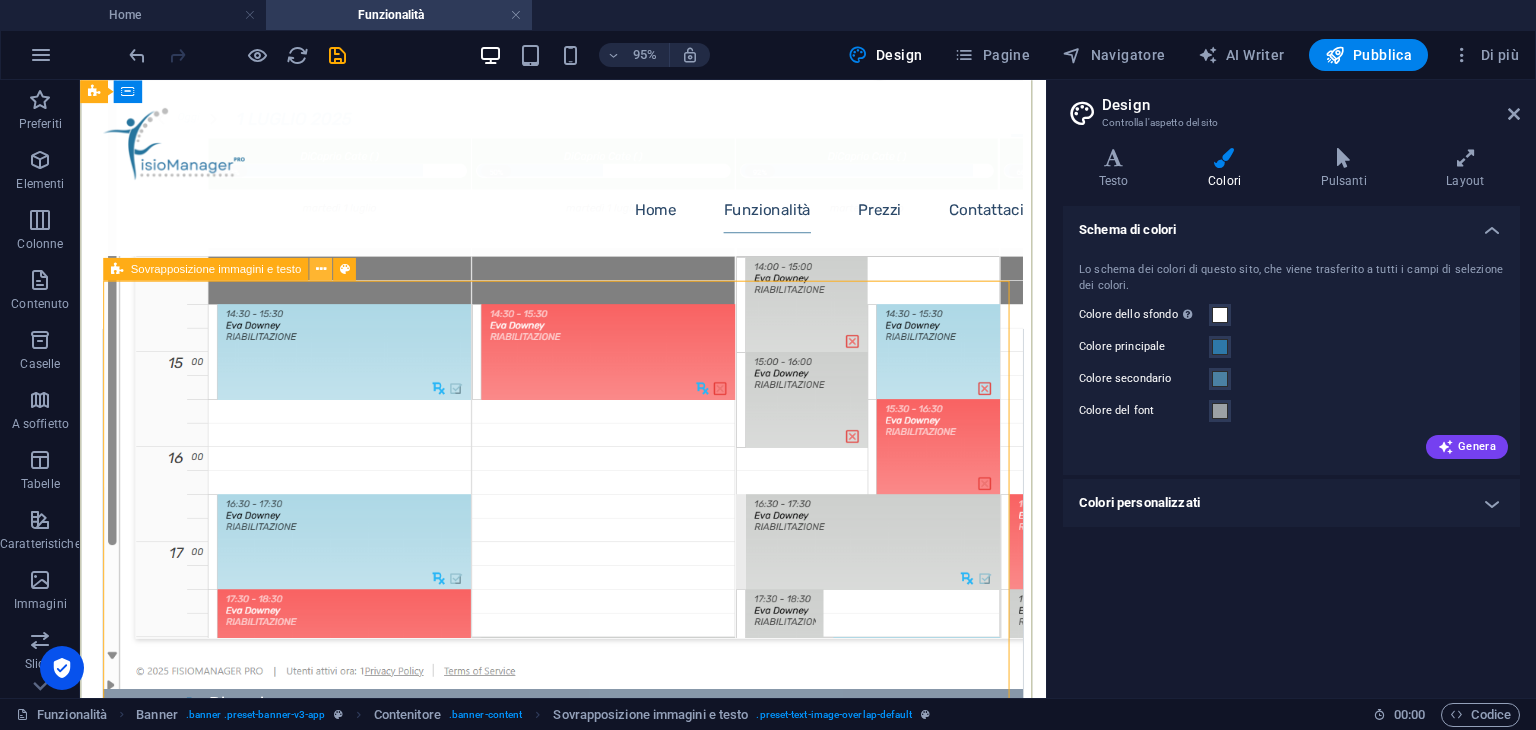 click at bounding box center [320, 269] 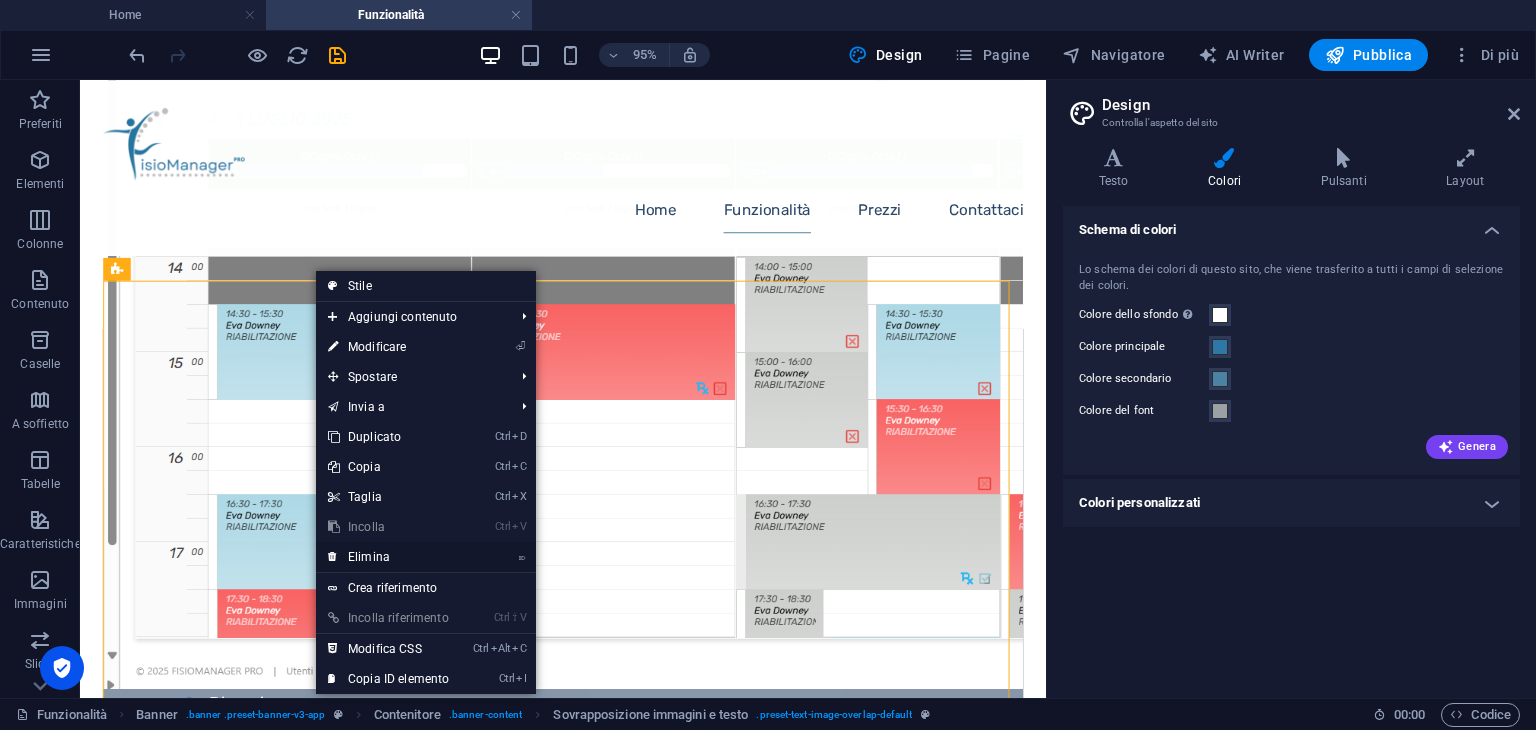 click on "⌦  Elimina" at bounding box center [388, 557] 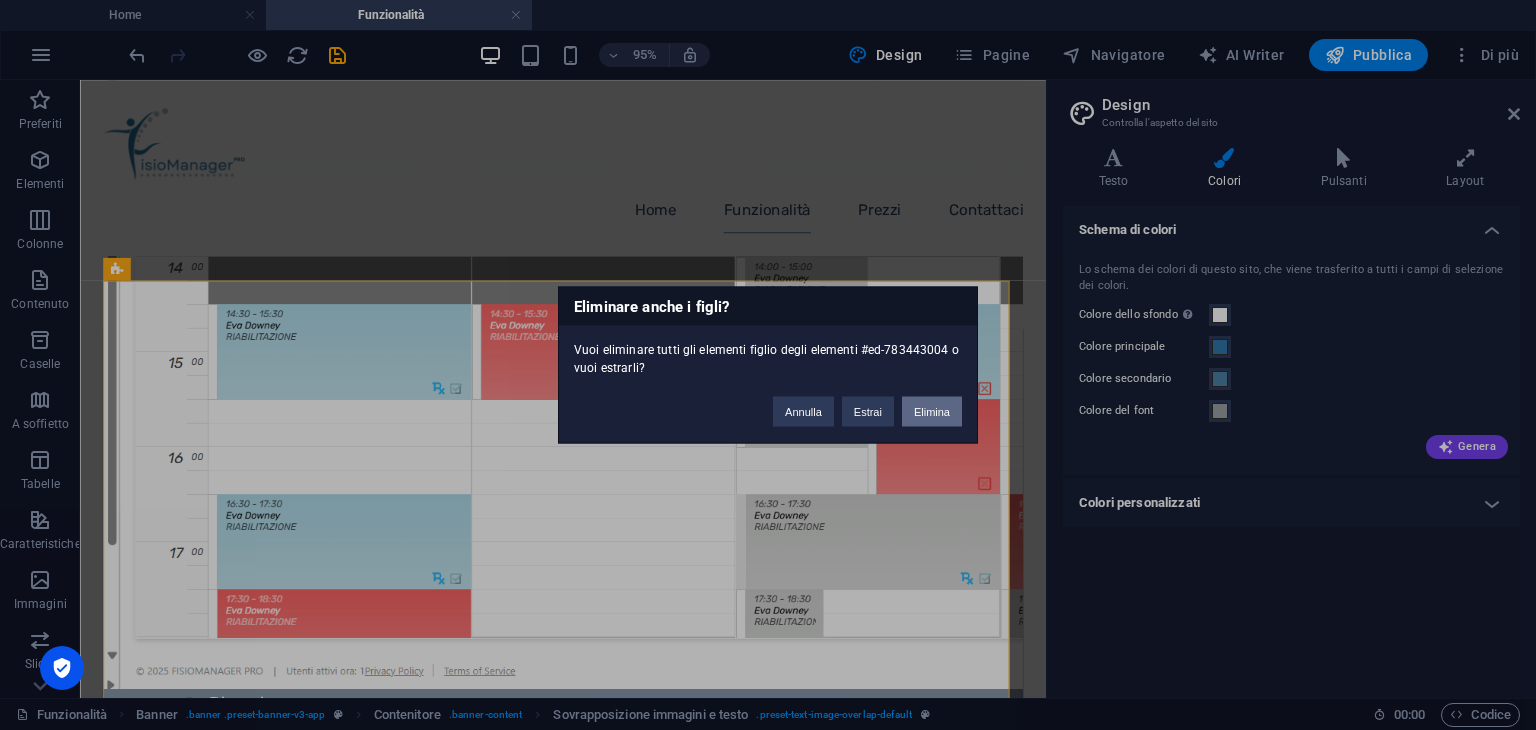 click on "Elimina" at bounding box center [932, 412] 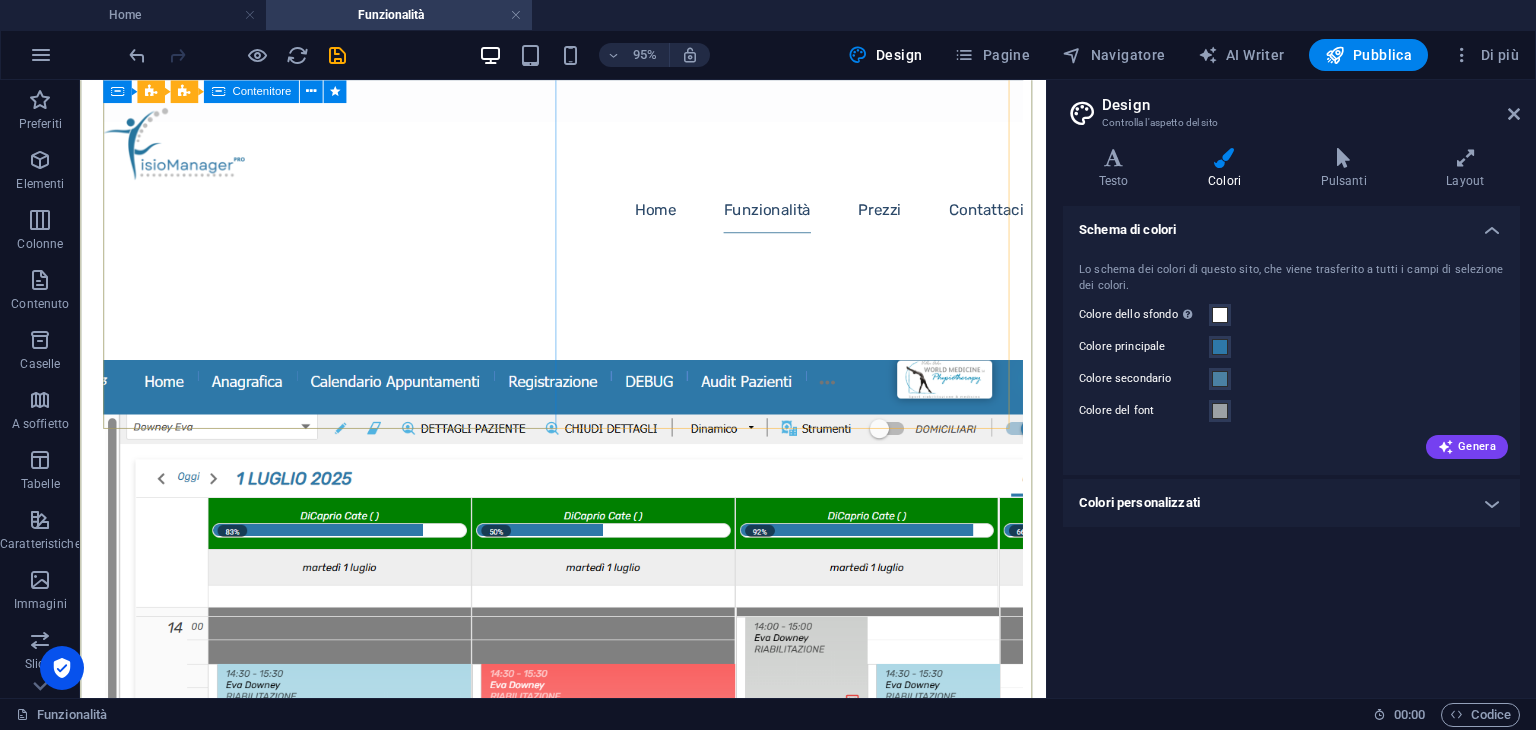 scroll, scrollTop: 1400, scrollLeft: 0, axis: vertical 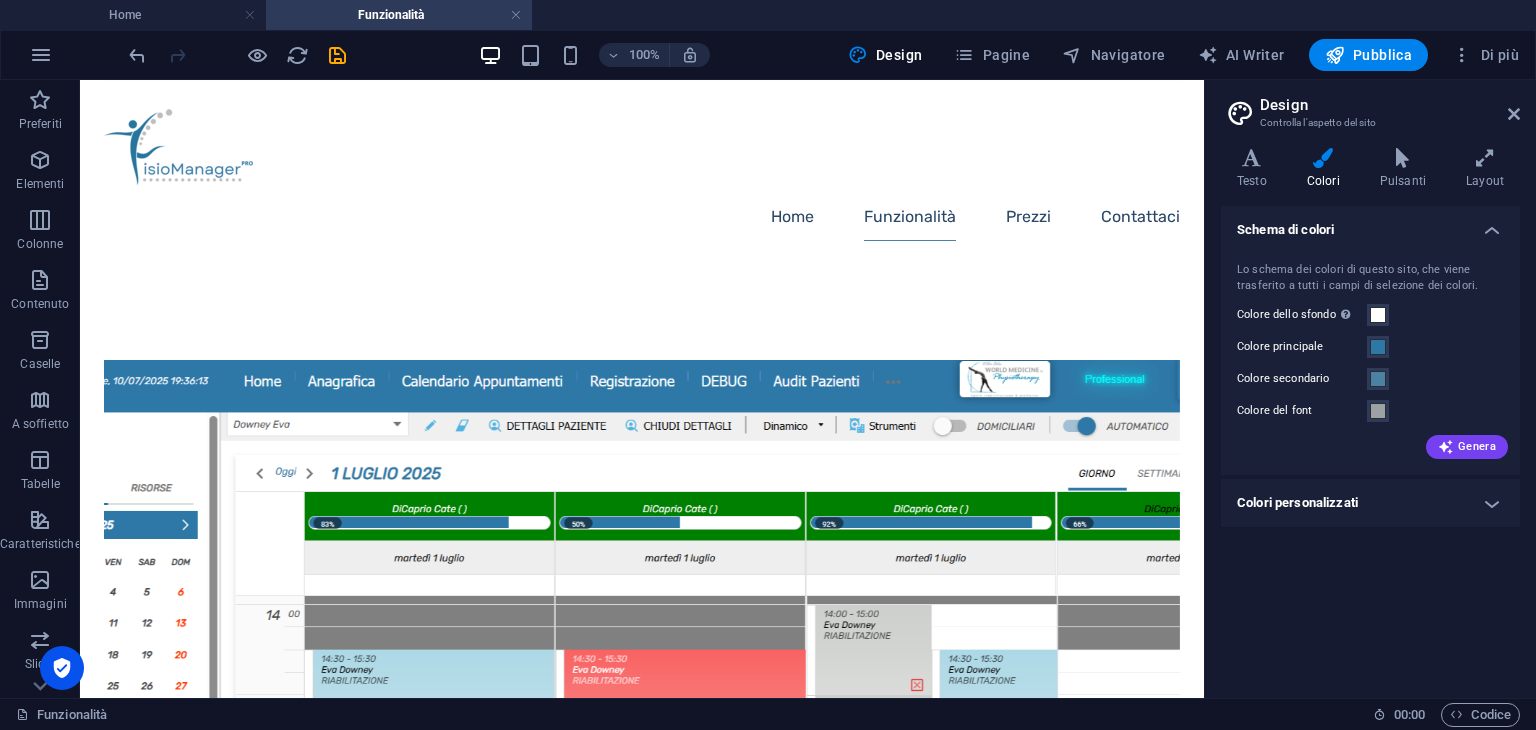 drag, startPoint x: 1046, startPoint y: 423, endPoint x: 1318, endPoint y: 433, distance: 272.18375 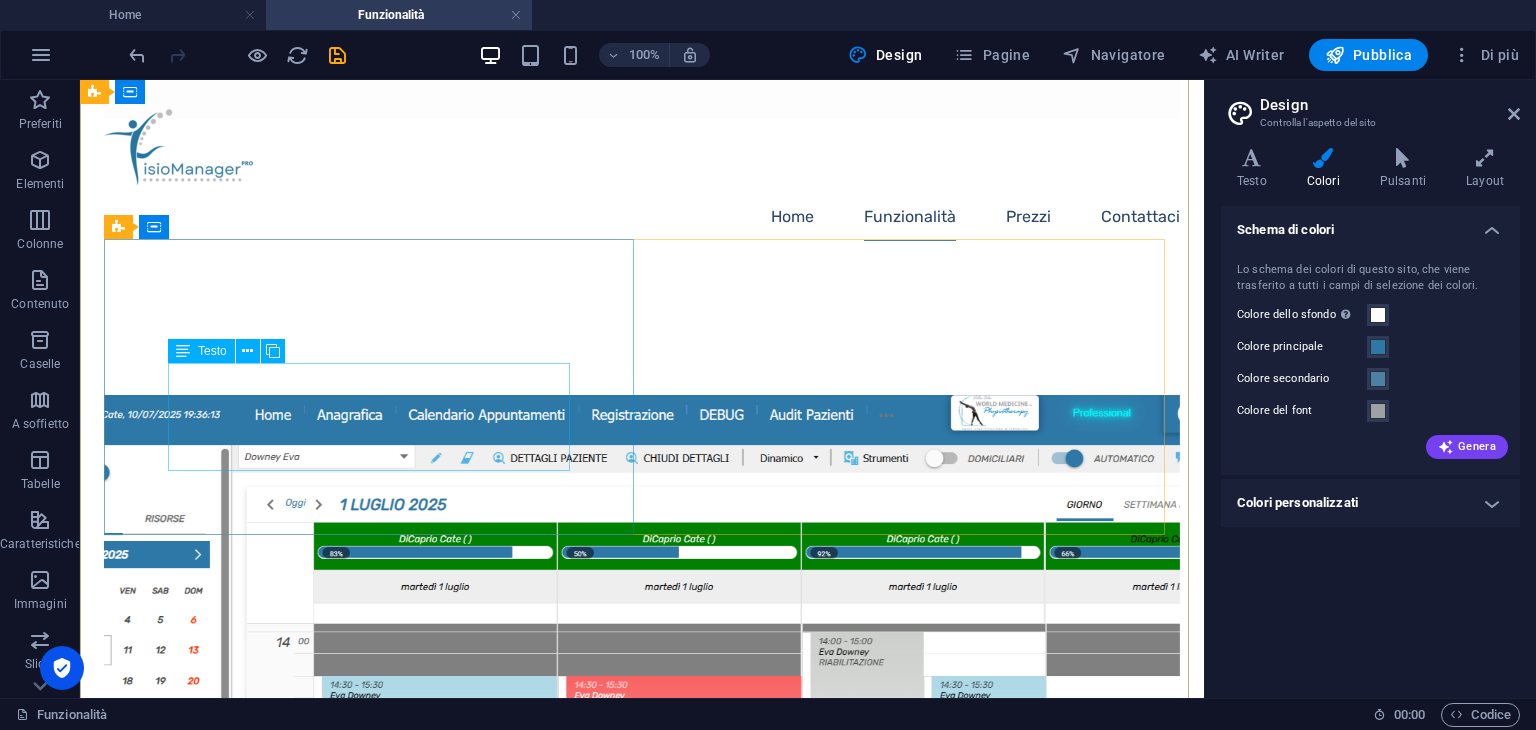 scroll, scrollTop: 1272, scrollLeft: 0, axis: vertical 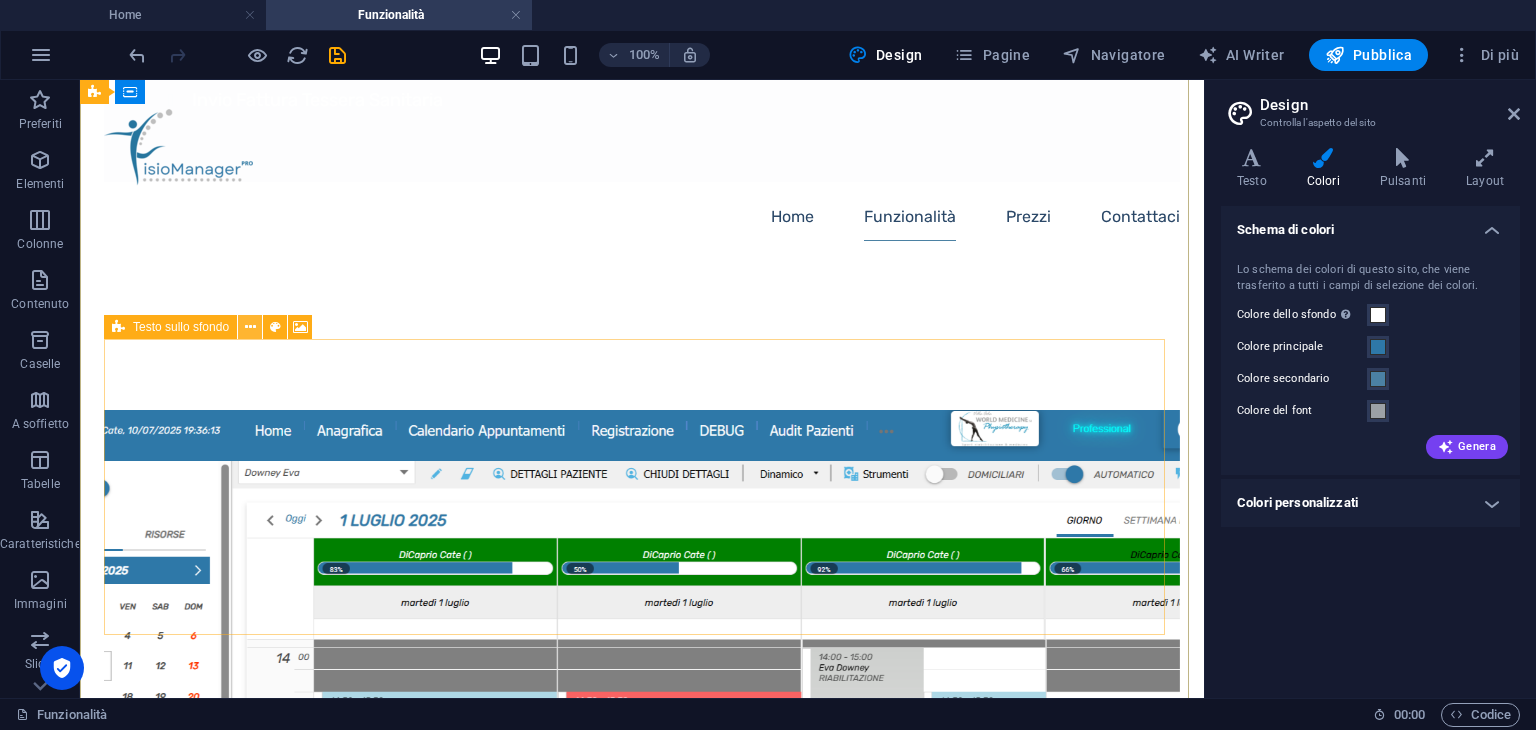 click at bounding box center [250, 327] 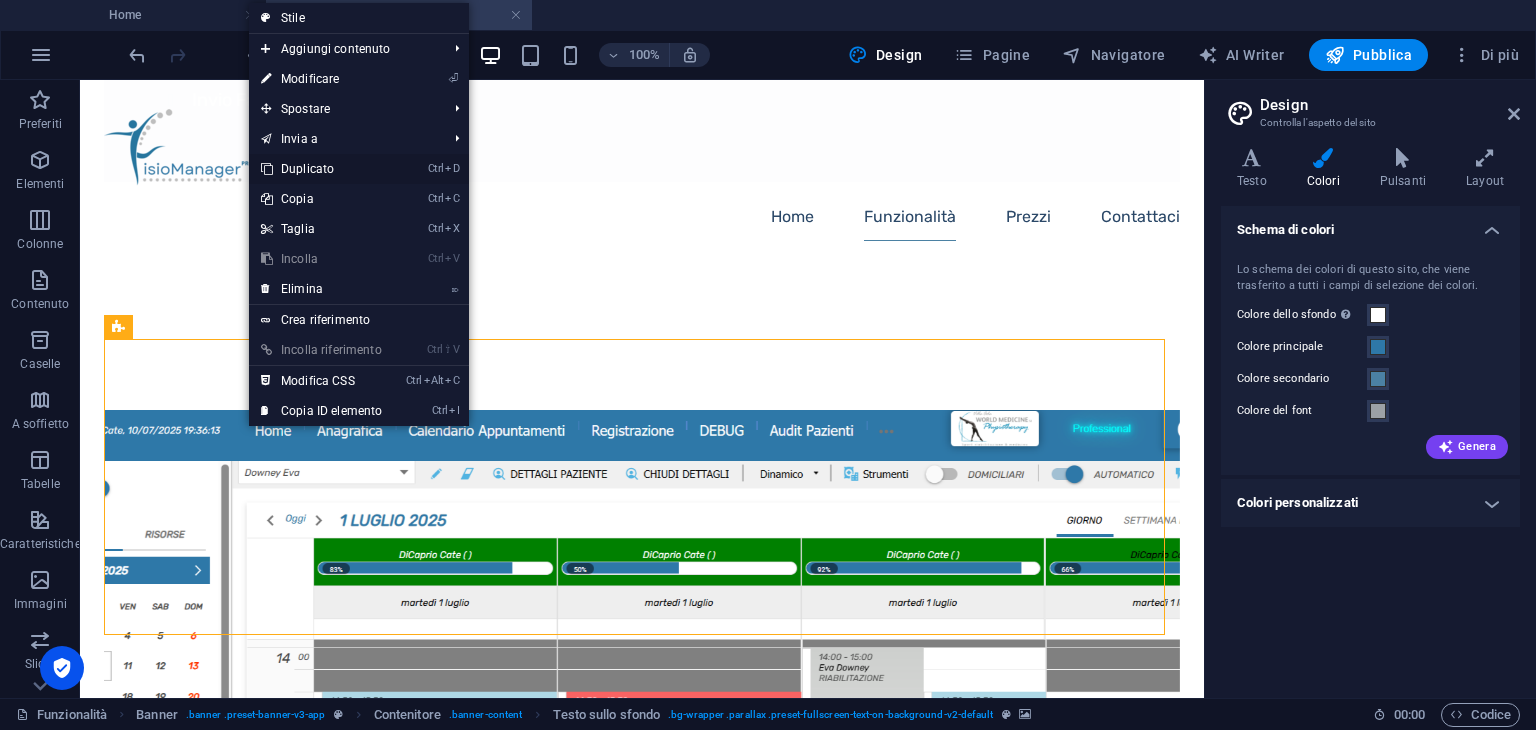 click on "Ctrl D  Duplicato" at bounding box center [321, 169] 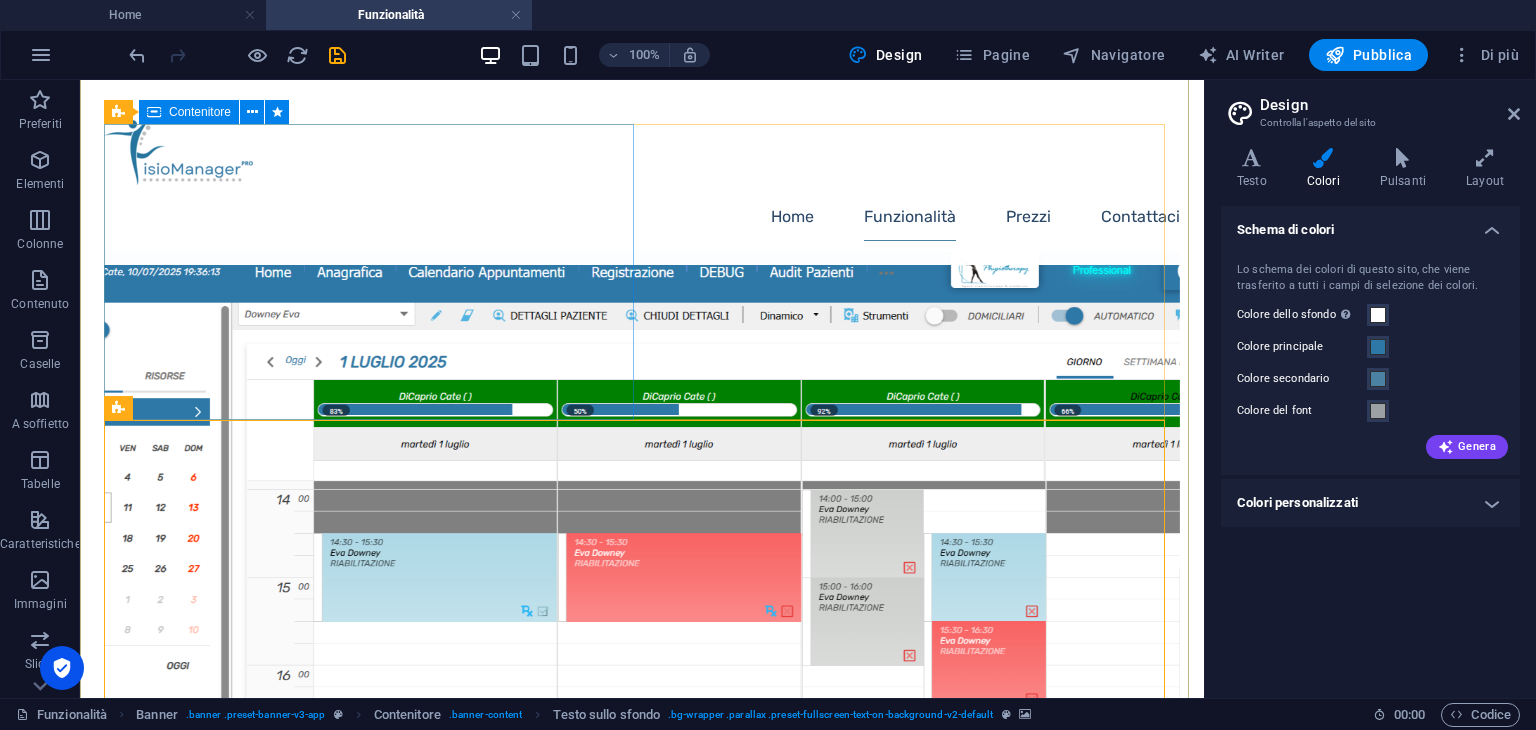 scroll, scrollTop: 1572, scrollLeft: 0, axis: vertical 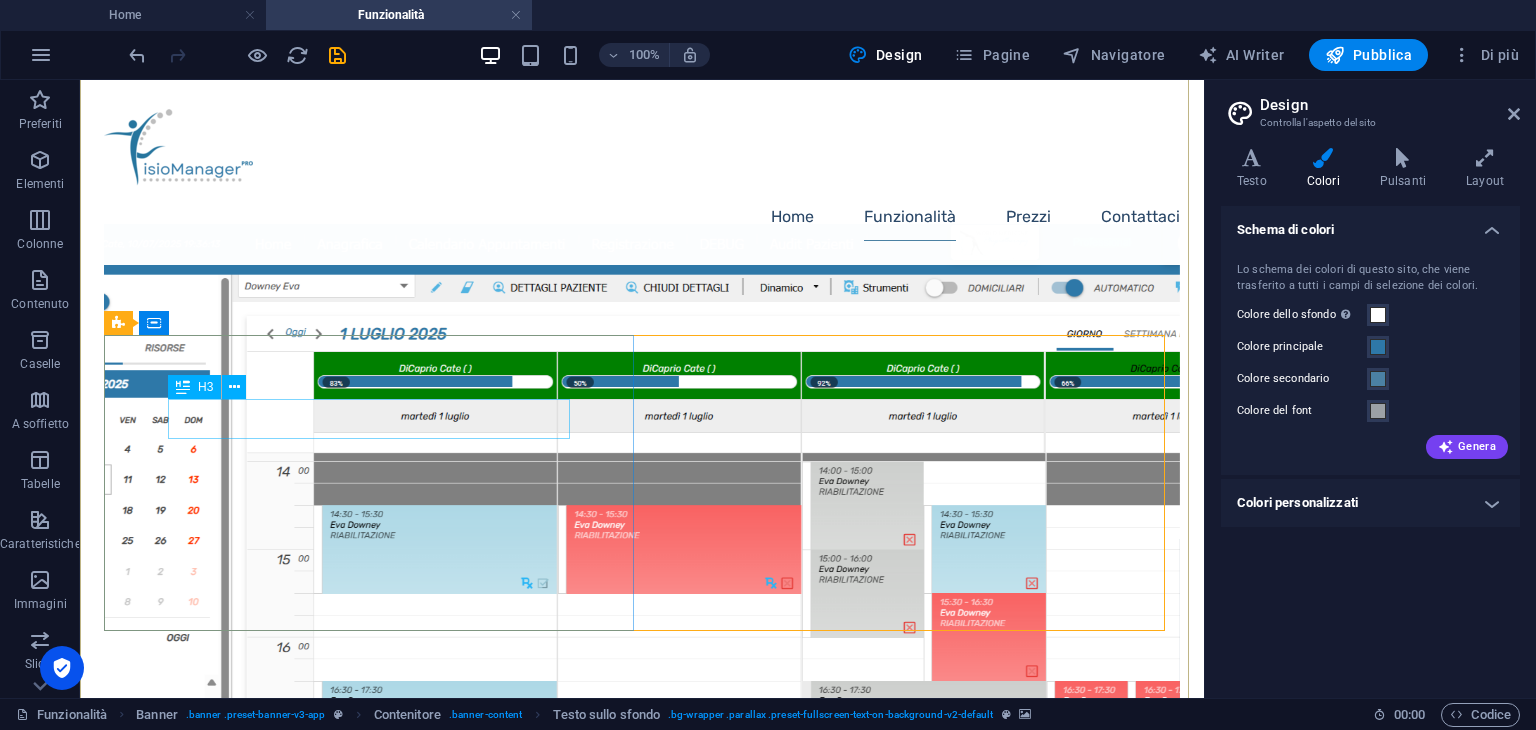click on "Pazienti del Giorno" at bounding box center (642, 2585) 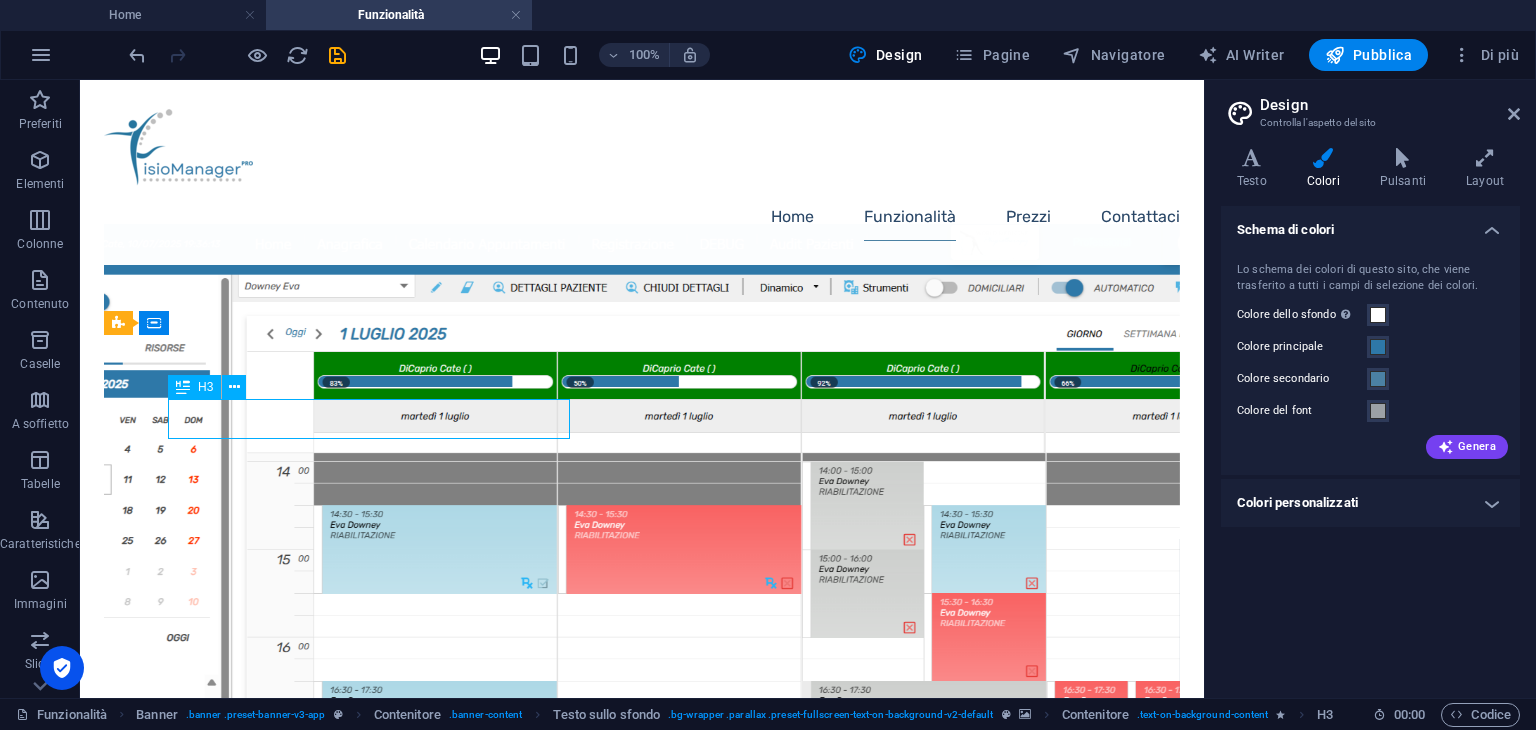 click on "Pazienti del Giorno" at bounding box center (642, 2585) 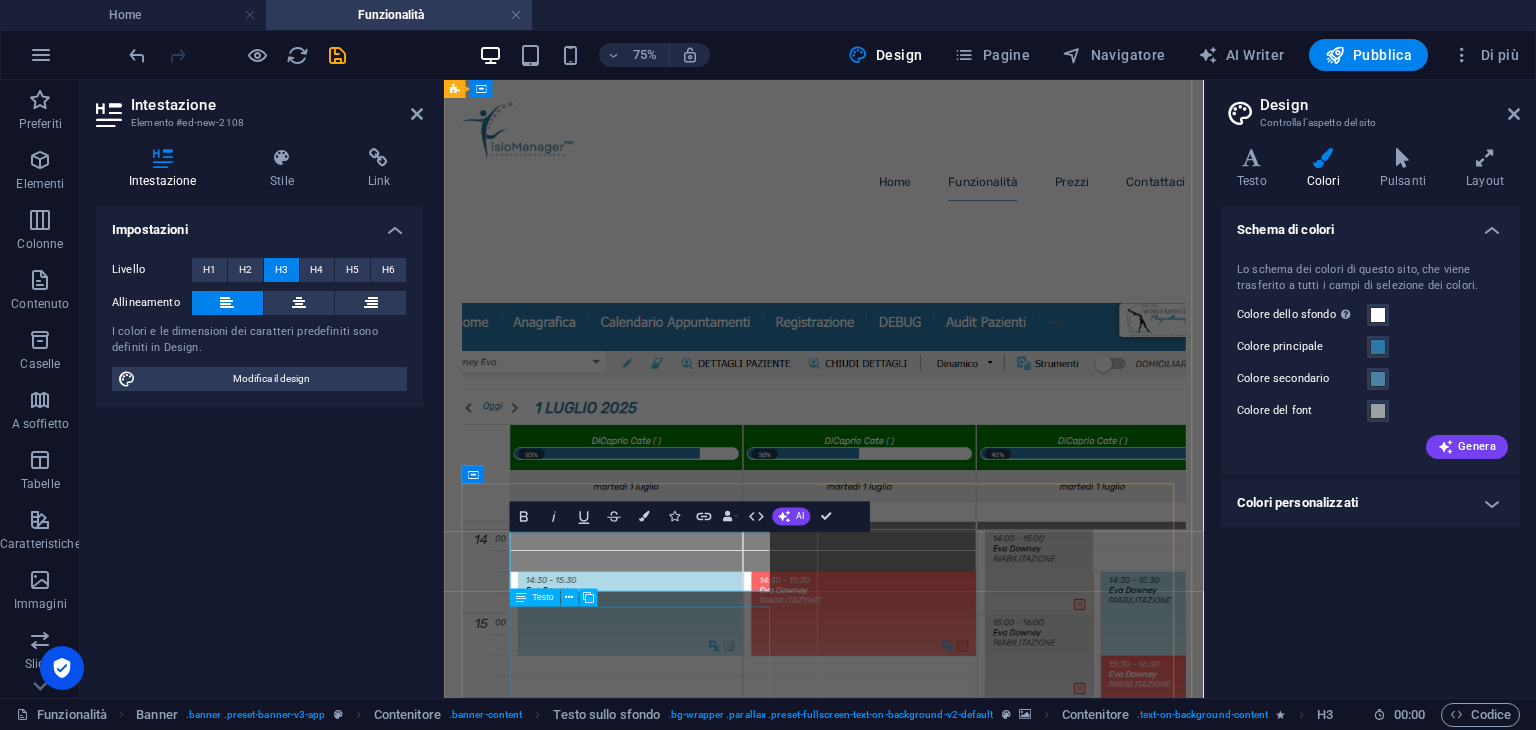 type 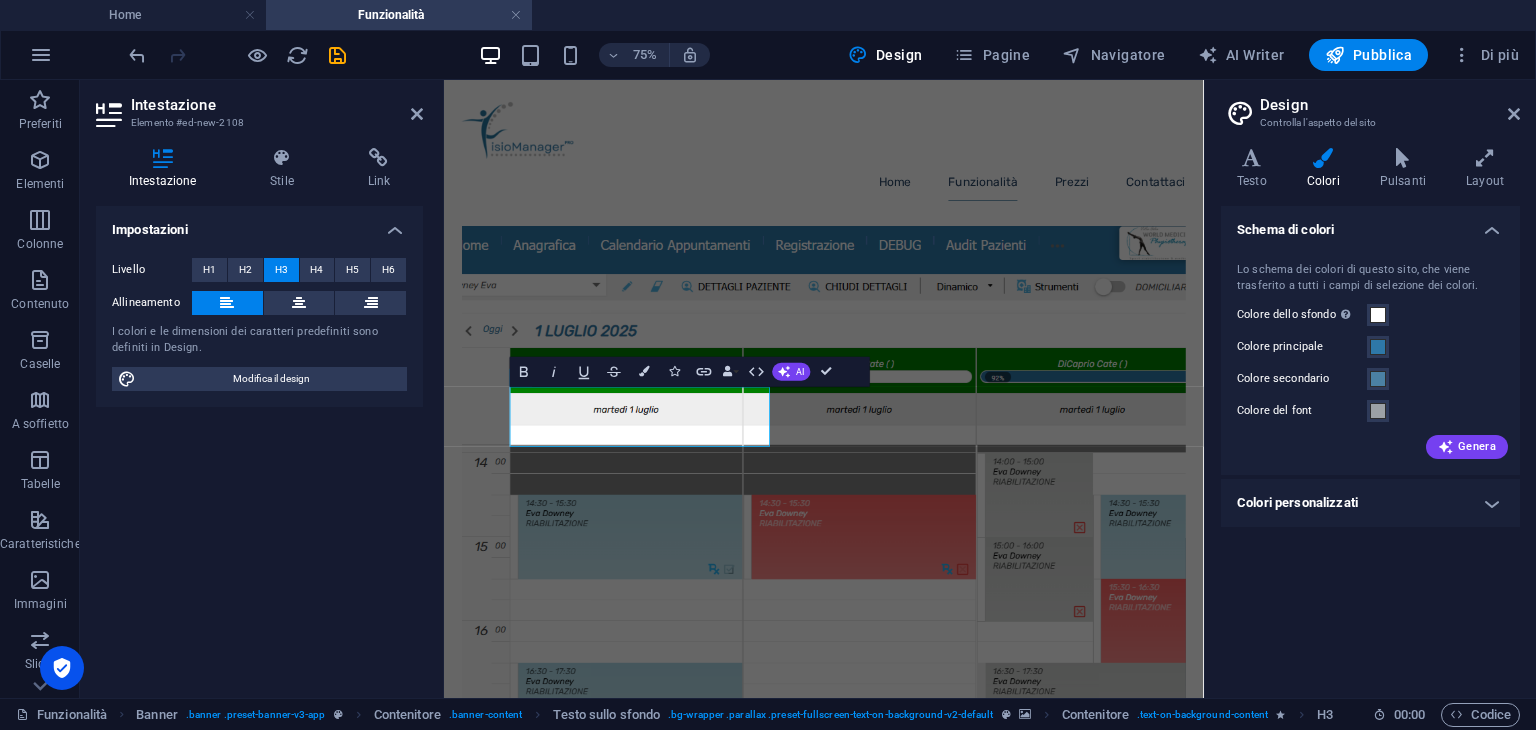 scroll, scrollTop: 1872, scrollLeft: 0, axis: vertical 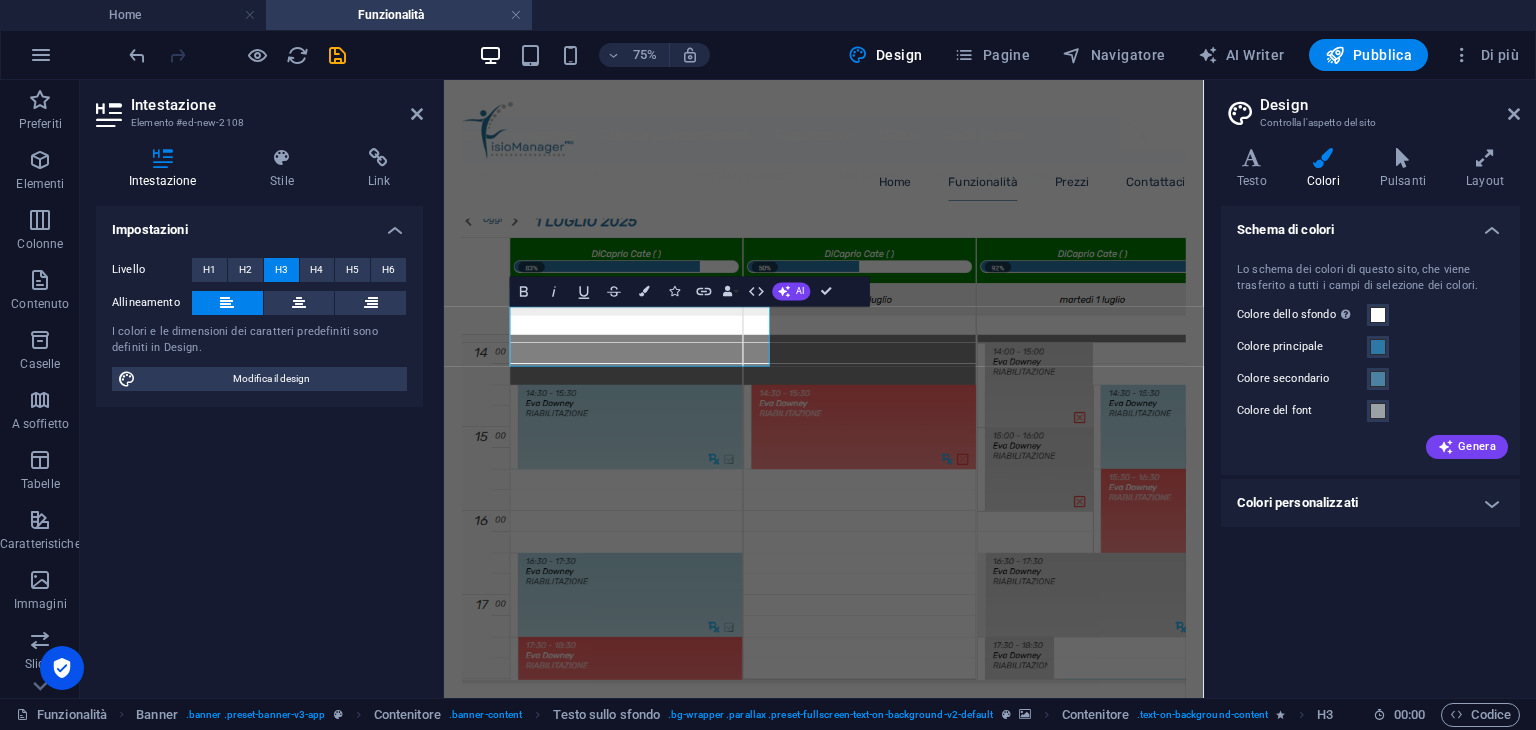 click at bounding box center [950, 2214] 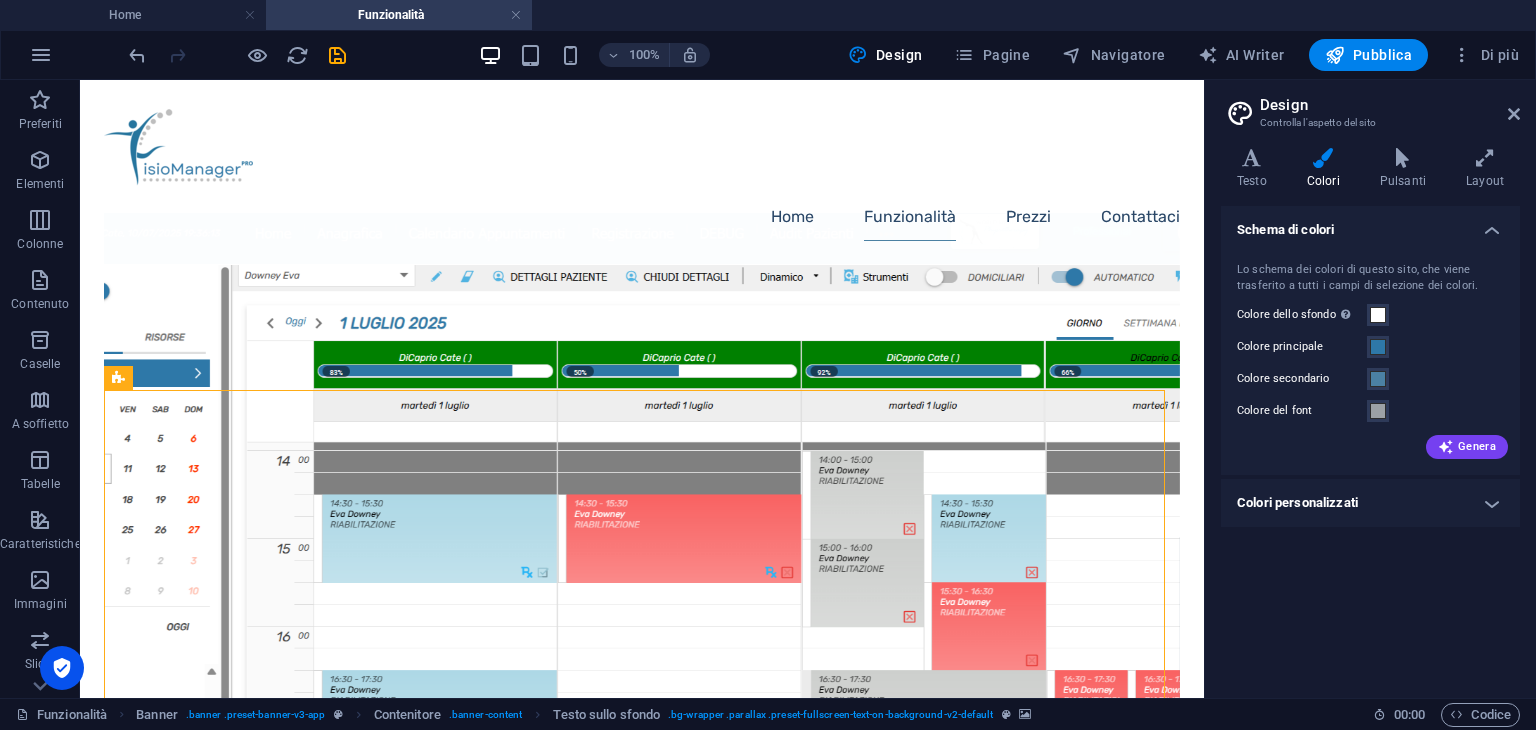 scroll, scrollTop: 1472, scrollLeft: 0, axis: vertical 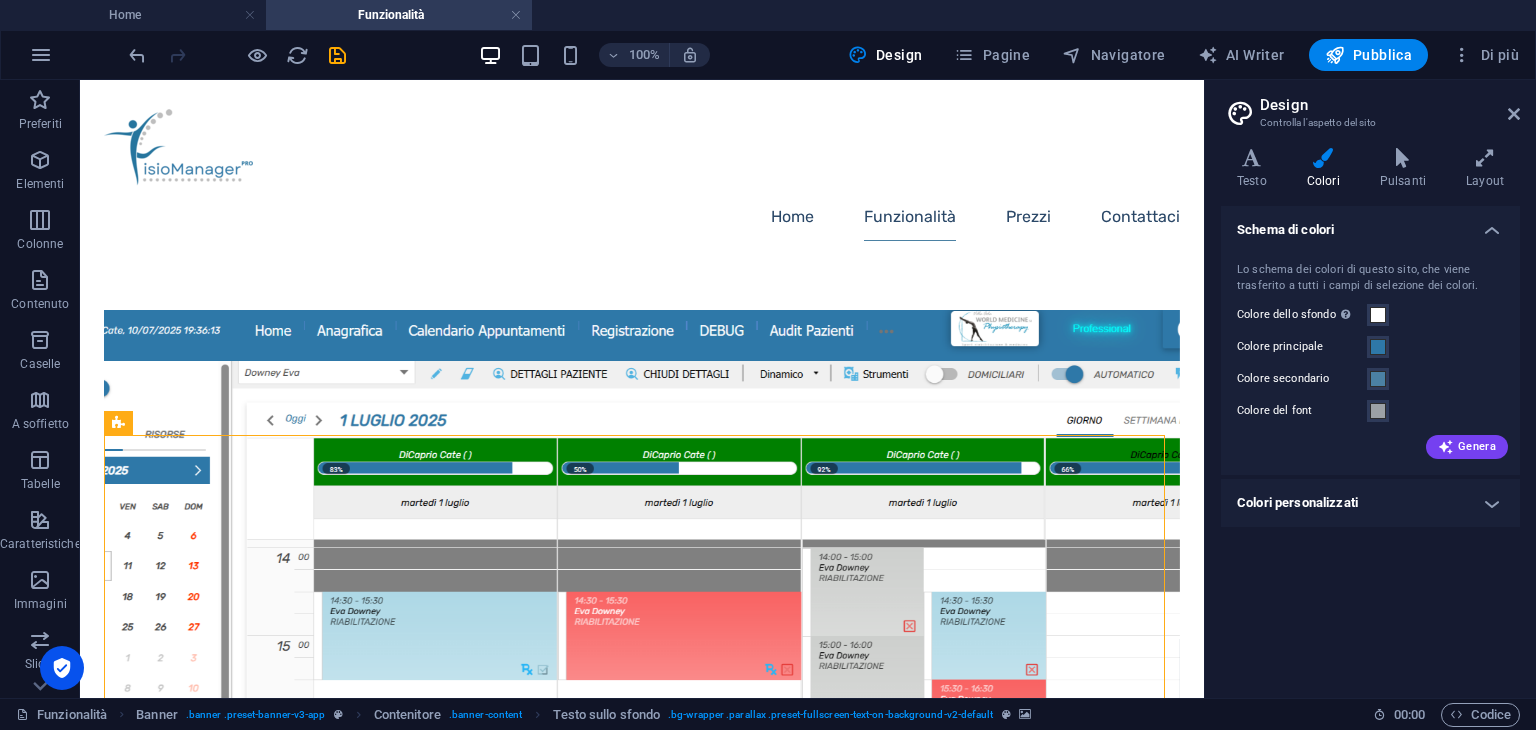 click at bounding box center [642, 2176] 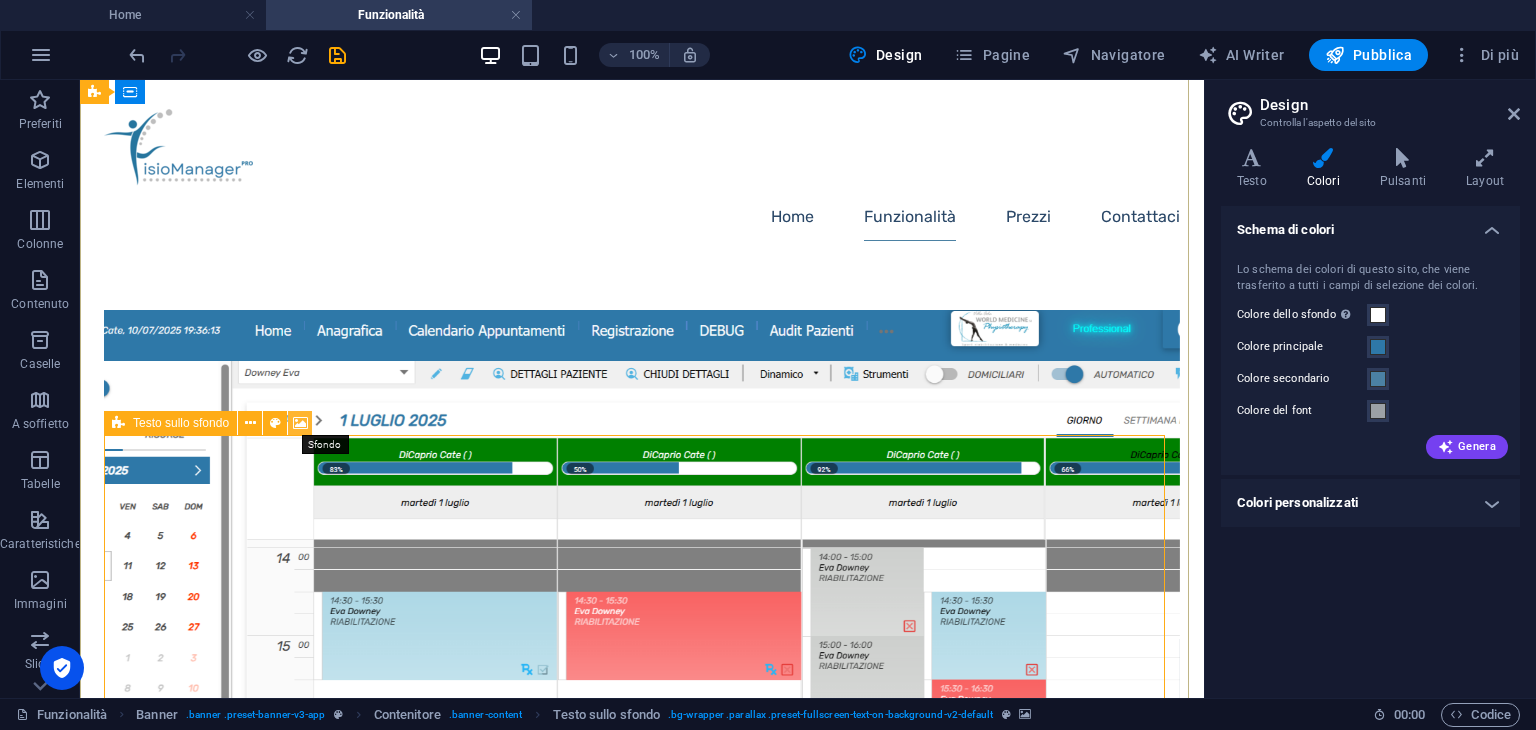 click at bounding box center [300, 423] 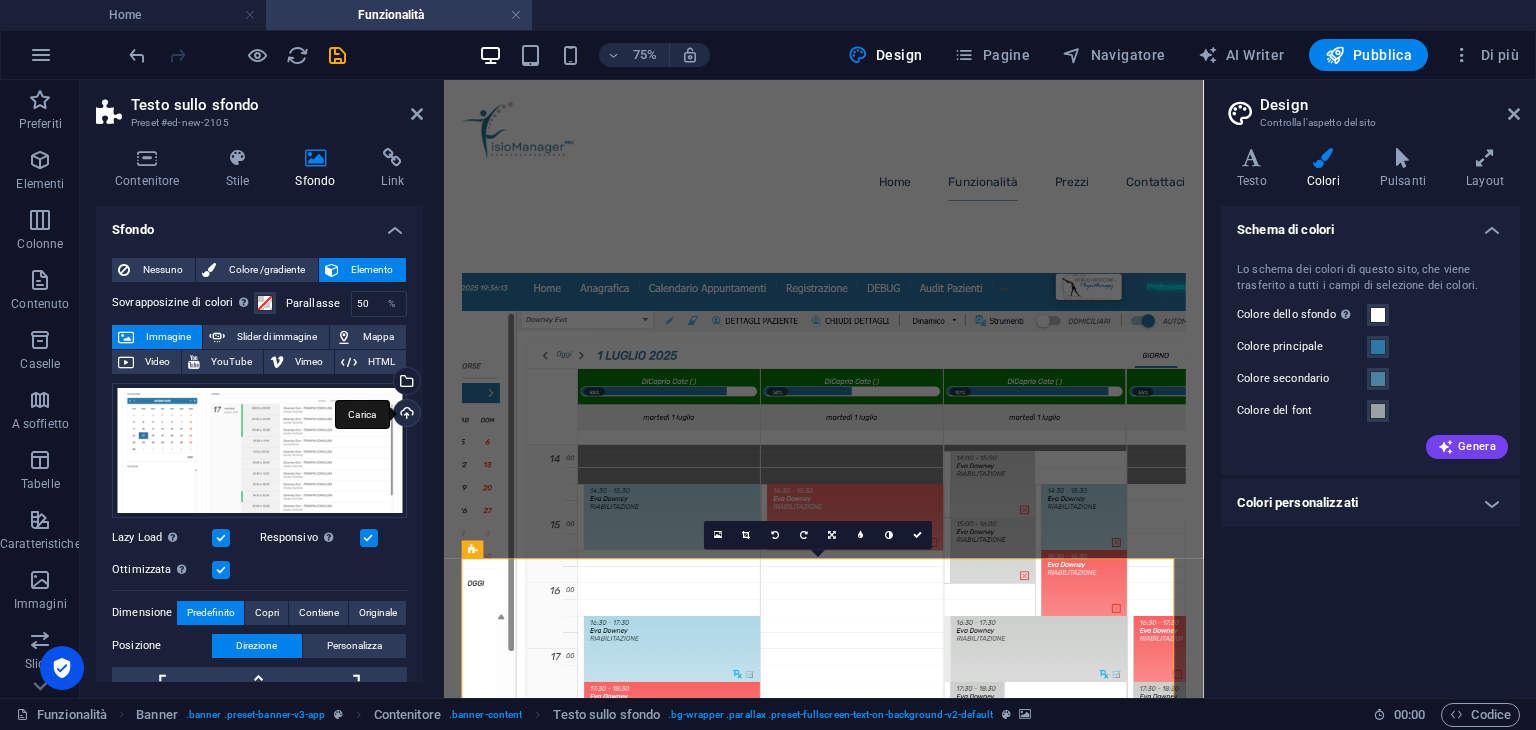 click on "Carica" at bounding box center [405, 415] 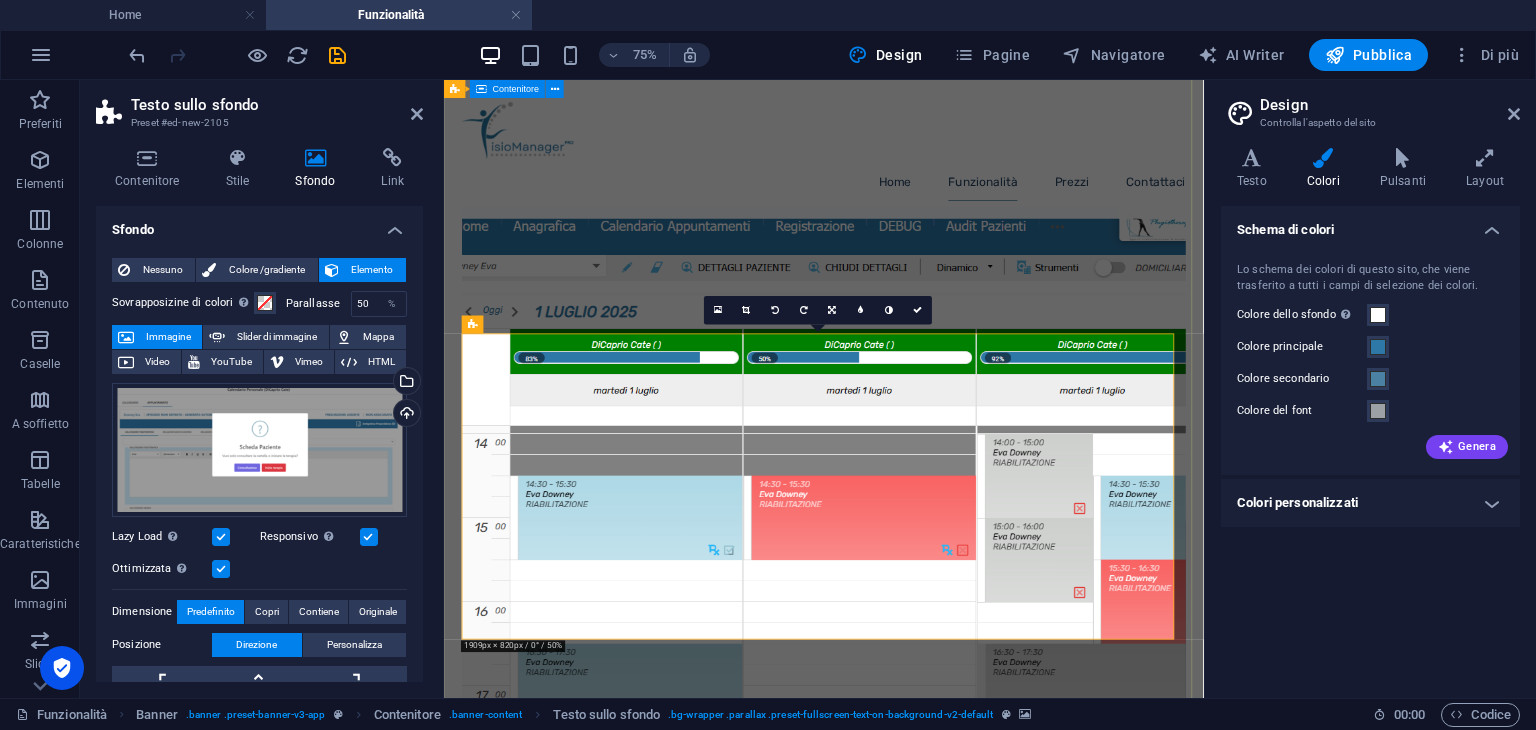 scroll, scrollTop: 1772, scrollLeft: 0, axis: vertical 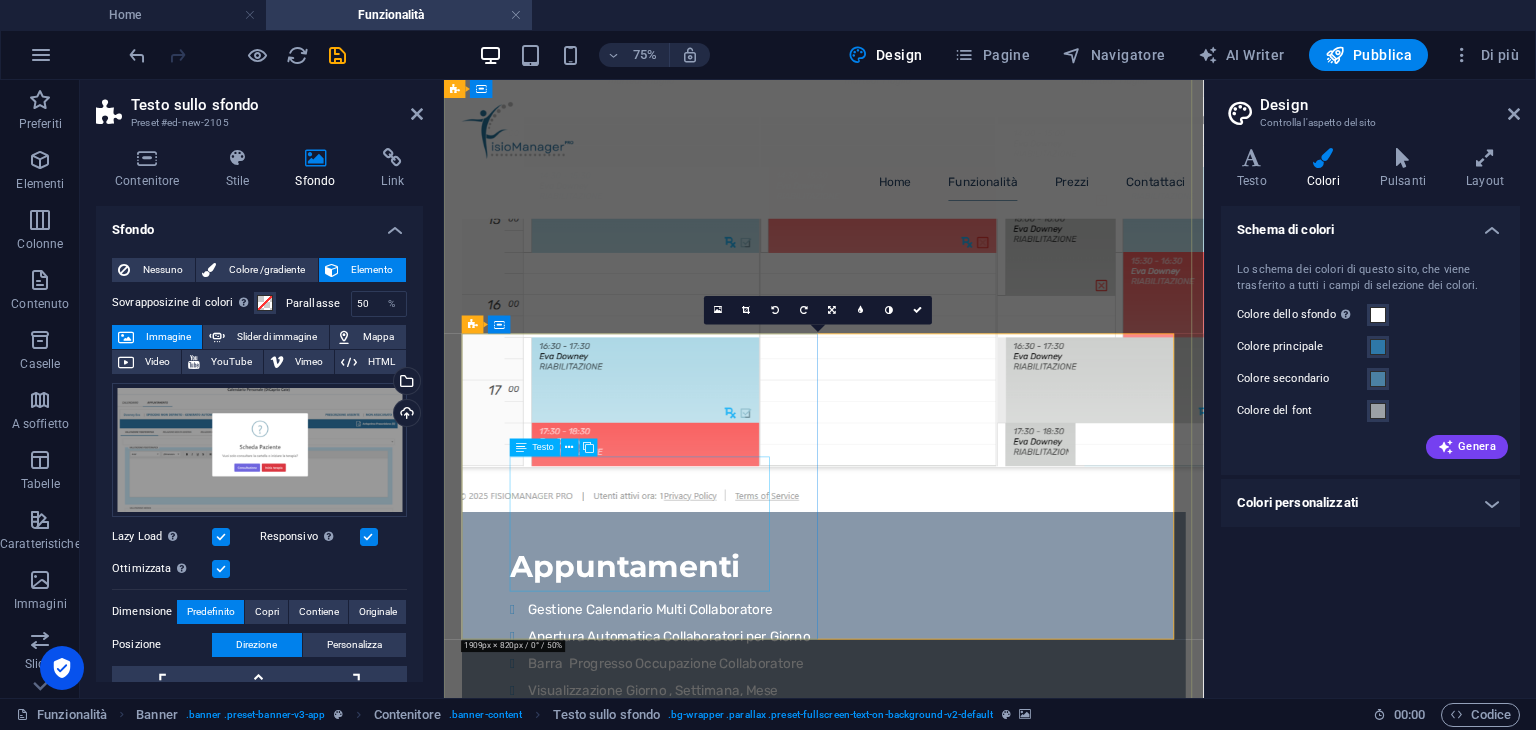 click on "Gestione Appuntamenti Personali Visualizzazione Agenda, Settimana, Mese Gestione autonoma Nuovi Appuntamenti" at bounding box center [950, 2896] 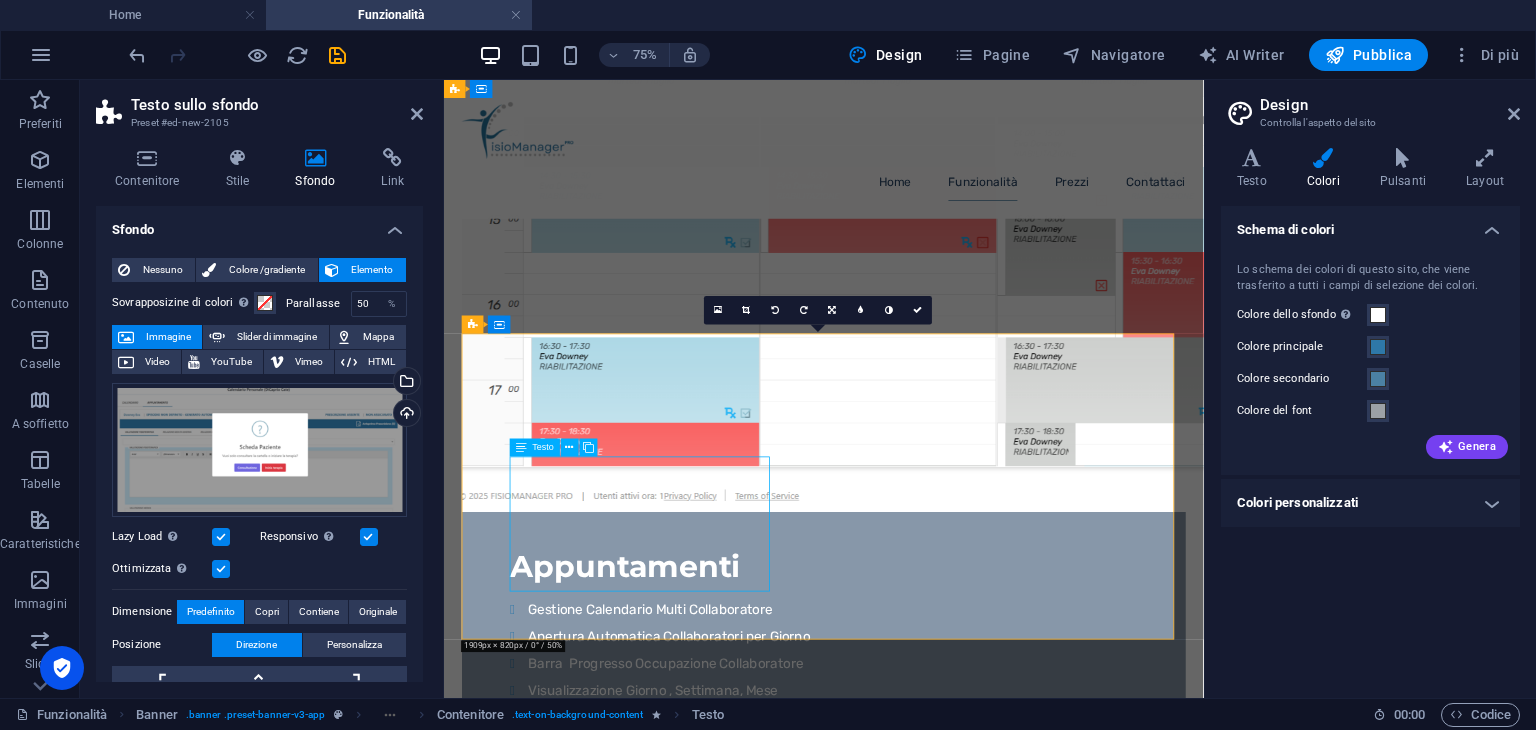 click on "Gestione Appuntamenti Personali Visualizzazione Agenda, Settimana, Mese Gestione autonoma Nuovi Appuntamenti" at bounding box center (950, 2896) 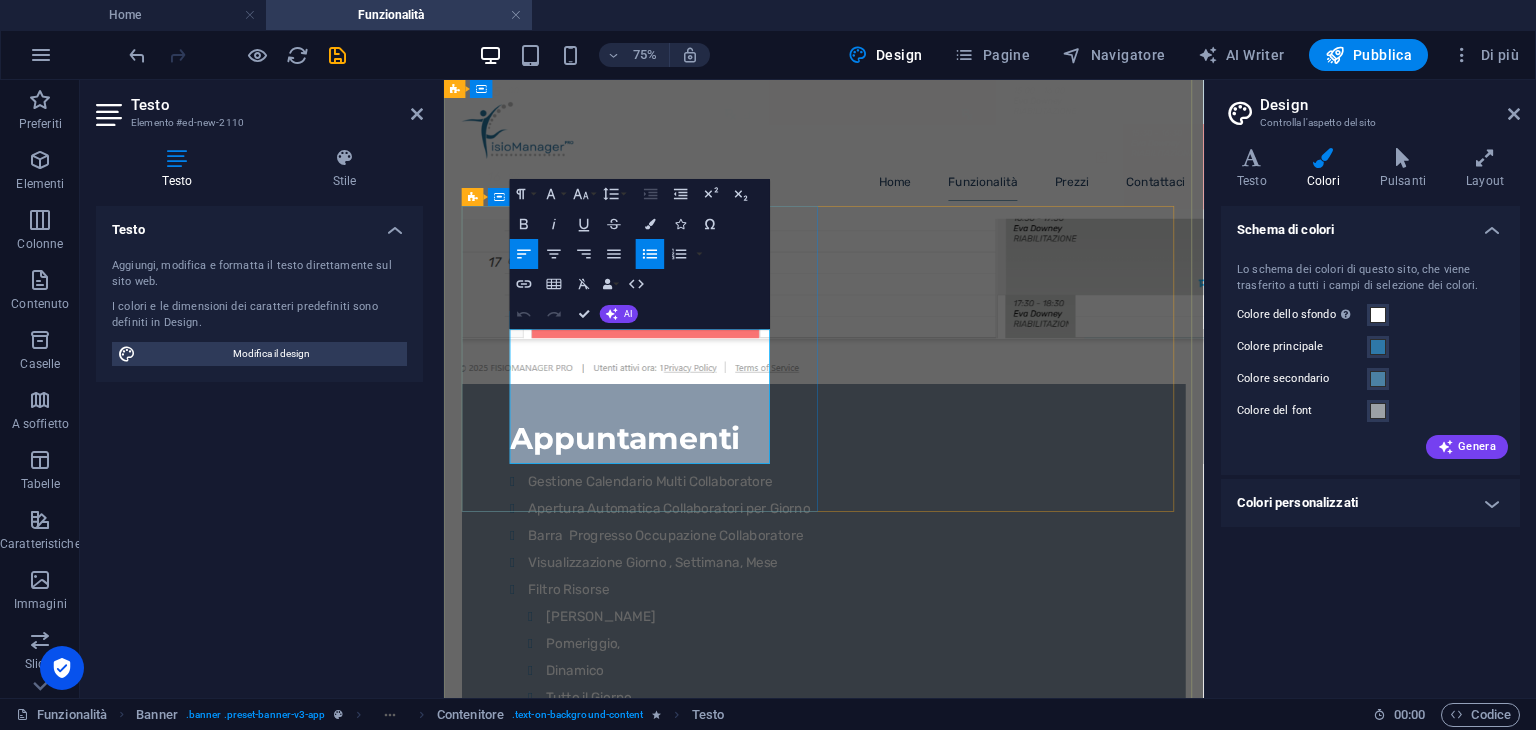 drag, startPoint x: 842, startPoint y: 430, endPoint x: 558, endPoint y: 429, distance: 284.00177 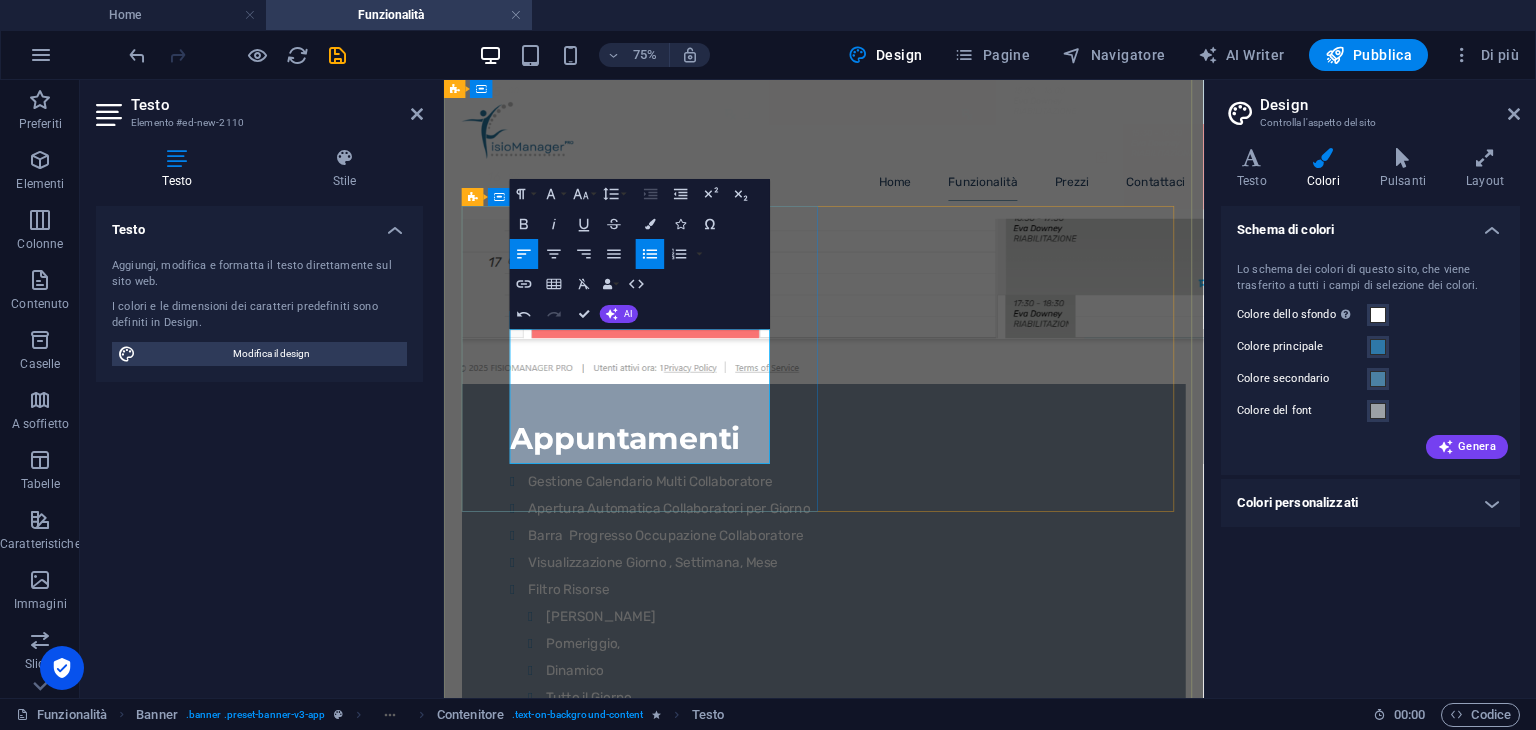 drag, startPoint x: 557, startPoint y: 462, endPoint x: 855, endPoint y: 462, distance: 298 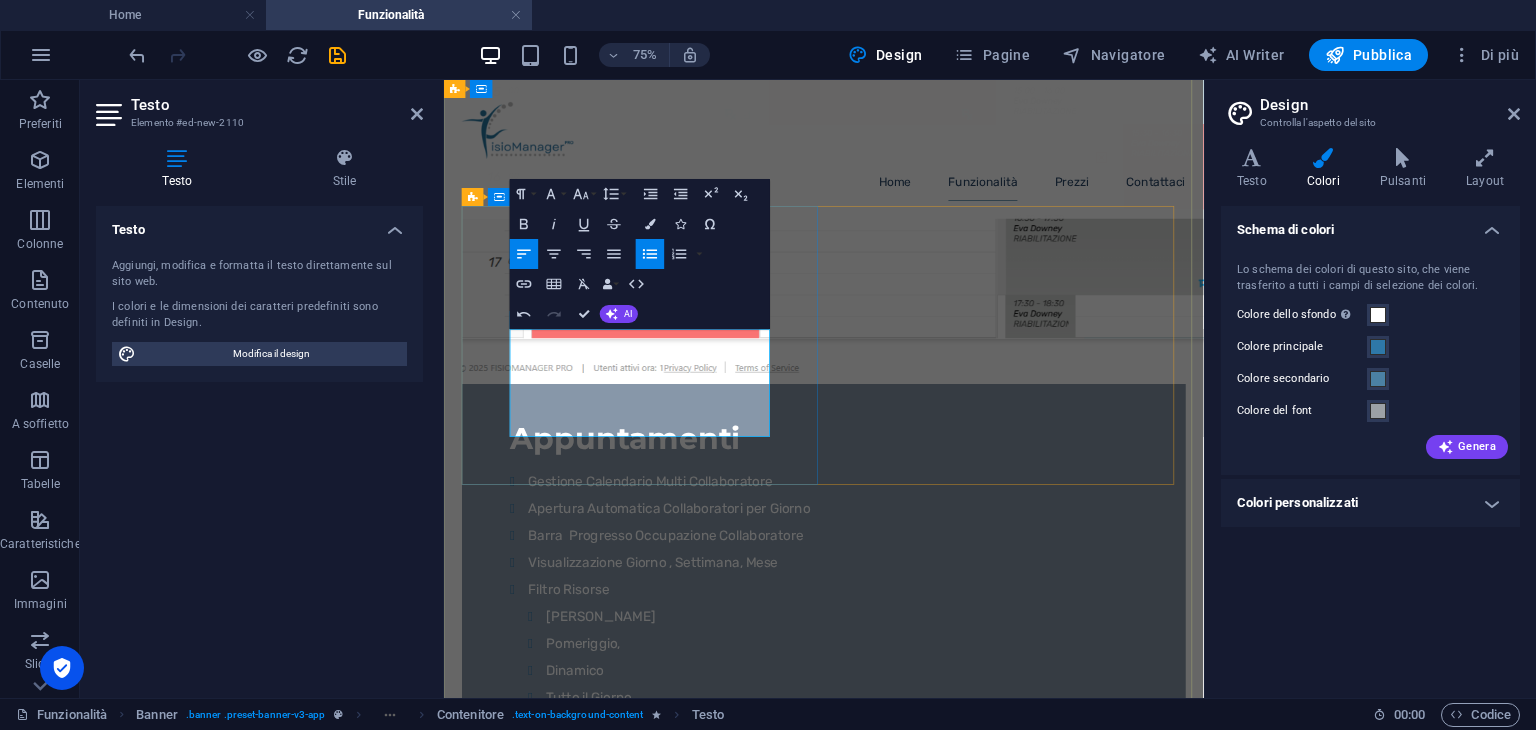 drag, startPoint x: 557, startPoint y: 498, endPoint x: 778, endPoint y: 499, distance: 221.00226 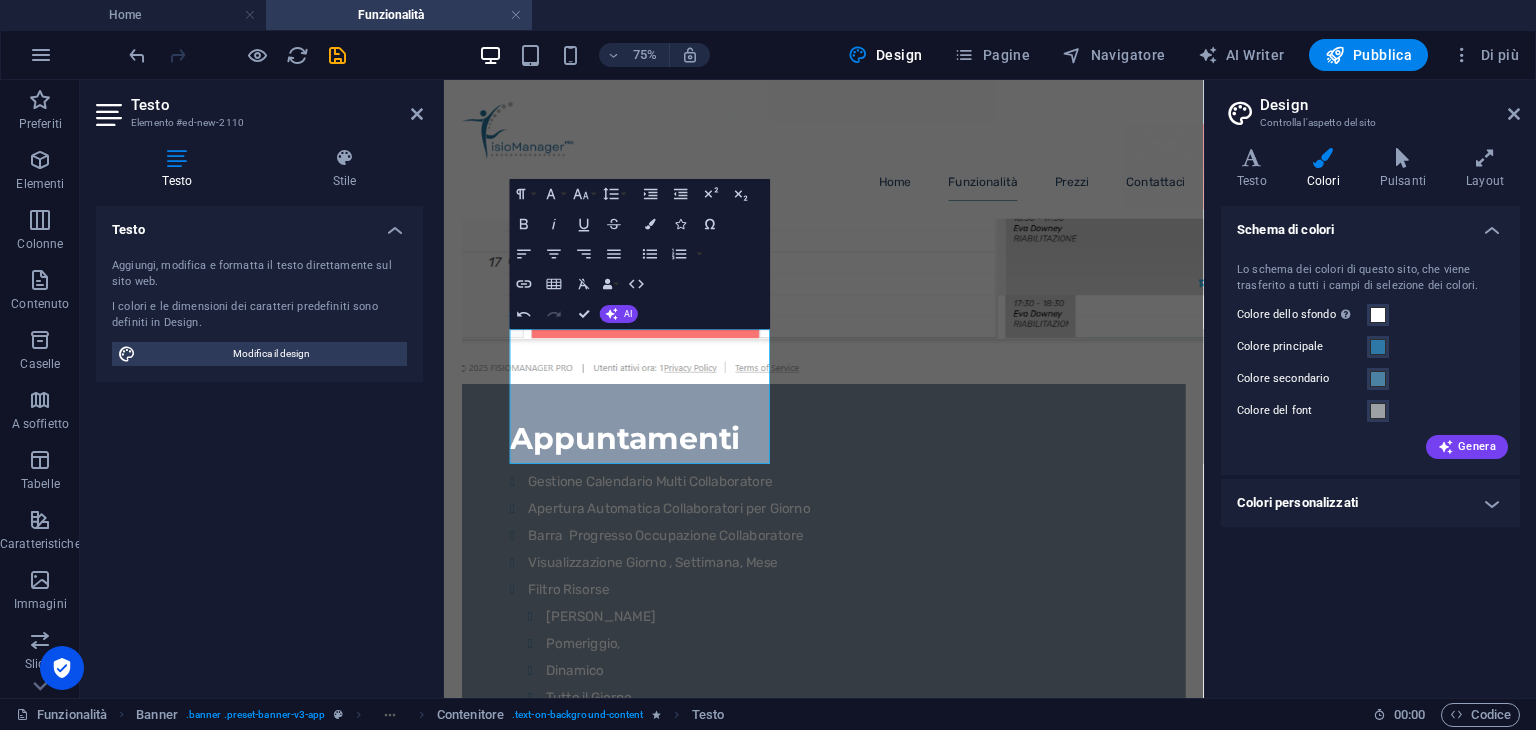 click at bounding box center (950, 2178) 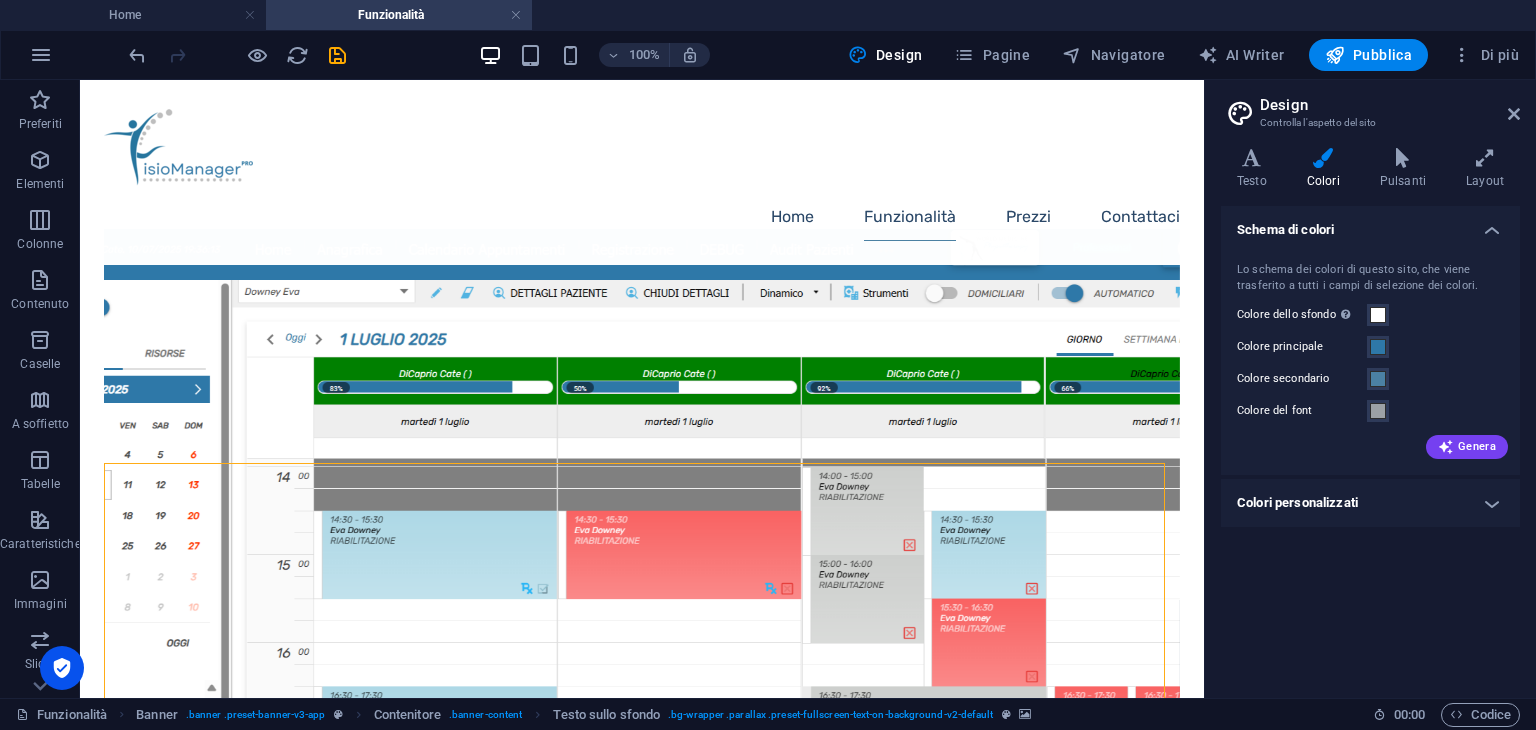 scroll, scrollTop: 1343, scrollLeft: 0, axis: vertical 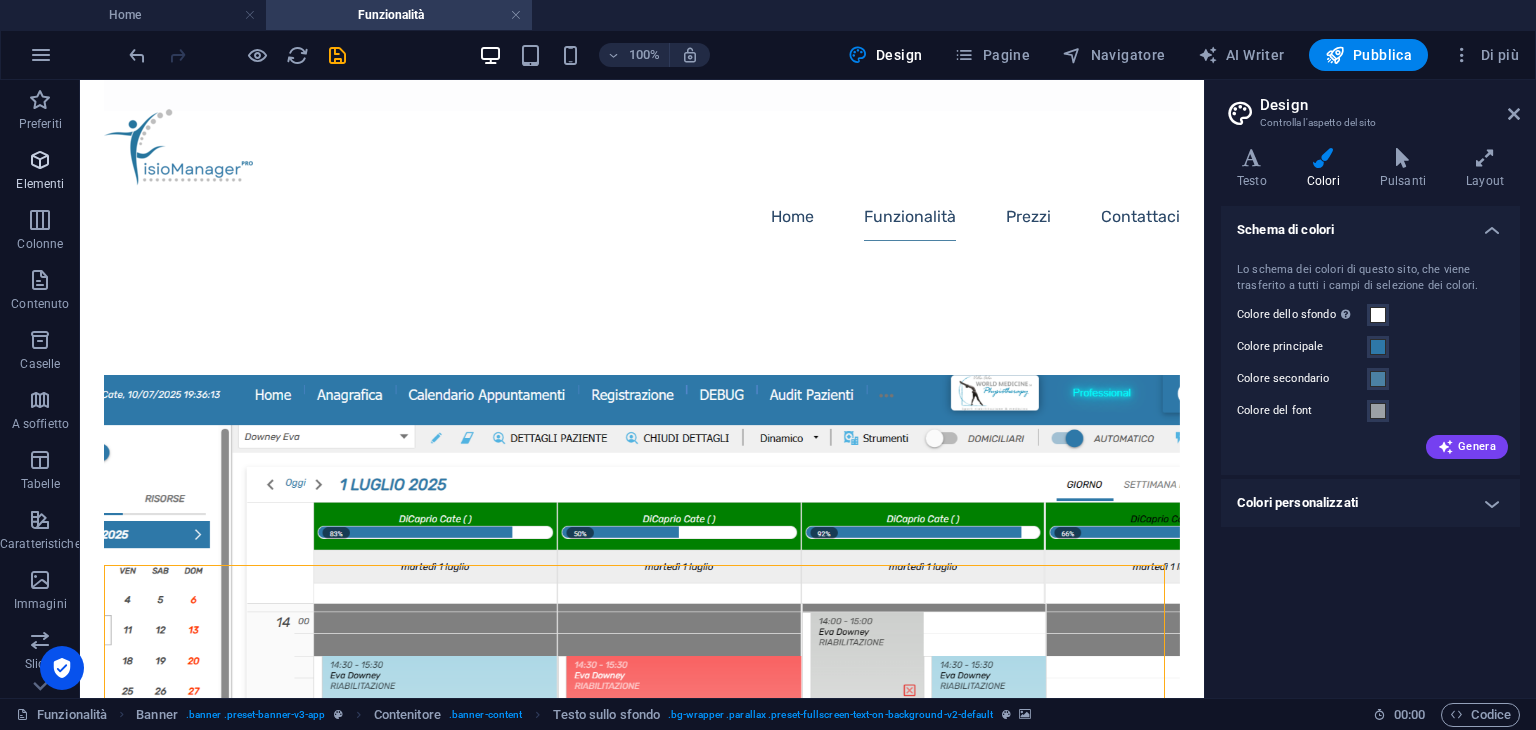 click at bounding box center [40, 160] 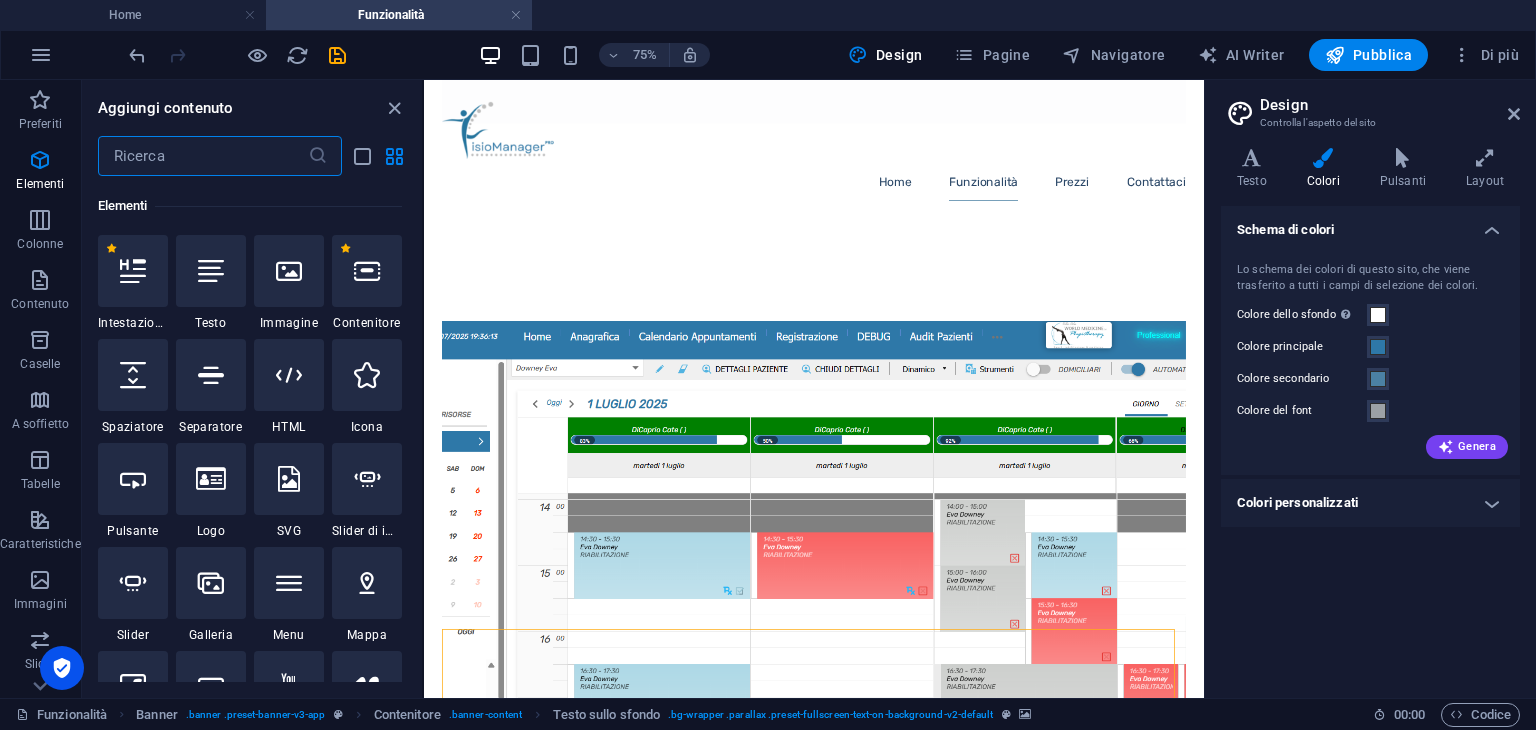 scroll, scrollTop: 212, scrollLeft: 0, axis: vertical 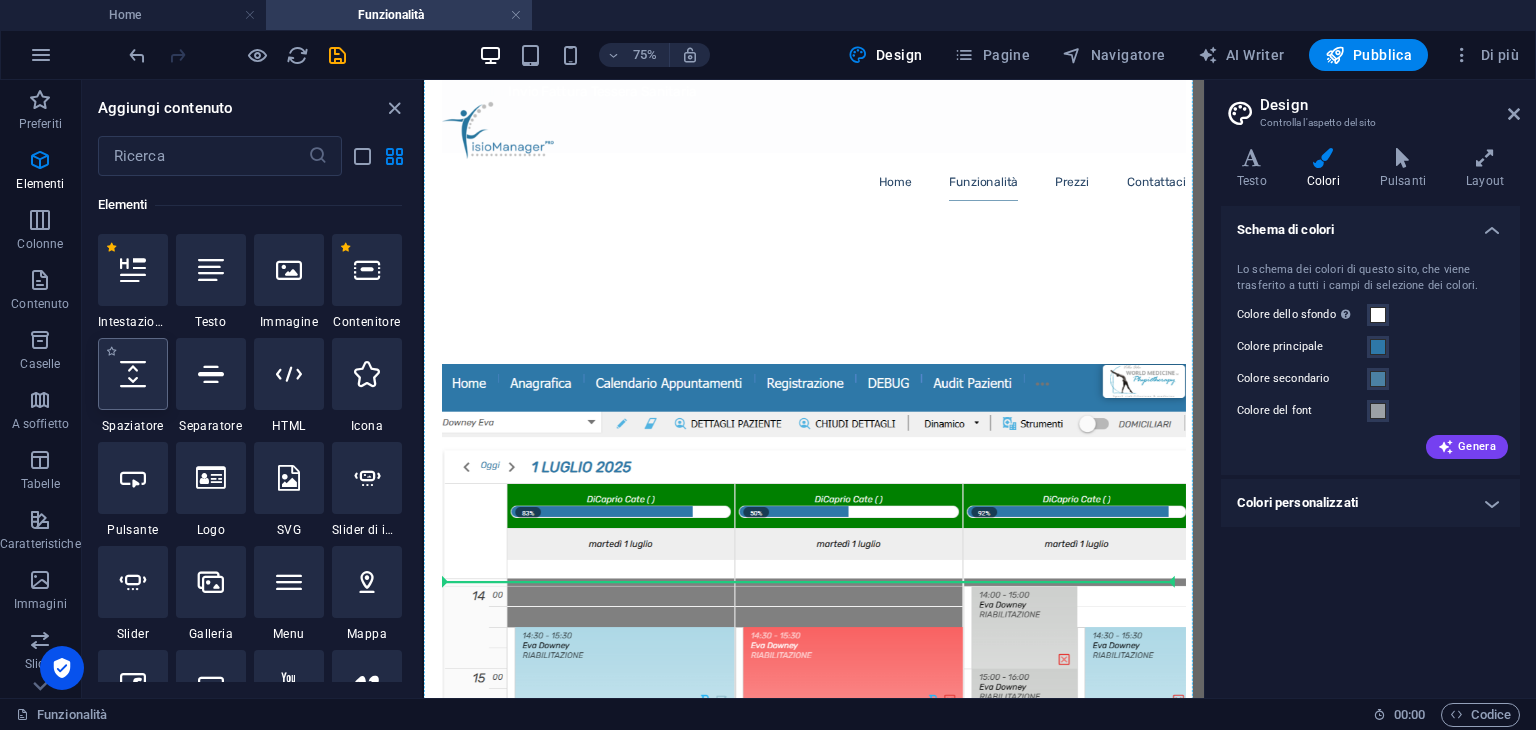 select on "px" 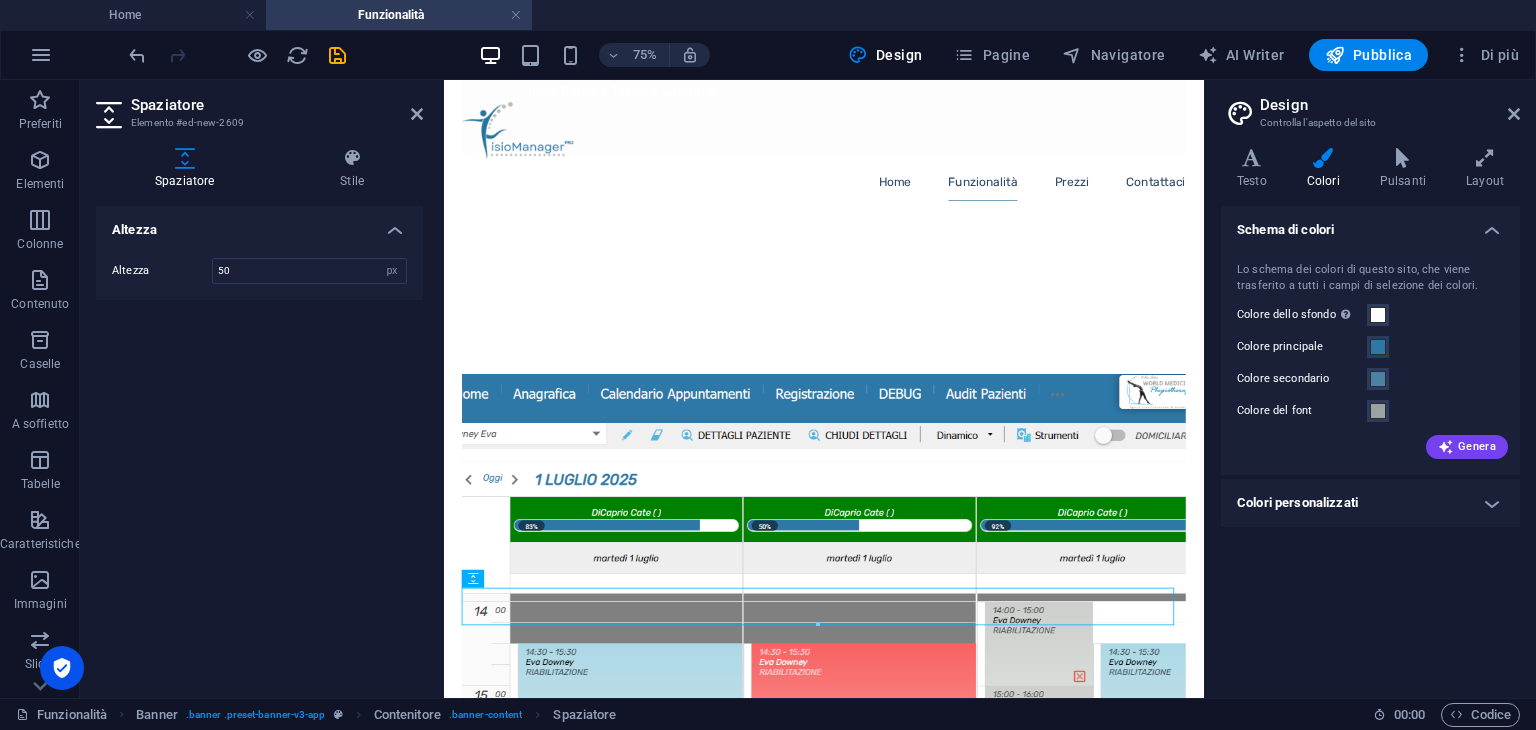 scroll, scrollTop: 1433, scrollLeft: 0, axis: vertical 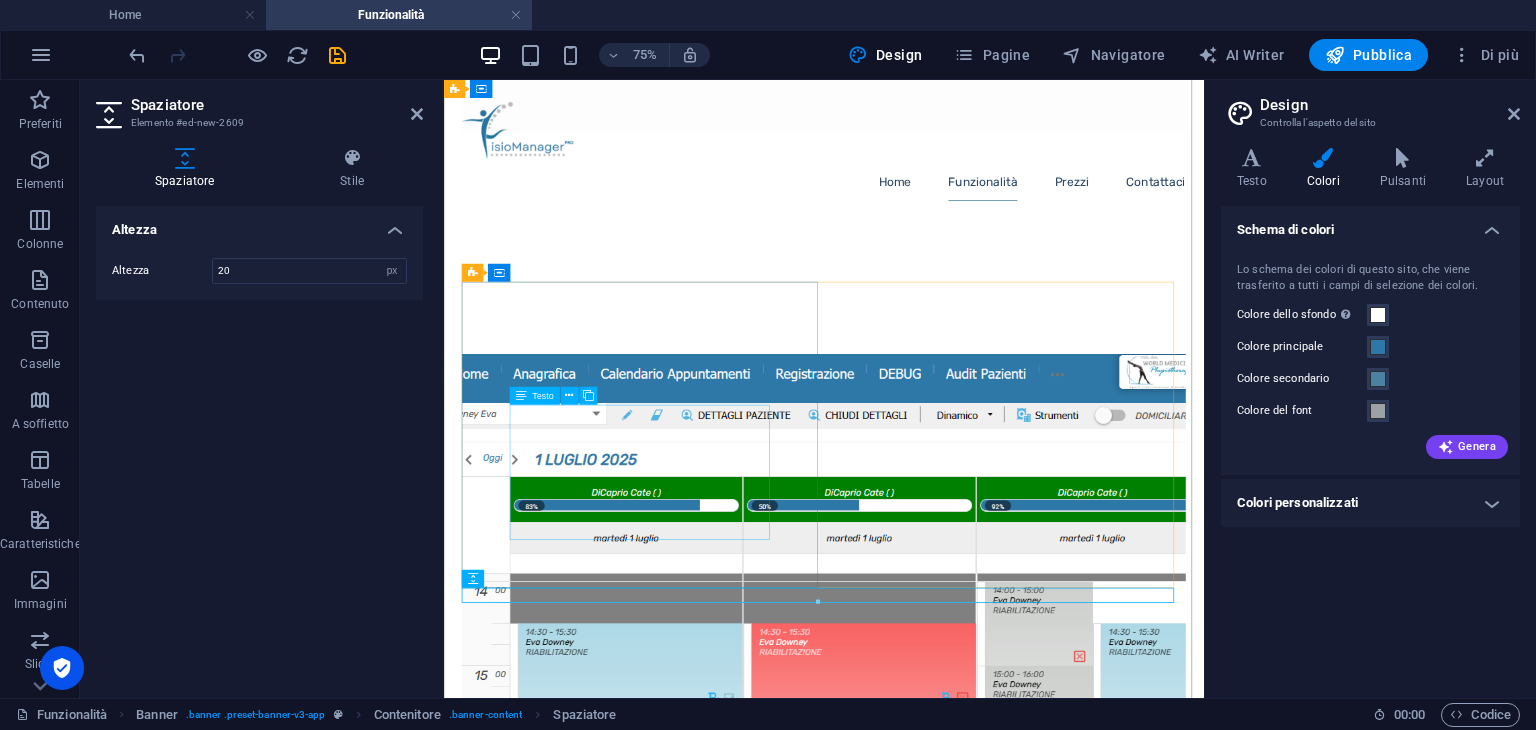 type on "20" 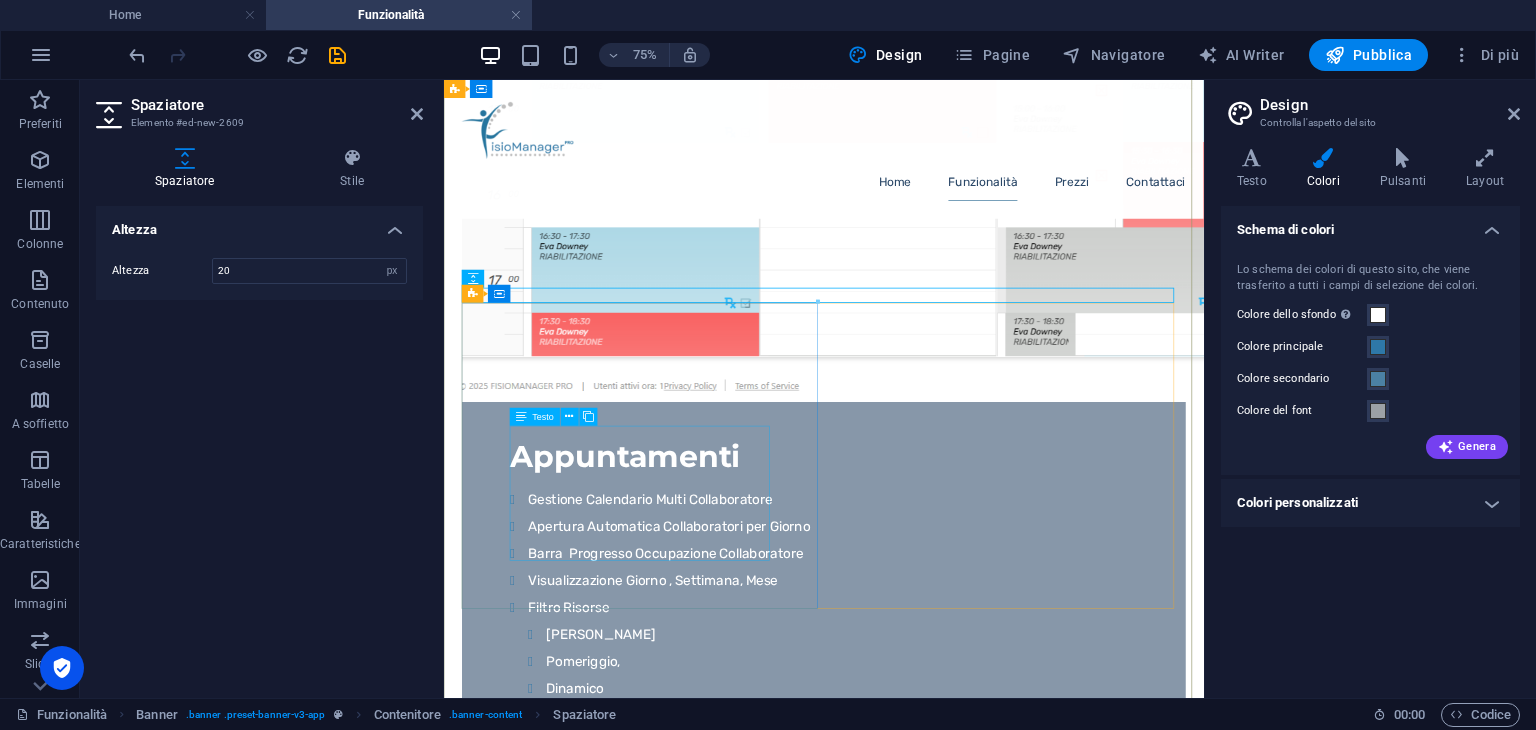 scroll, scrollTop: 1833, scrollLeft: 0, axis: vertical 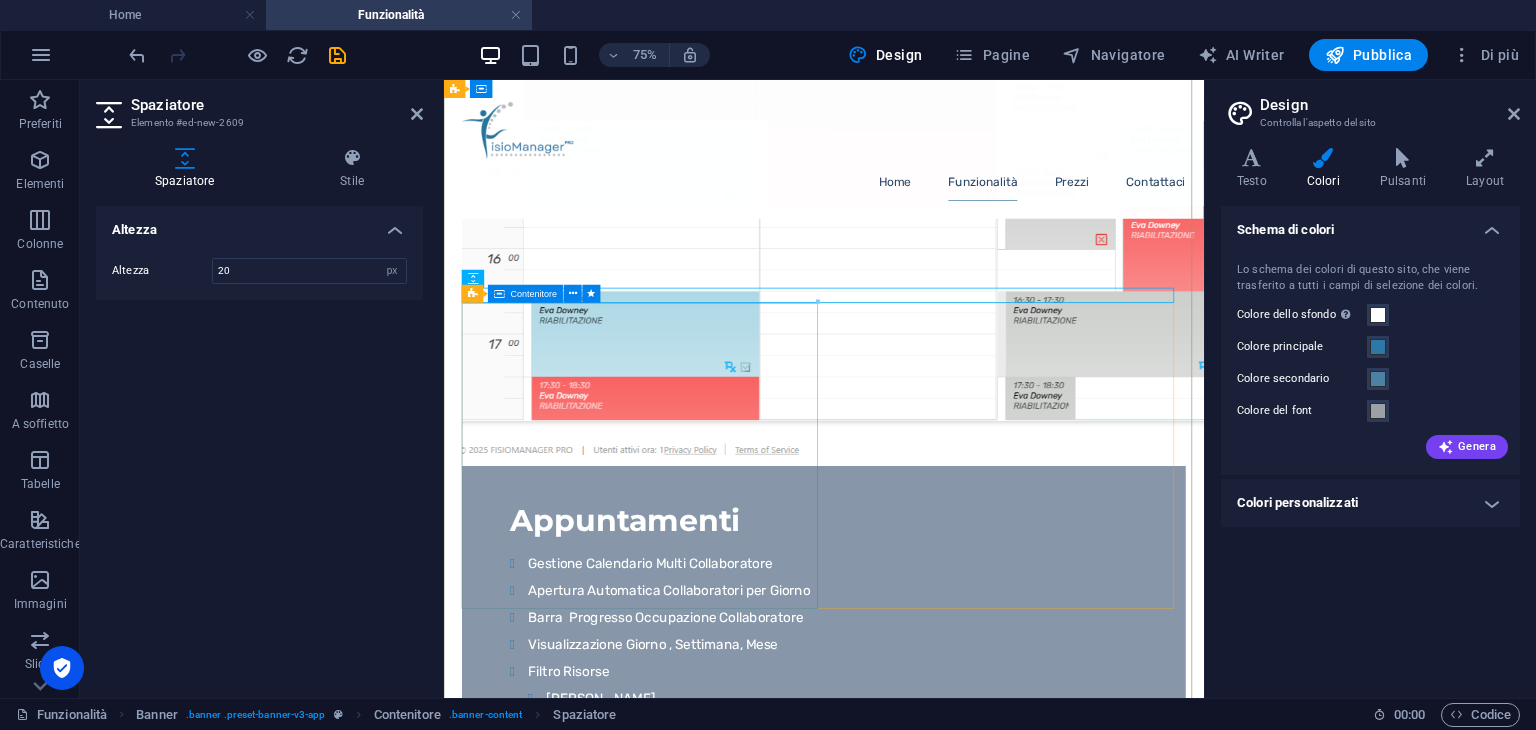click on "Valutazione Fisioterapica Valutazione Fisioterapica Valutazione Medica Scheda della Terapia Relazione Storico Relazioni Anteprima Prescrizione" at bounding box center (950, 2861) 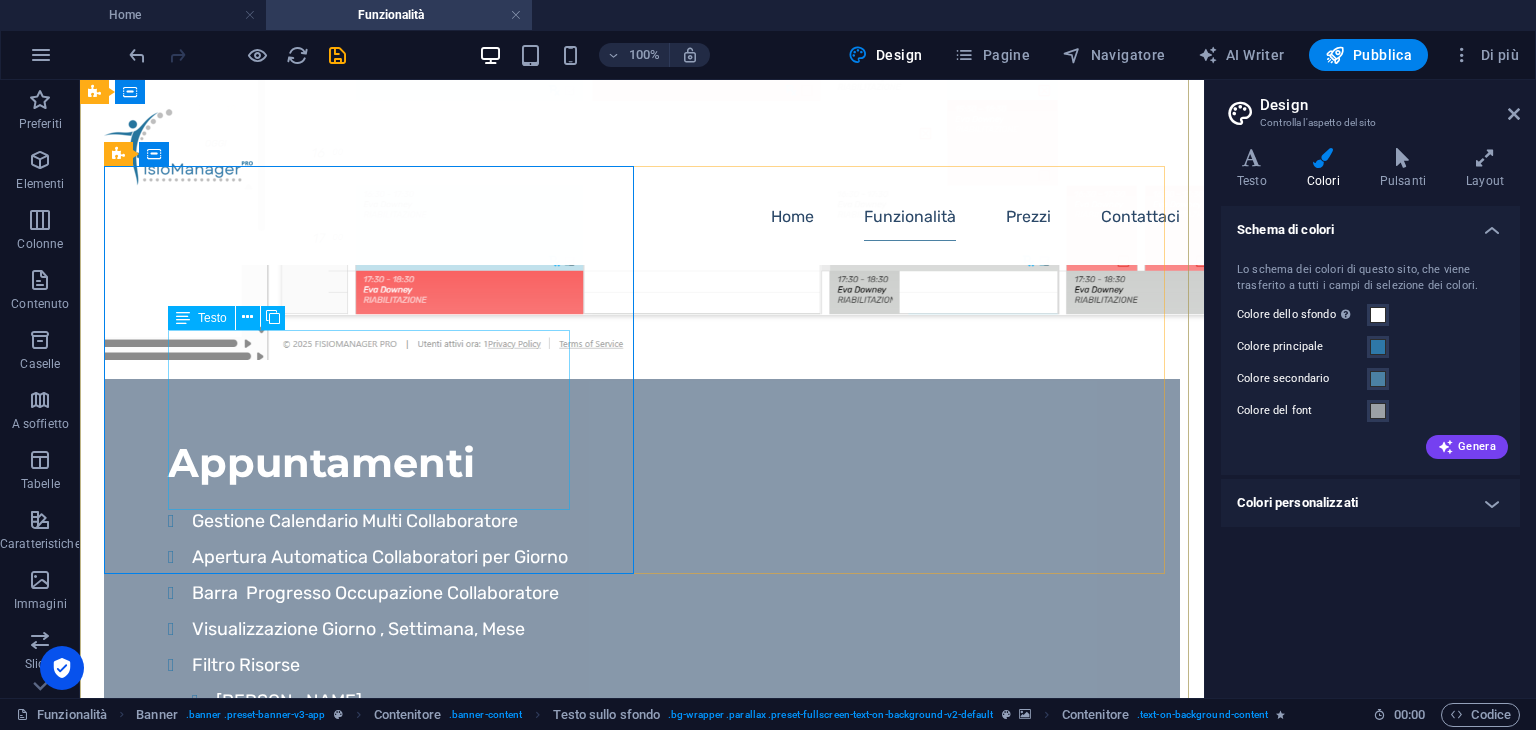 scroll, scrollTop: 1633, scrollLeft: 0, axis: vertical 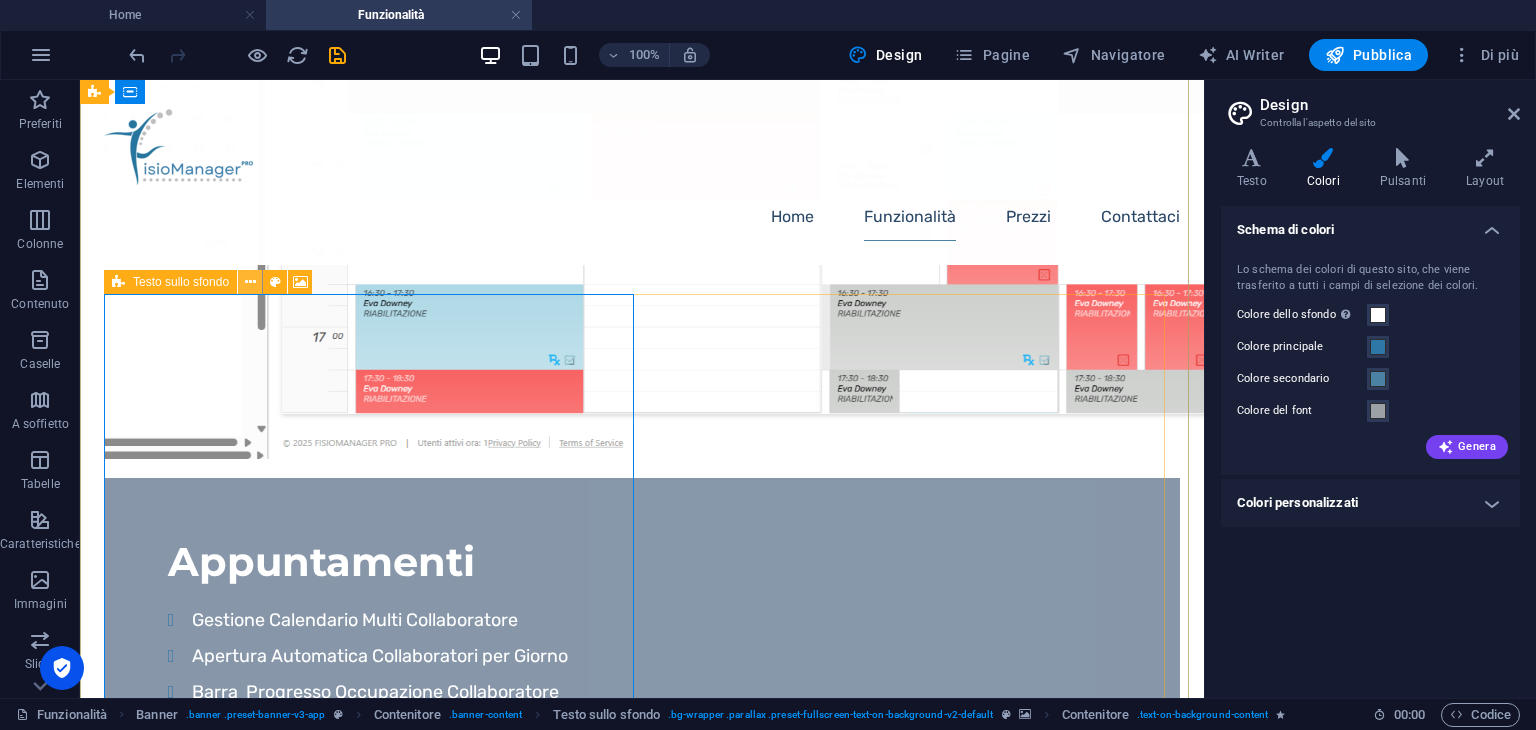 click at bounding box center (250, 282) 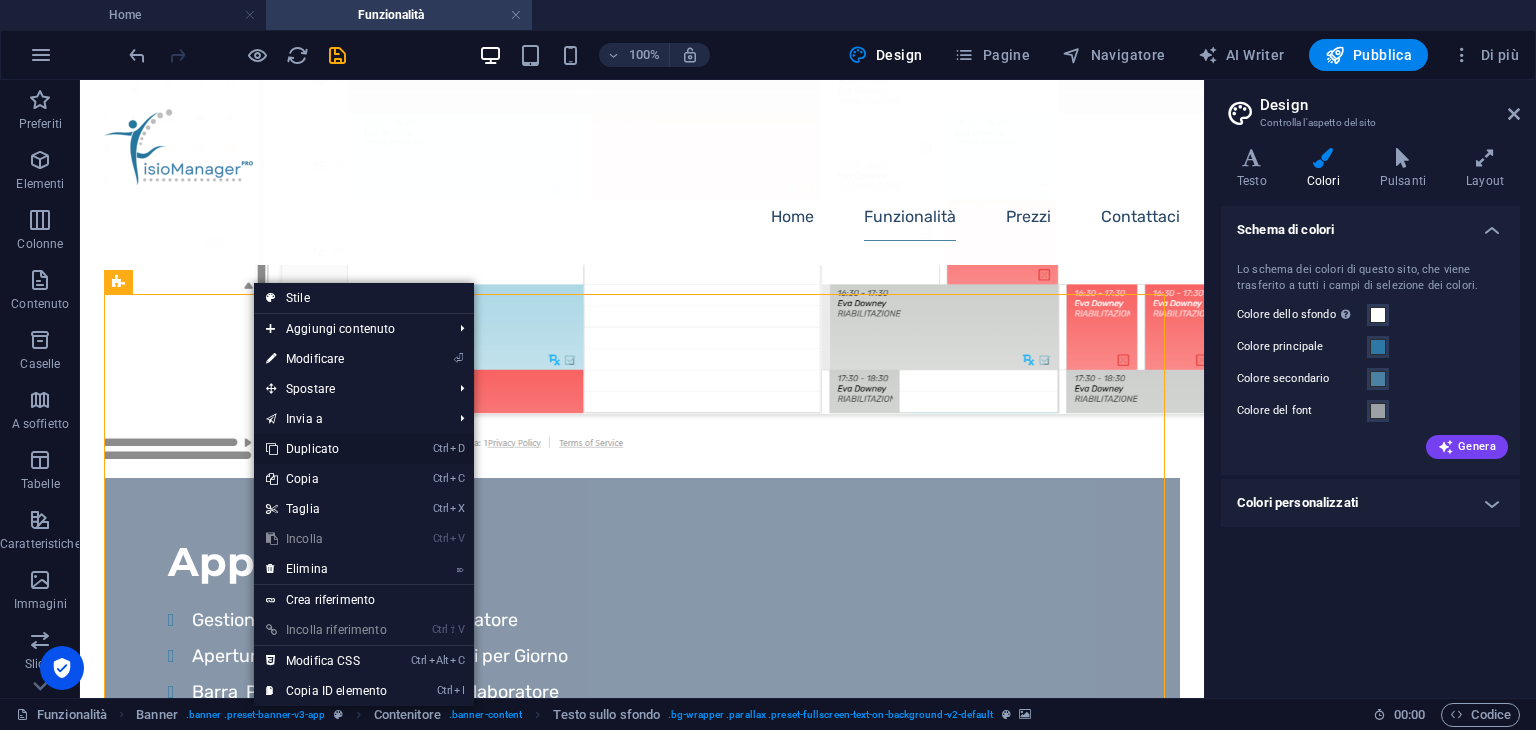 click on "Ctrl D  Duplicato" at bounding box center (326, 449) 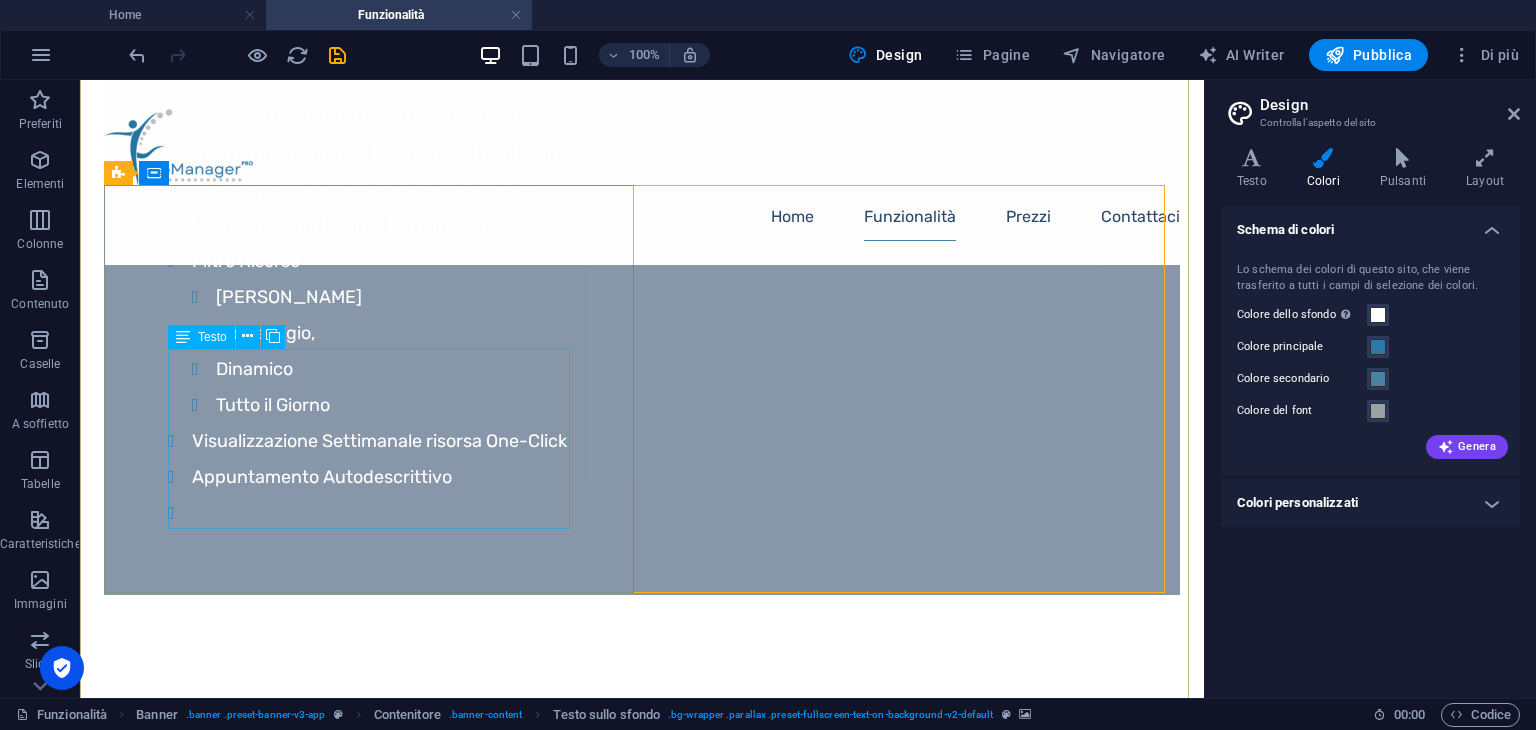 scroll, scrollTop: 1951, scrollLeft: 0, axis: vertical 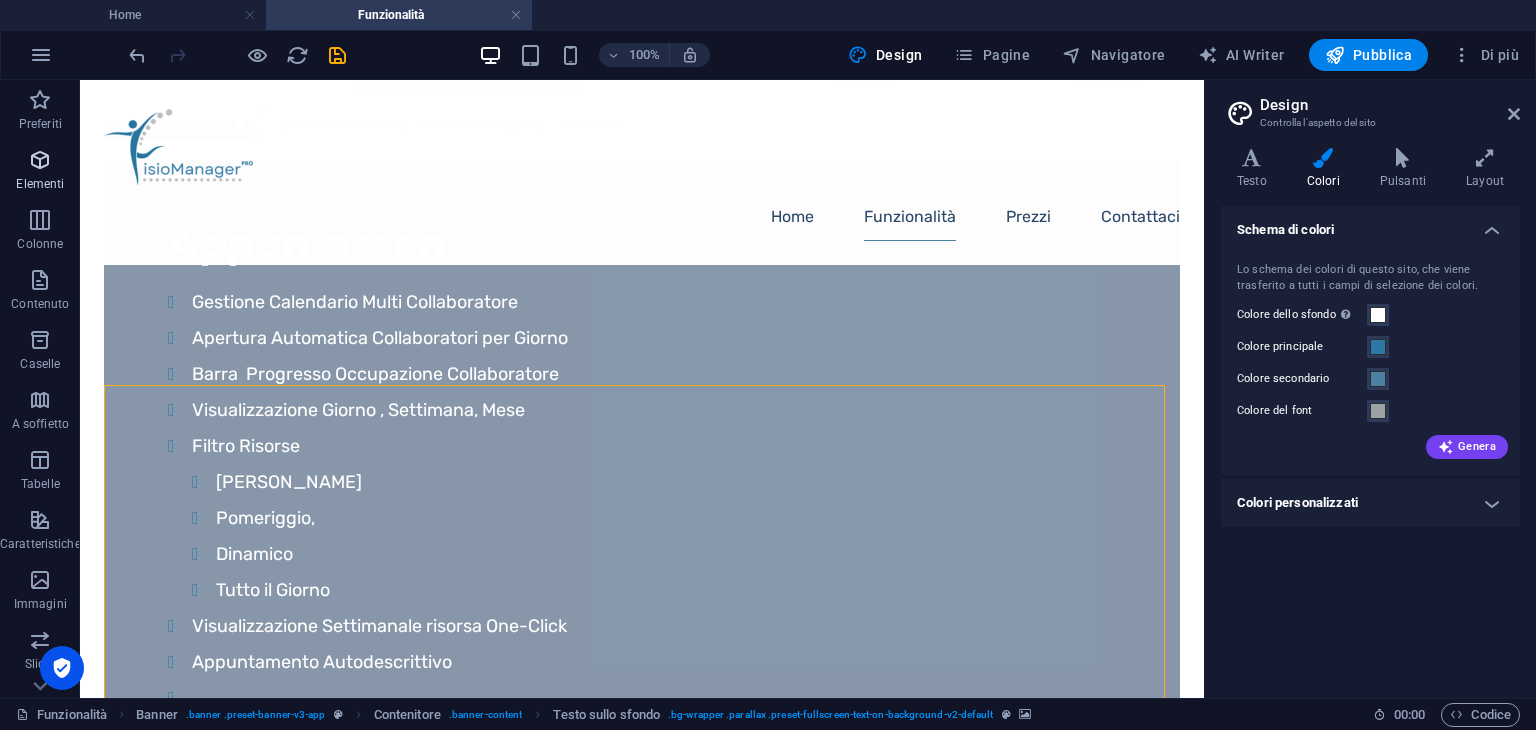 click at bounding box center [40, 160] 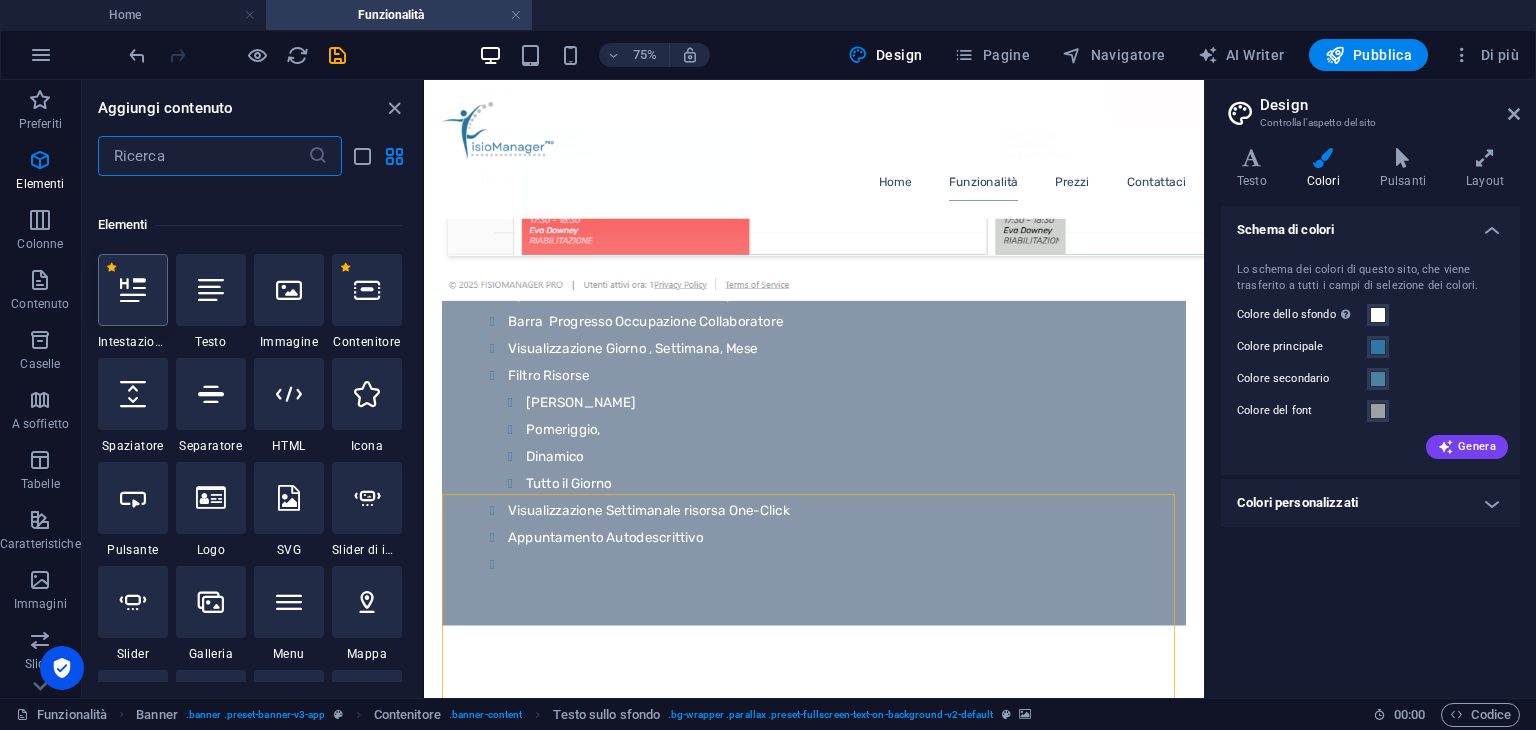 scroll, scrollTop: 212, scrollLeft: 0, axis: vertical 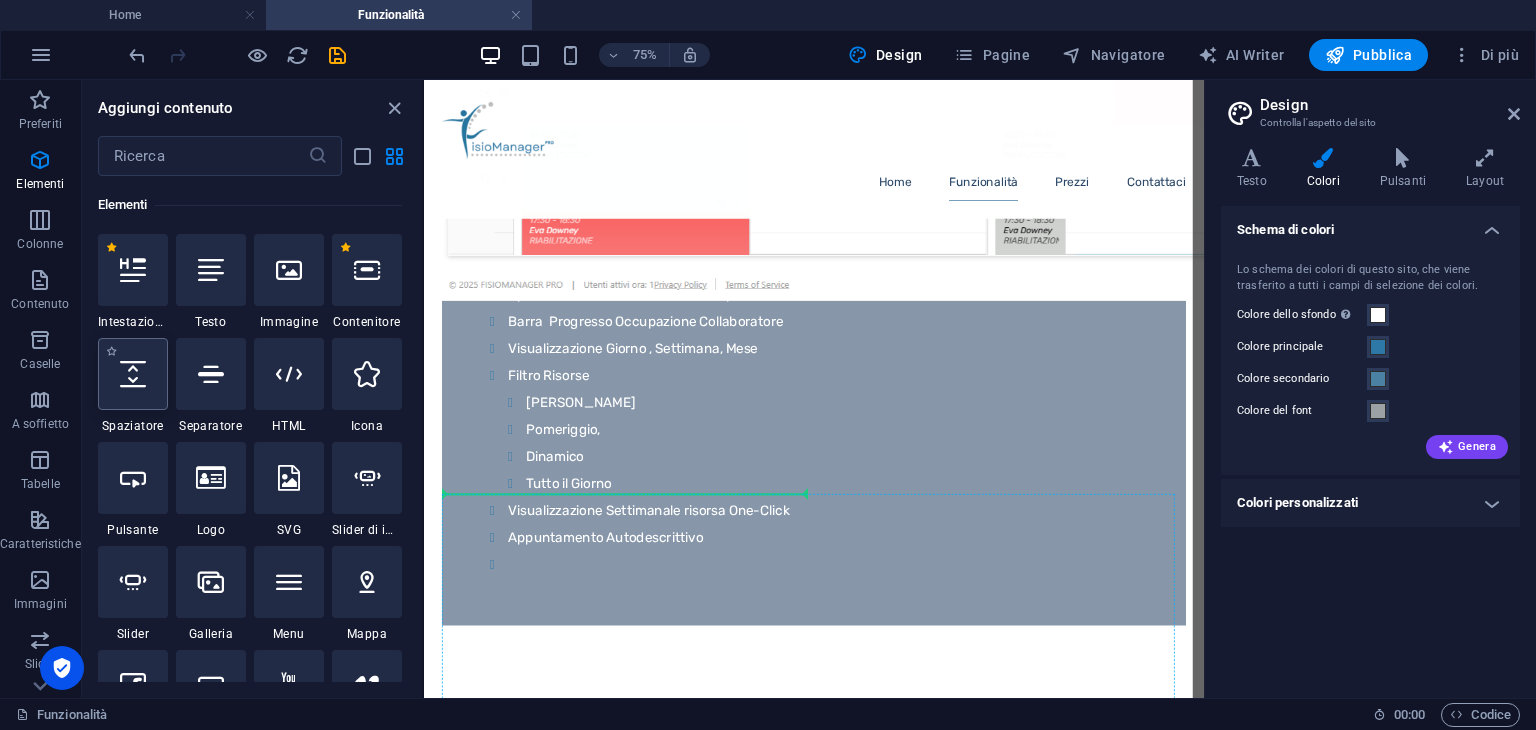 select on "px" 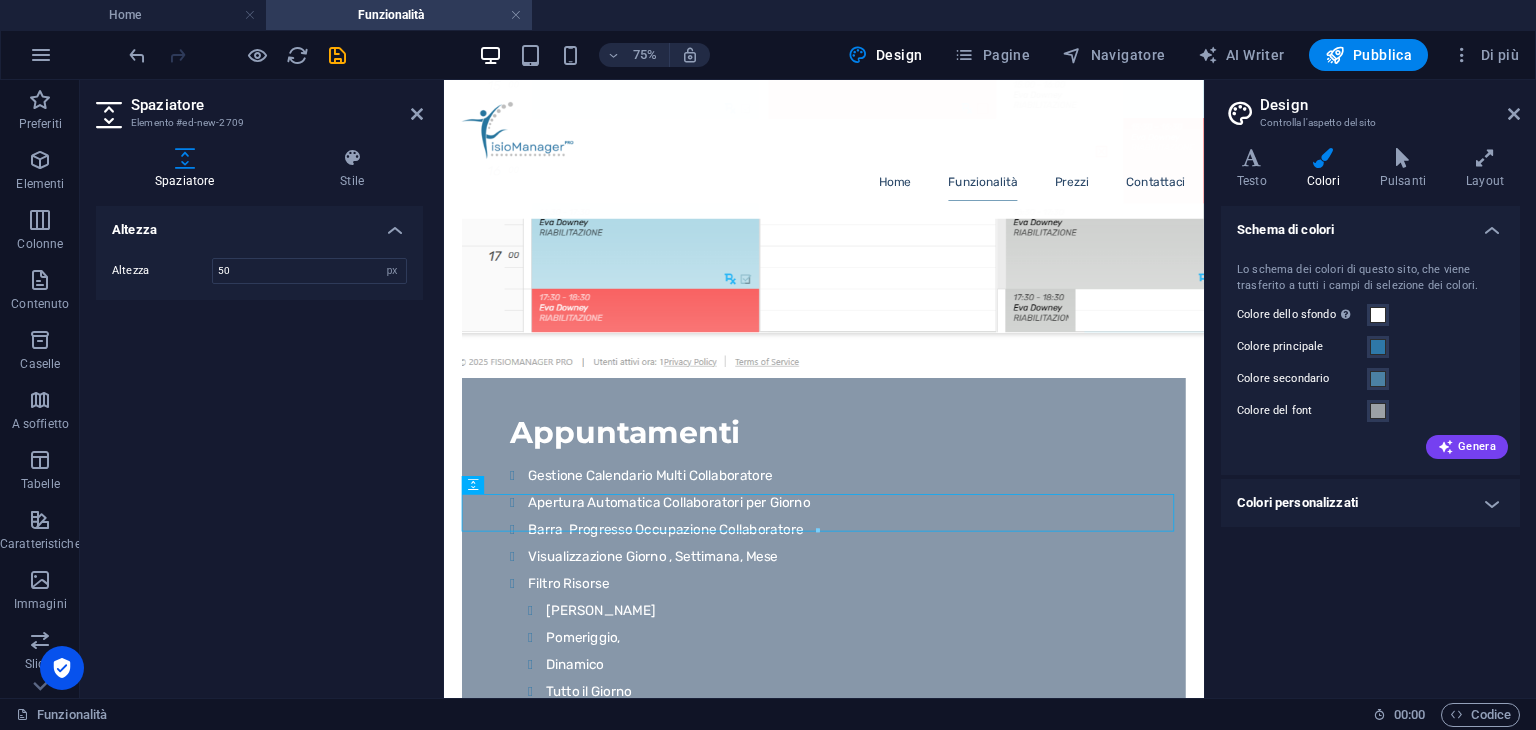 scroll, scrollTop: 1987, scrollLeft: 0, axis: vertical 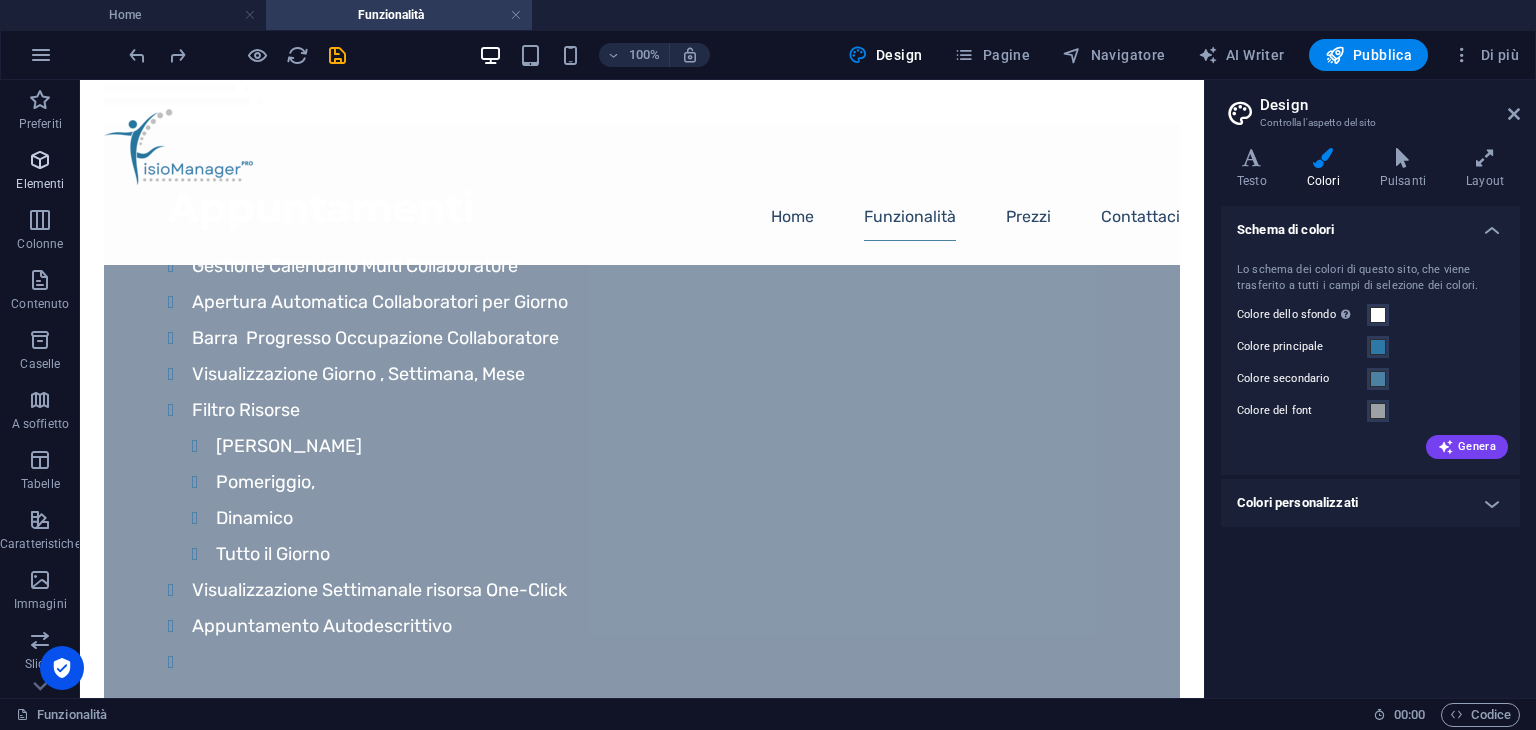 click at bounding box center [40, 160] 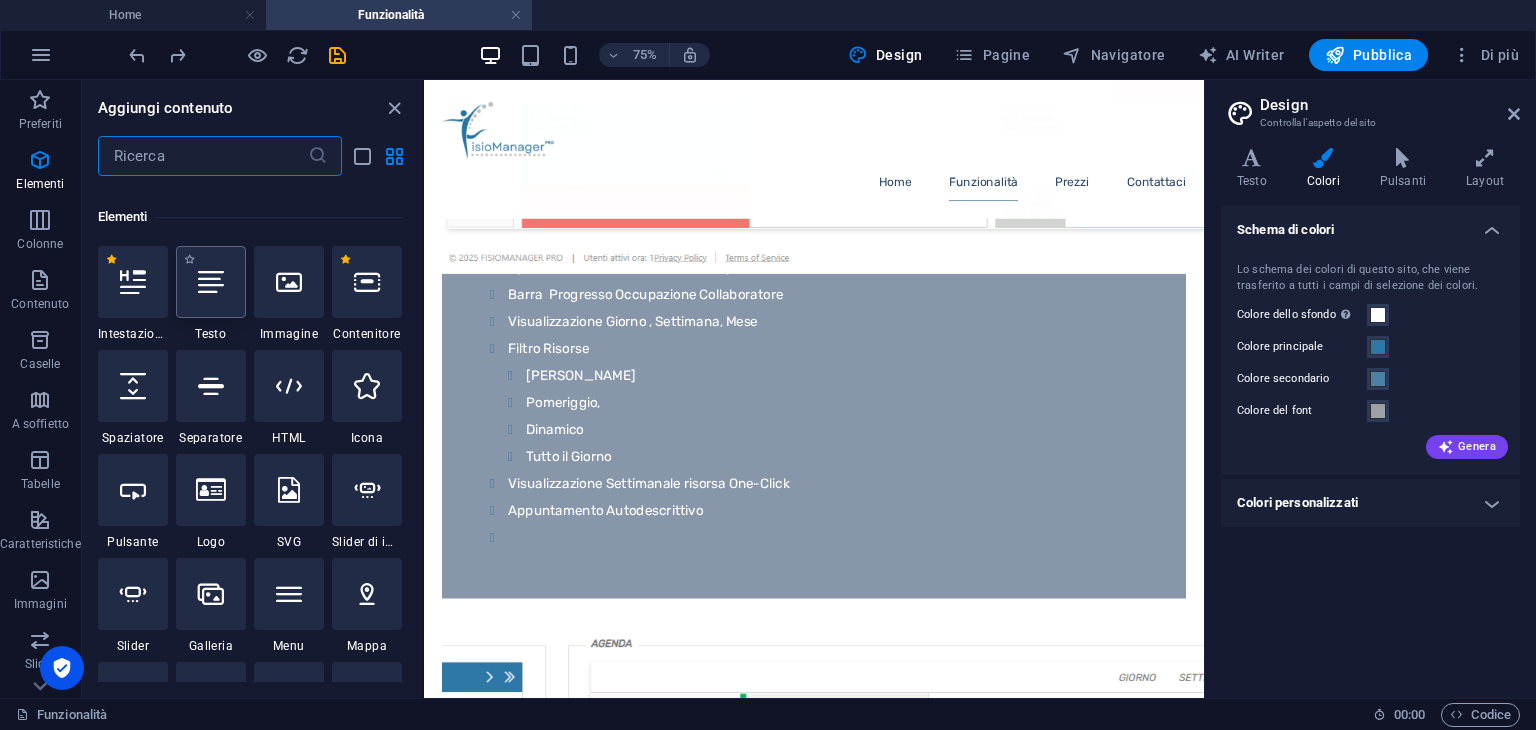 scroll, scrollTop: 212, scrollLeft: 0, axis: vertical 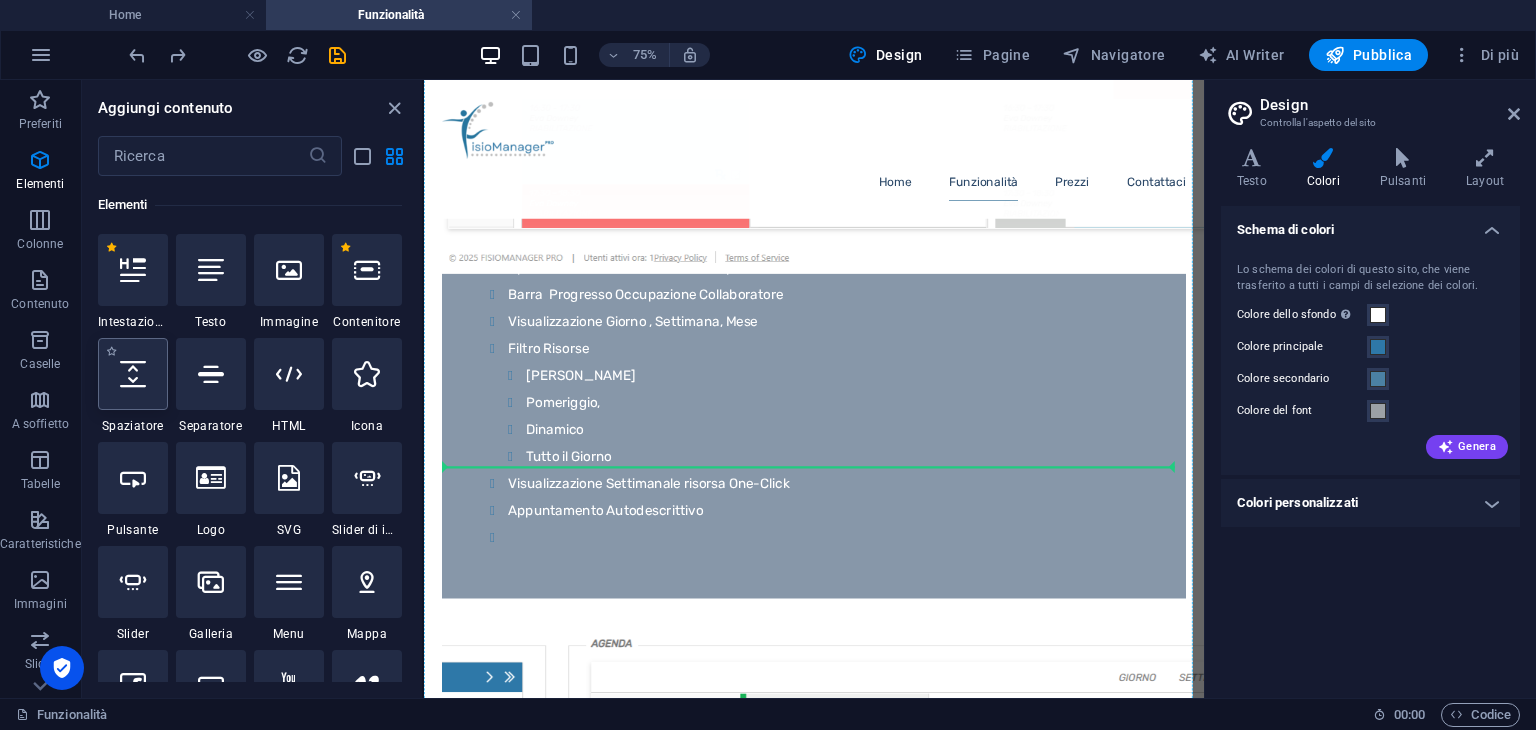 select on "px" 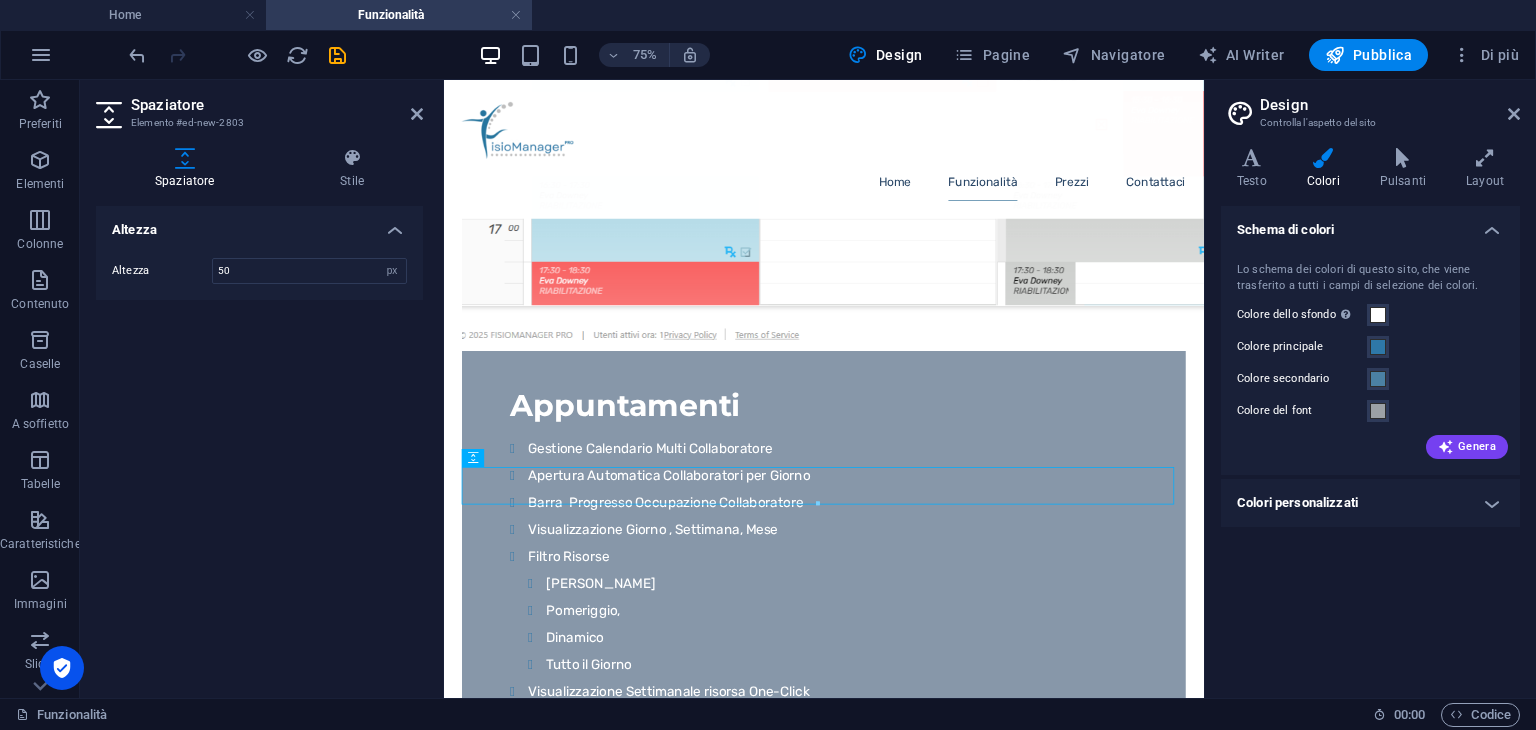 scroll, scrollTop: 2023, scrollLeft: 0, axis: vertical 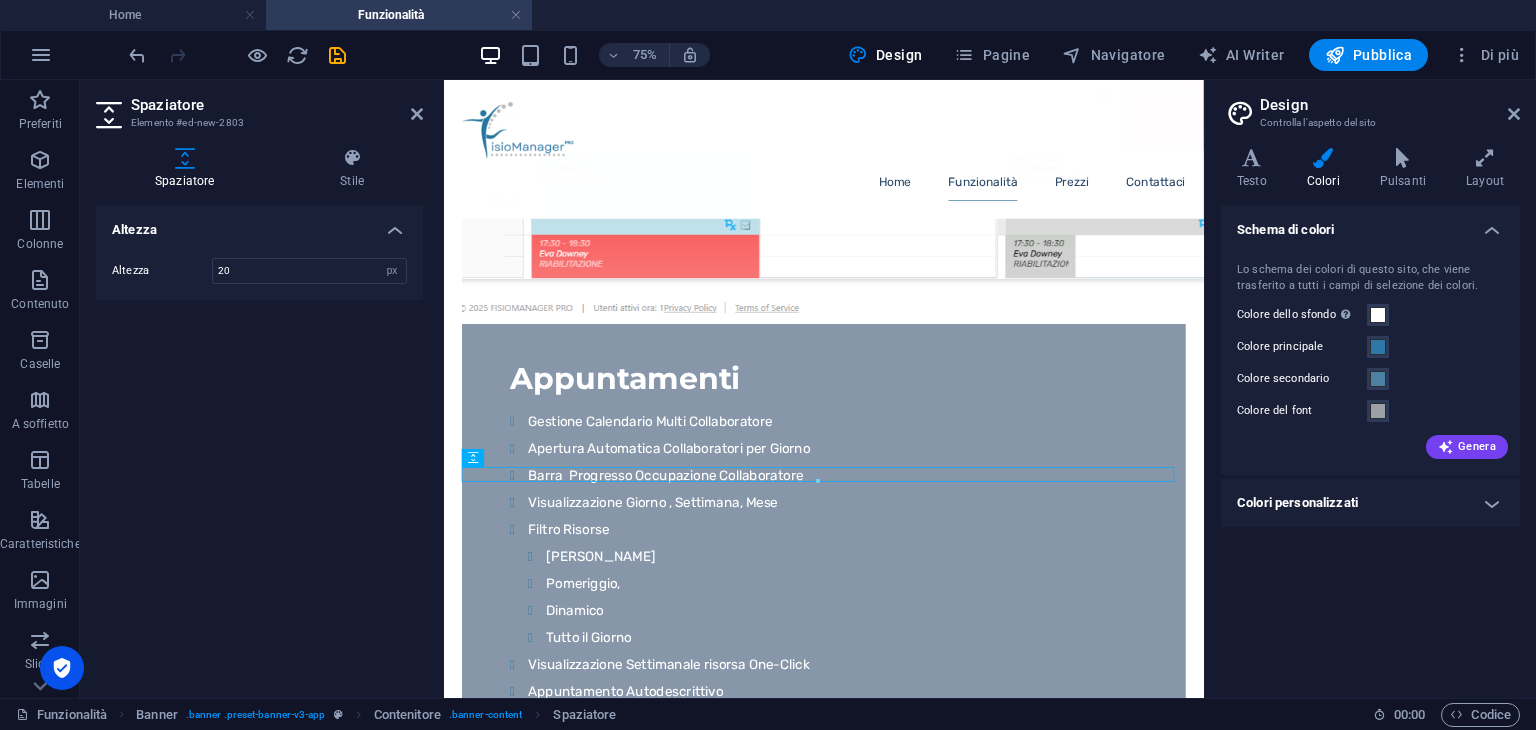 type on "20" 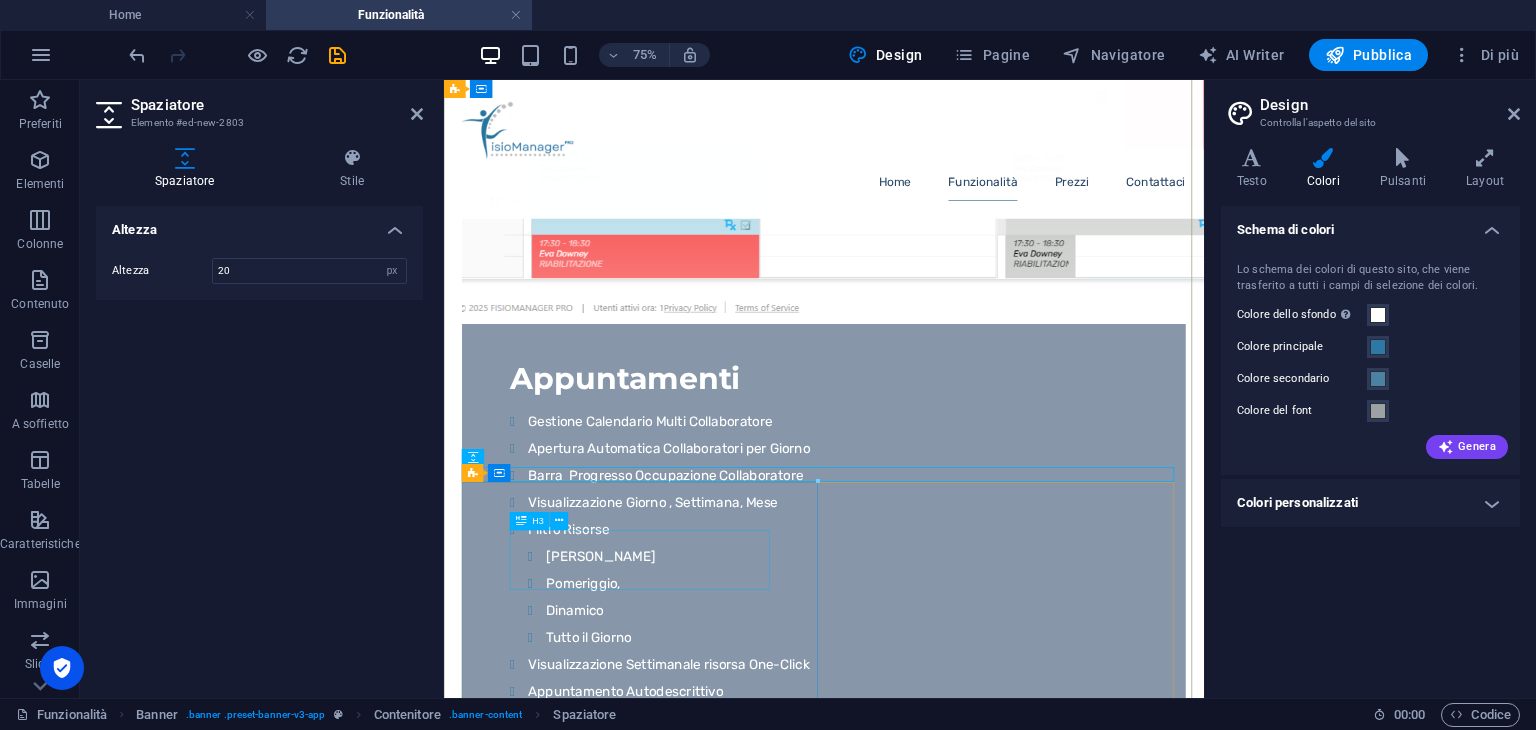click on "Valutazione Fisioterapica" at bounding box center [950, 3528] 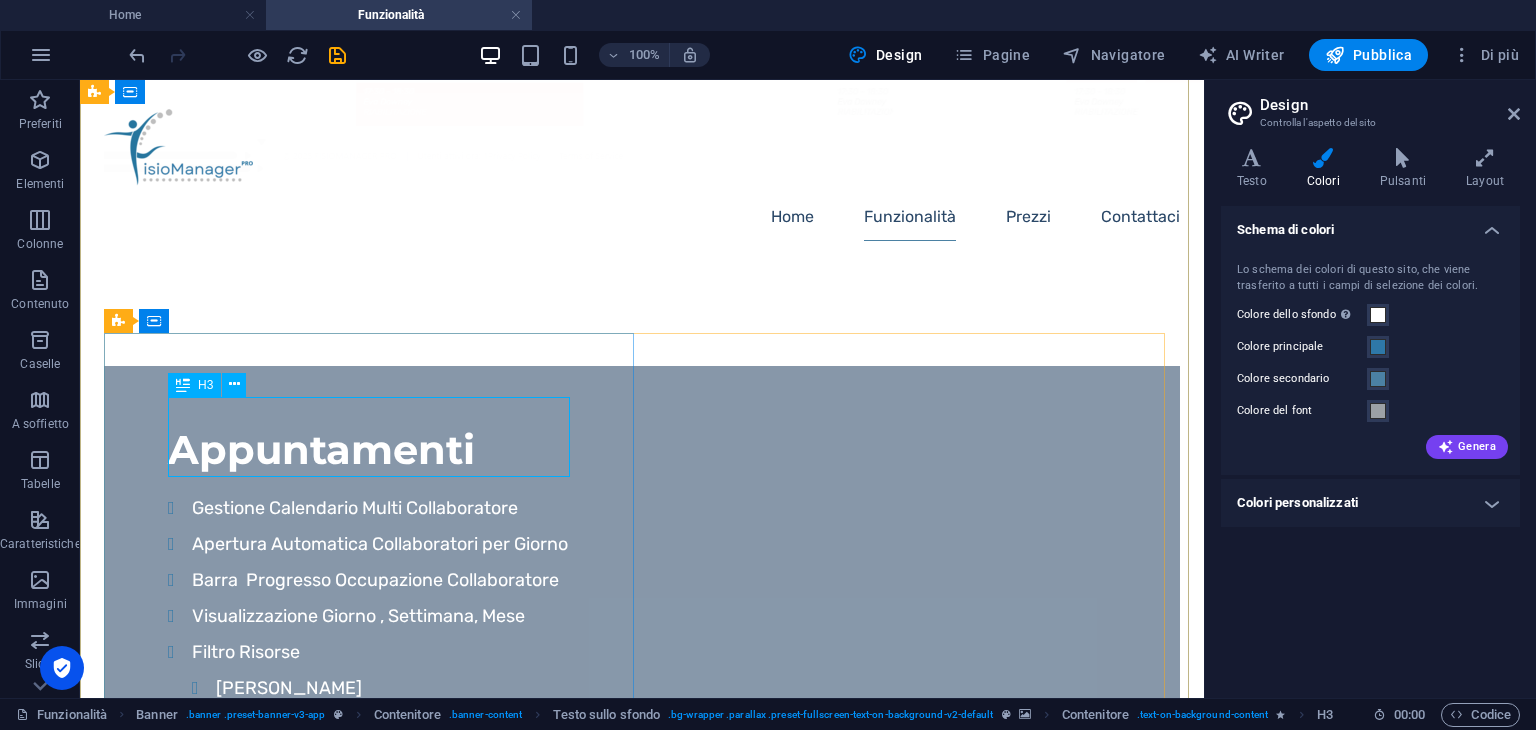 click on "Valutazione Fisioterapica" at bounding box center (642, 3501) 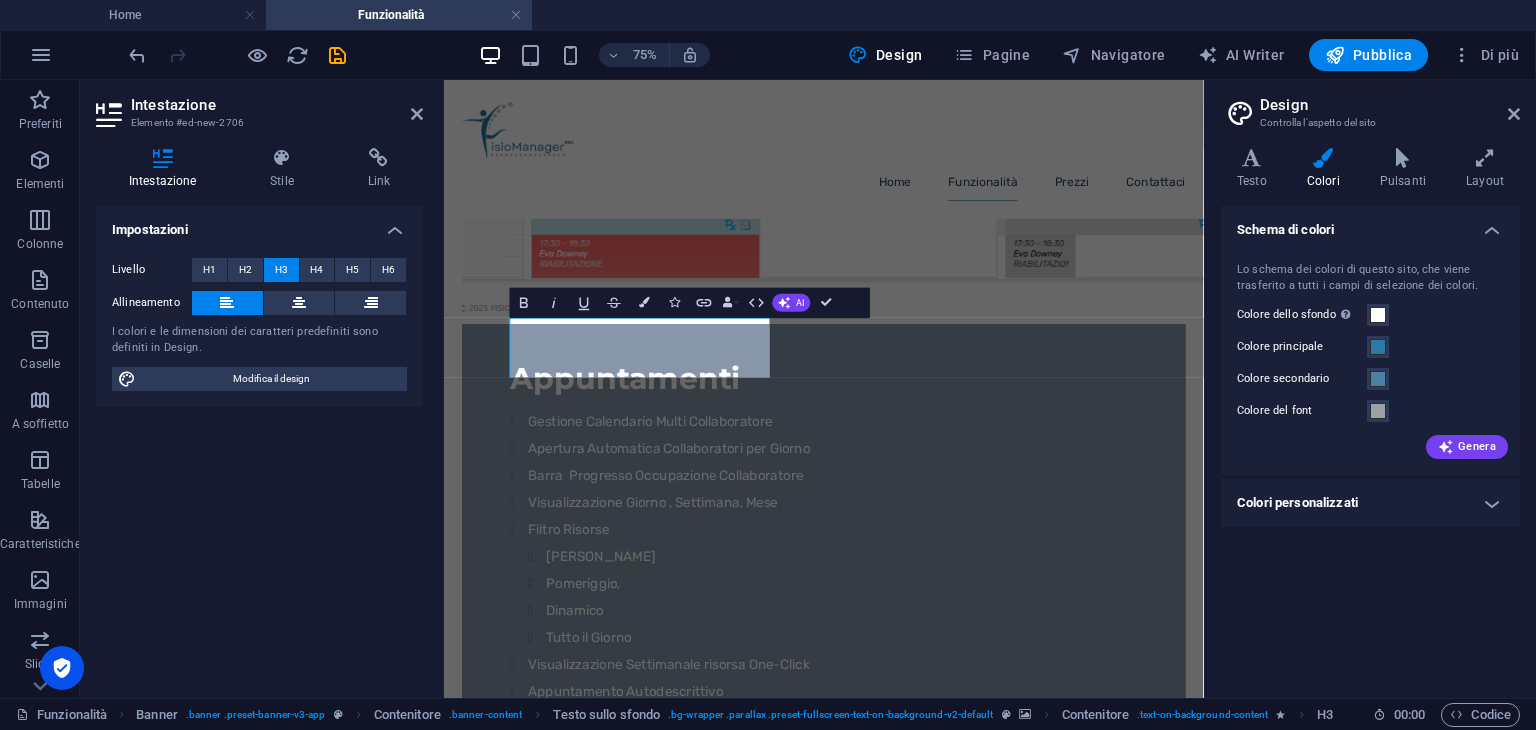 scroll, scrollTop: 2305, scrollLeft: 0, axis: vertical 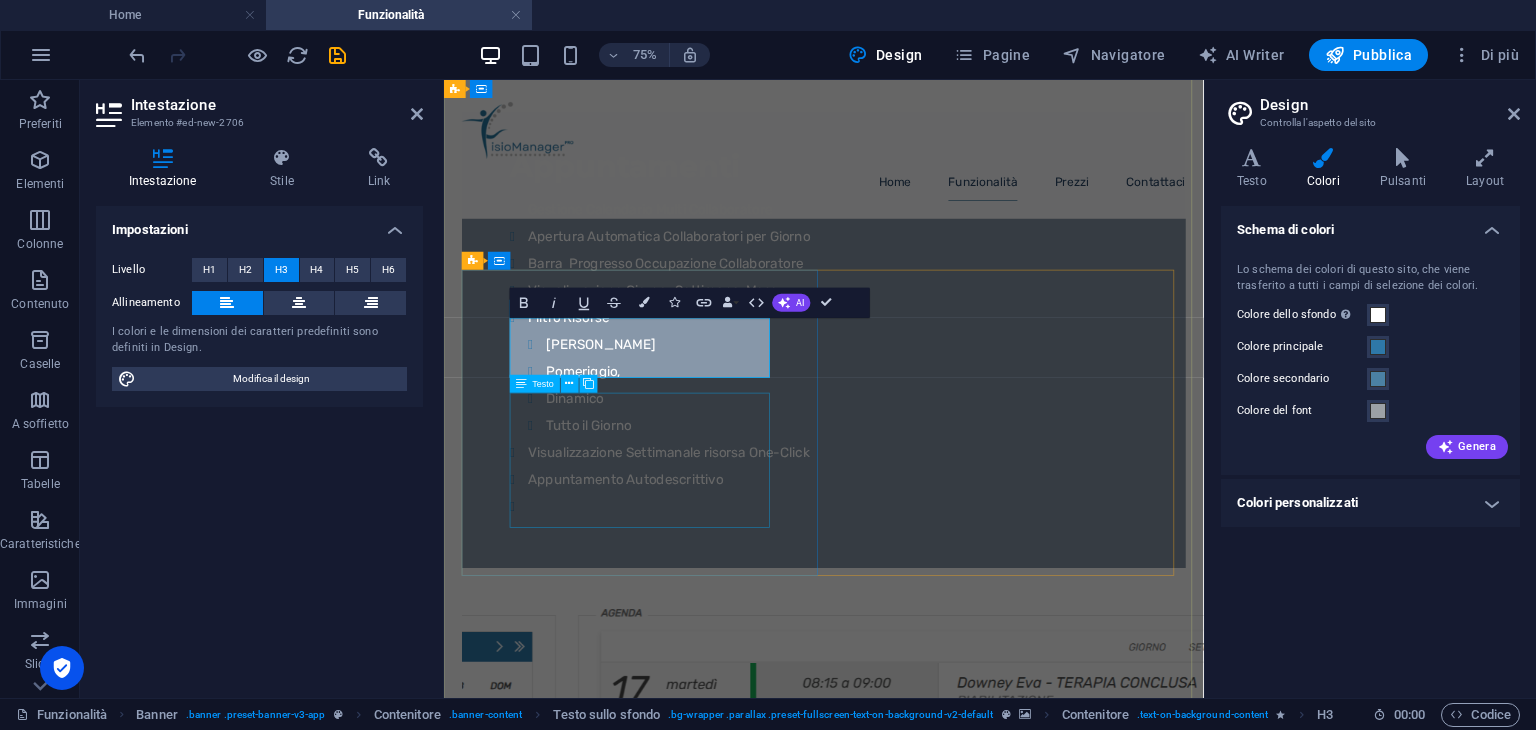 type 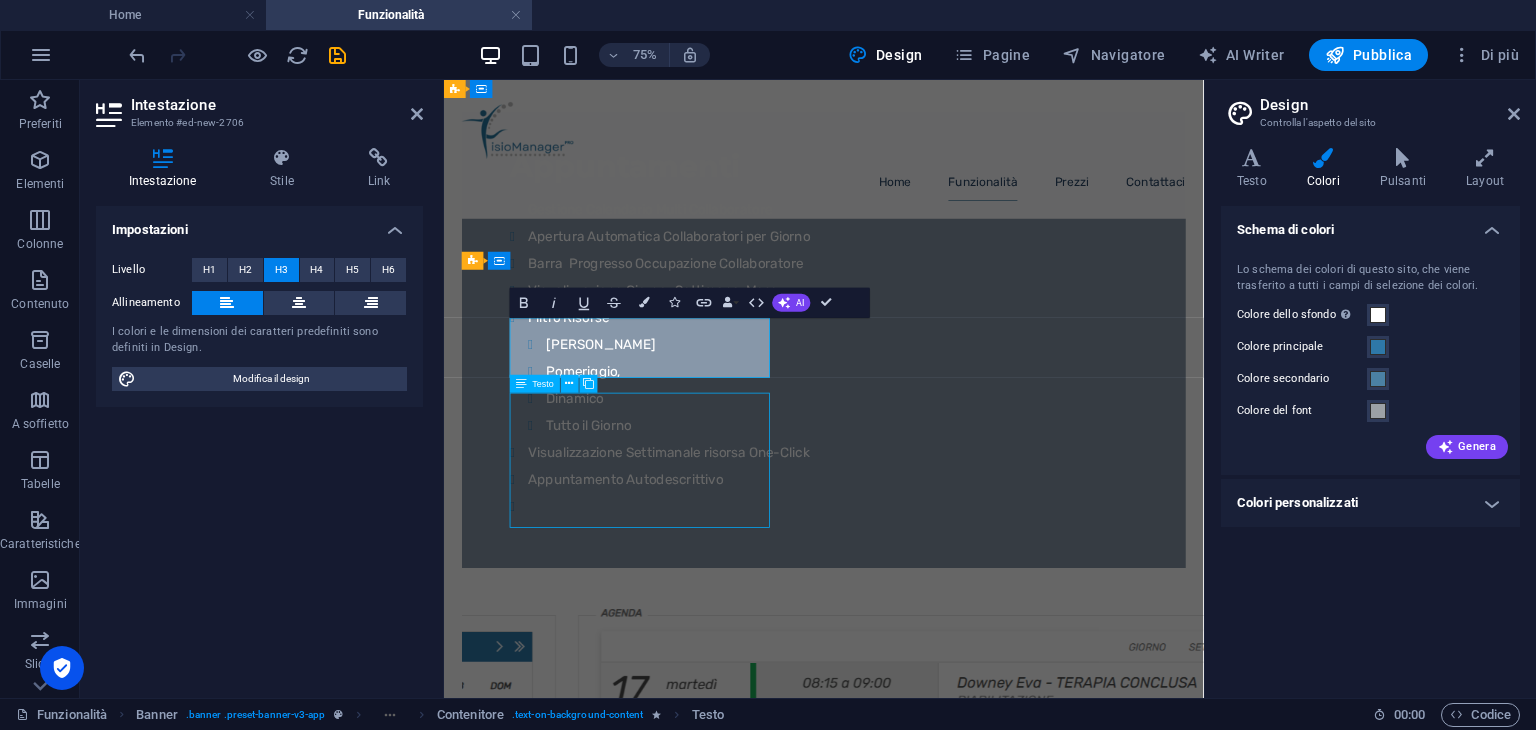 click on "Valutazione Fisioterapica Valutazione Medica Scheda della Terapia Relazione Storico Relazioni Anteprima Prescrizione" at bounding box center [950, 3376] 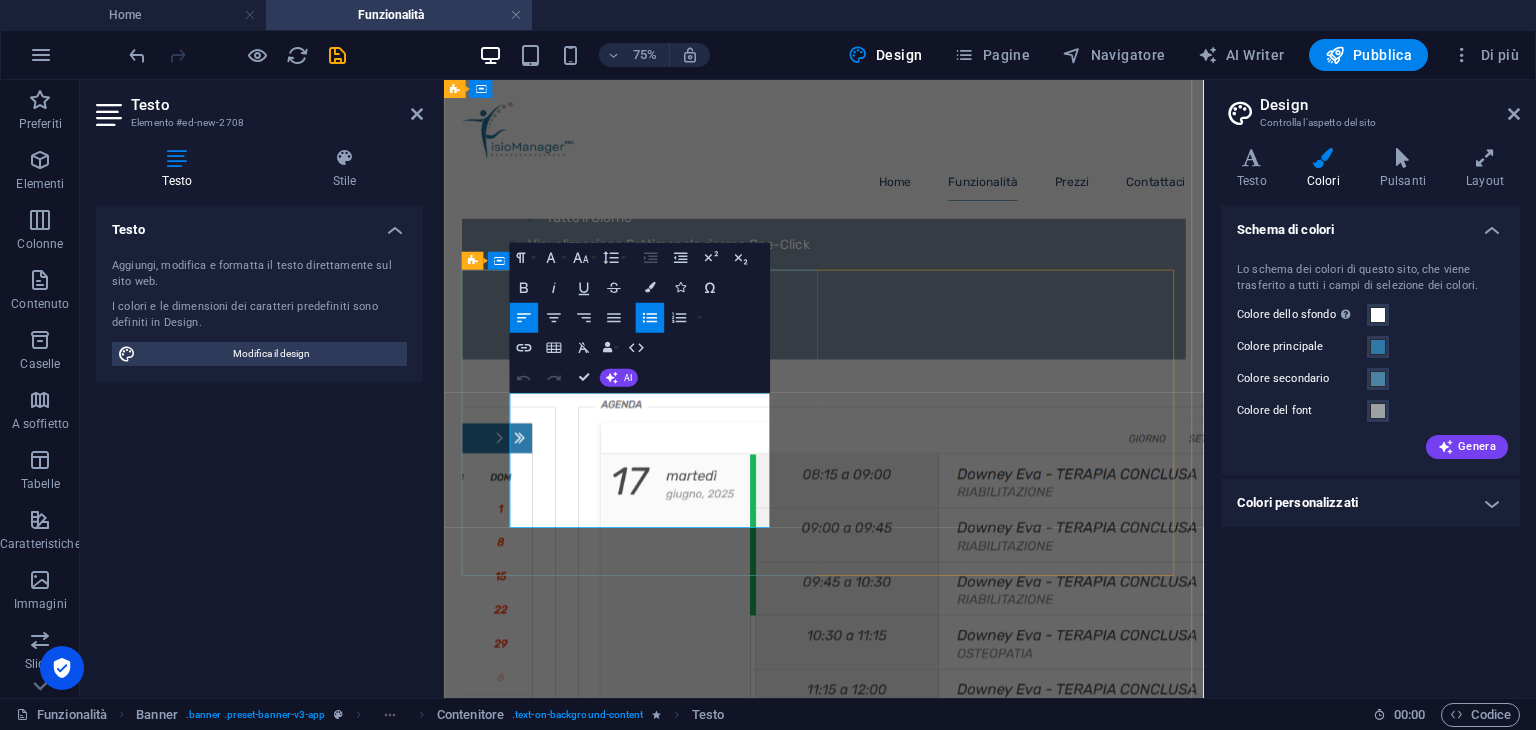 drag, startPoint x: 560, startPoint y: 515, endPoint x: 774, endPoint y: 513, distance: 214.00934 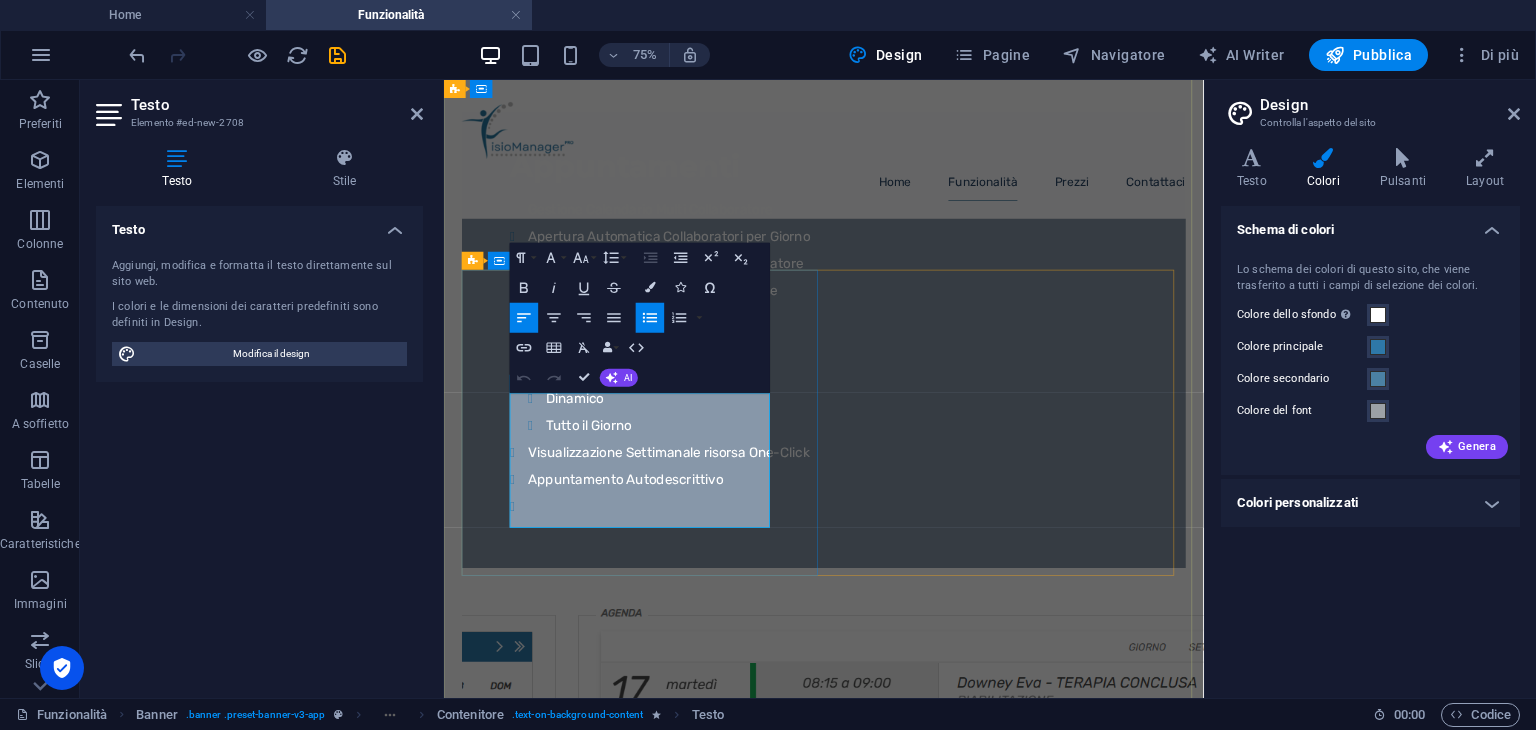type 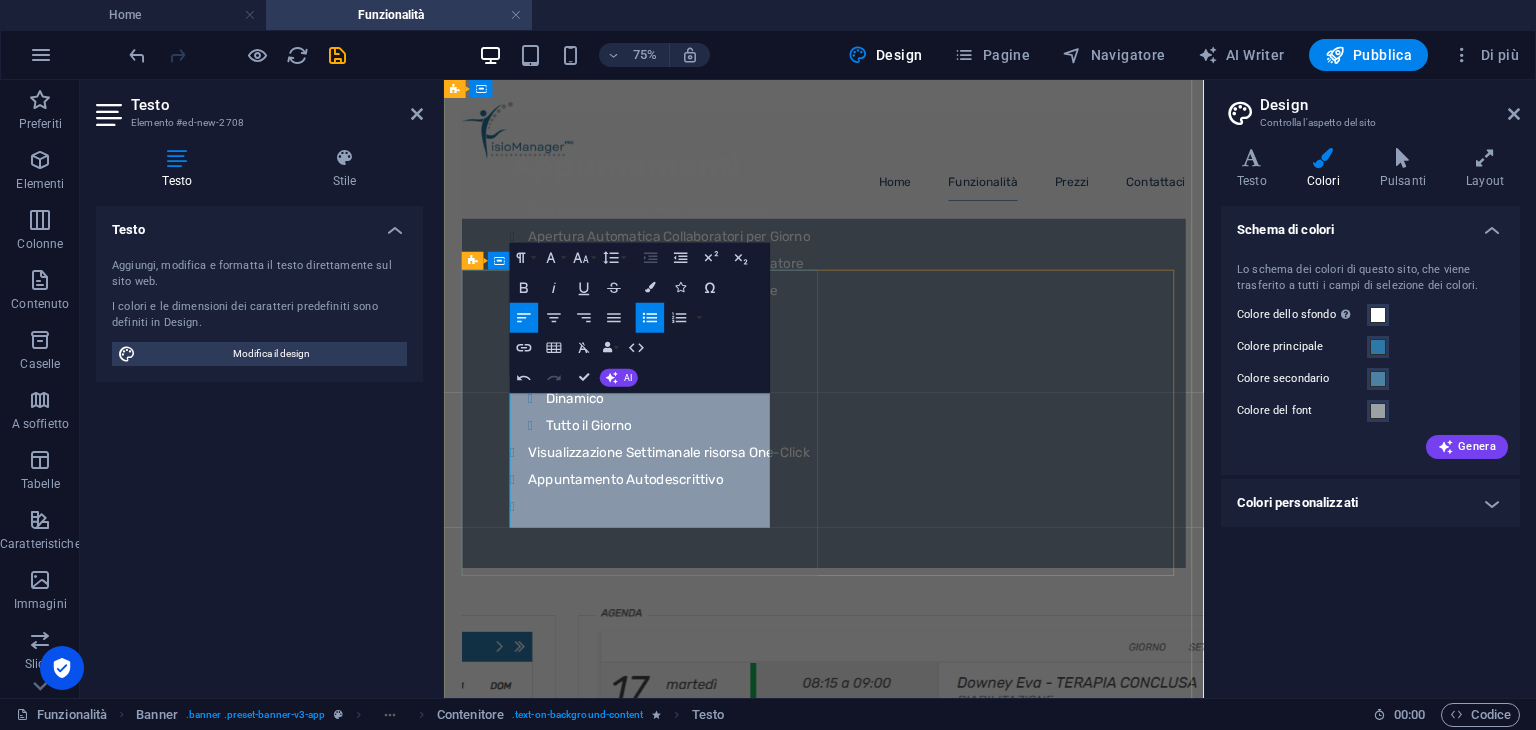 click on "Valutazione Medica" at bounding box center [962, 3340] 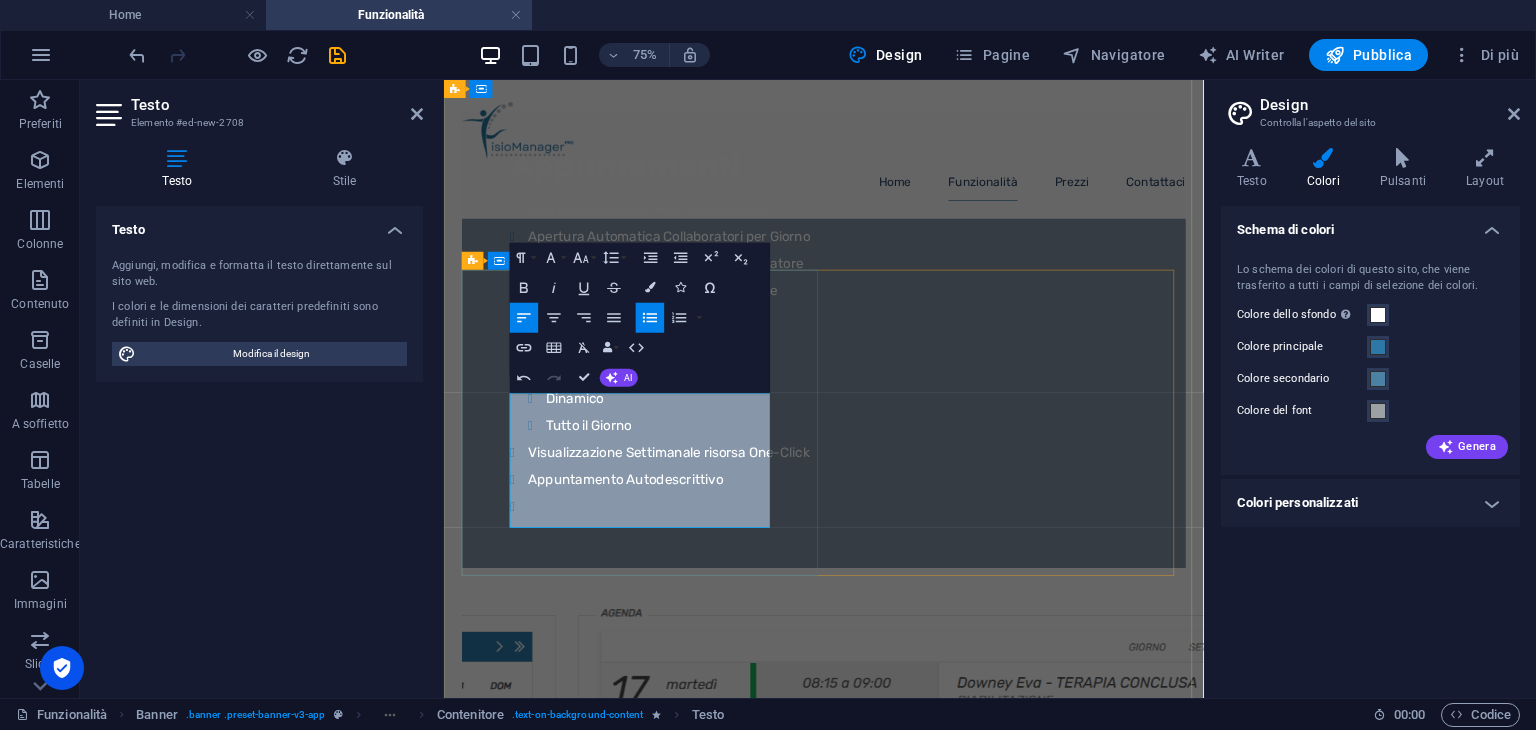 drag, startPoint x: 714, startPoint y: 550, endPoint x: 560, endPoint y: 555, distance: 154.08115 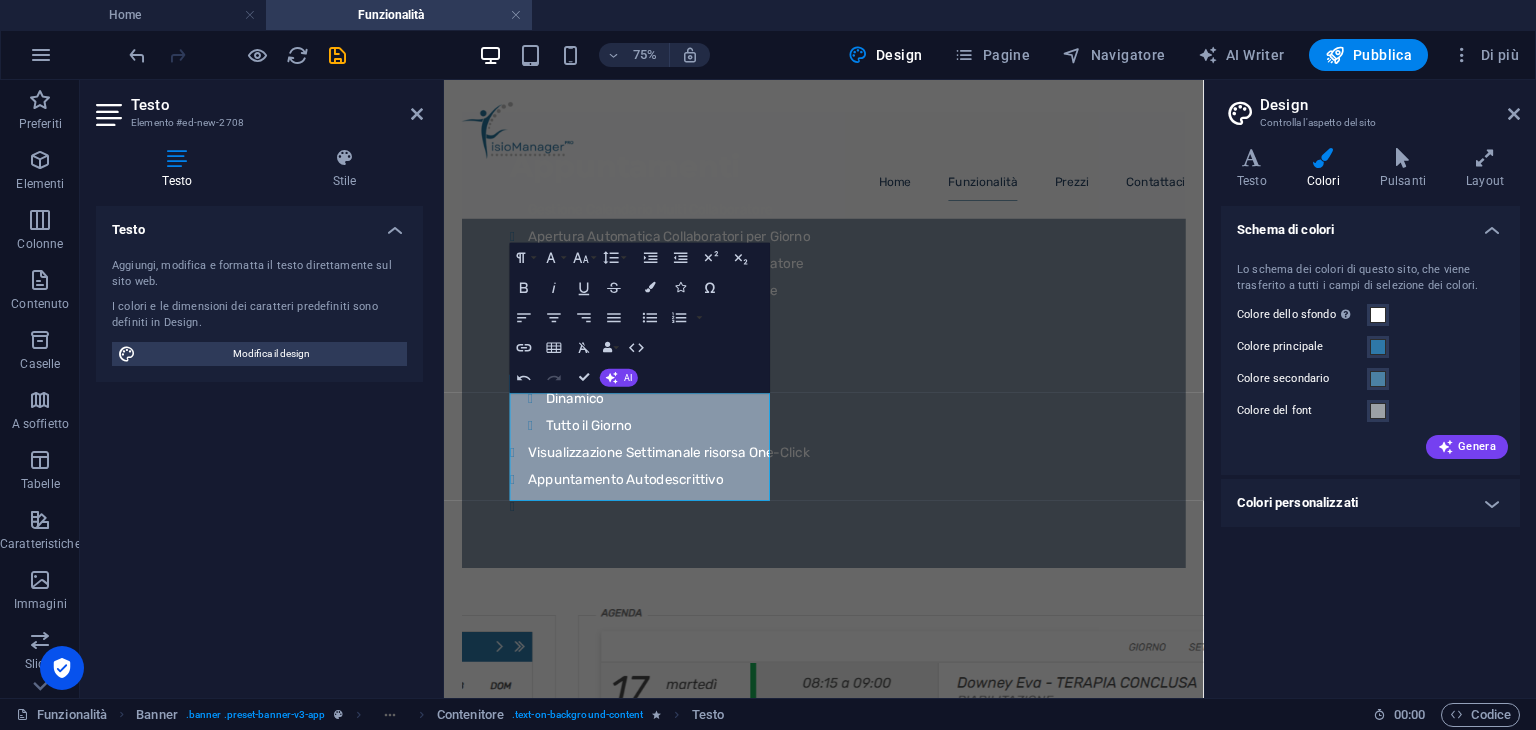 click at bounding box center (950, 2741) 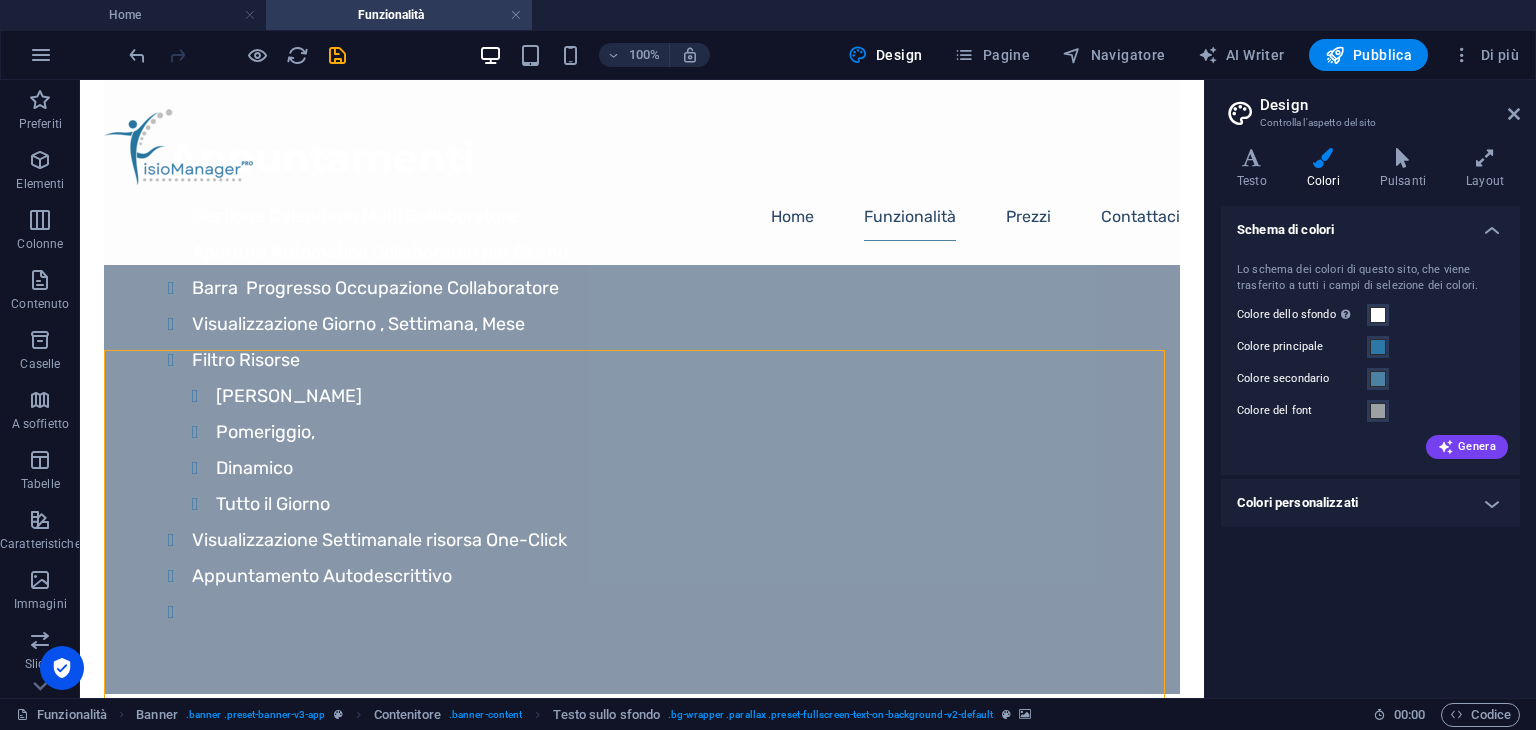 scroll, scrollTop: 2005, scrollLeft: 0, axis: vertical 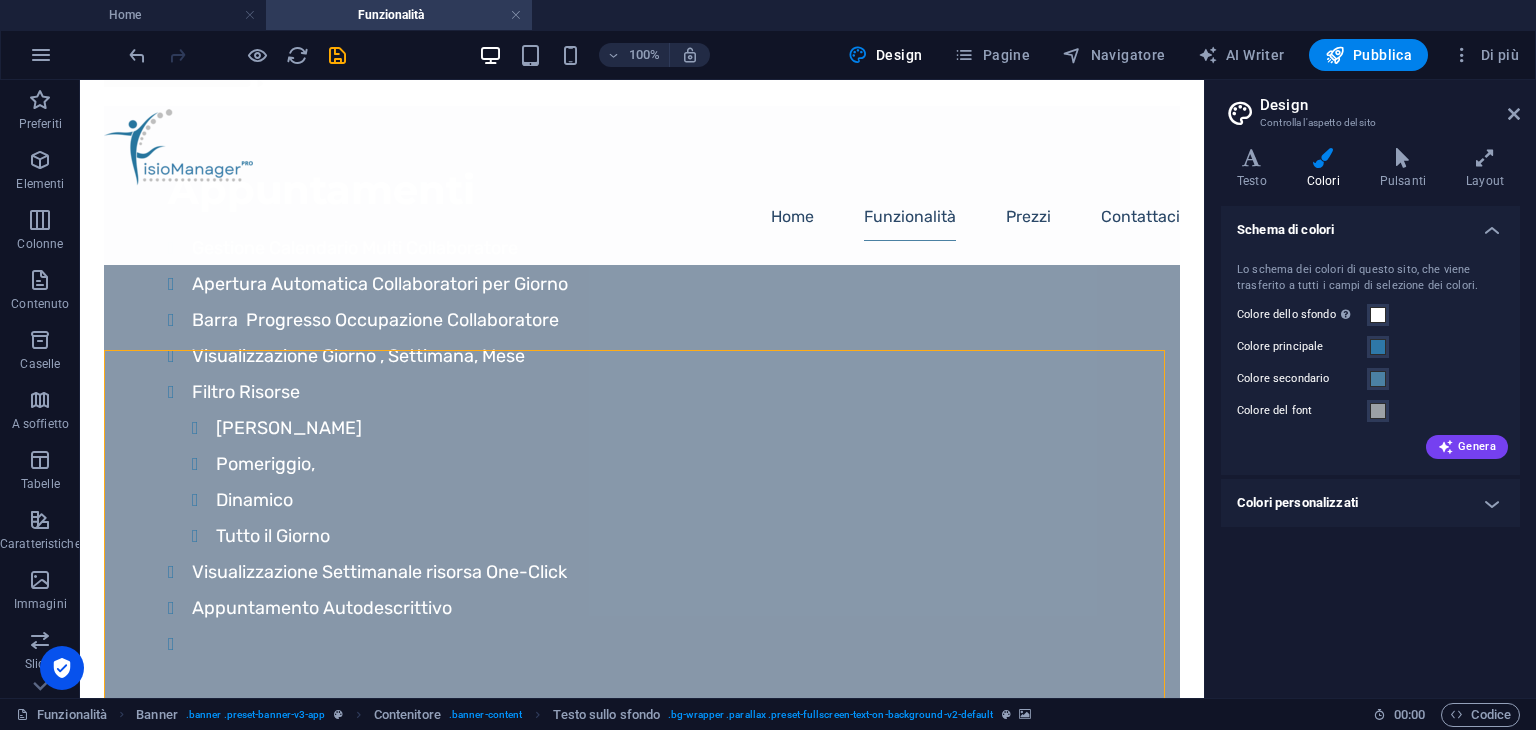 click at bounding box center (642, 2672) 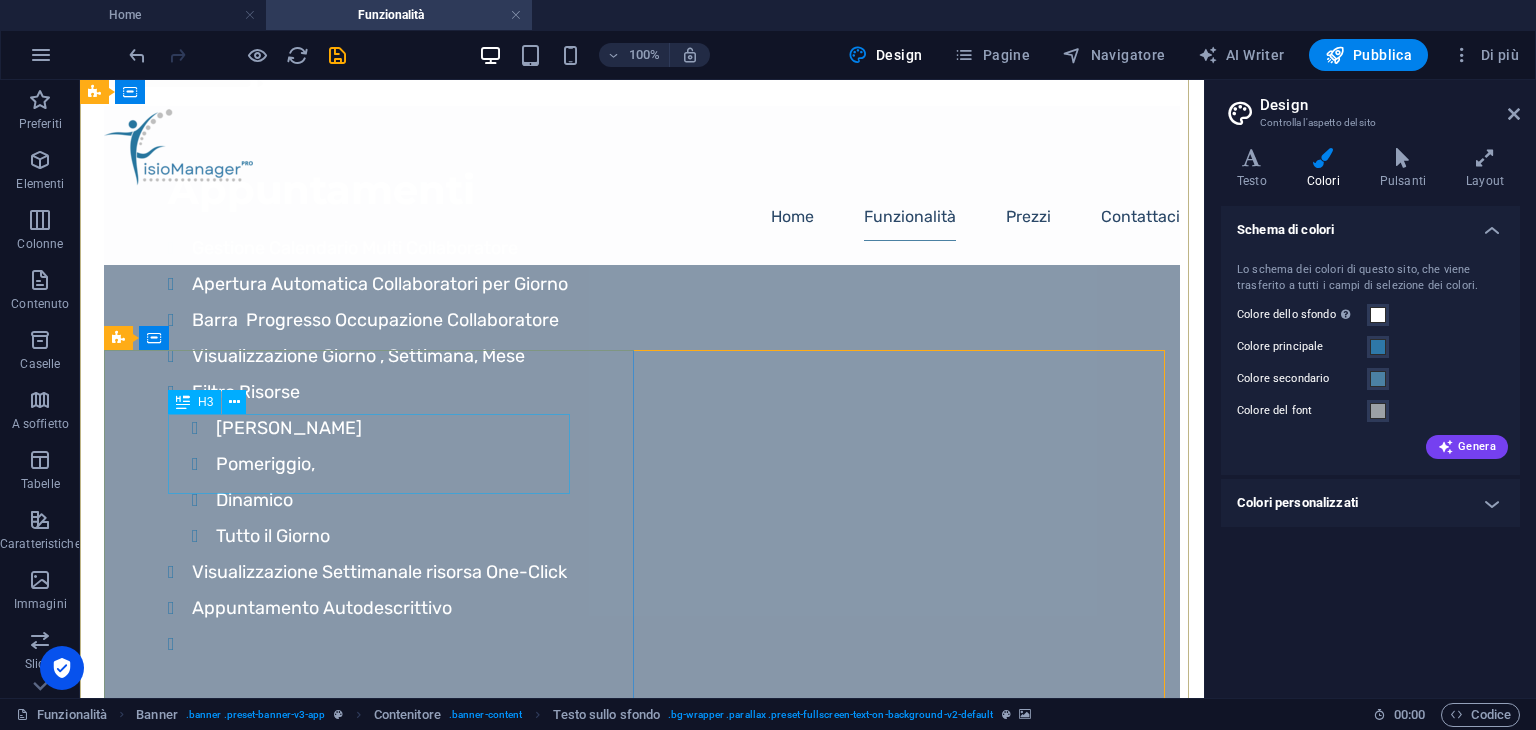 click on "Gestione Assicurazioni" at bounding box center [642, 3167] 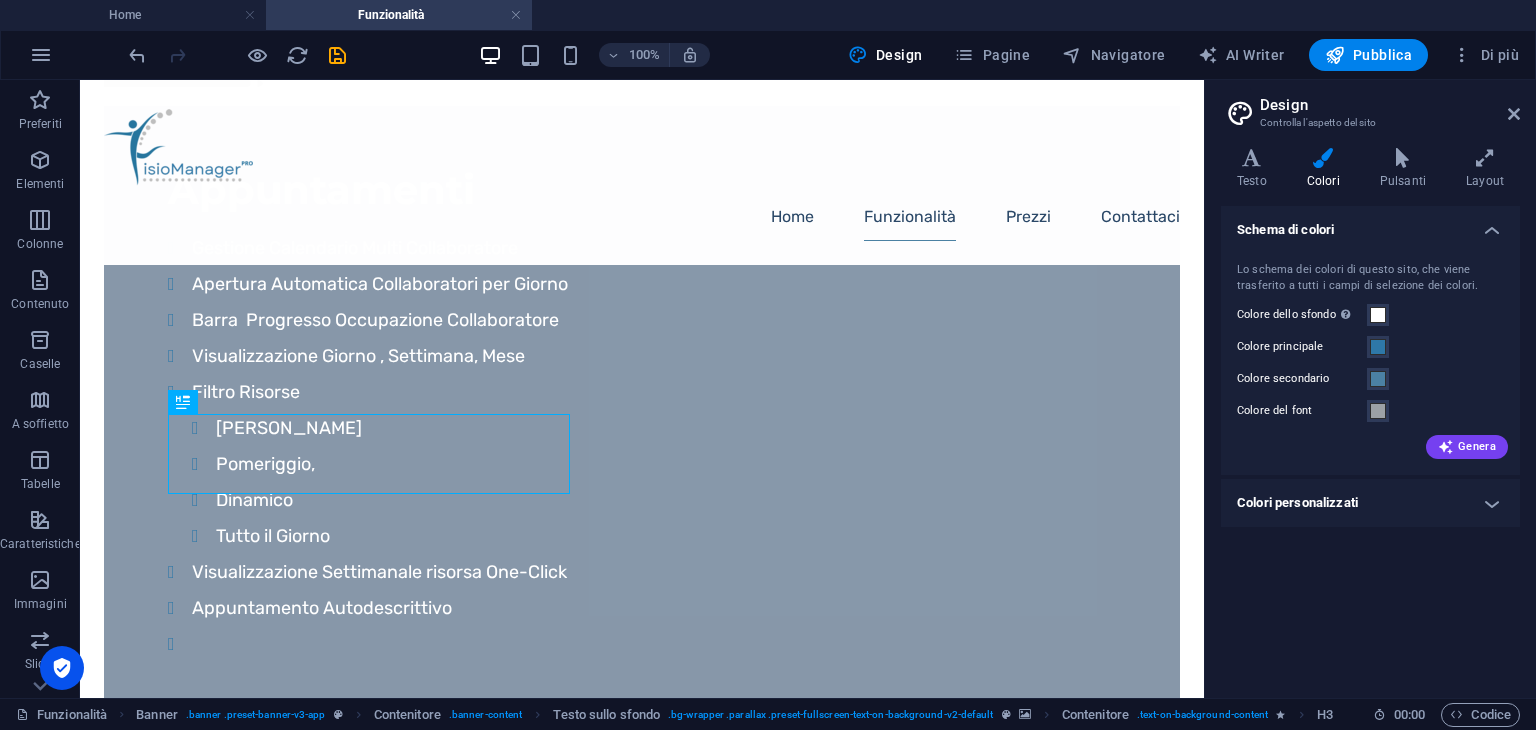 click at bounding box center (642, 2672) 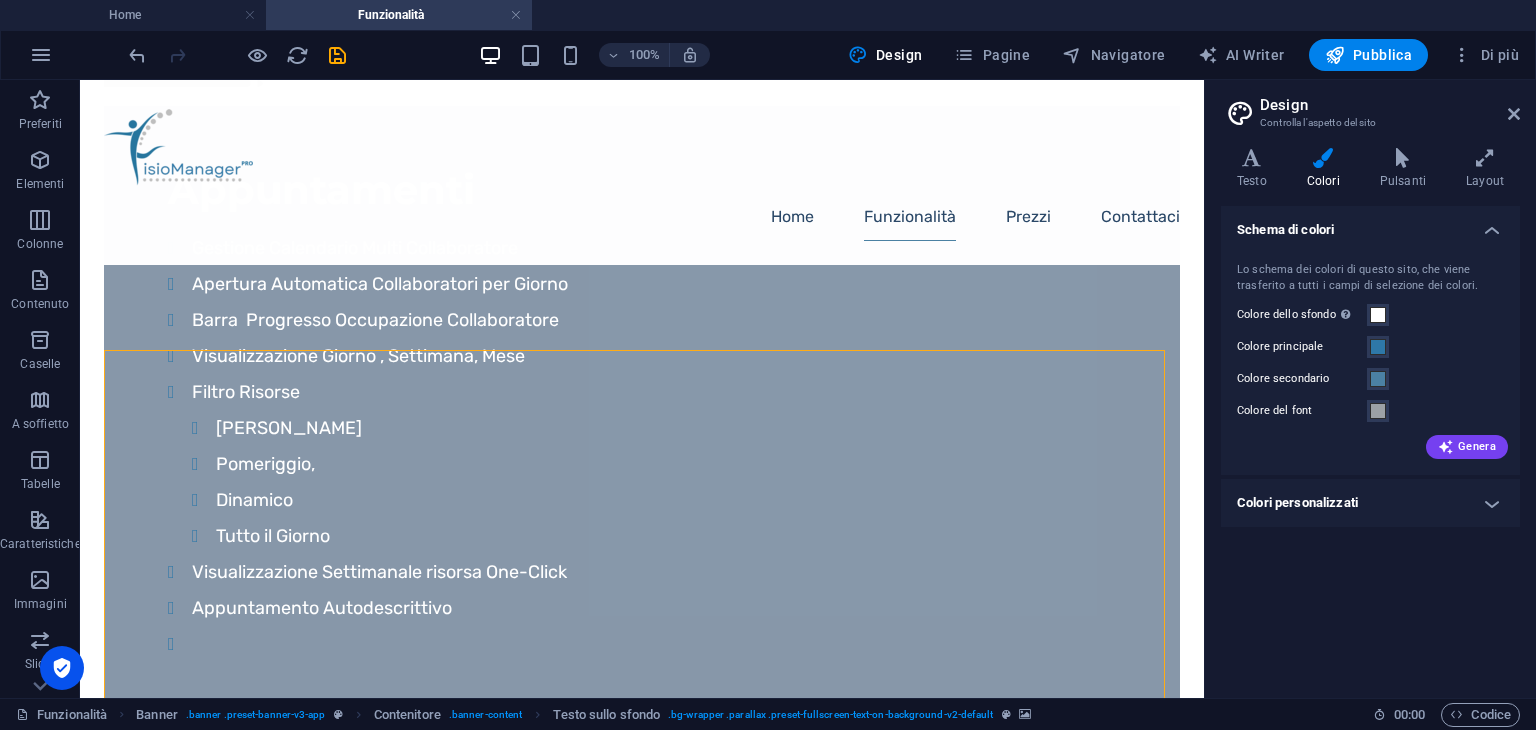 click at bounding box center (642, 2672) 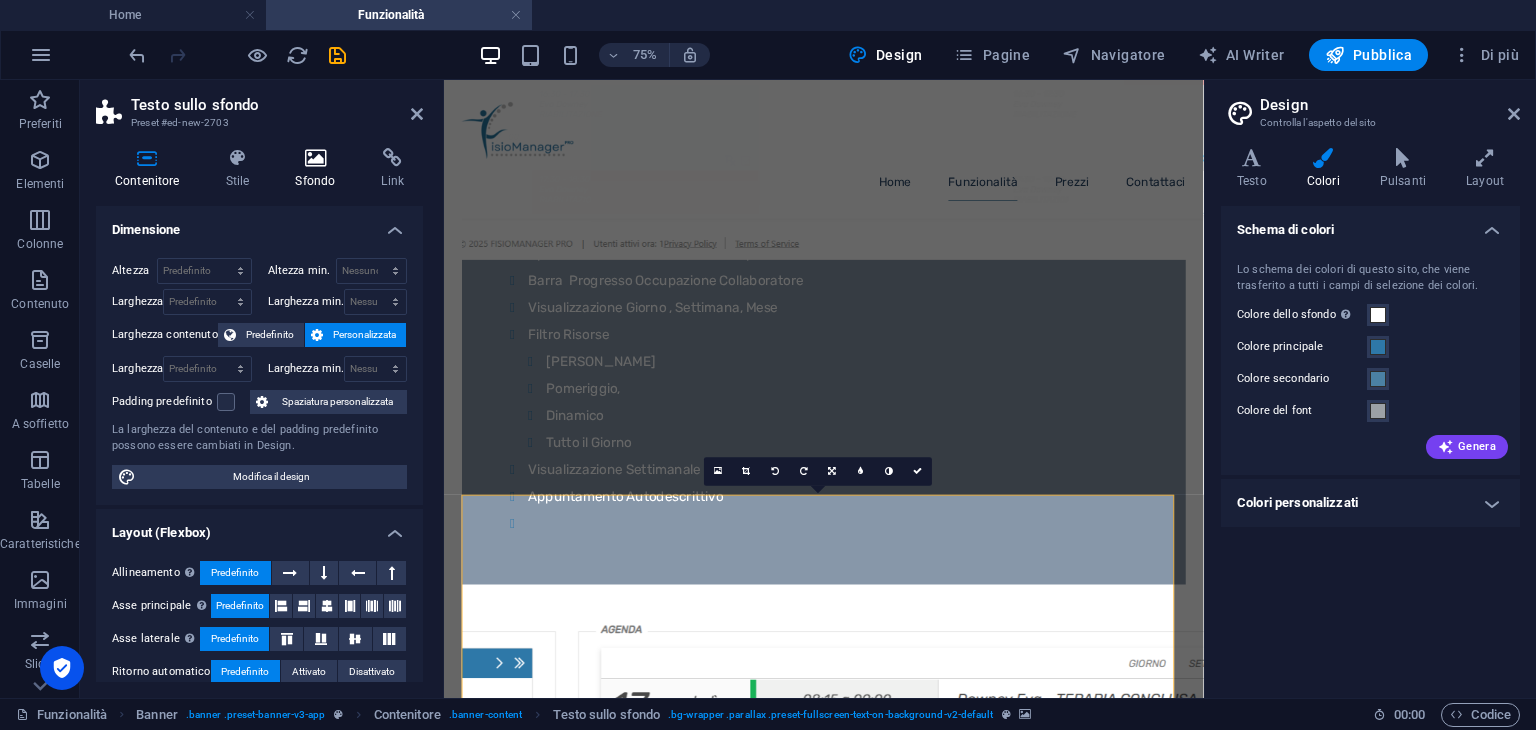 click at bounding box center [315, 158] 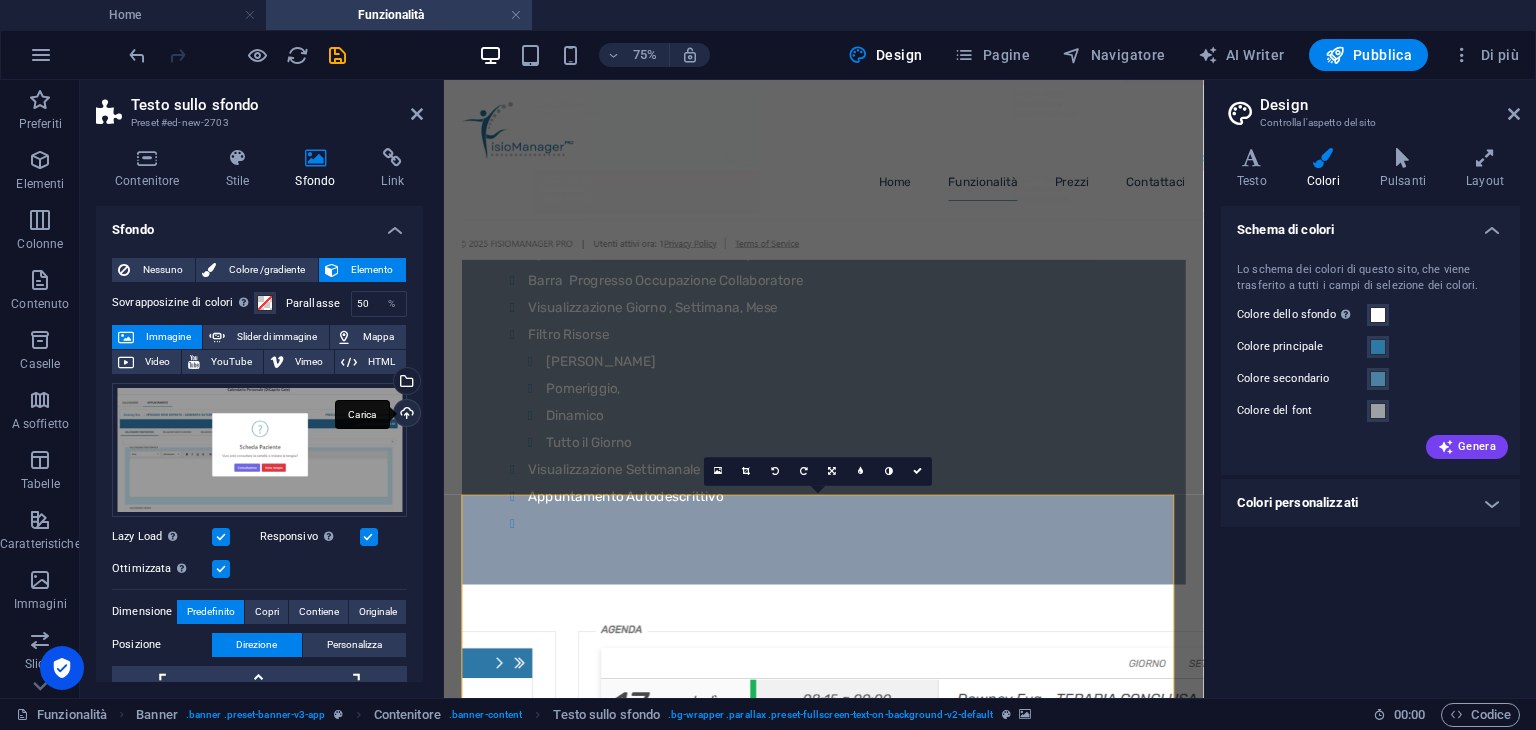 click on "Carica" at bounding box center [405, 415] 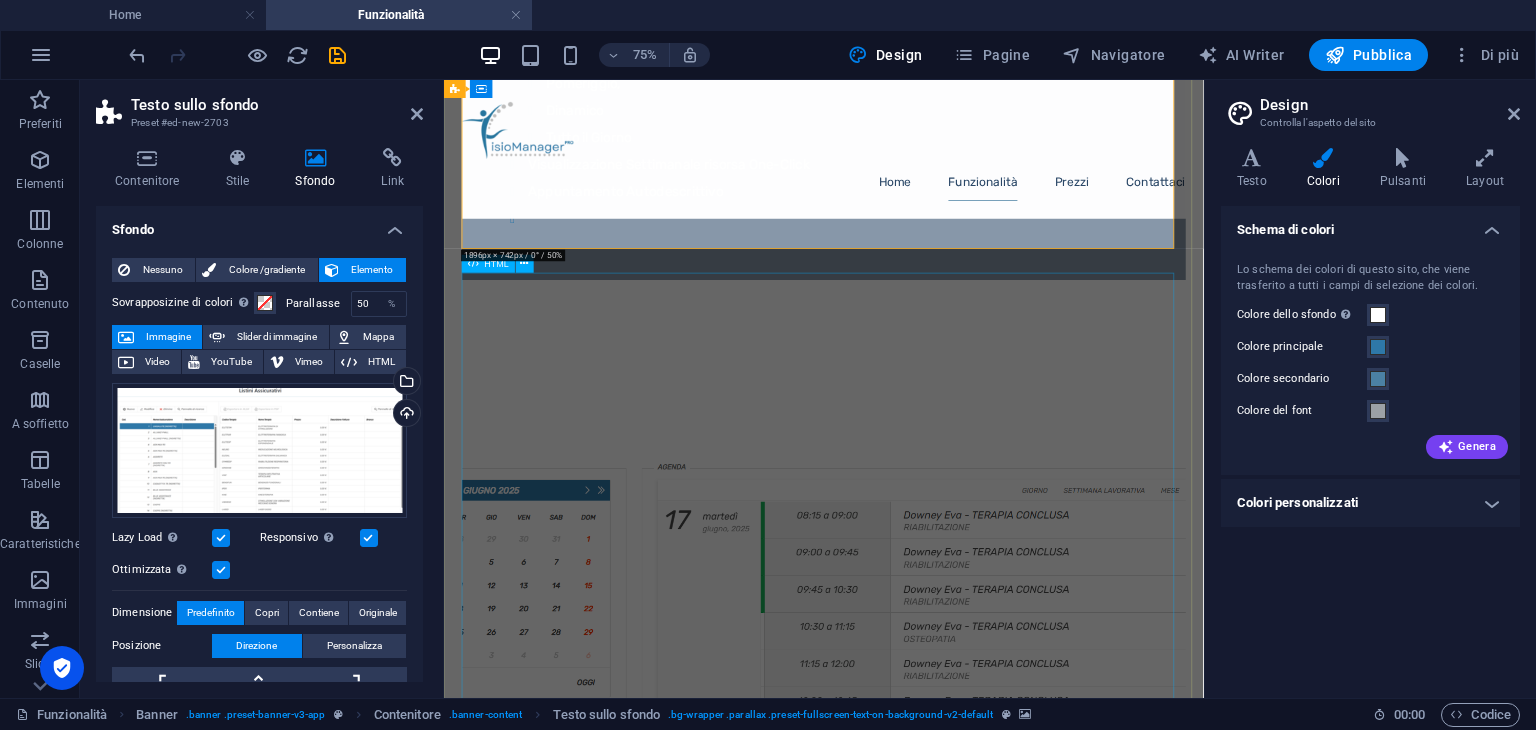 scroll, scrollTop: 2705, scrollLeft: 0, axis: vertical 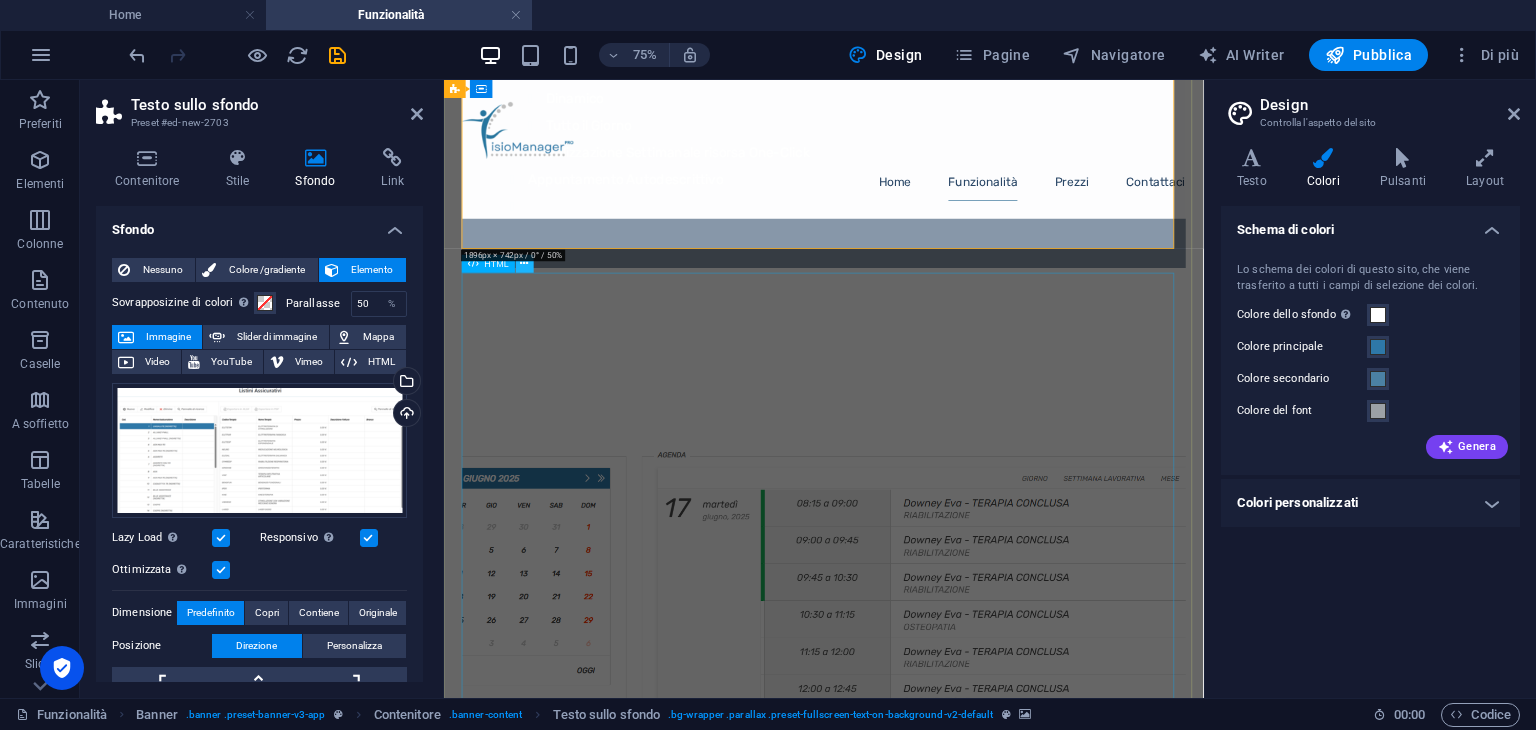 click at bounding box center (525, 264) 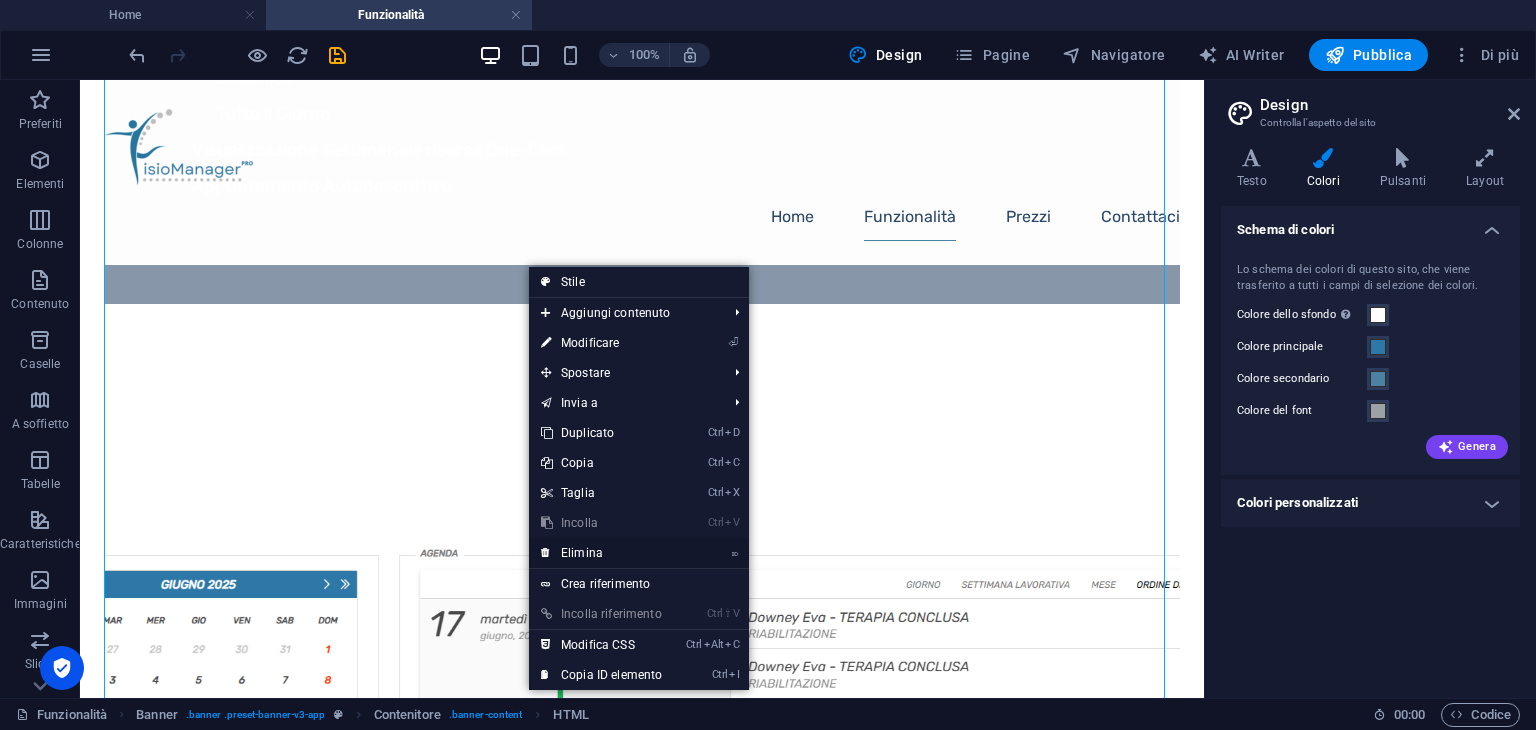 click on "⌦  Elimina" at bounding box center (601, 553) 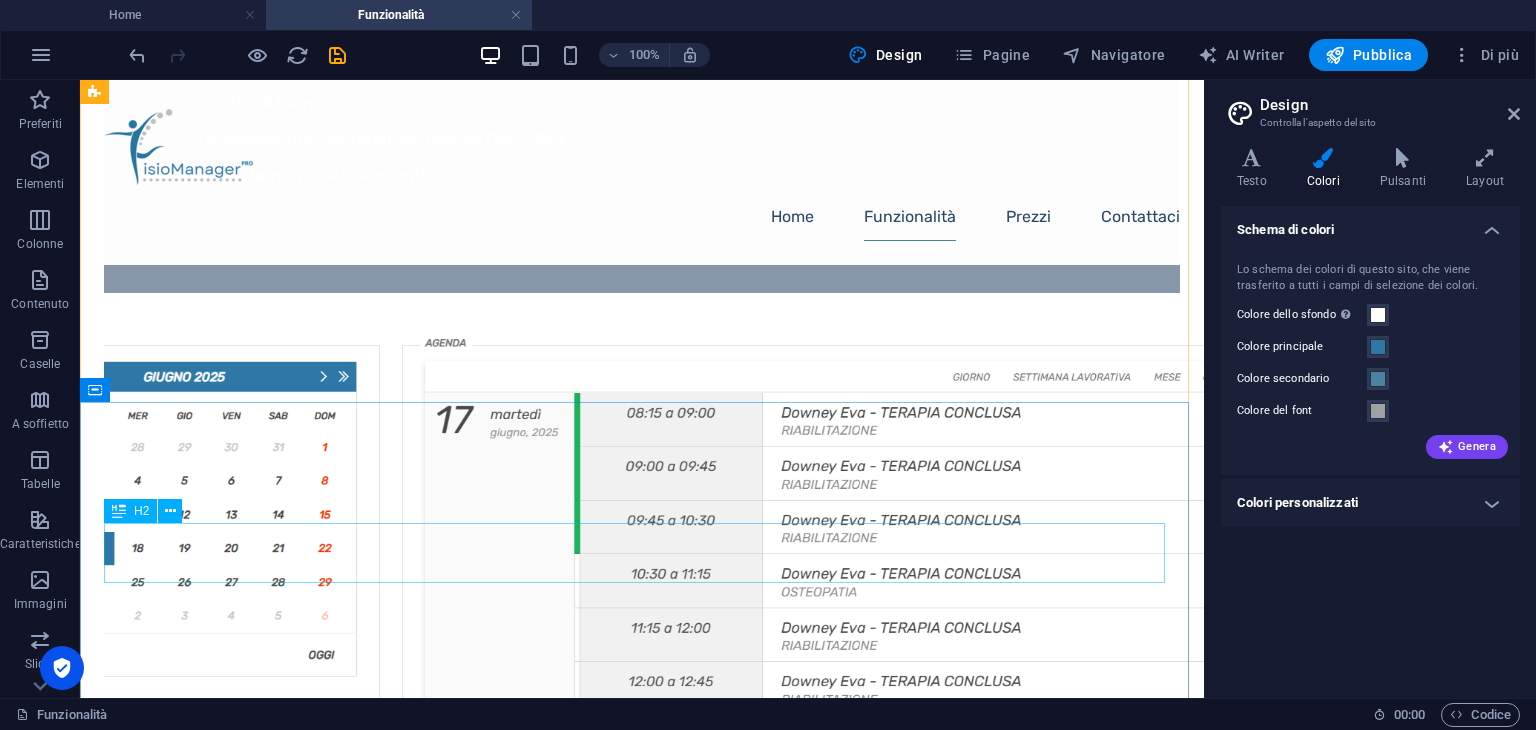 scroll, scrollTop: 2405, scrollLeft: 0, axis: vertical 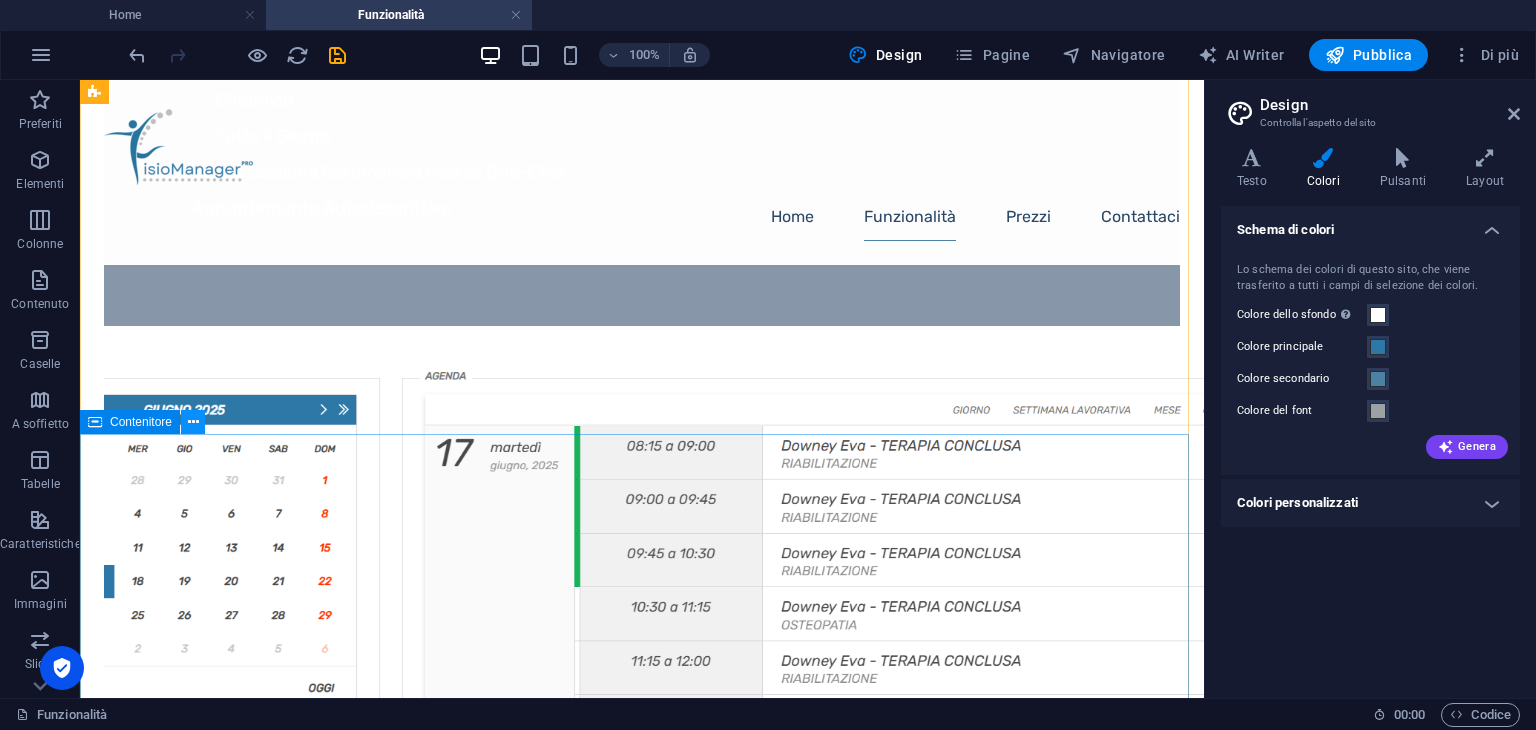 click at bounding box center (193, 422) 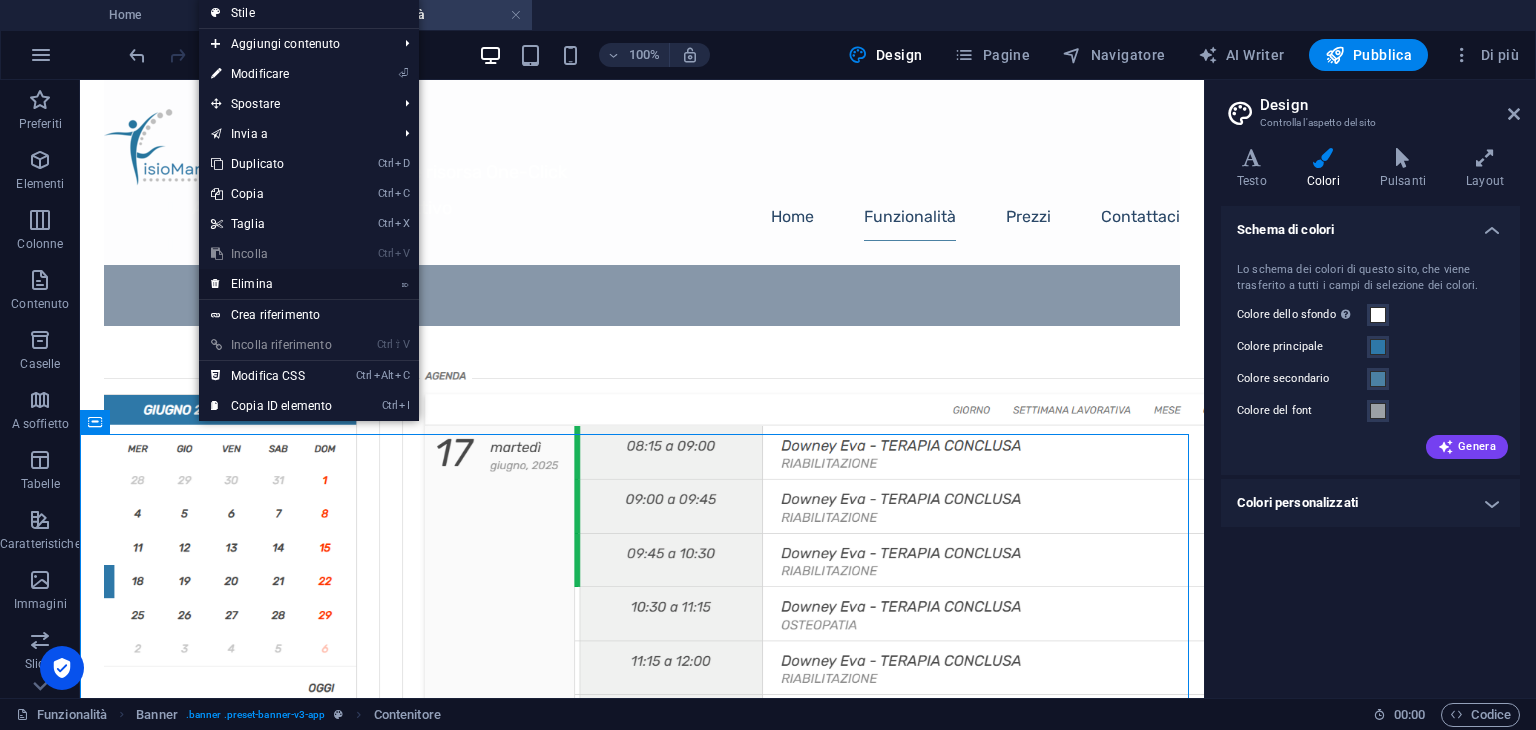 click on "⌦  Elimina" at bounding box center [271, 284] 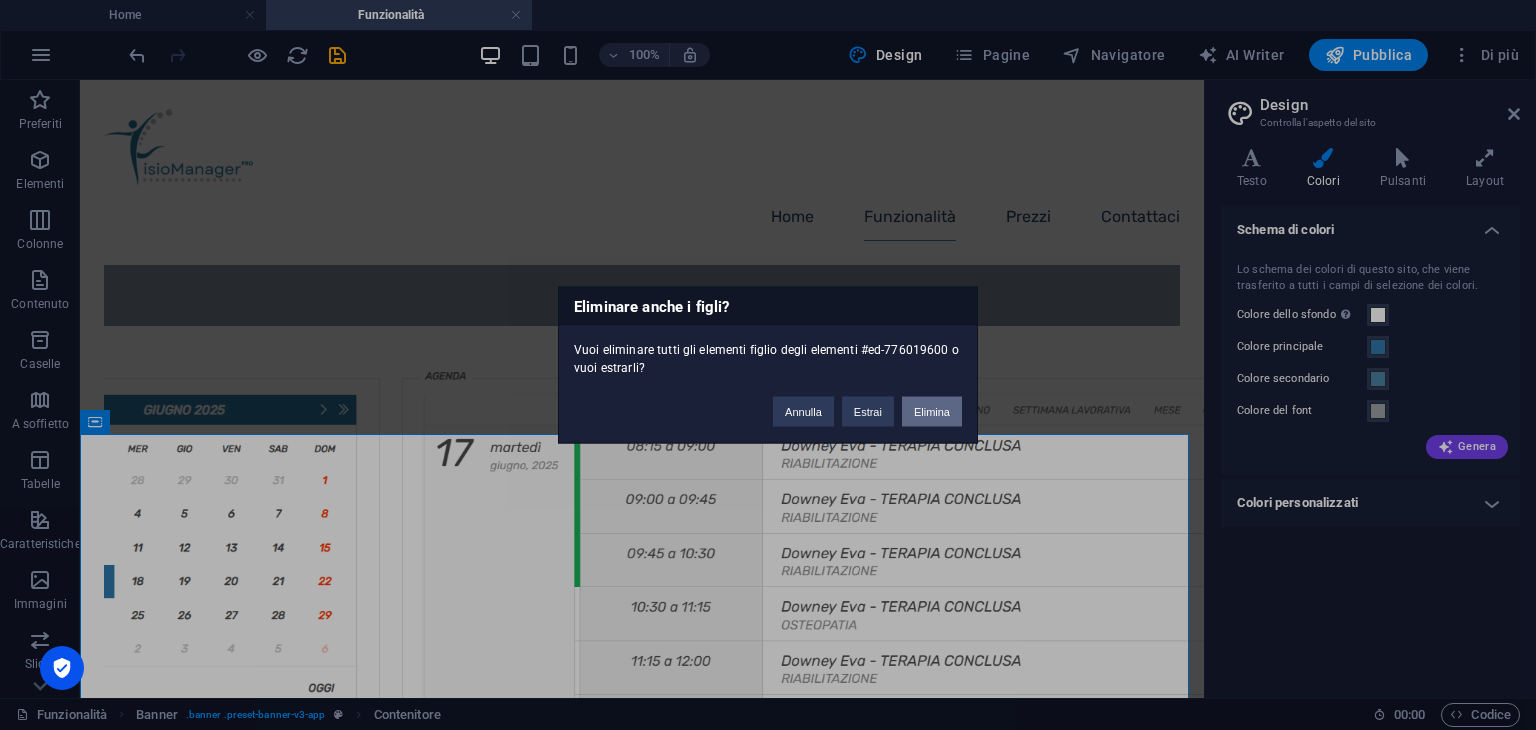 click on "Elimina" at bounding box center [932, 412] 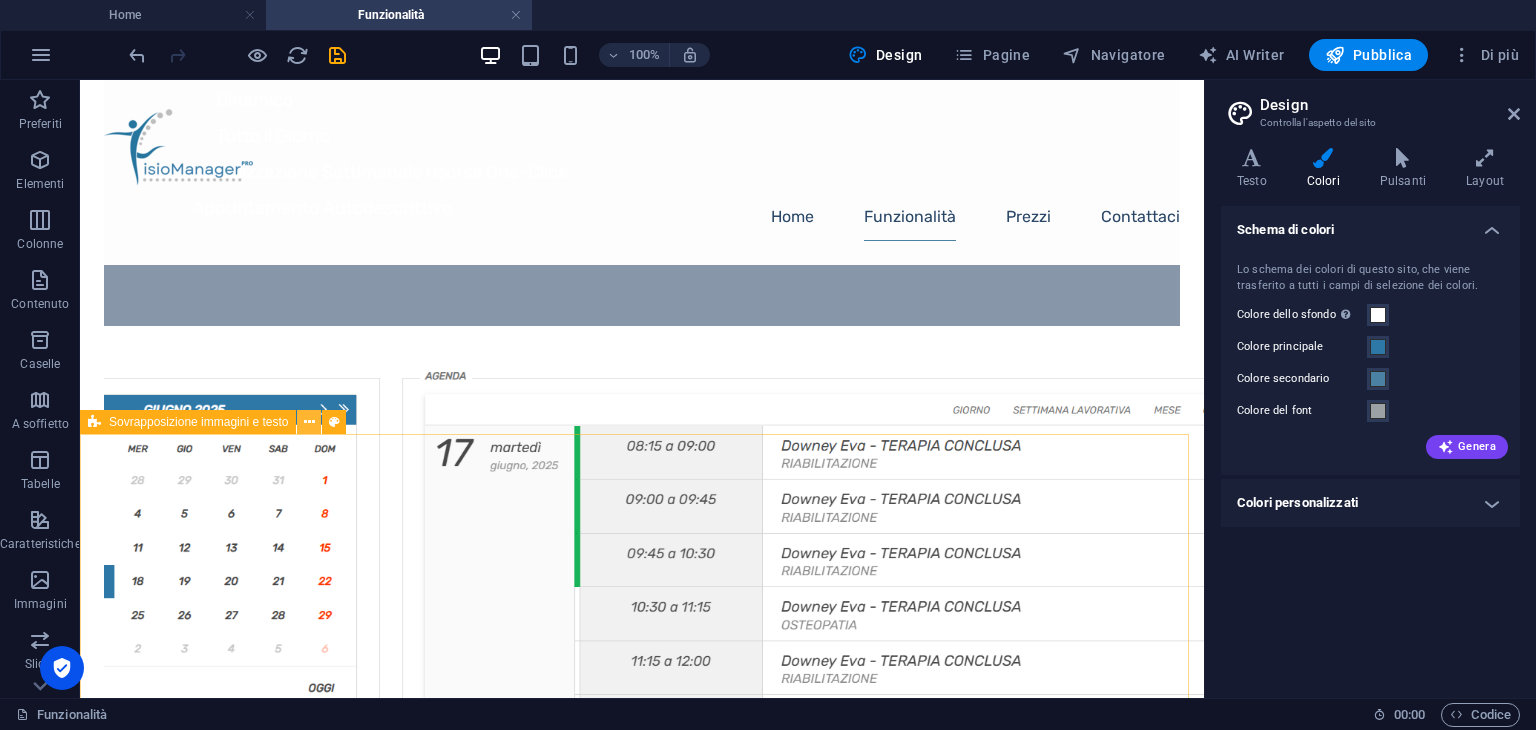 click at bounding box center [309, 422] 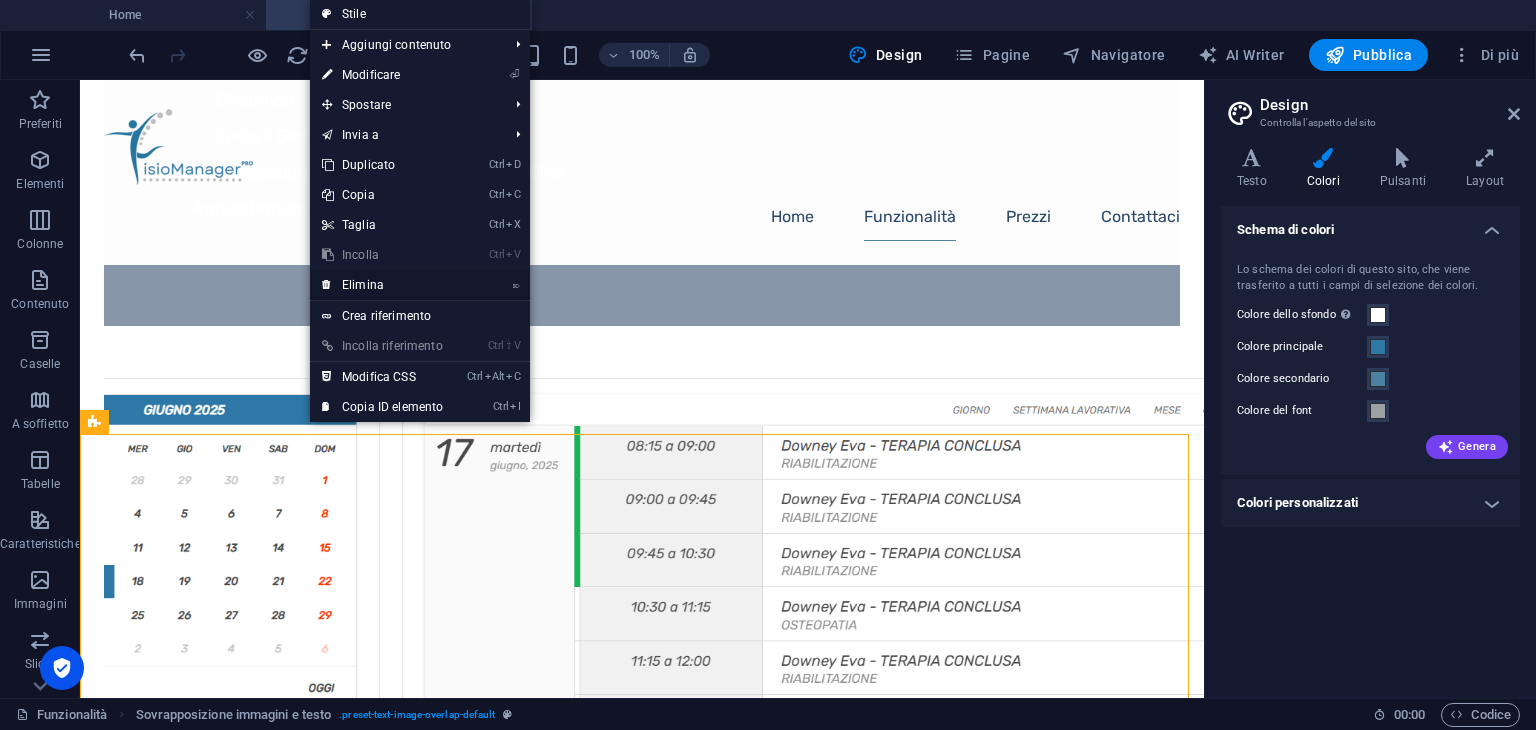 click on "⌦  Elimina" at bounding box center (382, 285) 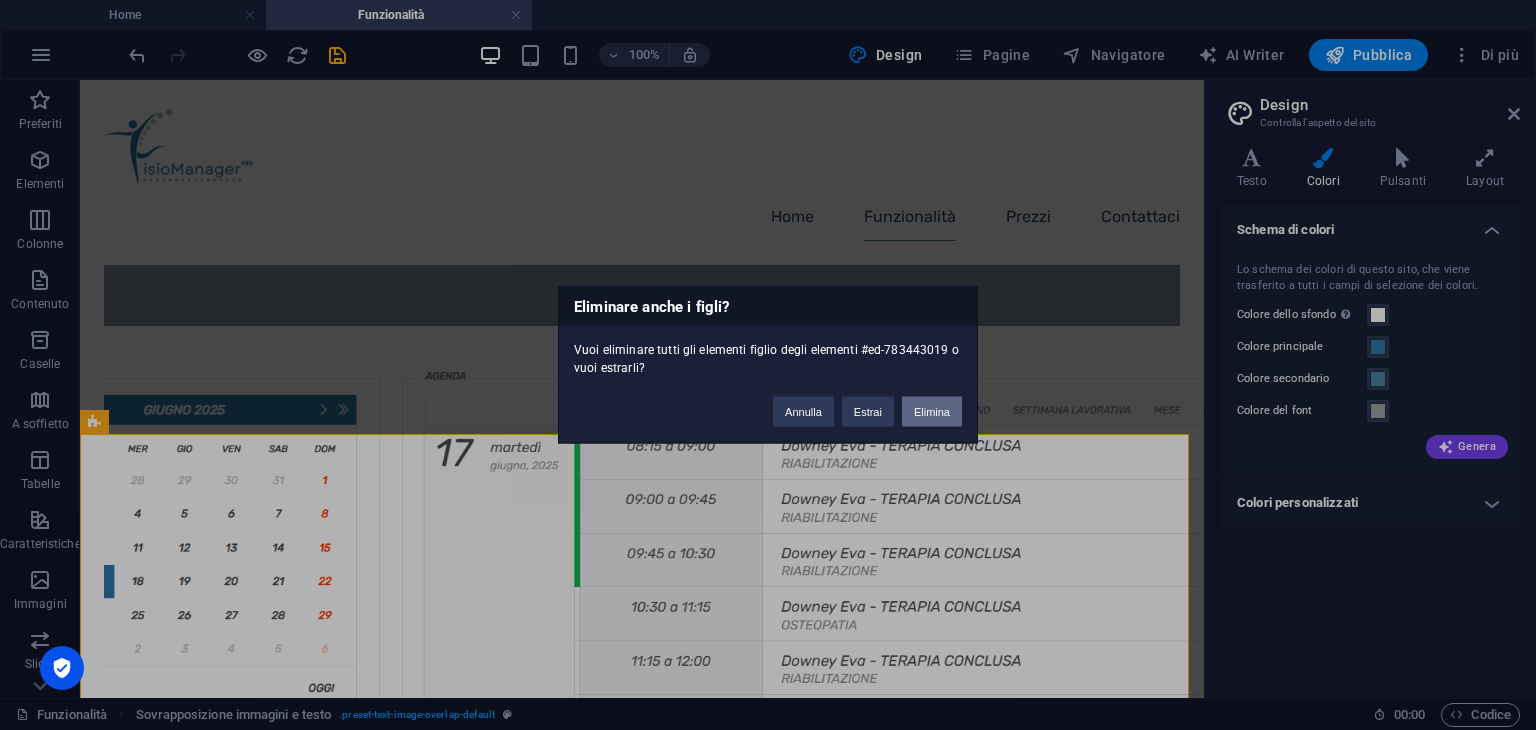 click on "Elimina" at bounding box center [932, 412] 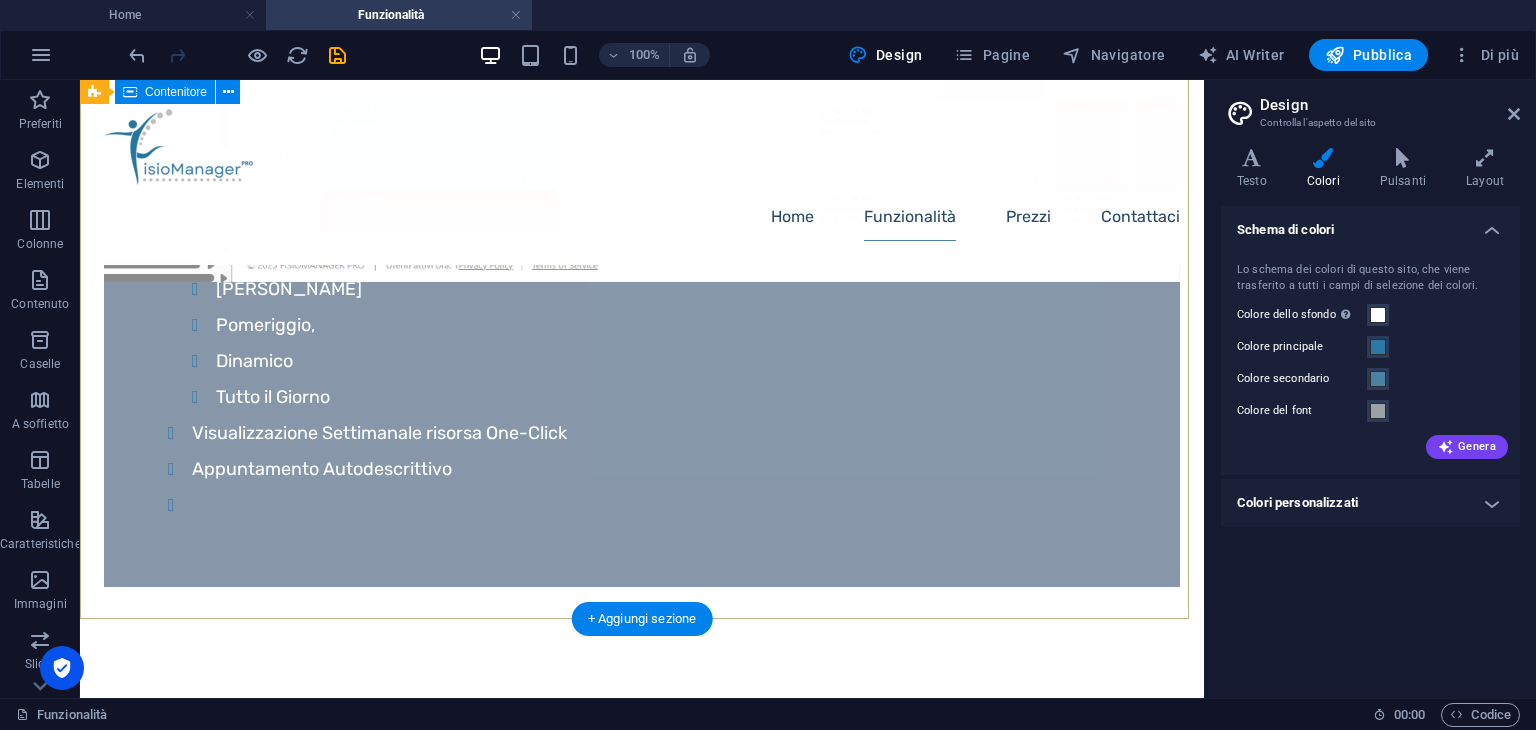 scroll, scrollTop: 2100, scrollLeft: 0, axis: vertical 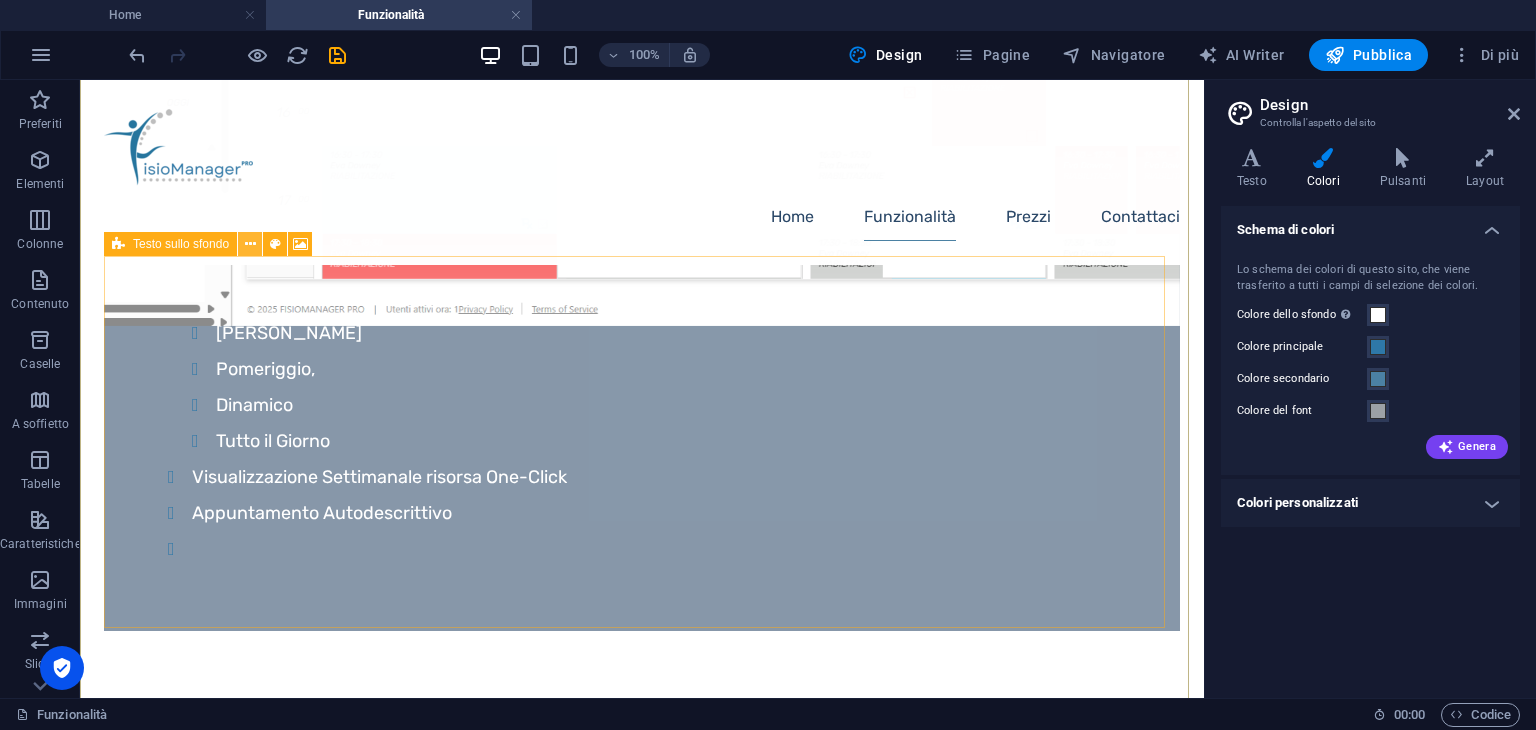 click at bounding box center [250, 244] 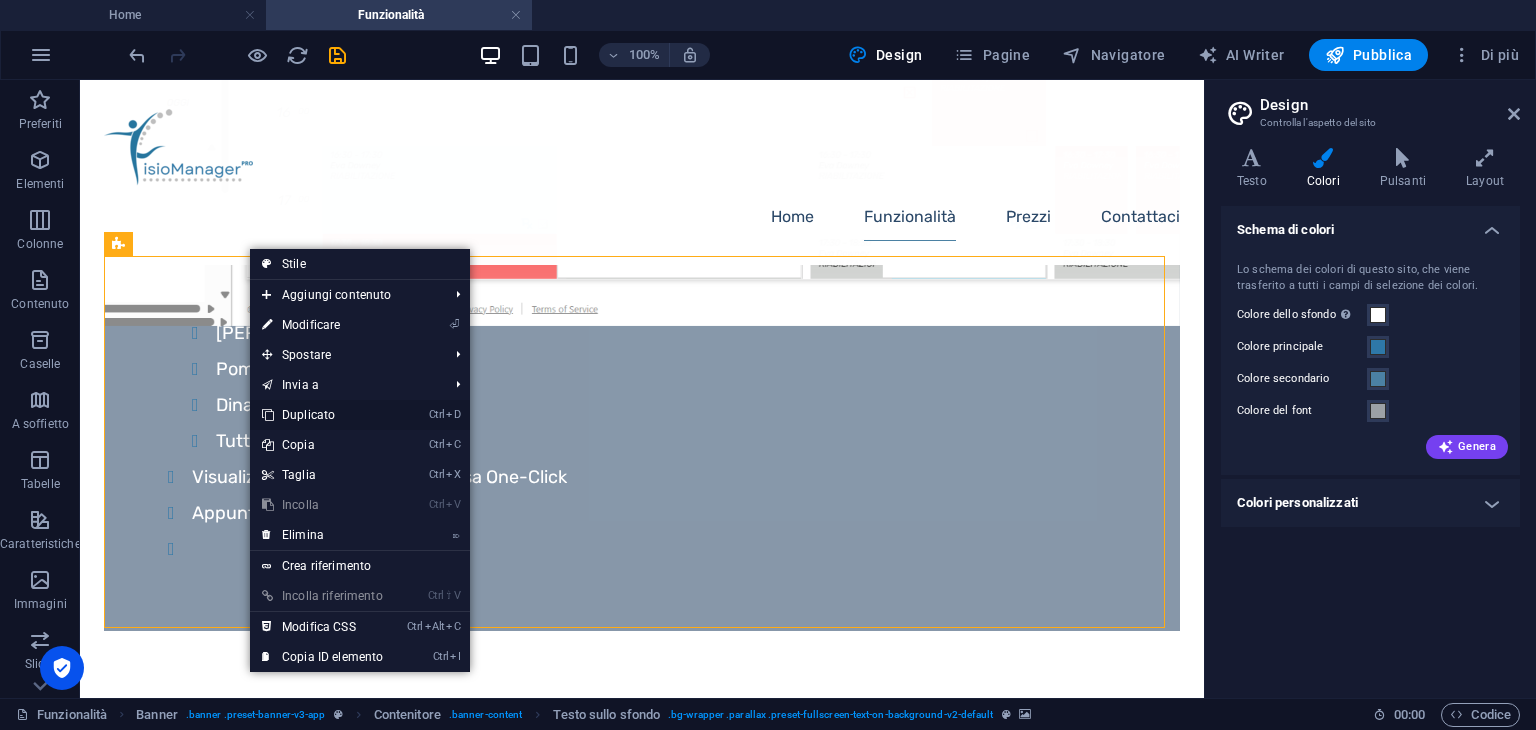 click on "Ctrl D  Duplicato" at bounding box center (322, 415) 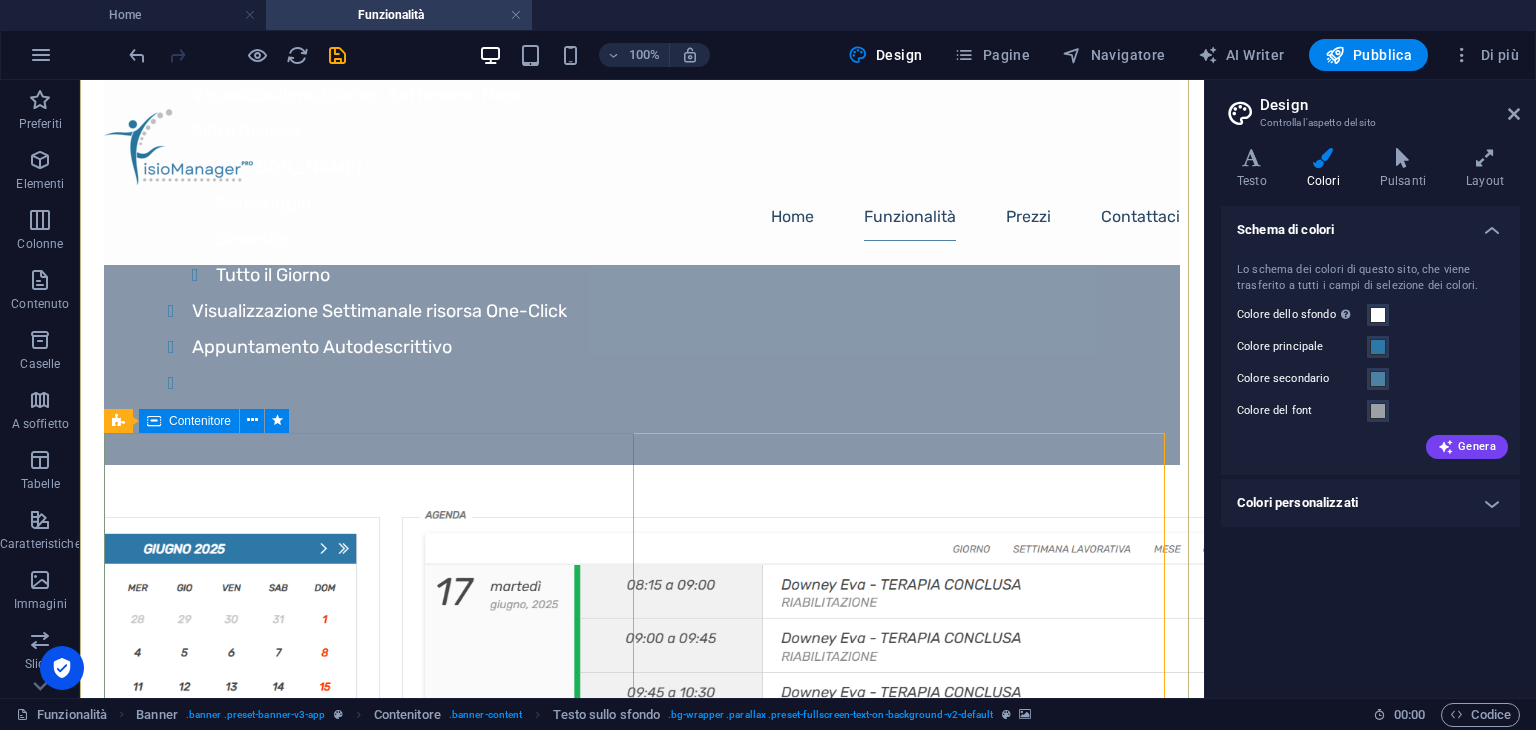 scroll, scrollTop: 2300, scrollLeft: 0, axis: vertical 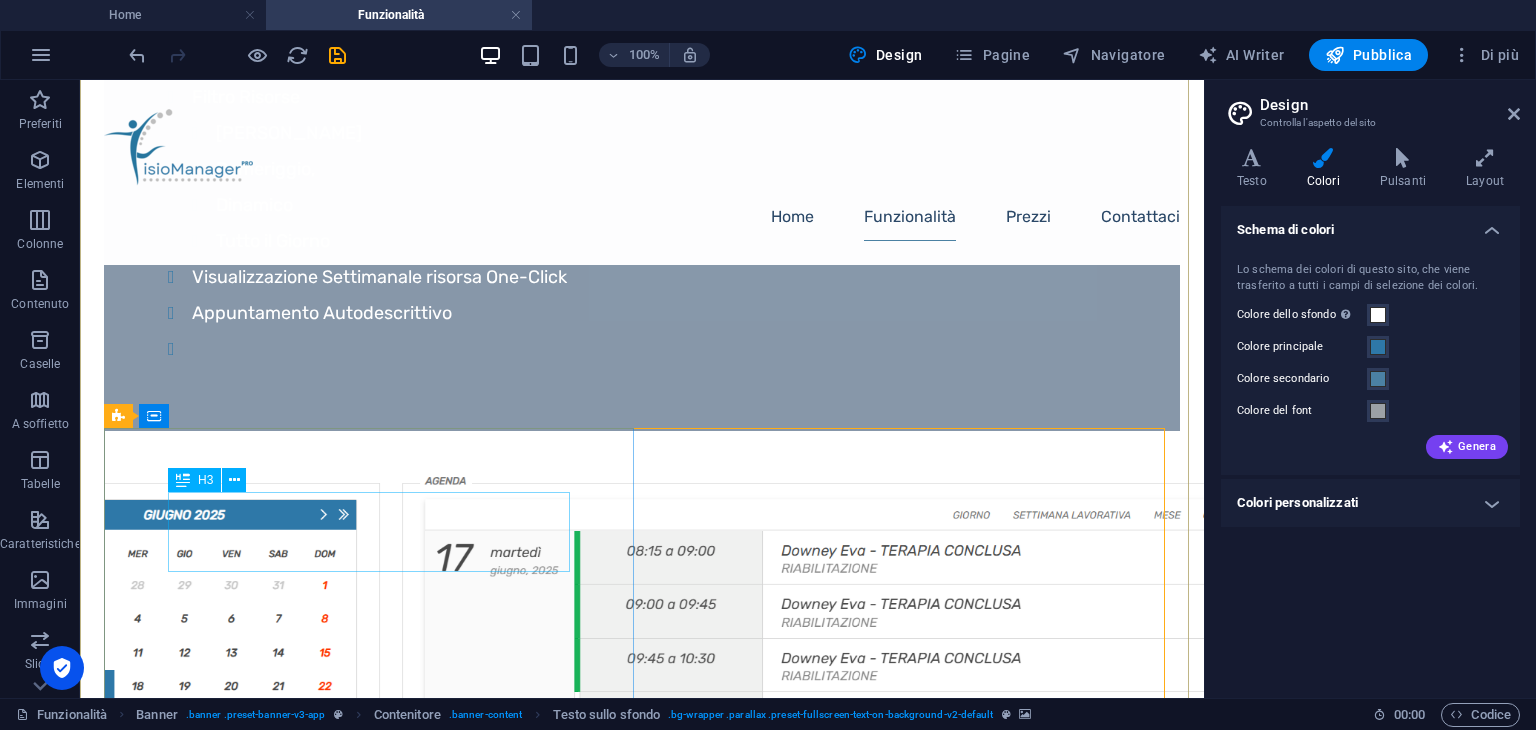 click on "Gestione Assicurazioni" at bounding box center (642, 3755) 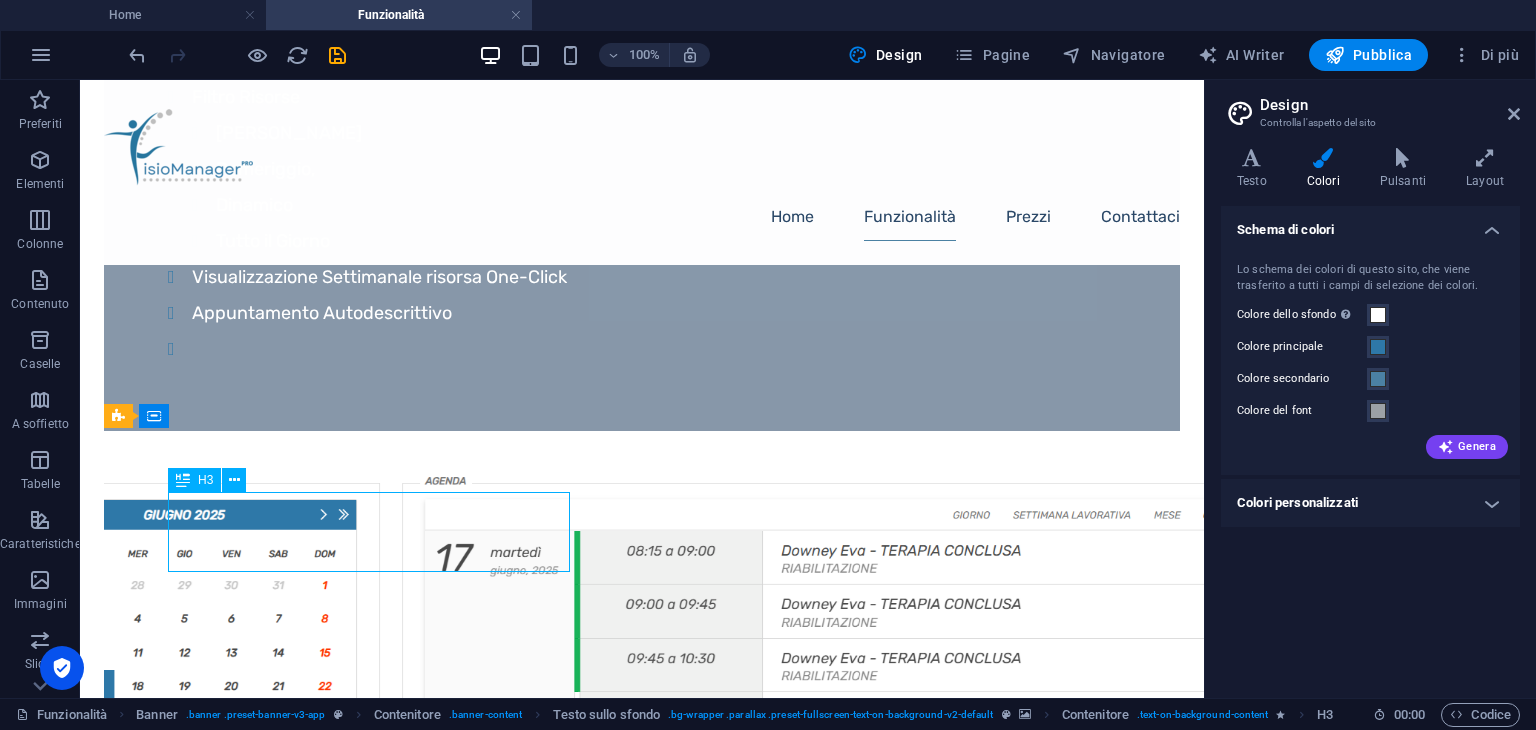 click on "Gestione Assicurazioni" at bounding box center (642, 3755) 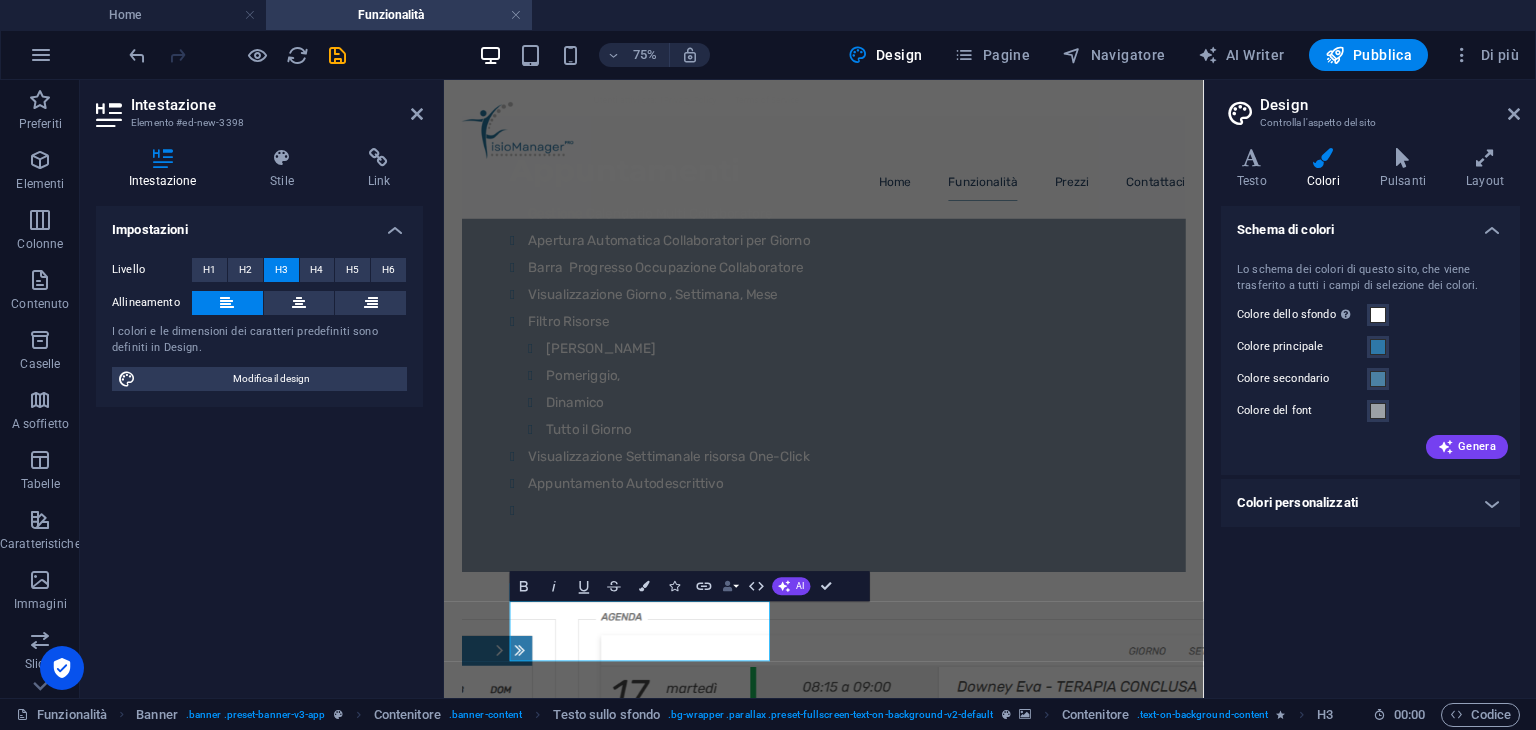 type 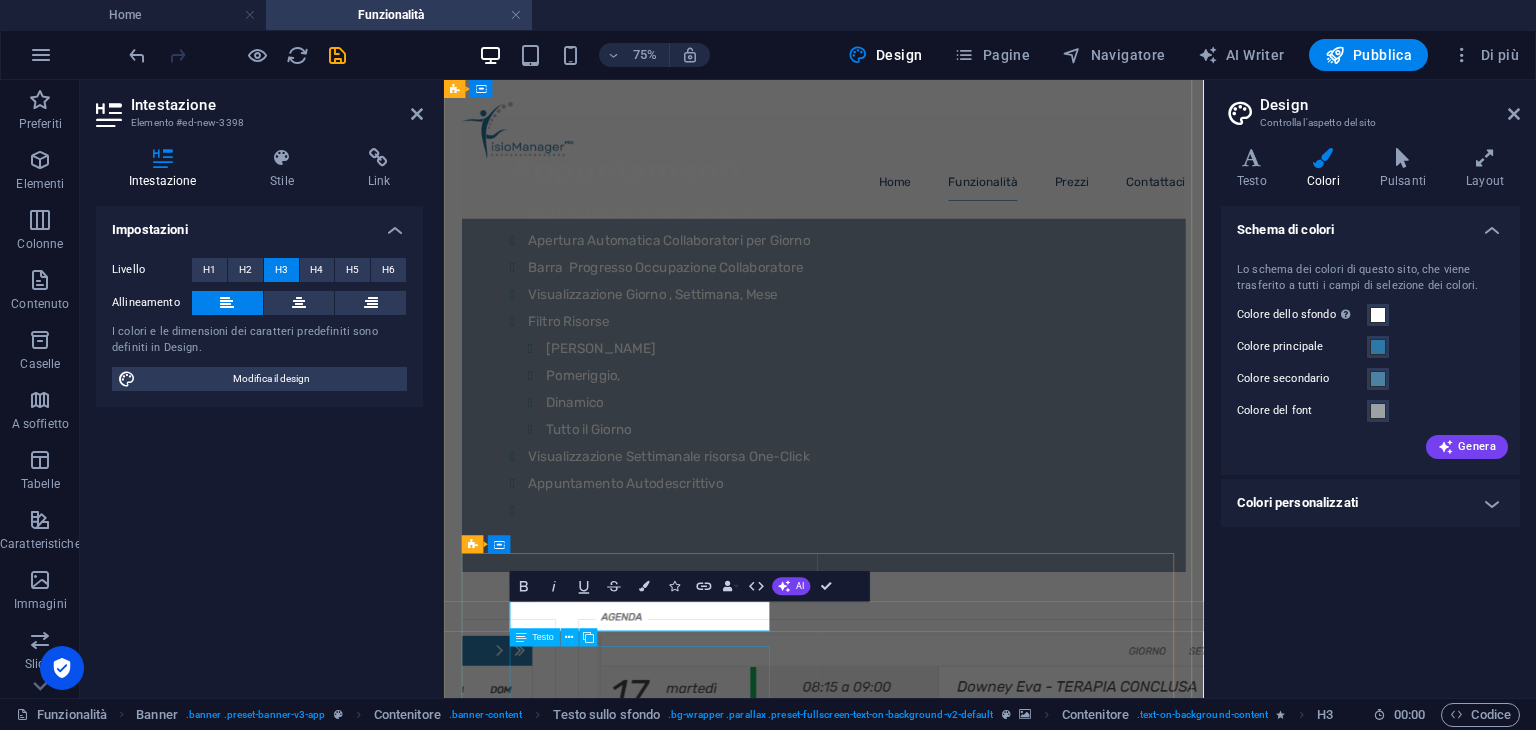 click on "Listini Assicurativi Gestione Pratiche Assicurative Gestione Franchigie Elenco Pratiche Assicurative" at bounding box center (950, 4208) 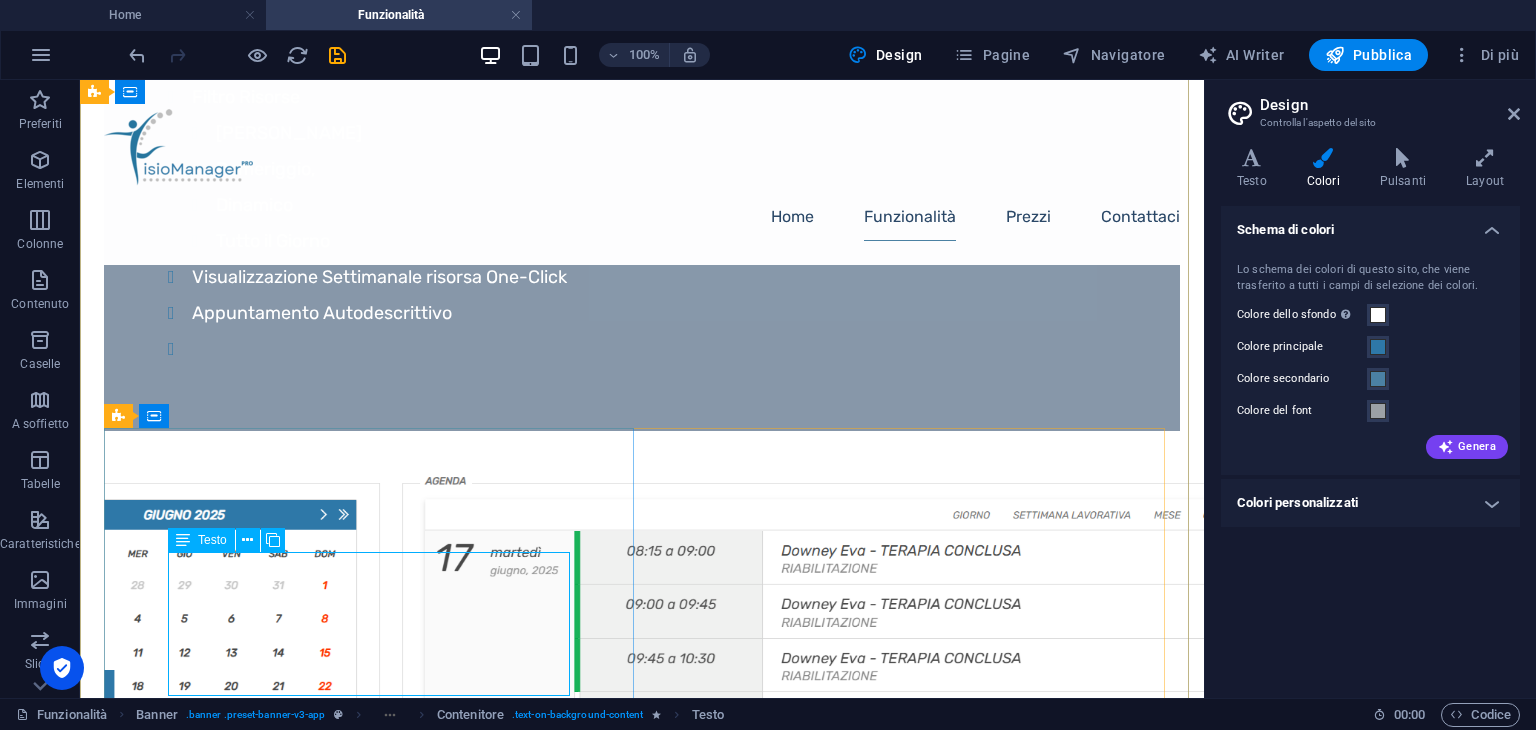 click on "Listini Assicurativi Gestione Pratiche Assicurative Gestione Franchigie Elenco Pratiche Assicurative" at bounding box center [642, 3847] 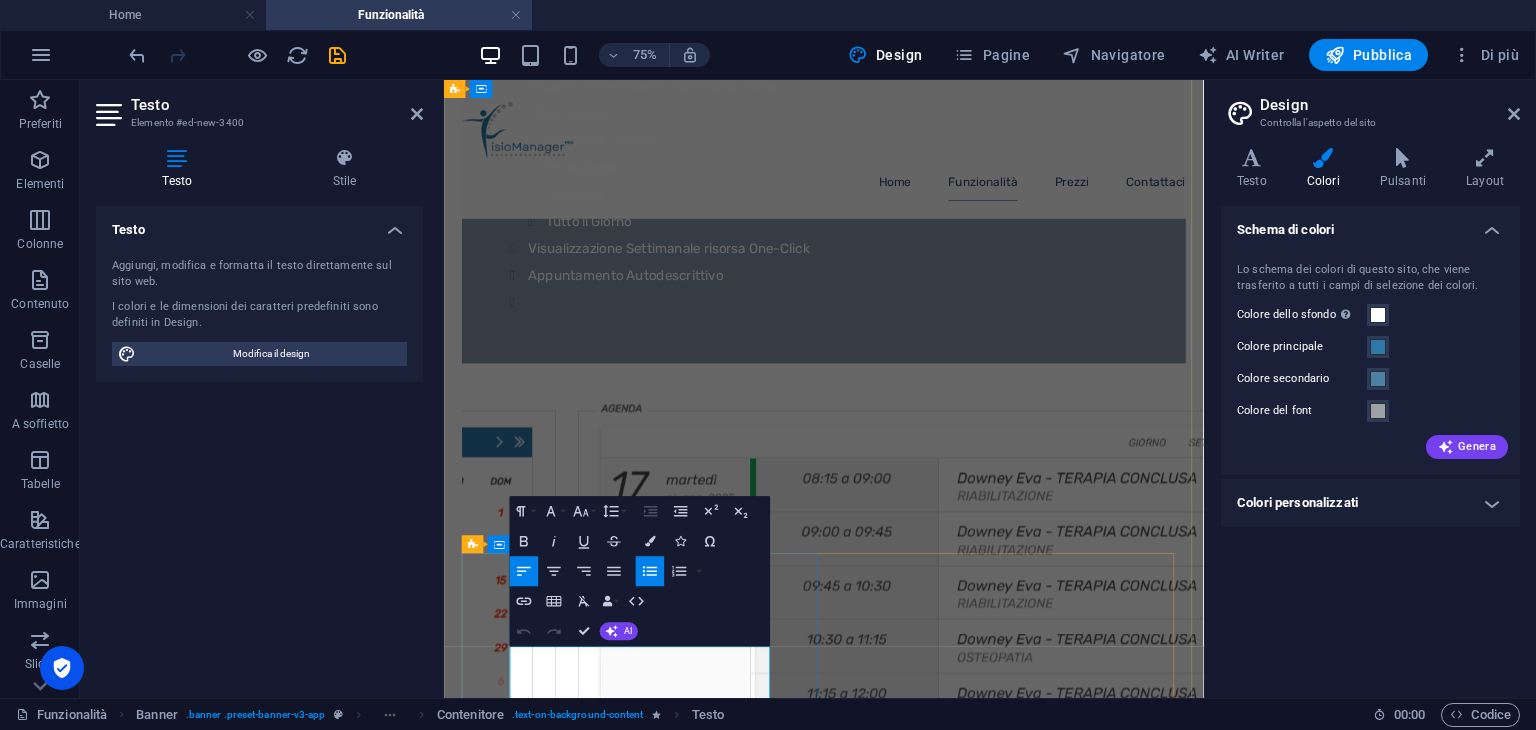 drag, startPoint x: 555, startPoint y: 852, endPoint x: 733, endPoint y: 858, distance: 178.10109 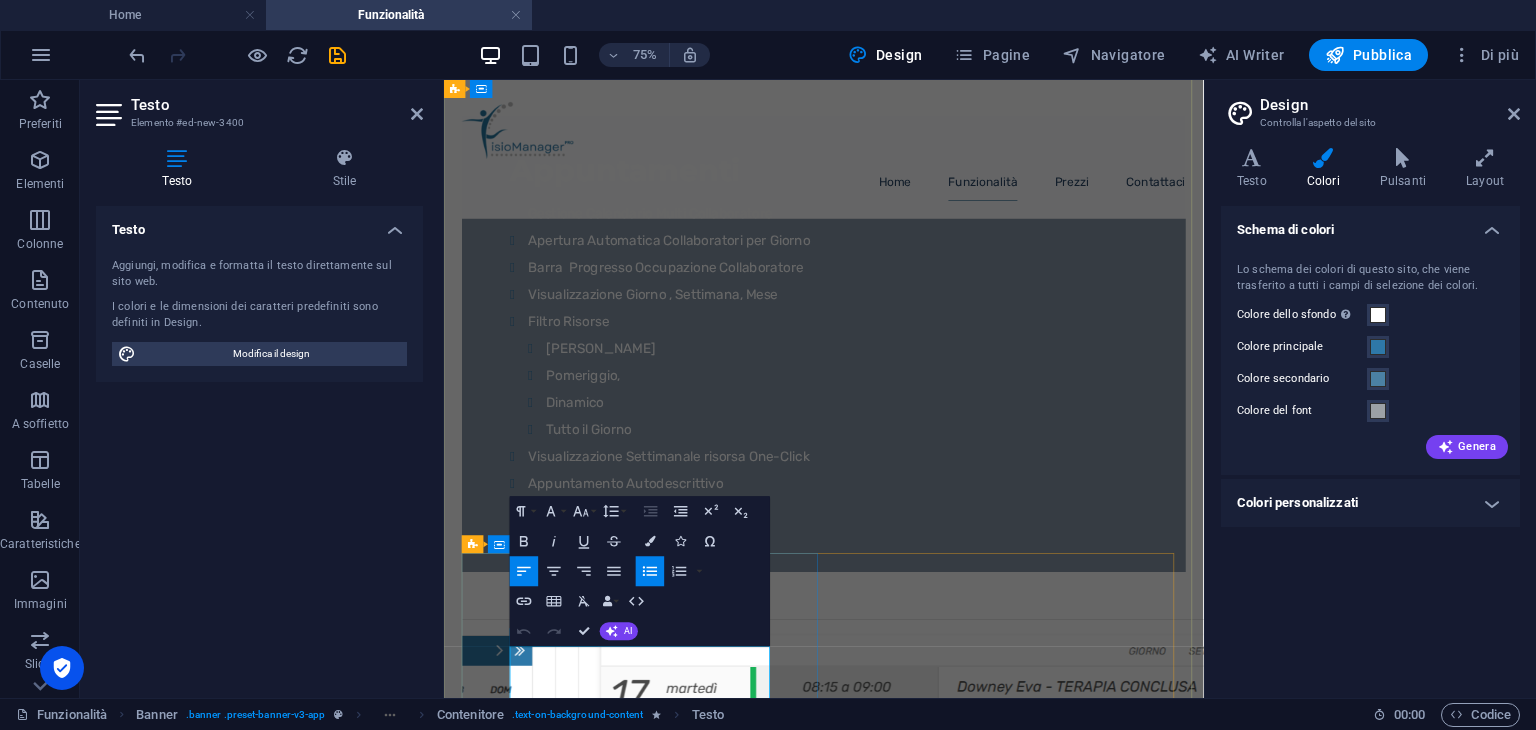 type 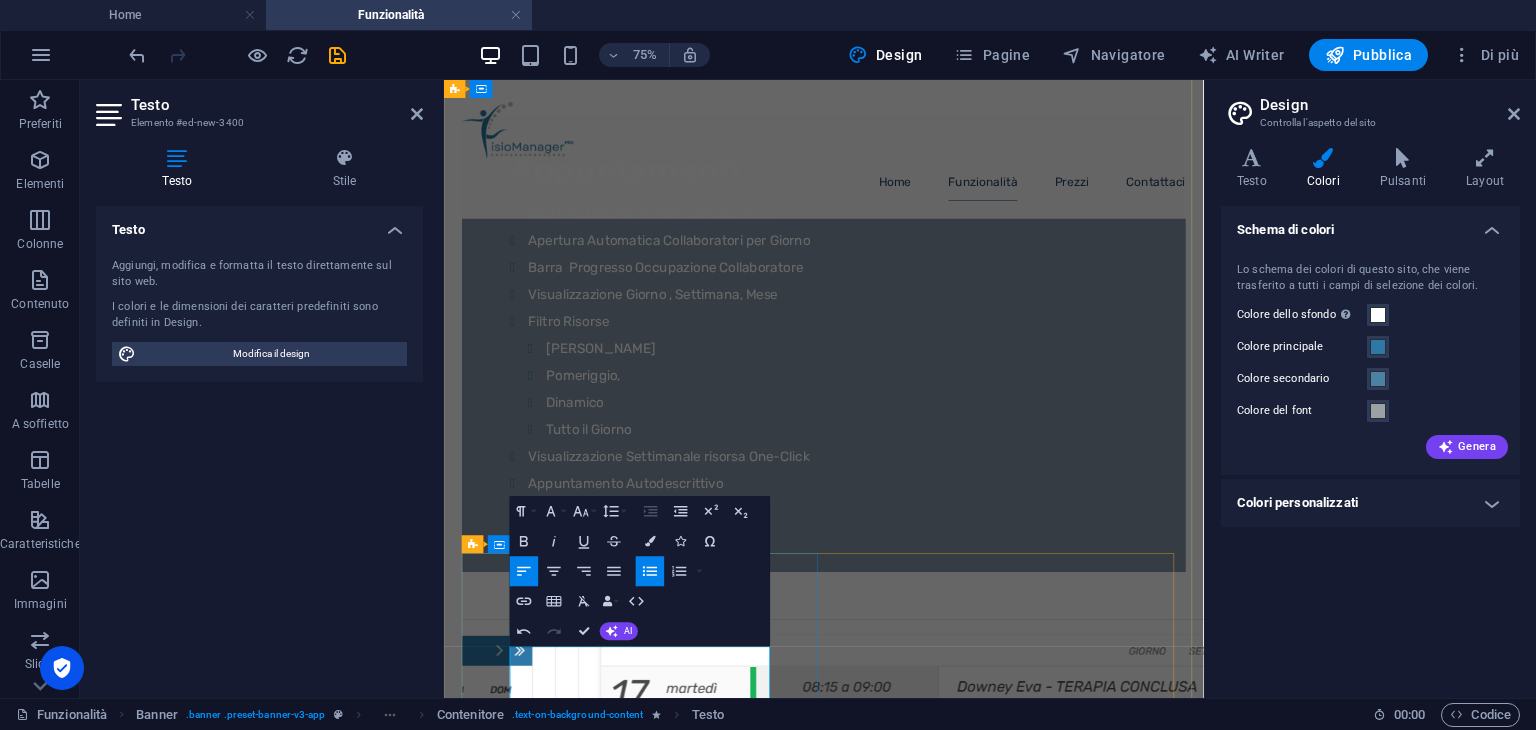 drag, startPoint x: 557, startPoint y: 882, endPoint x: 811, endPoint y: 882, distance: 254 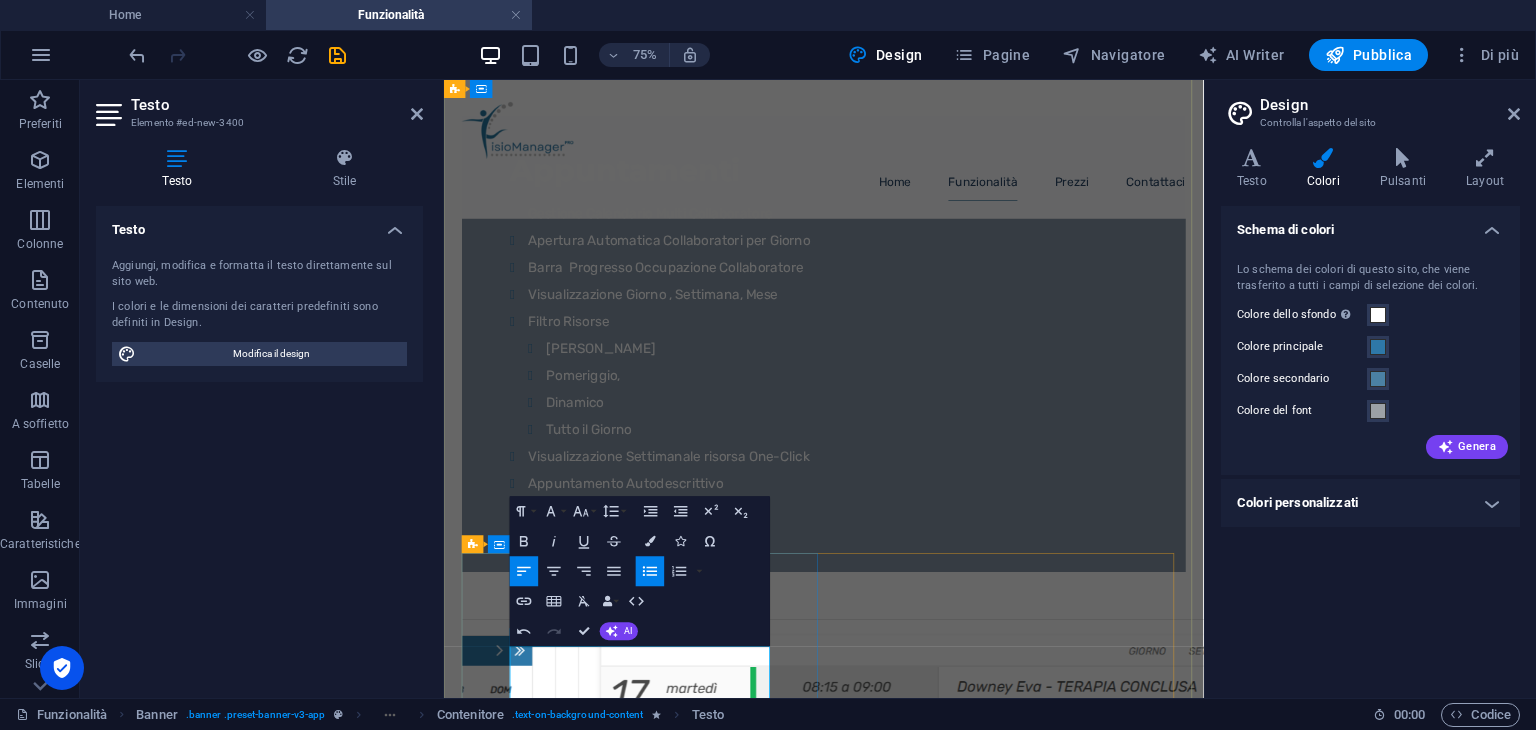 click on "Invio Reminder Appuntamenti" at bounding box center [962, 4154] 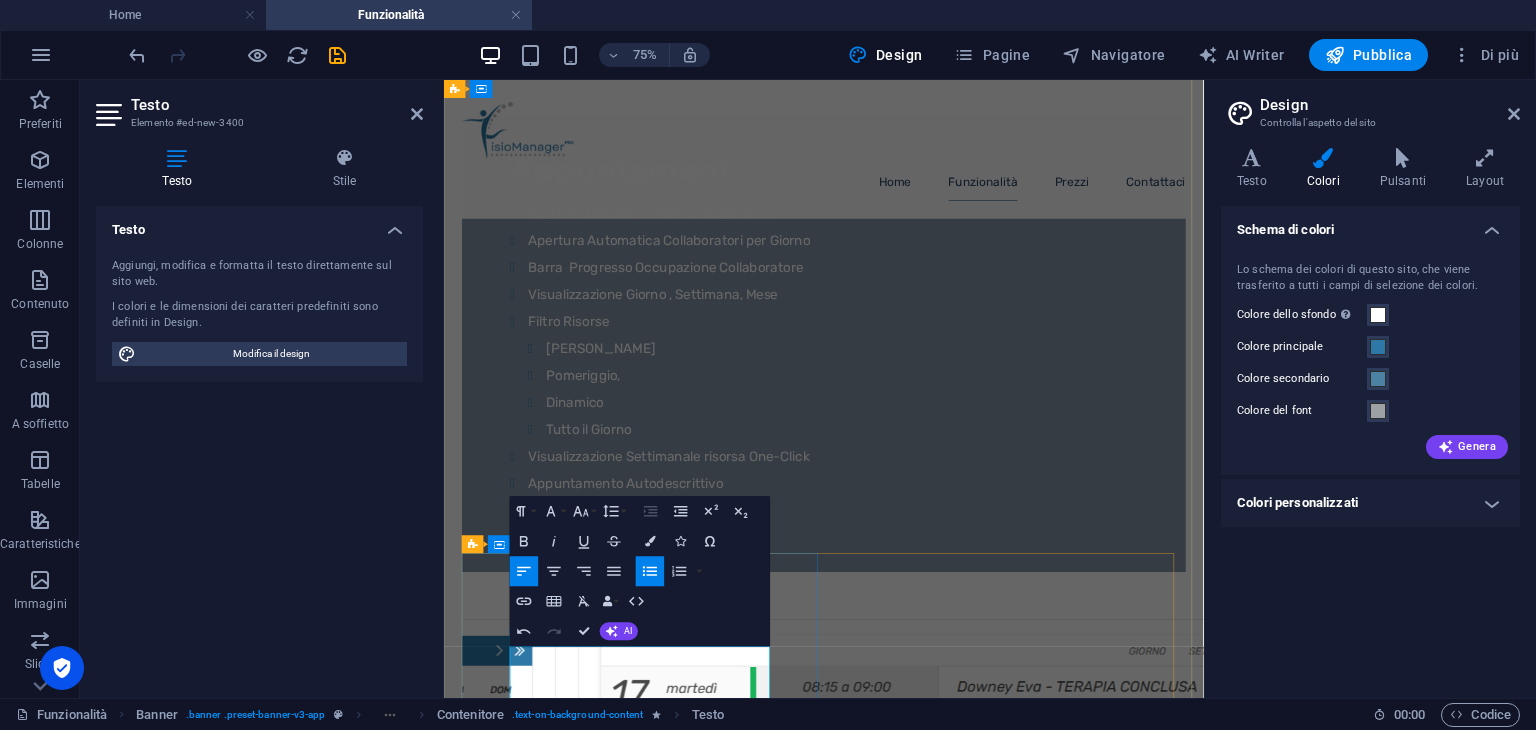 click on "Gestione Pratiche Assicurative" at bounding box center [962, 4190] 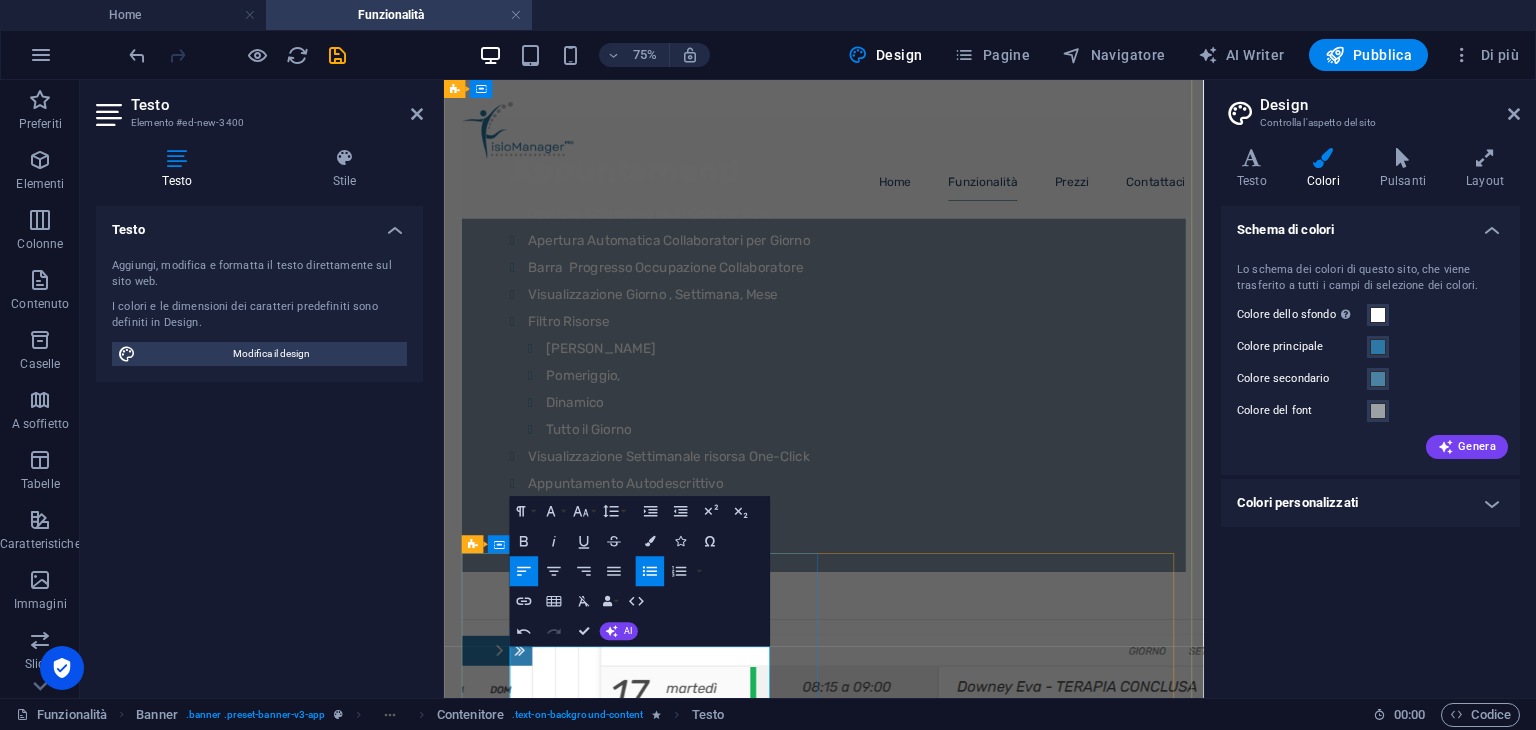 click on "Gestione Pratiche Assicurative" at bounding box center (962, 4190) 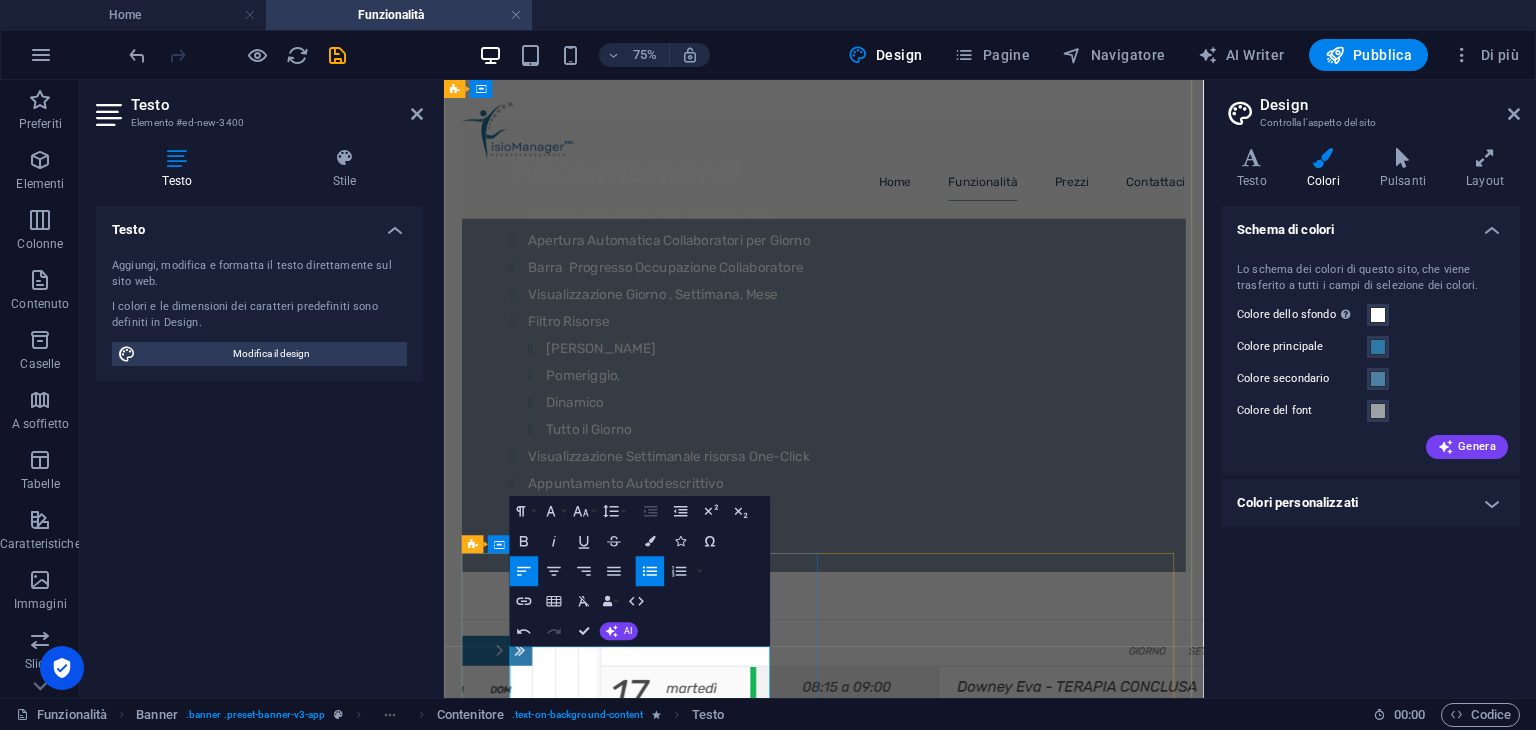 click on "Invio SMS Reminder Appuntamenti" at bounding box center (962, 4154) 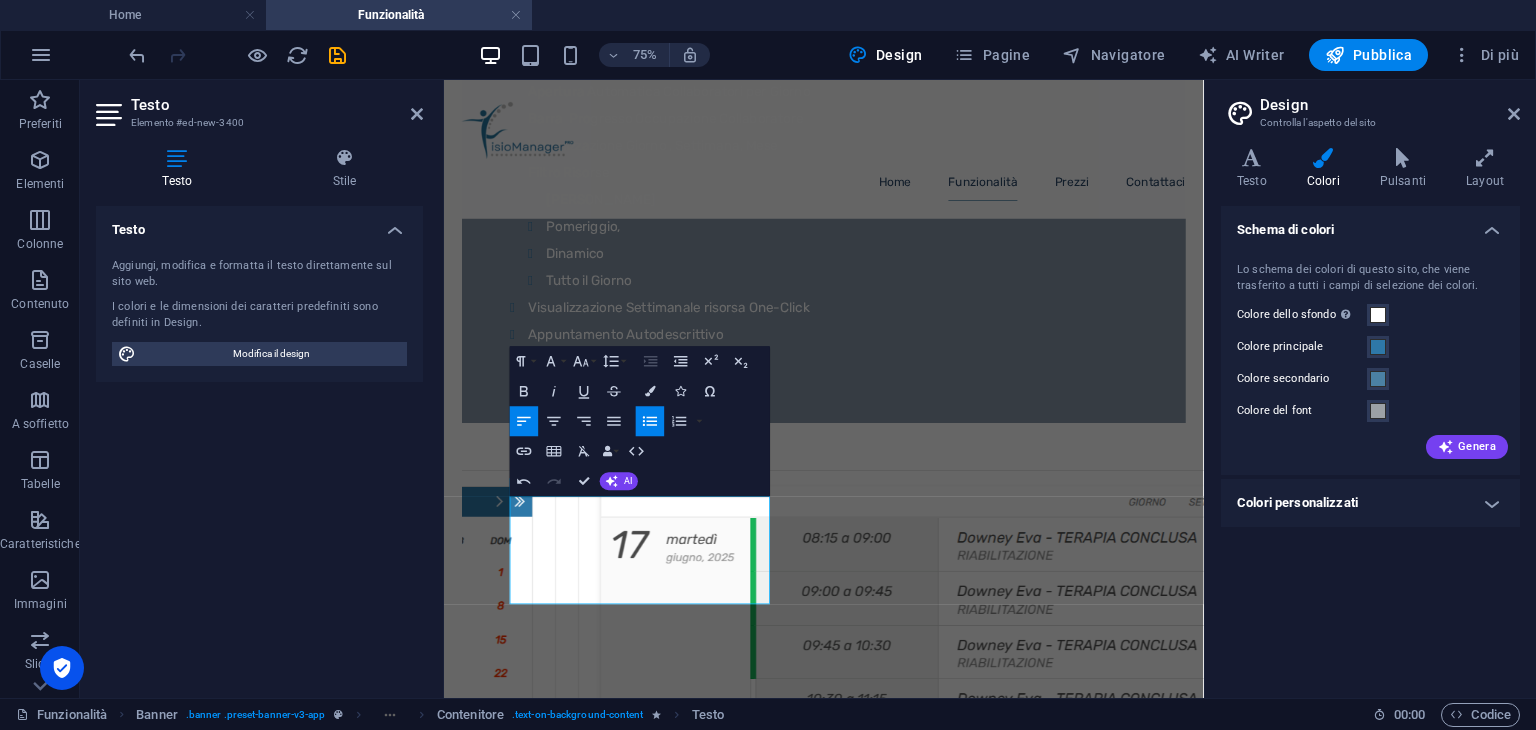 scroll, scrollTop: 2500, scrollLeft: 0, axis: vertical 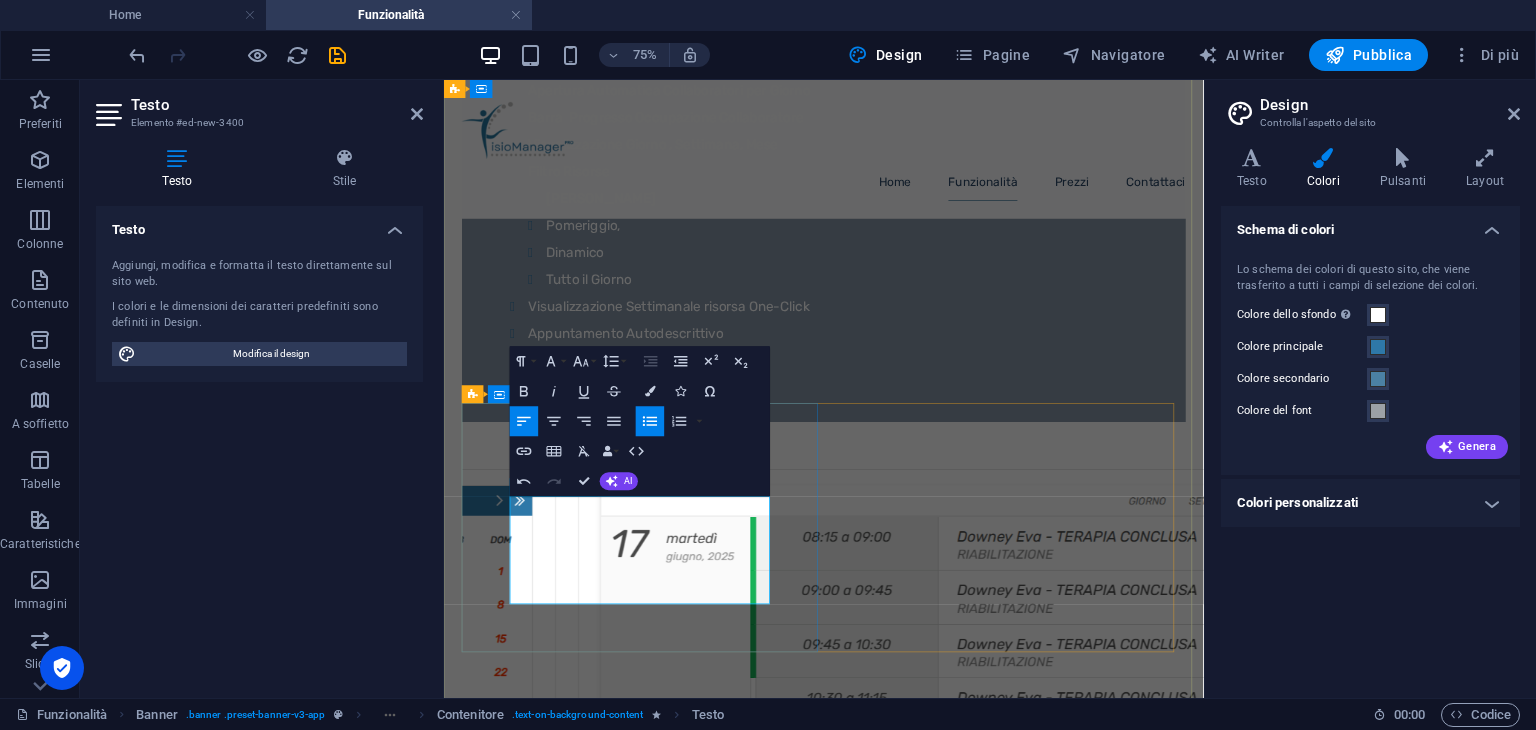 drag, startPoint x: 557, startPoint y: 727, endPoint x: 721, endPoint y: 726, distance: 164.00305 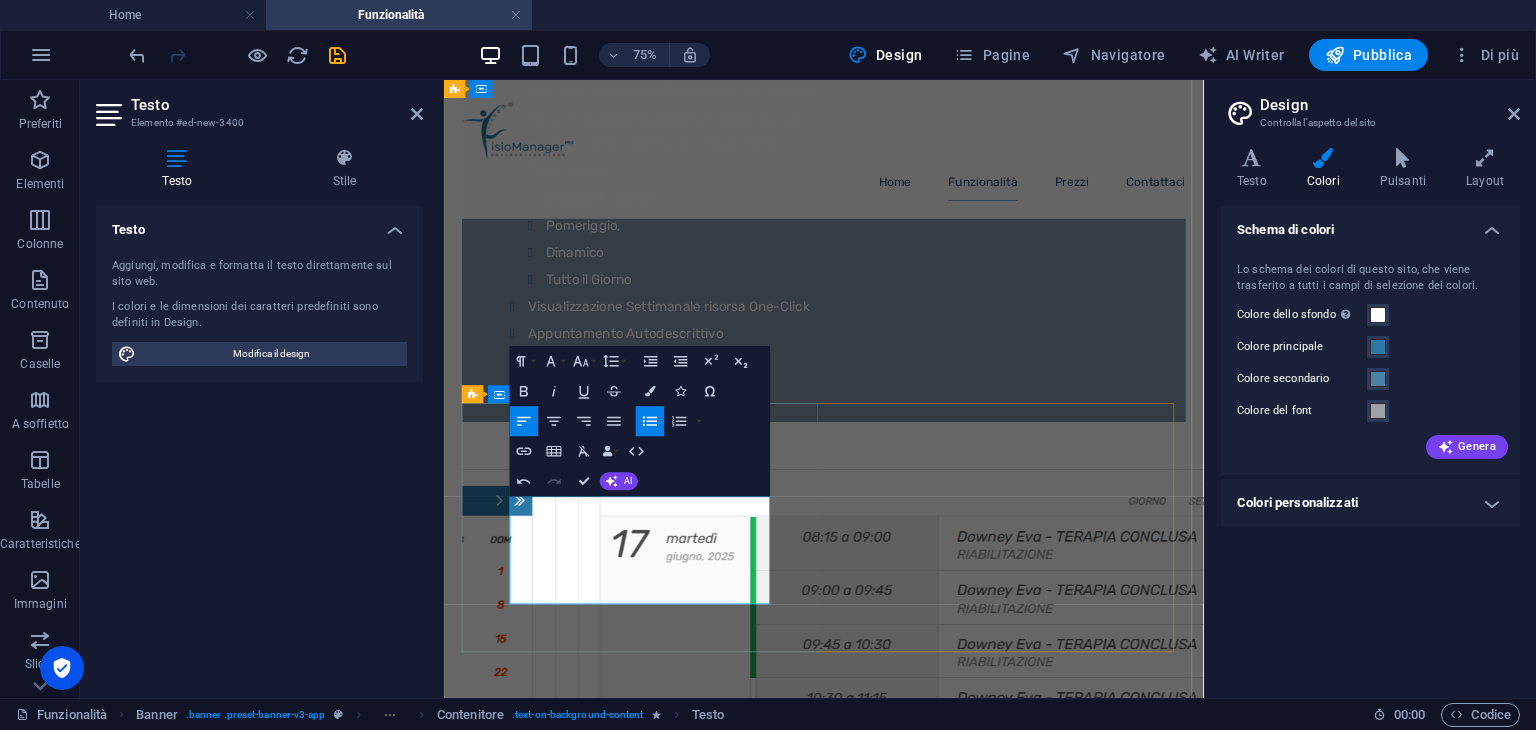 drag, startPoint x: 558, startPoint y: 759, endPoint x: 798, endPoint y: 752, distance: 240.10207 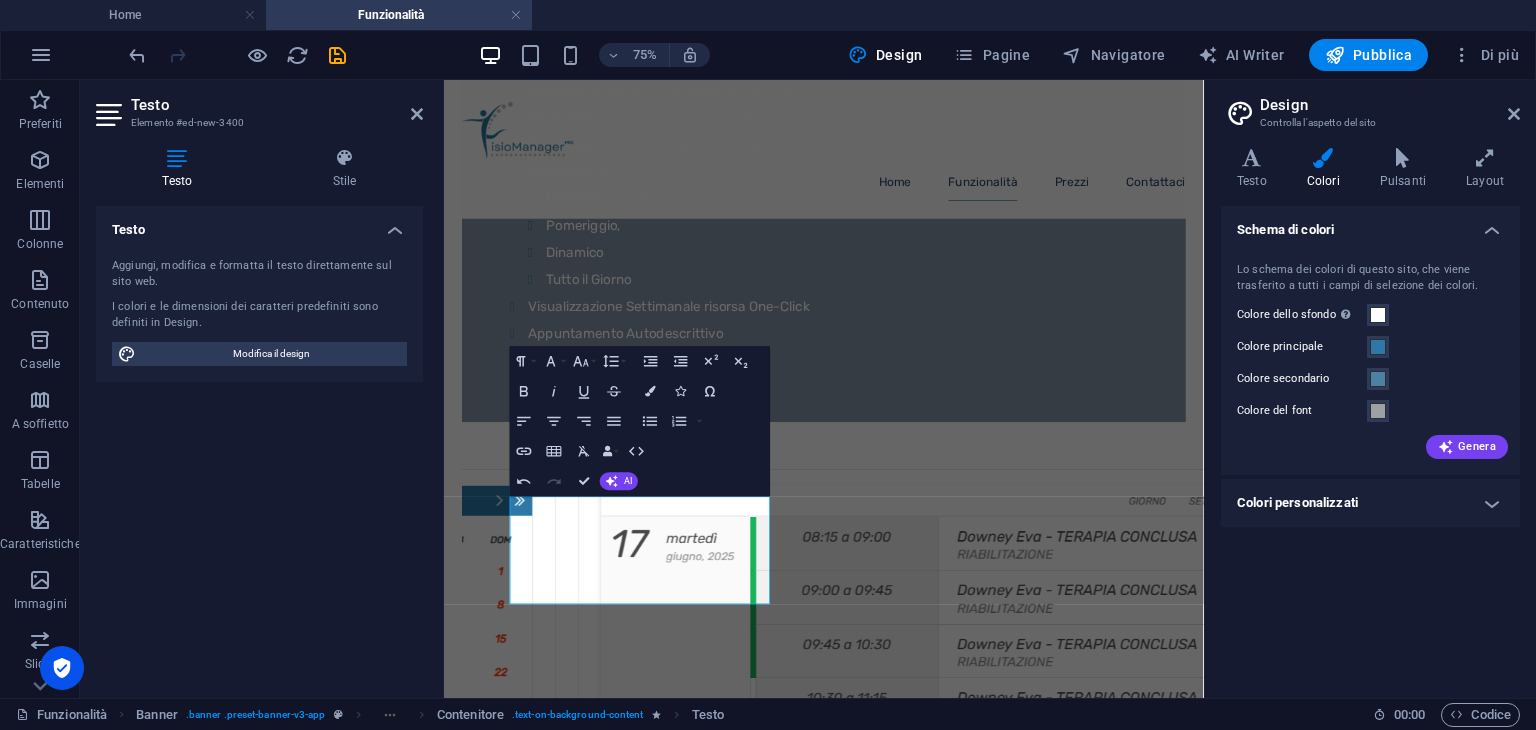click at bounding box center (950, 3331) 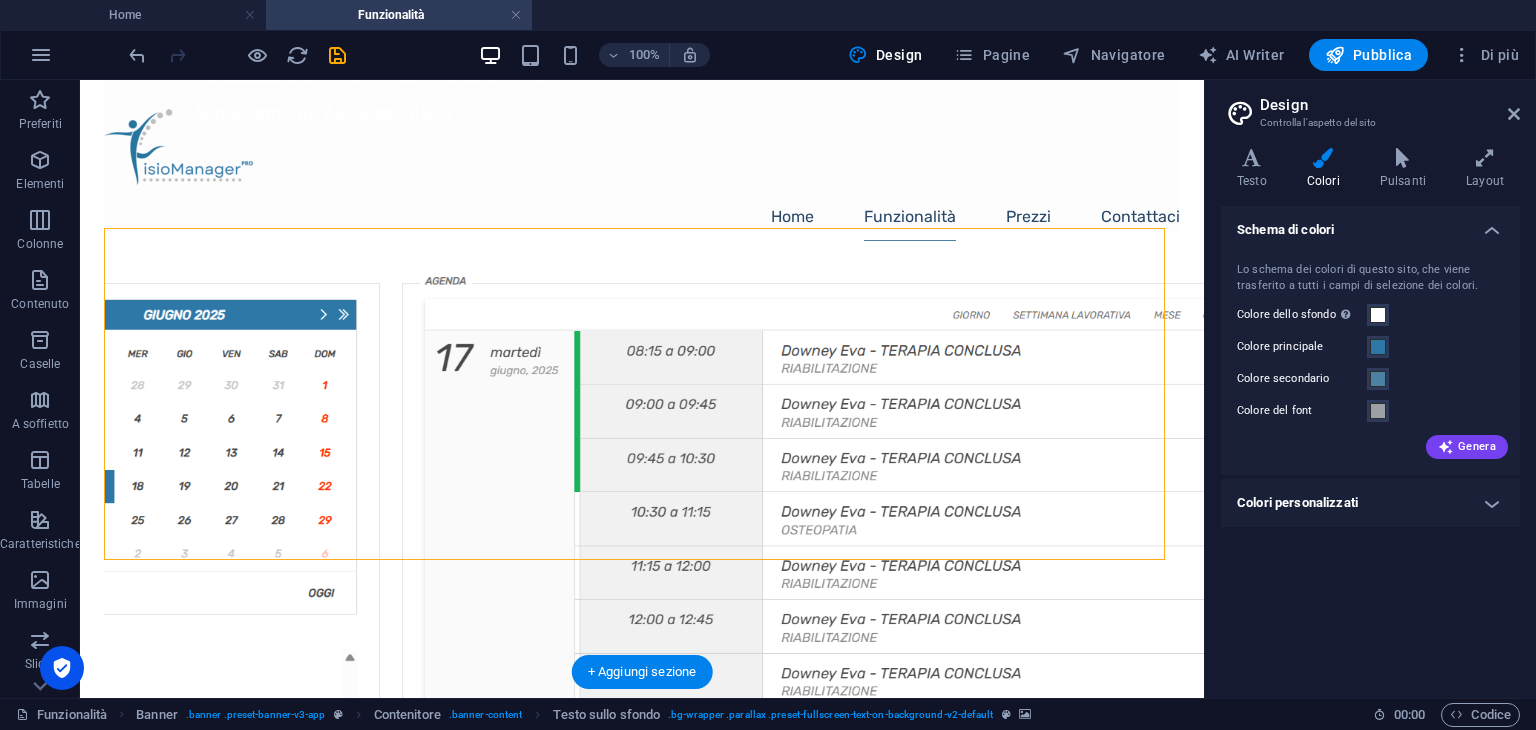 click at bounding box center (642, 3111) 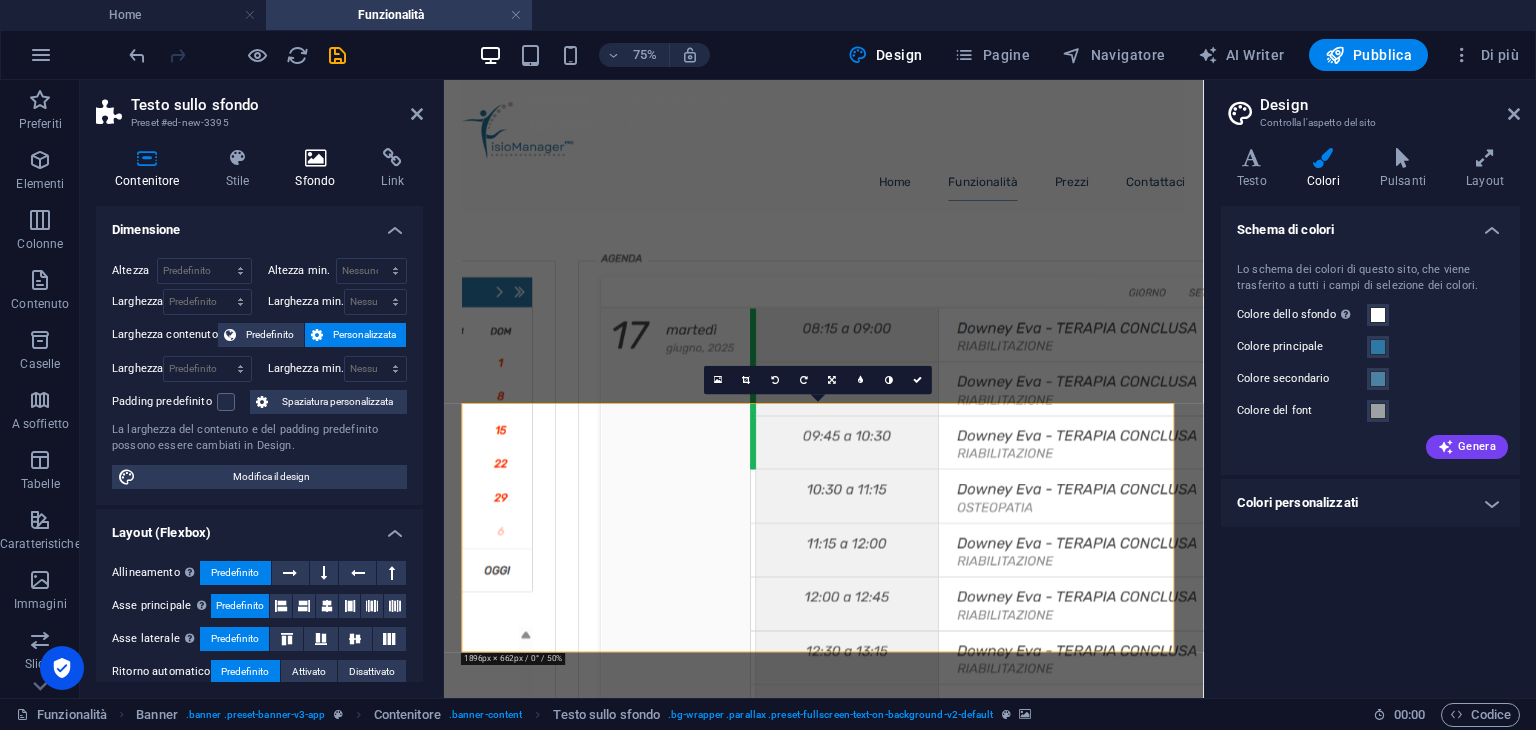 click at bounding box center (315, 158) 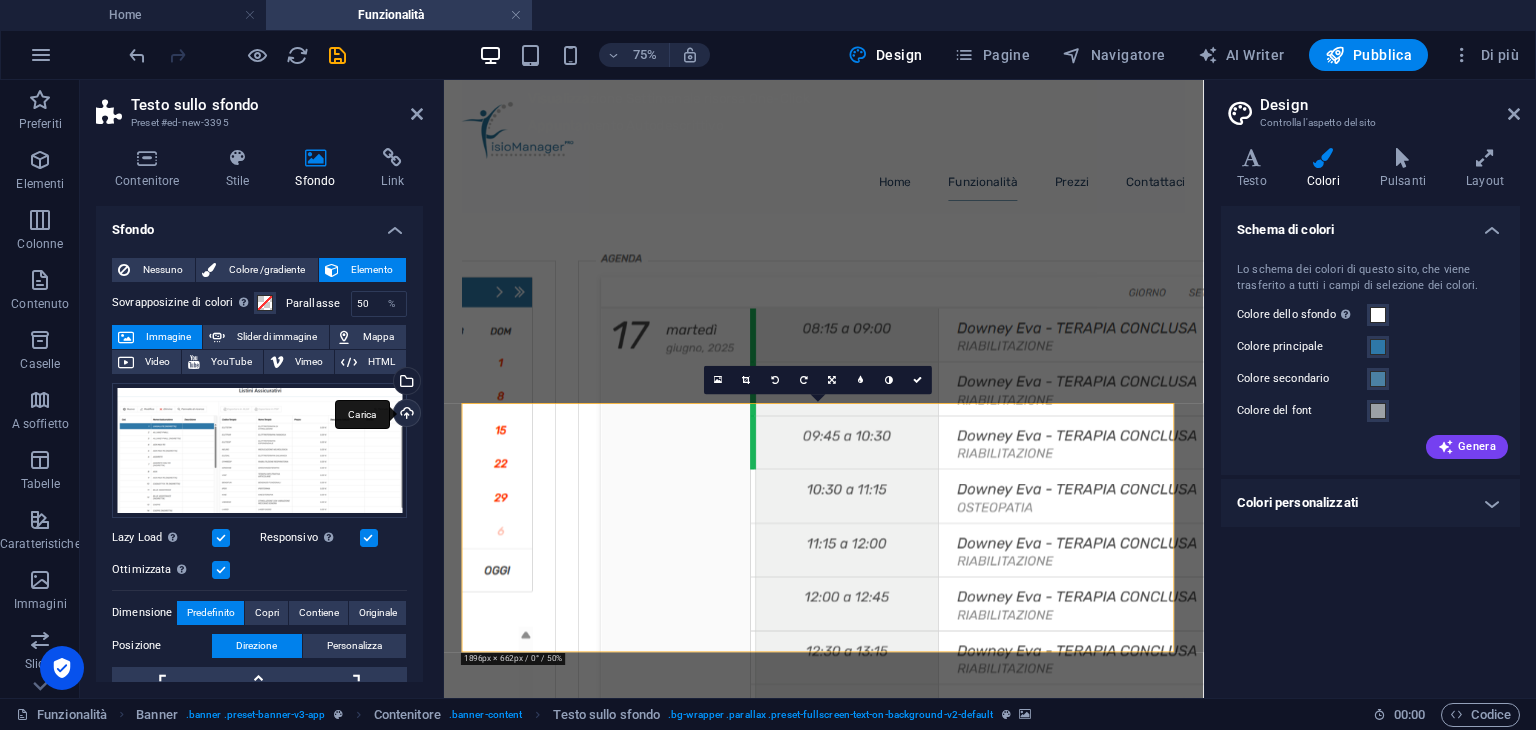 click on "Carica" at bounding box center (405, 415) 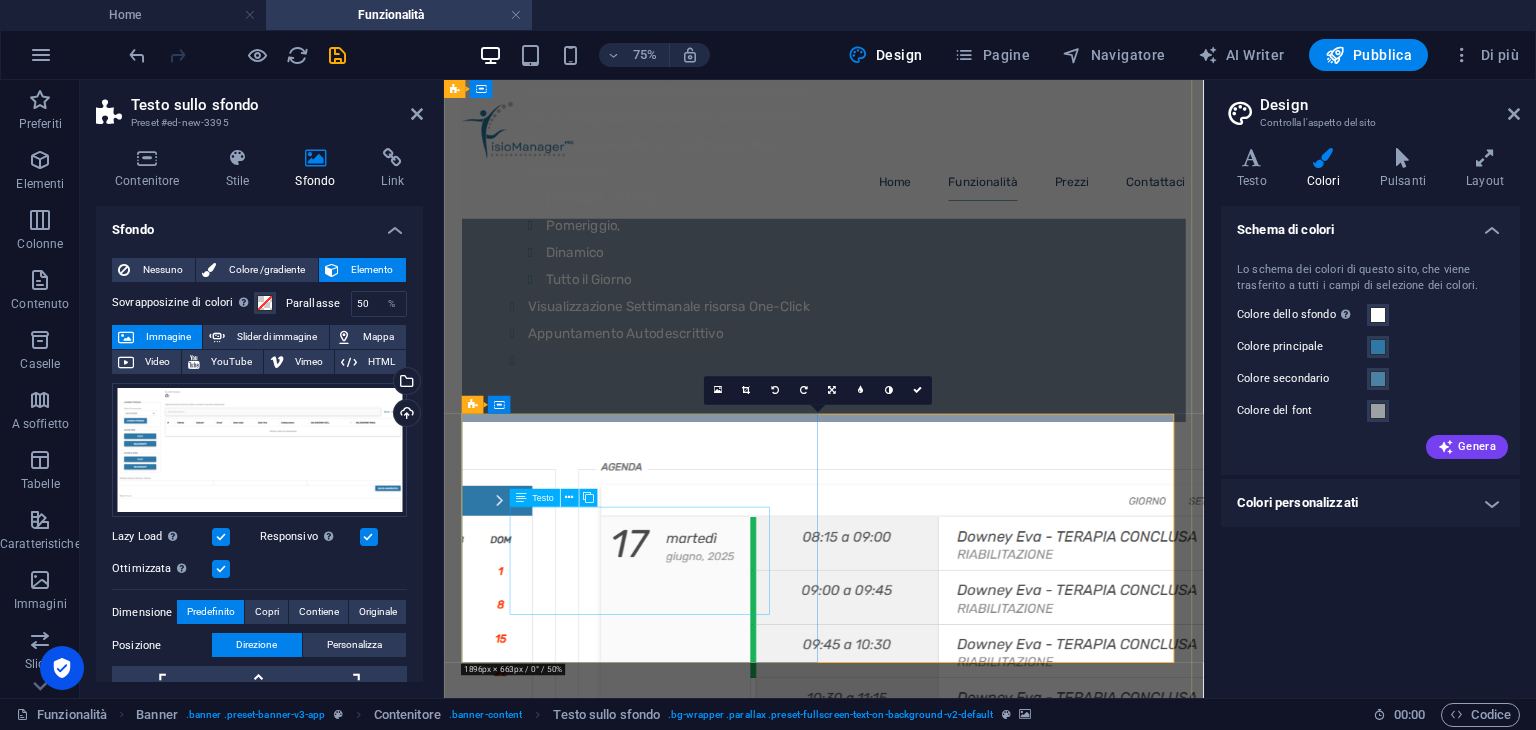 scroll, scrollTop: 2400, scrollLeft: 0, axis: vertical 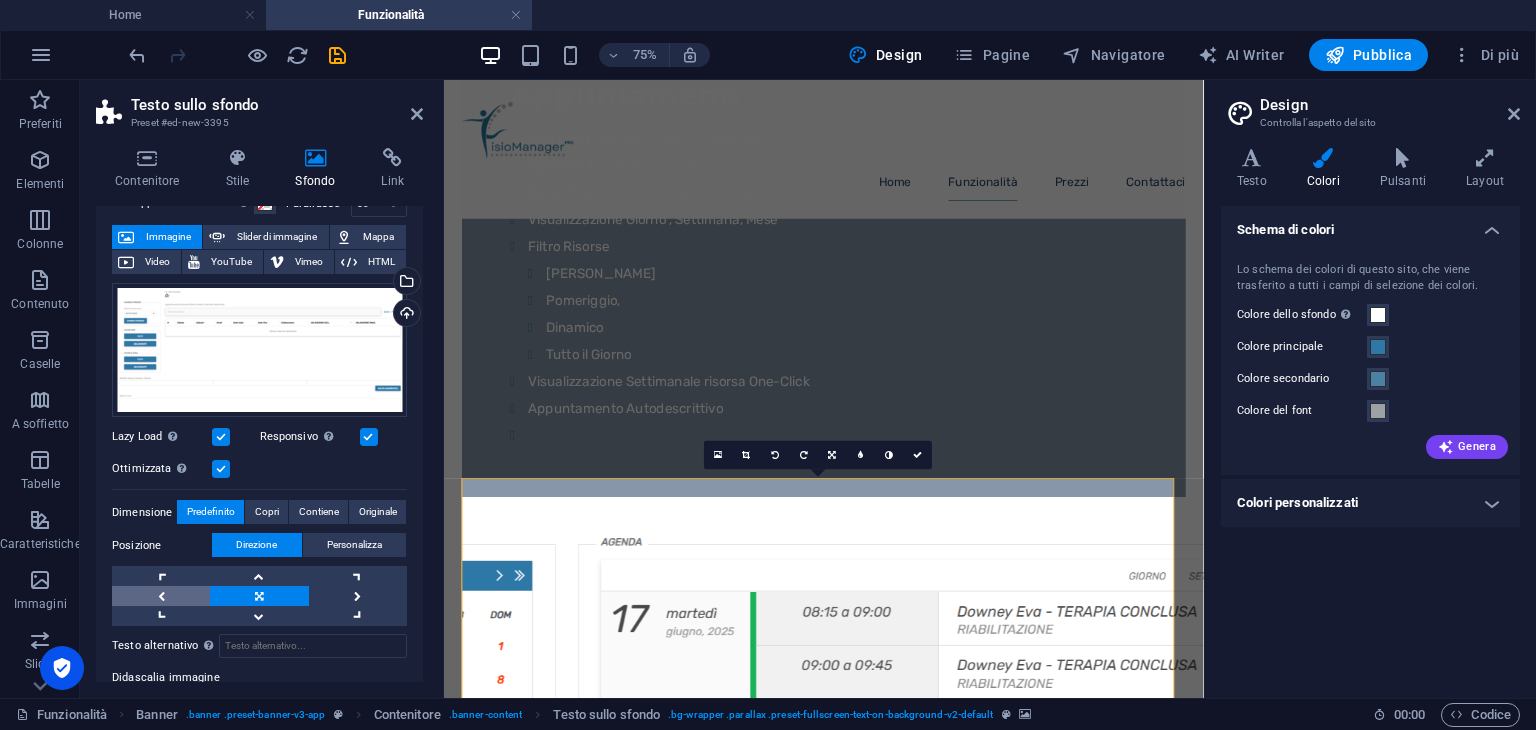 click at bounding box center [161, 596] 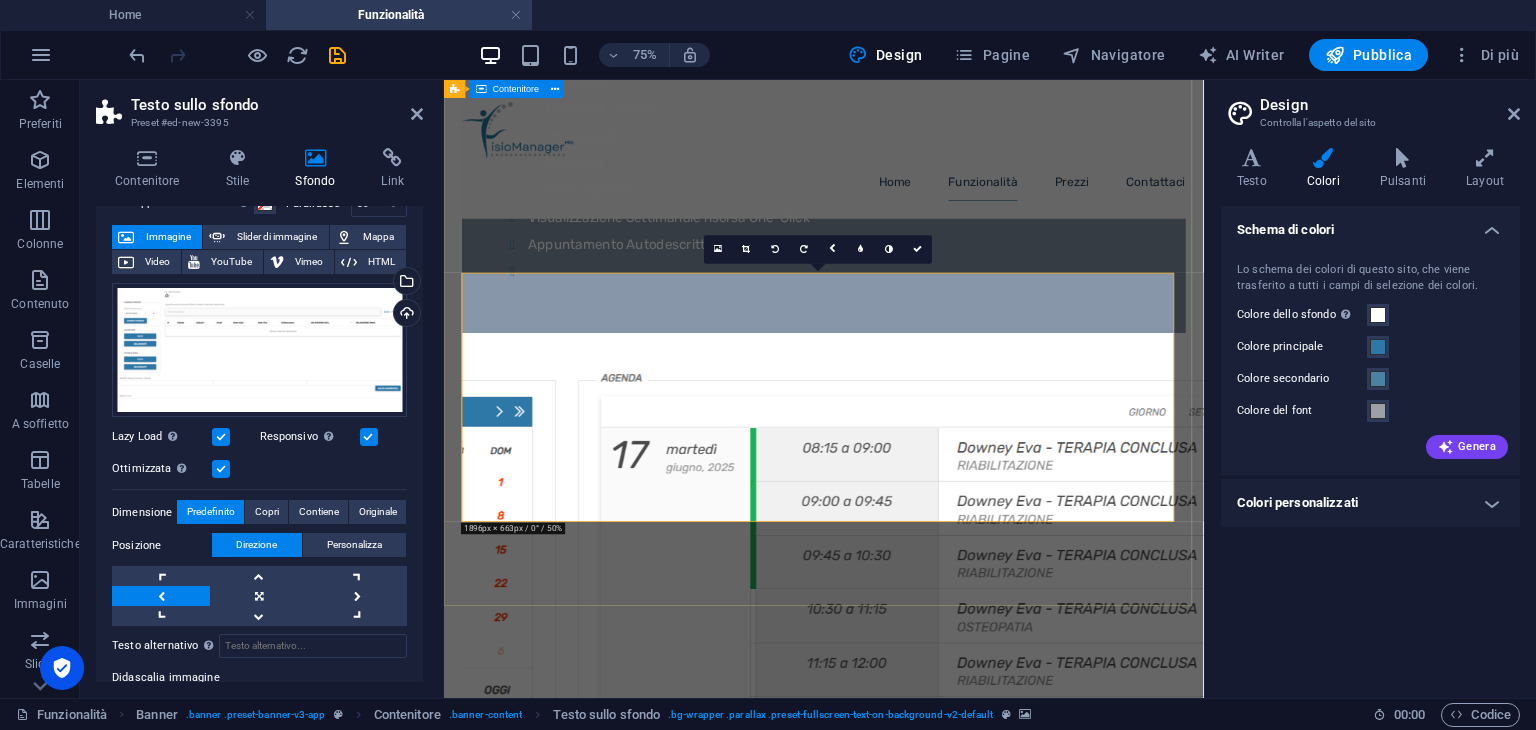 scroll, scrollTop: 2700, scrollLeft: 0, axis: vertical 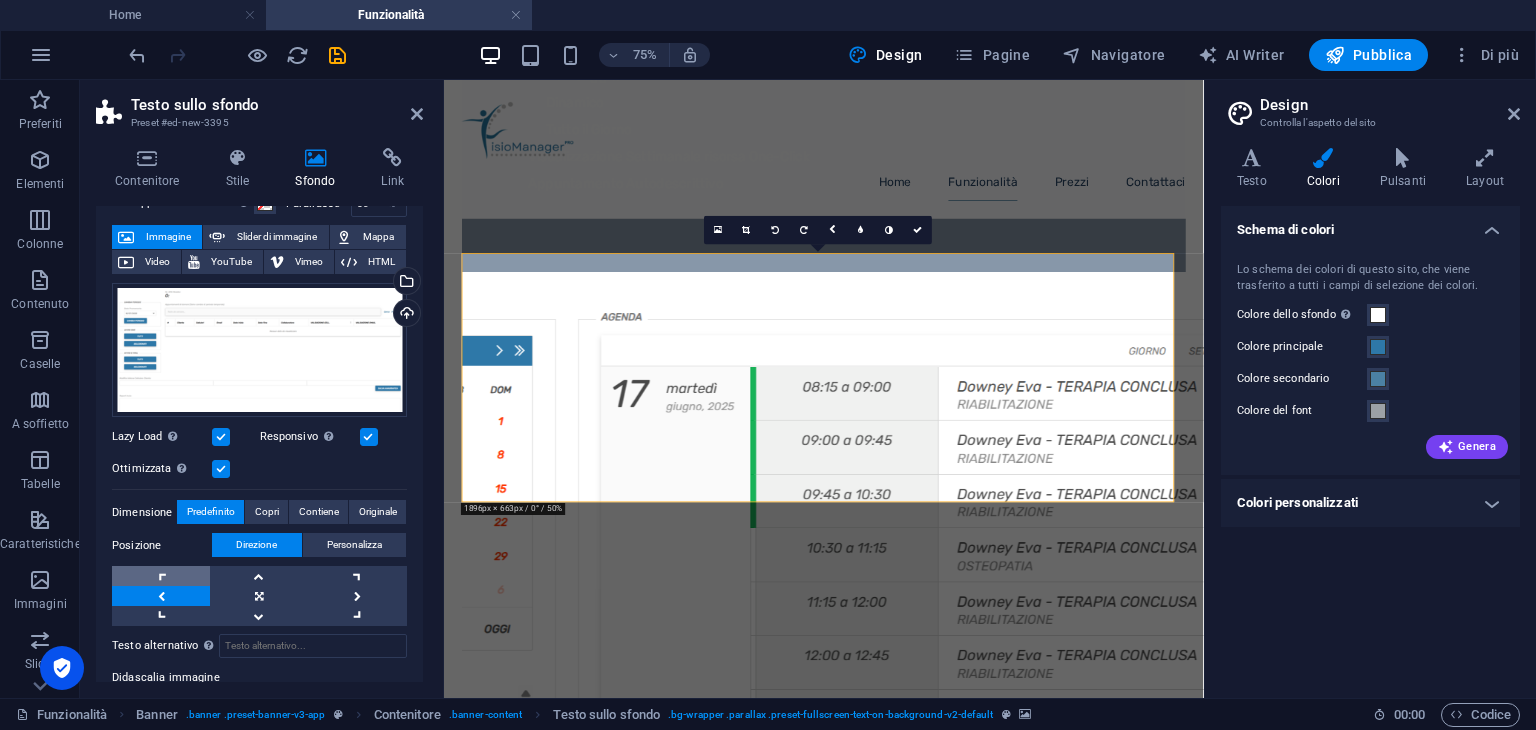 click at bounding box center (161, 576) 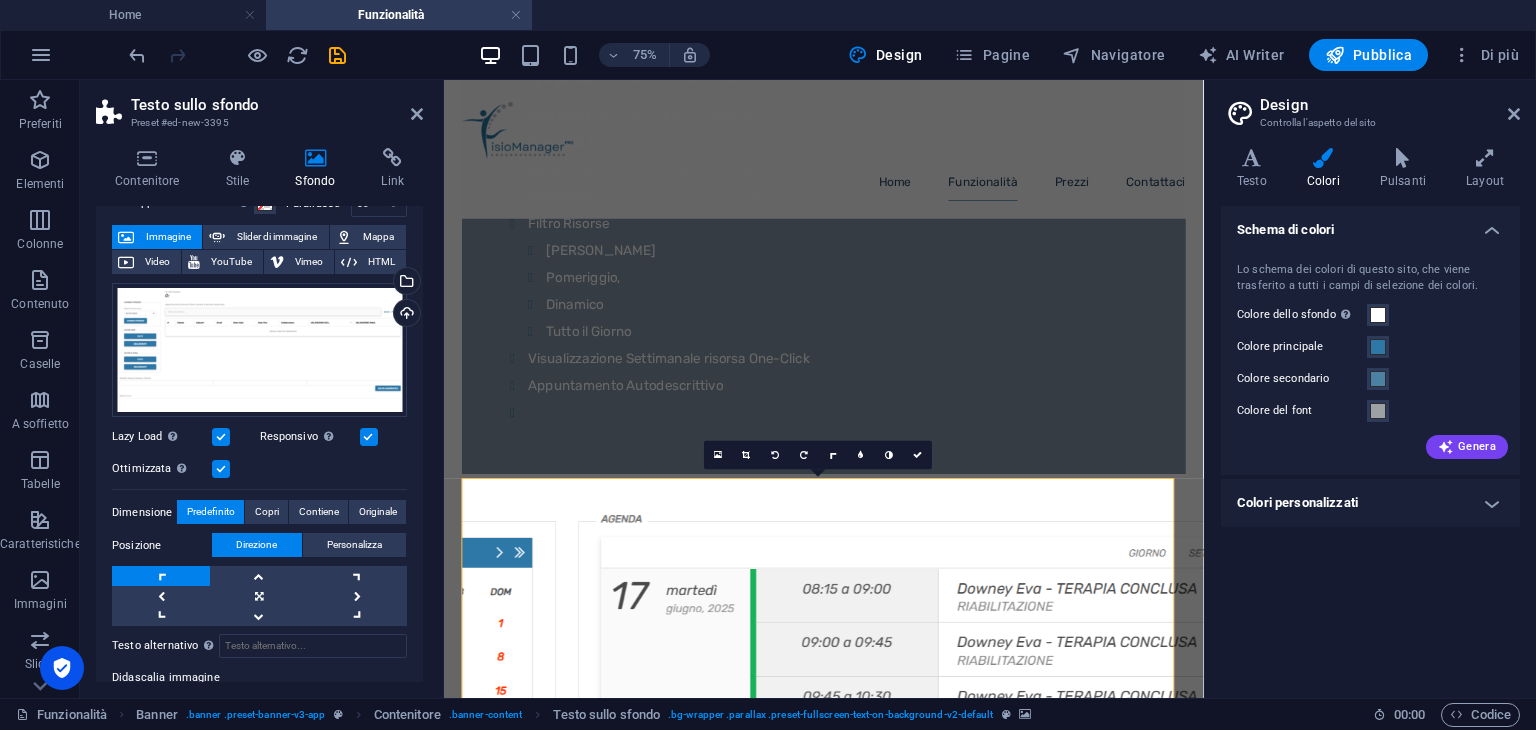 scroll, scrollTop: 2400, scrollLeft: 0, axis: vertical 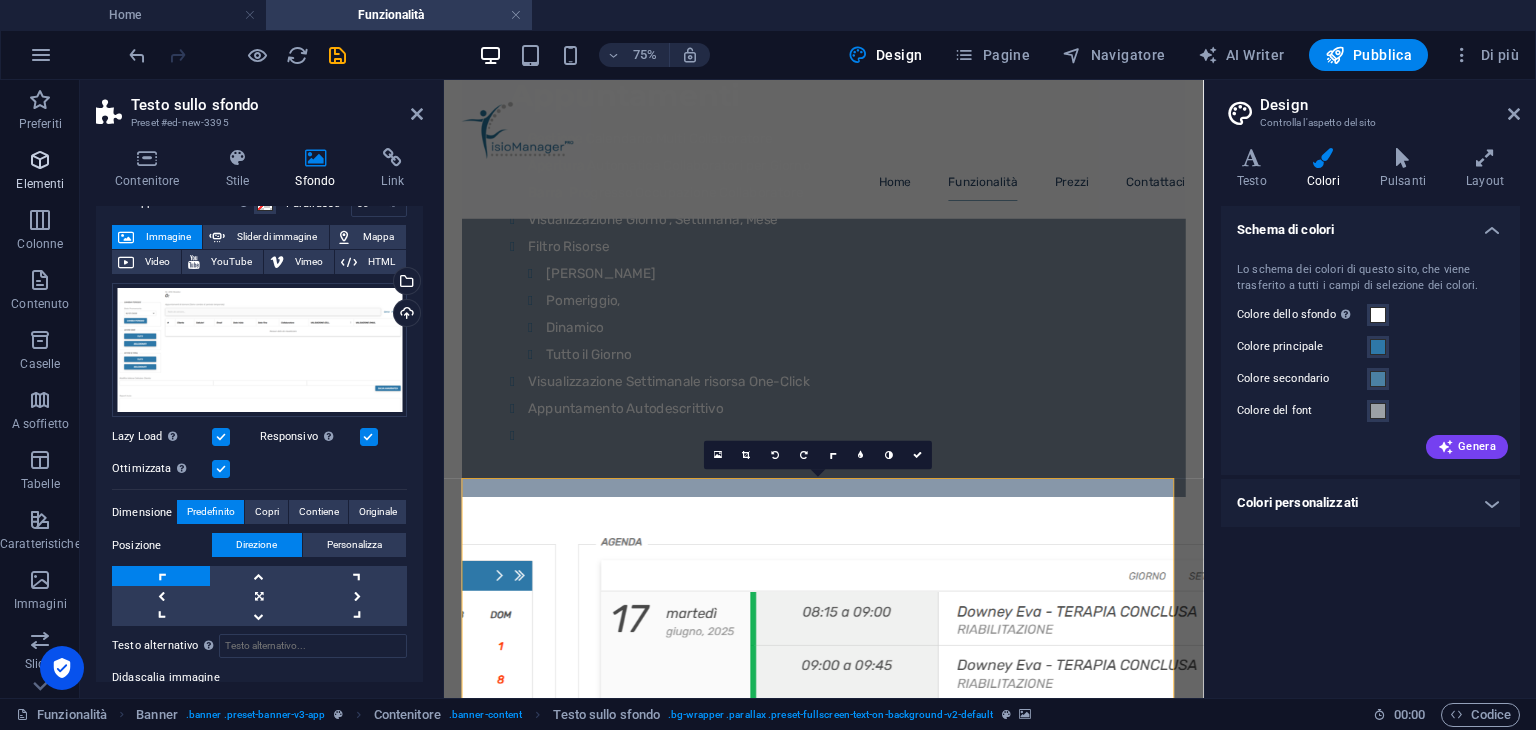 click on "Elementi" at bounding box center [40, 184] 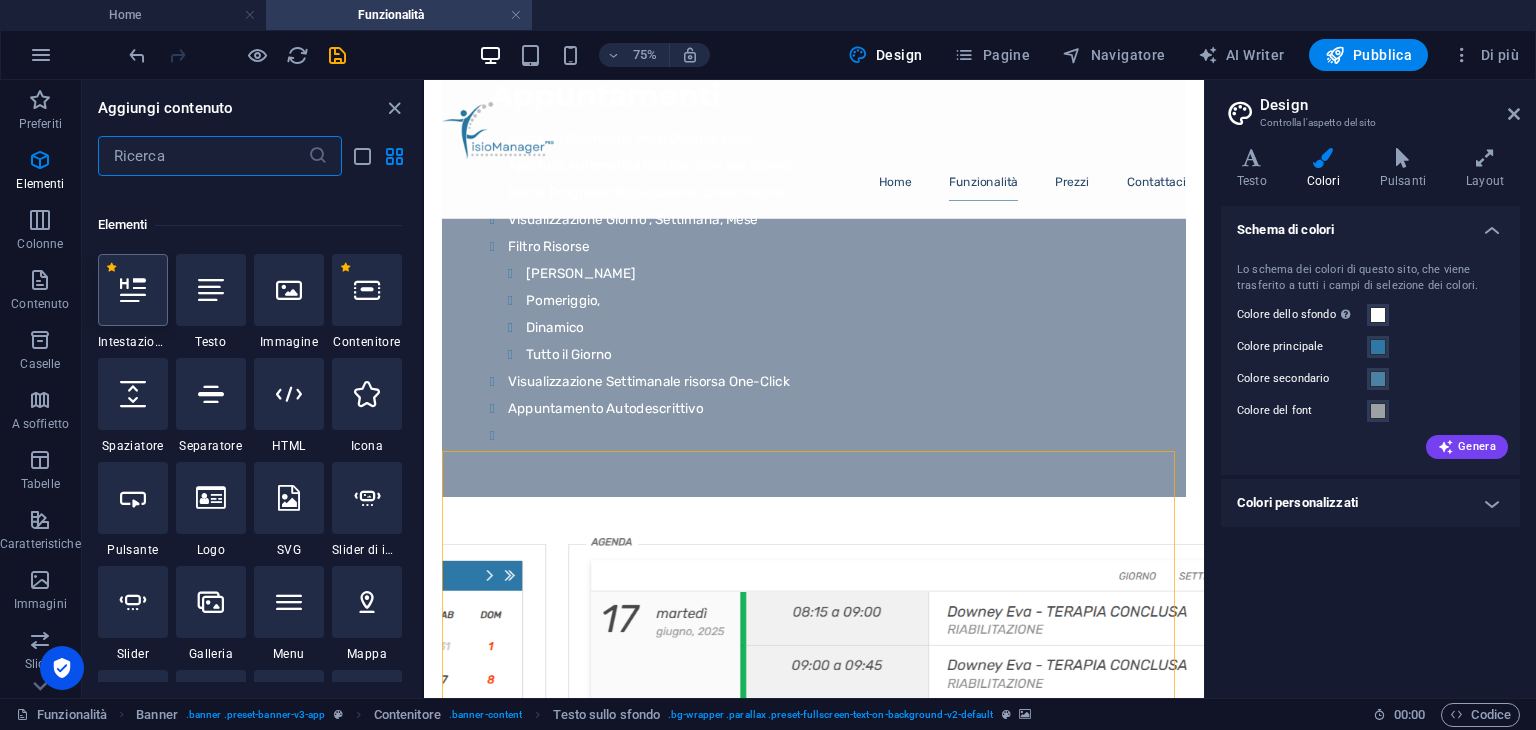 scroll, scrollTop: 212, scrollLeft: 0, axis: vertical 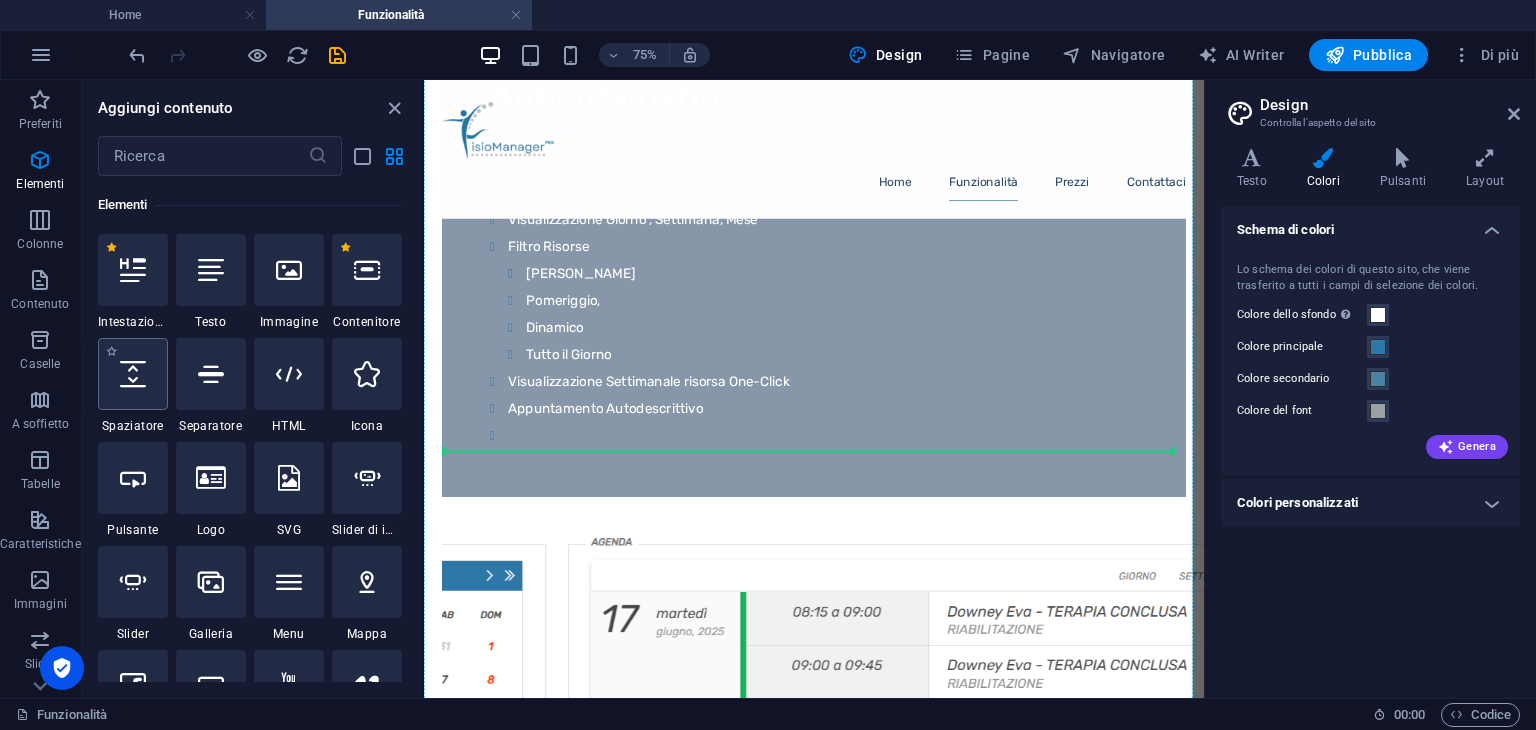 select on "px" 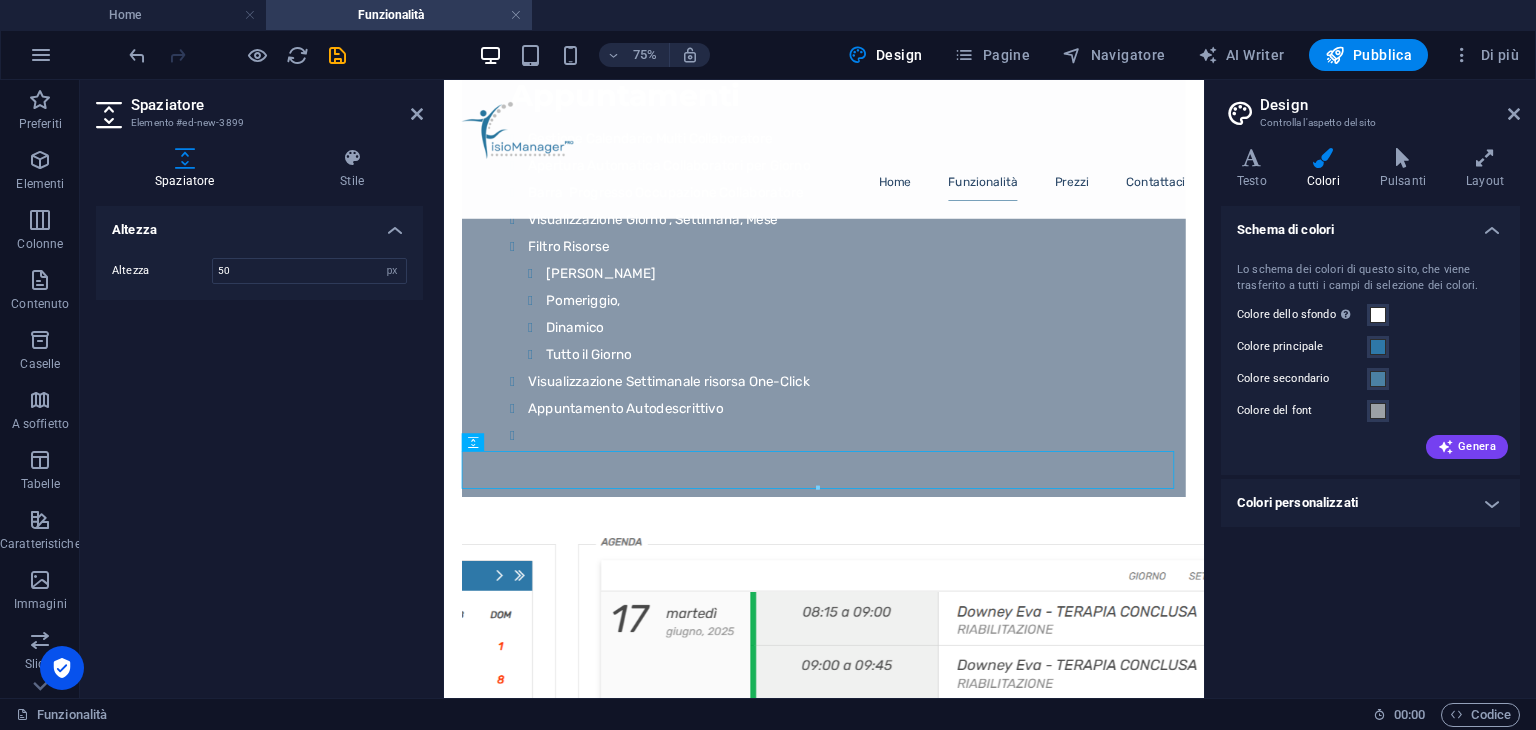 scroll, scrollTop: 2436, scrollLeft: 0, axis: vertical 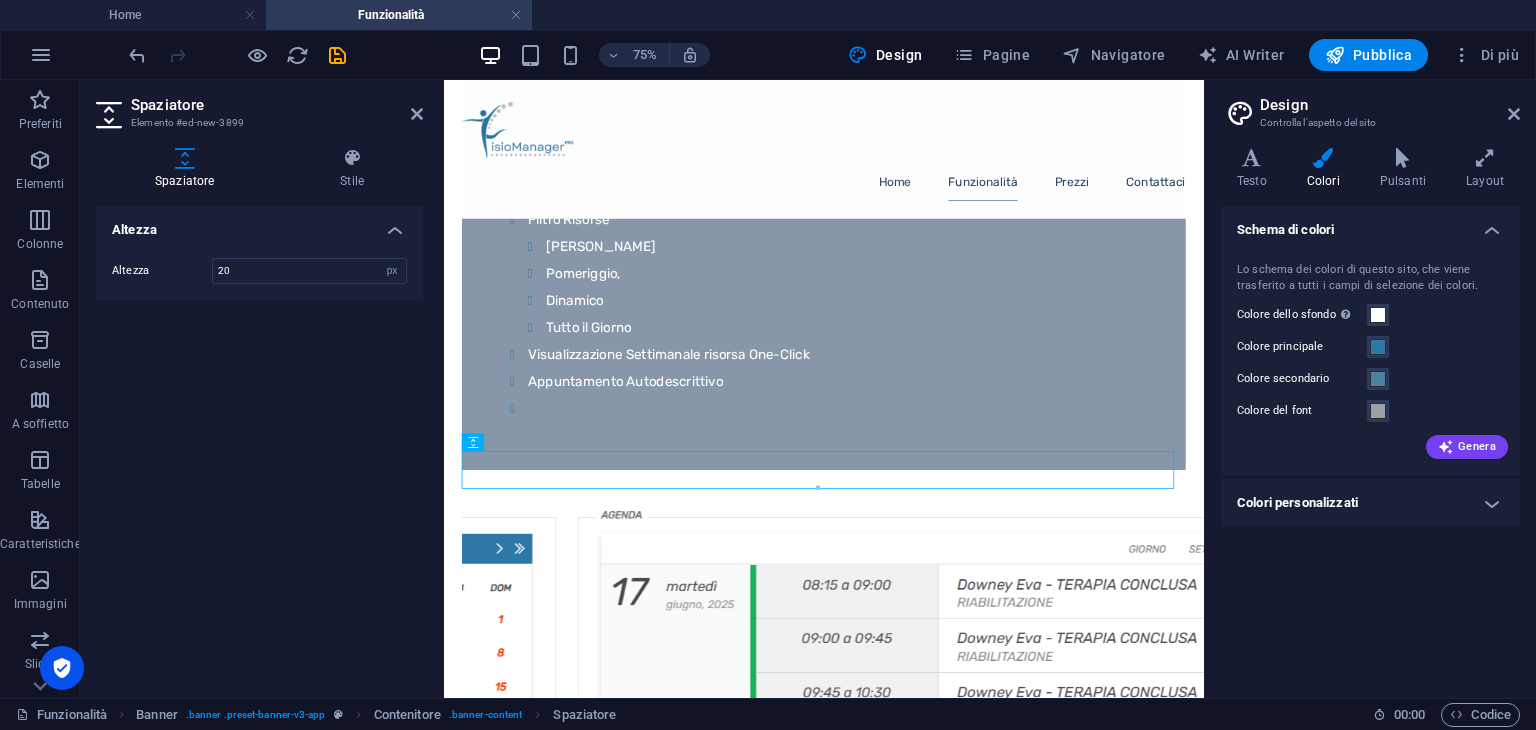 type on "20" 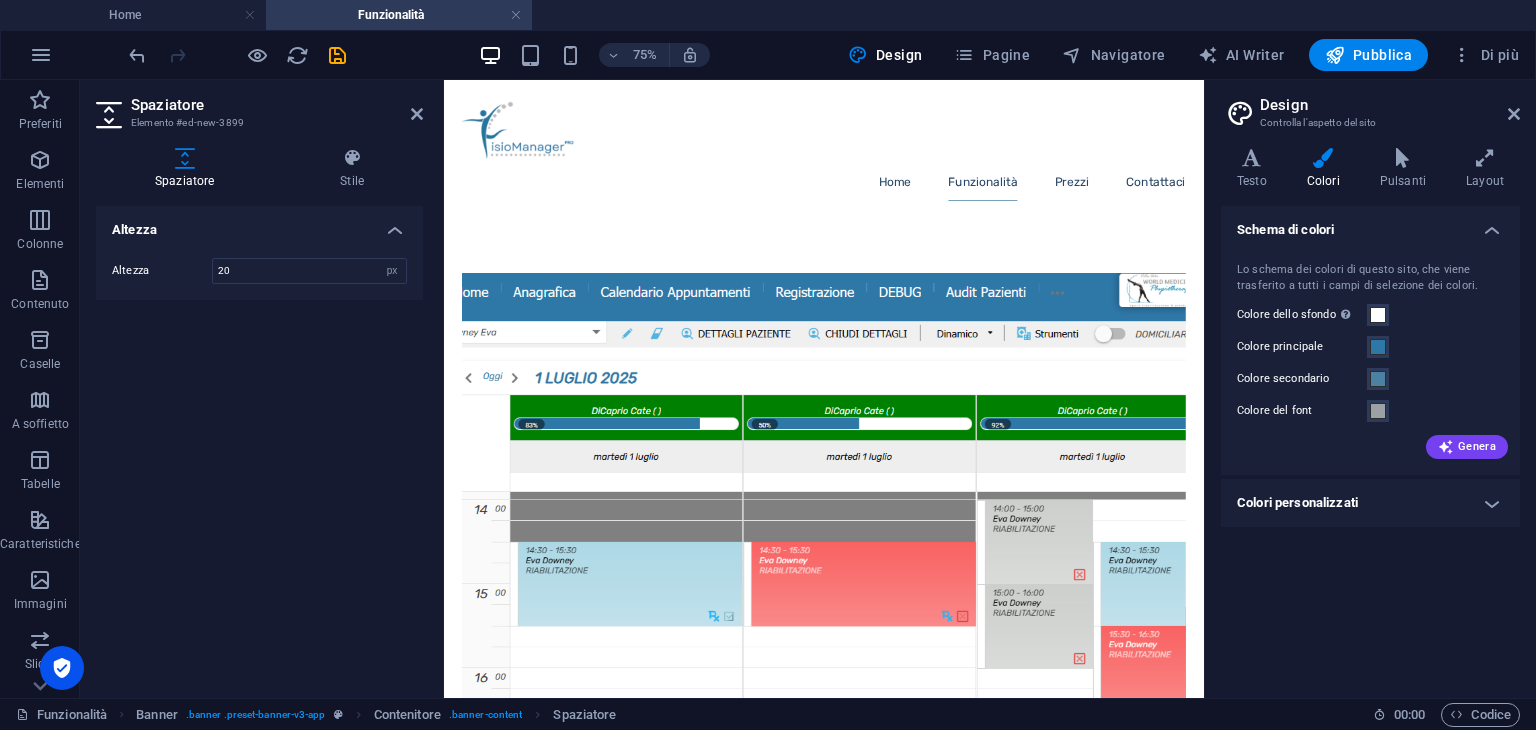 scroll, scrollTop: 1616, scrollLeft: 0, axis: vertical 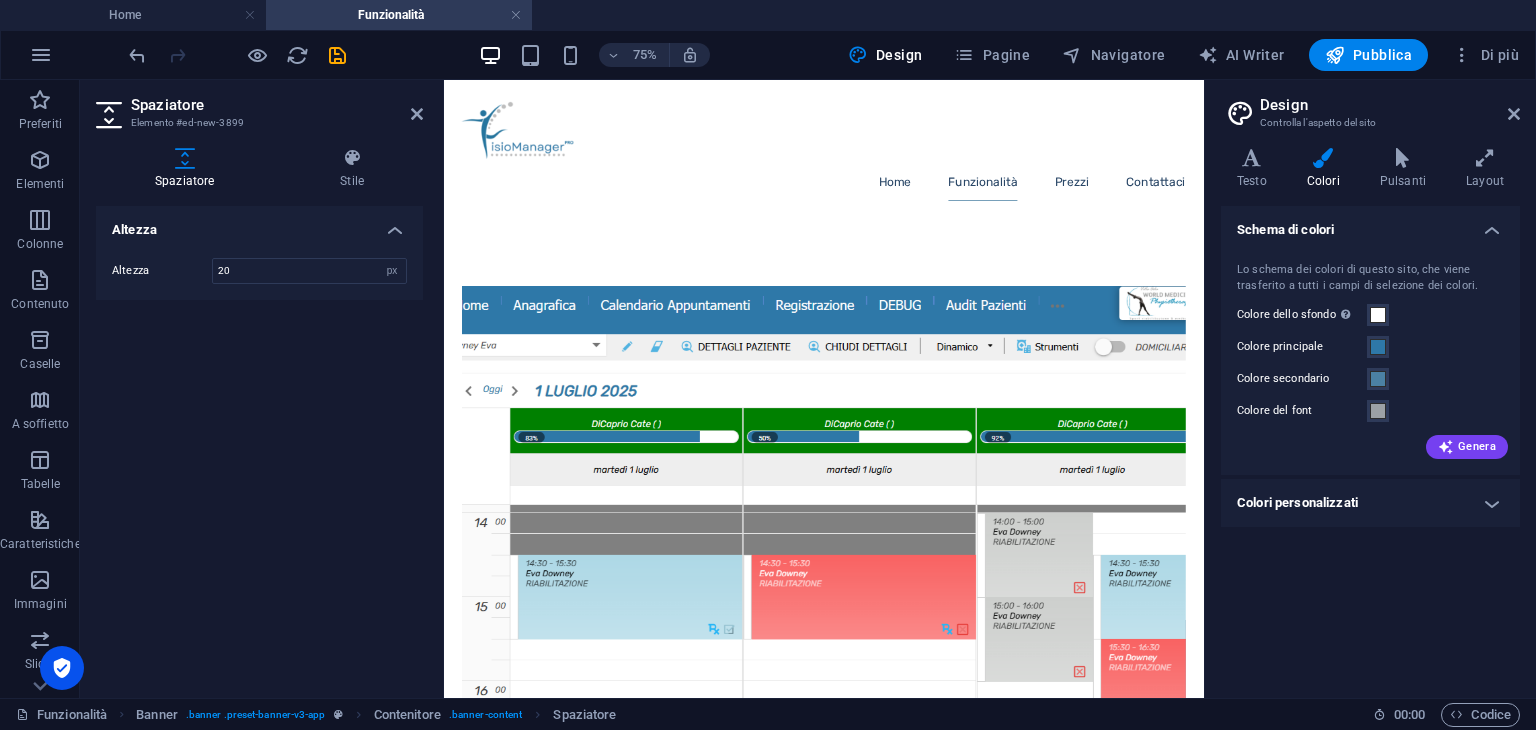 drag, startPoint x: 1354, startPoint y: 57, endPoint x: 1349, endPoint y: 82, distance: 25.495098 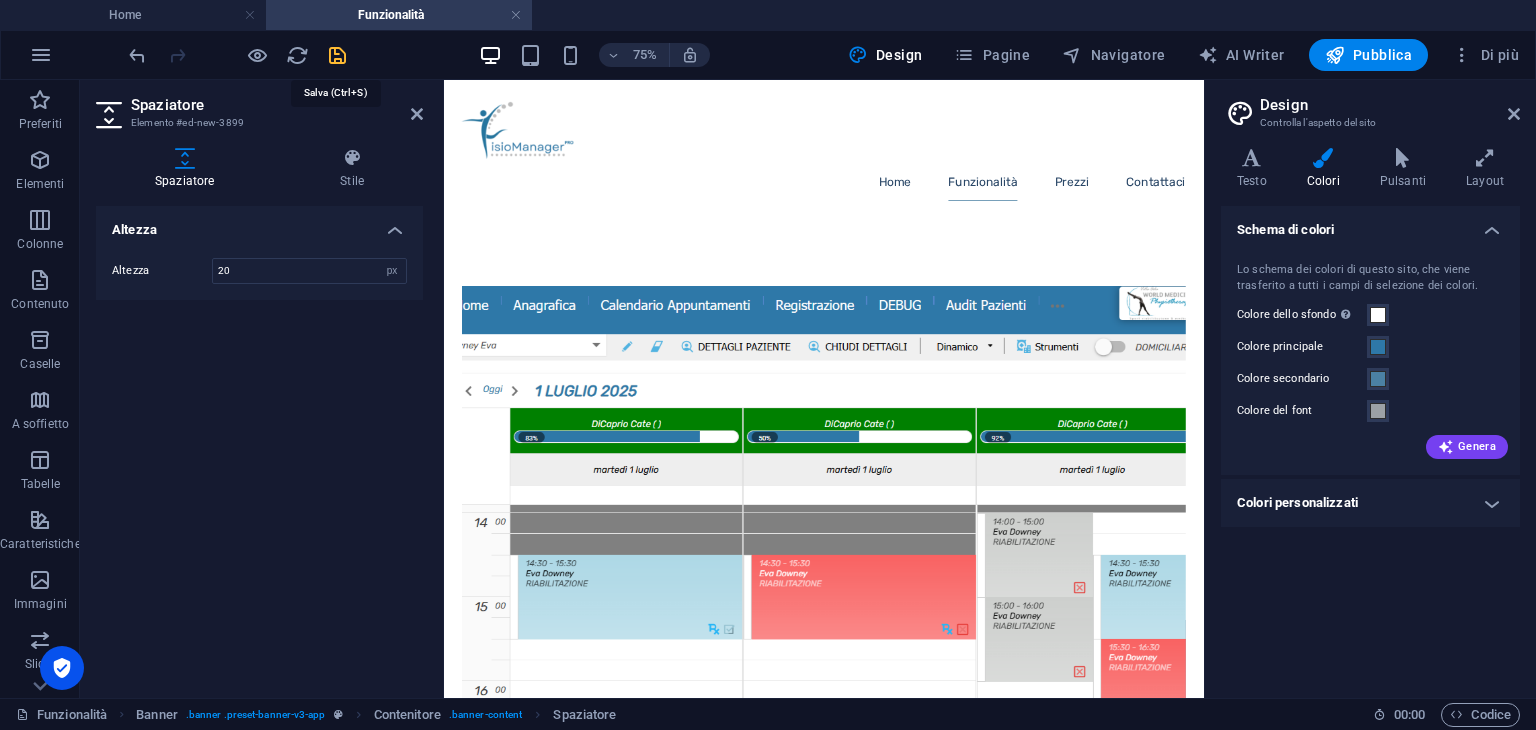 click at bounding box center [337, 55] 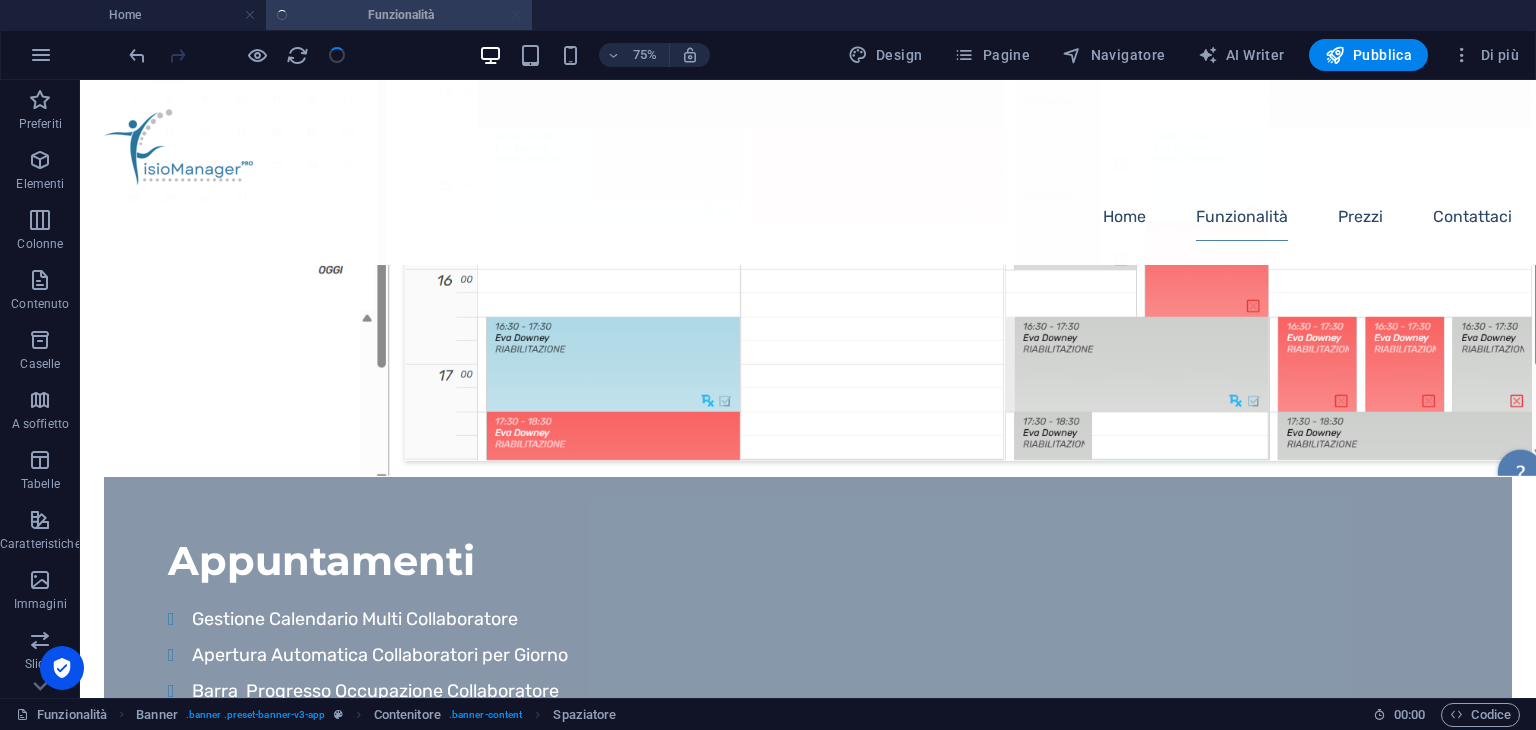 scroll, scrollTop: 2272, scrollLeft: 0, axis: vertical 